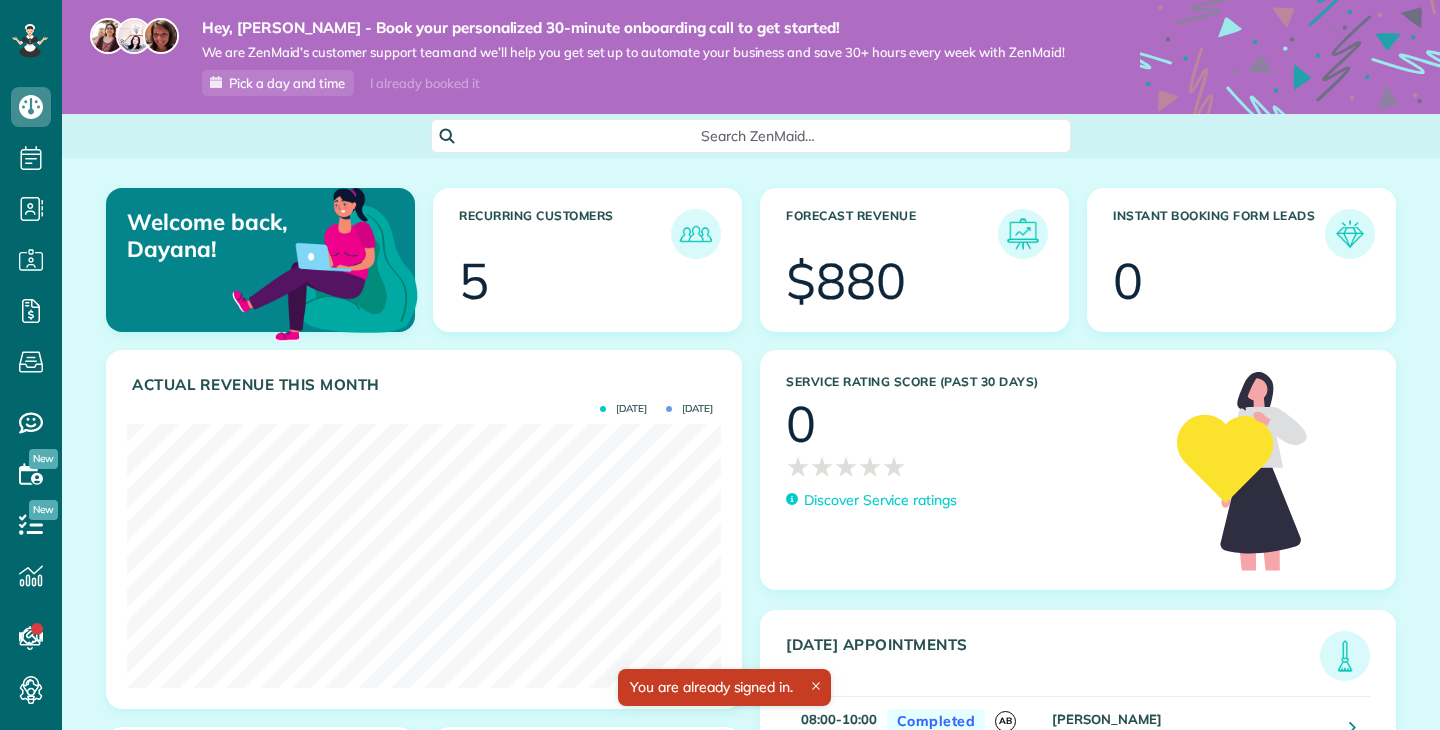 scroll, scrollTop: 0, scrollLeft: 0, axis: both 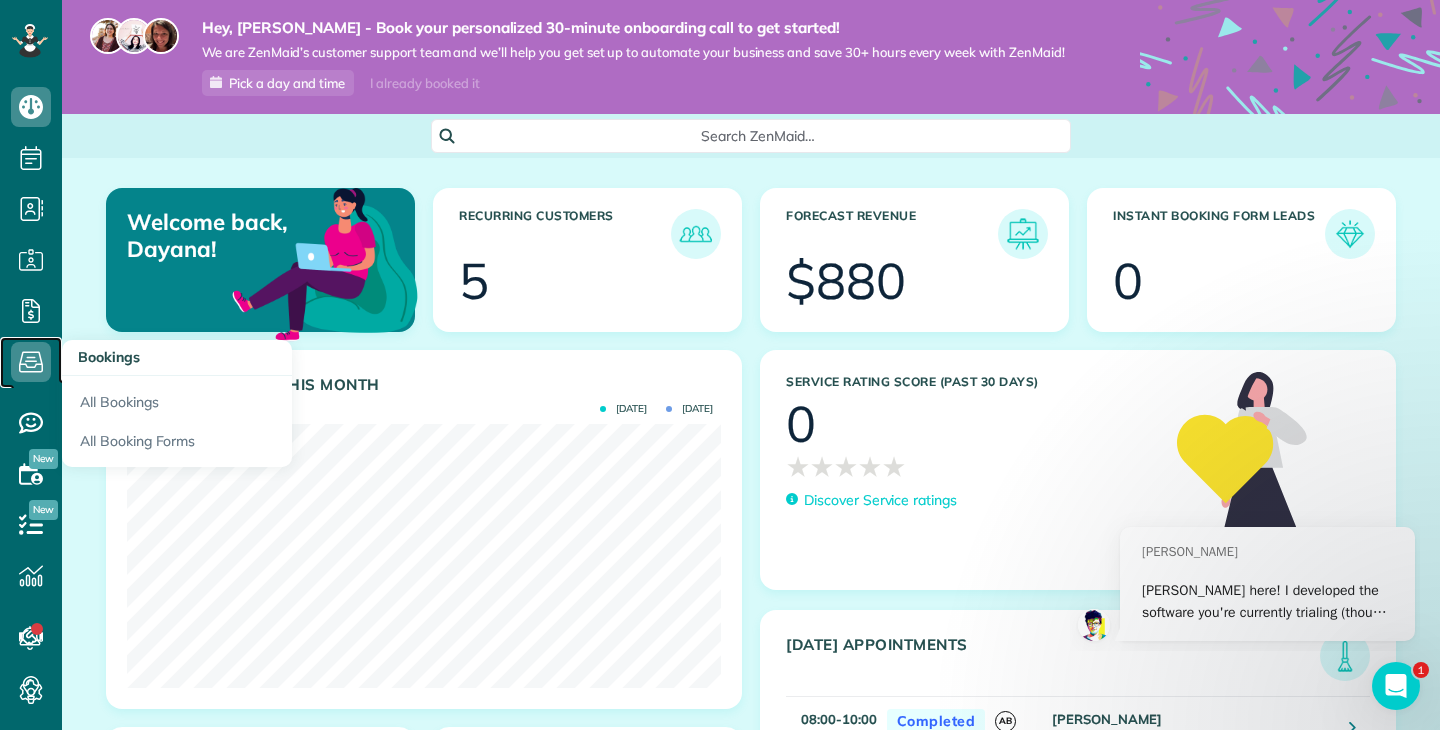 click on "Bookings" at bounding box center [31, 382] 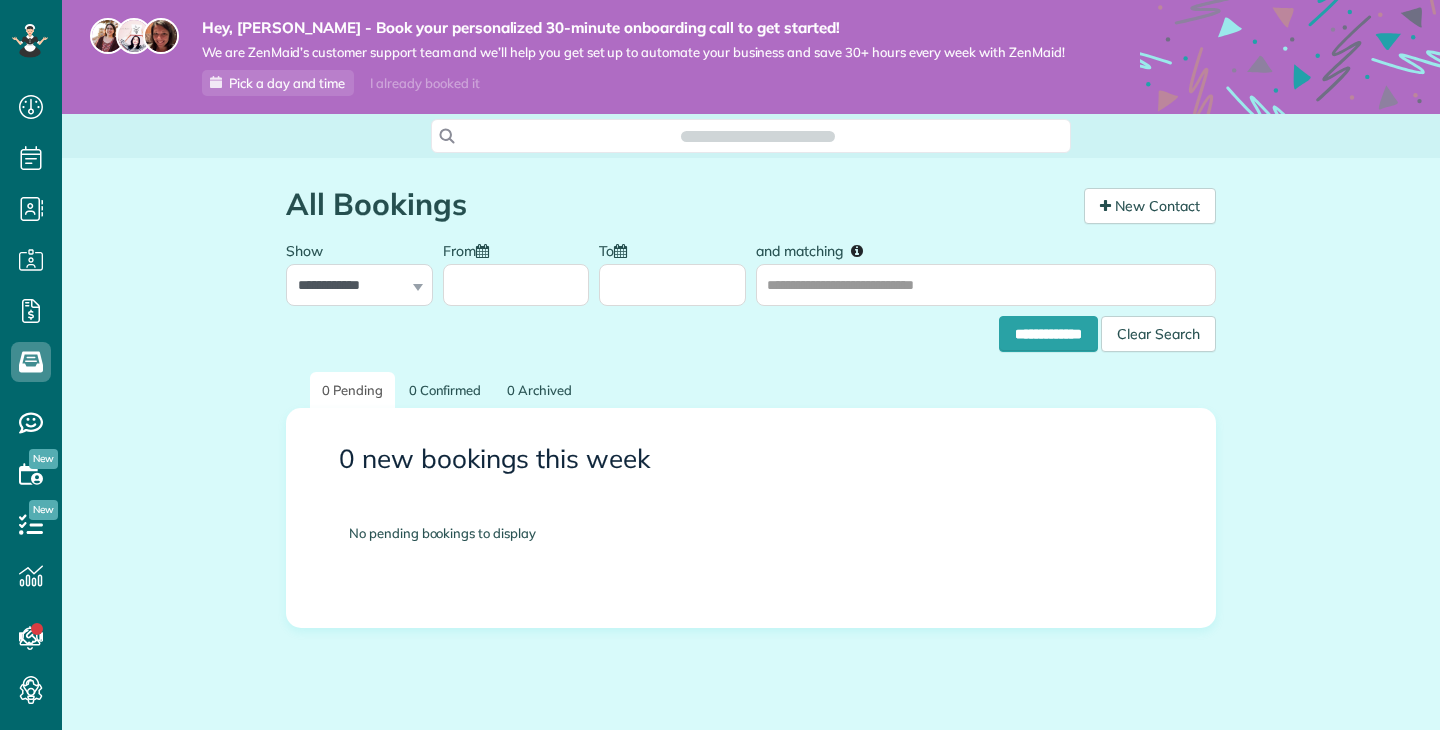 scroll, scrollTop: 0, scrollLeft: 0, axis: both 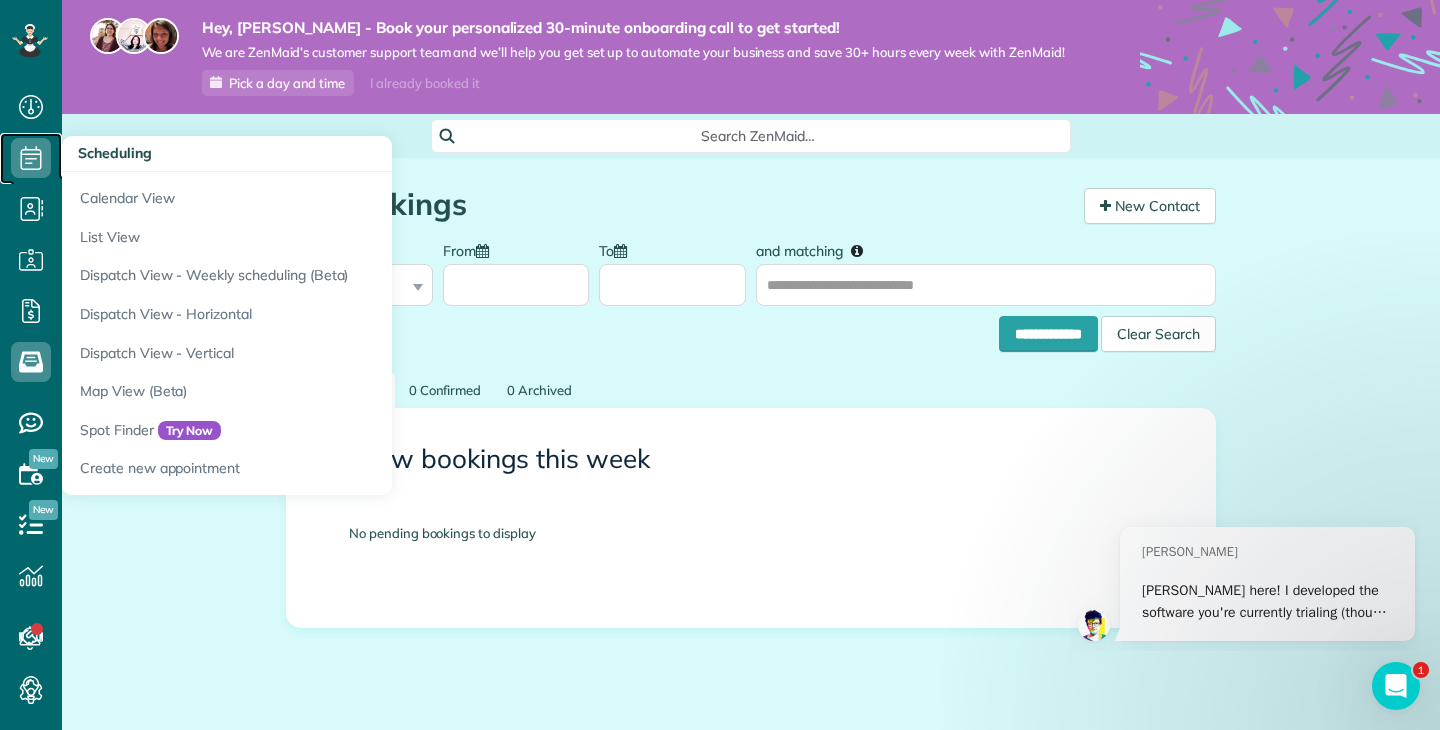 click 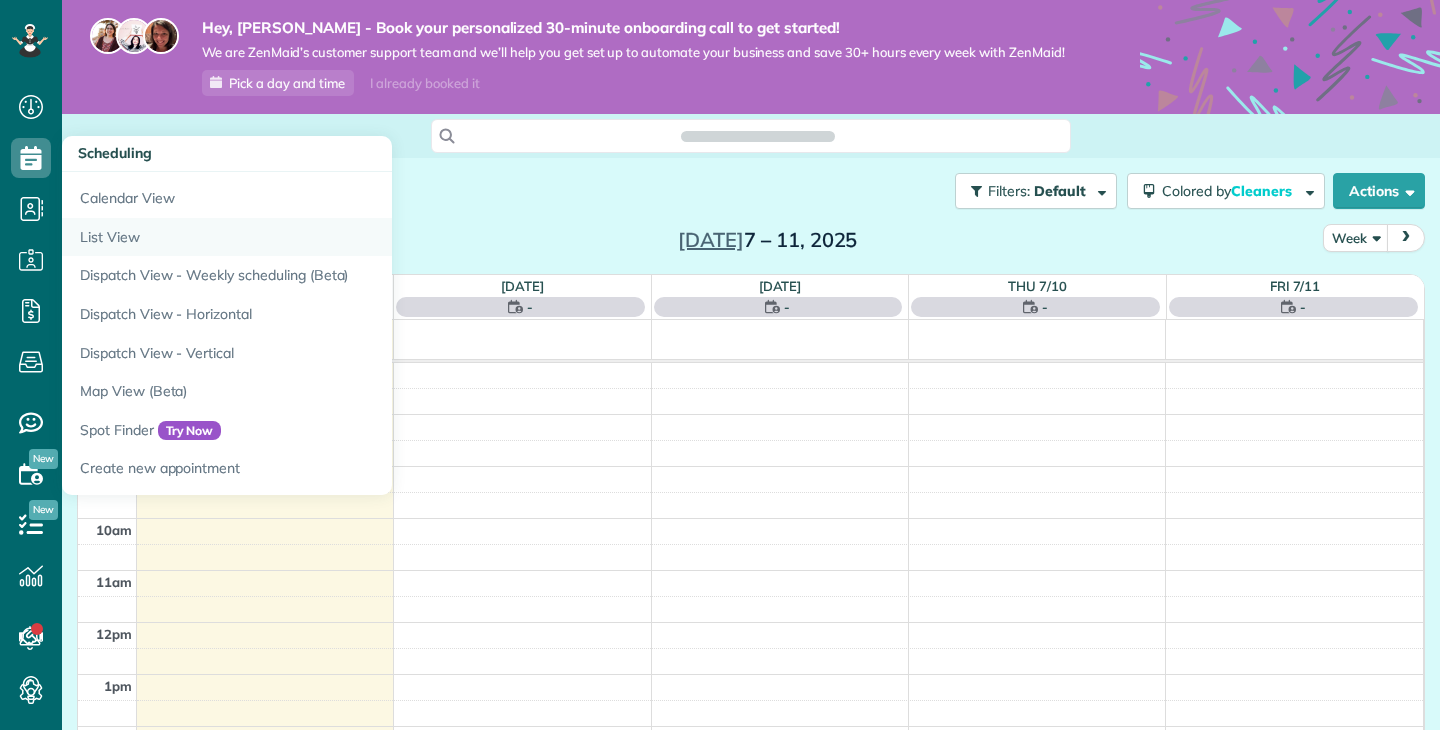 scroll, scrollTop: 0, scrollLeft: 0, axis: both 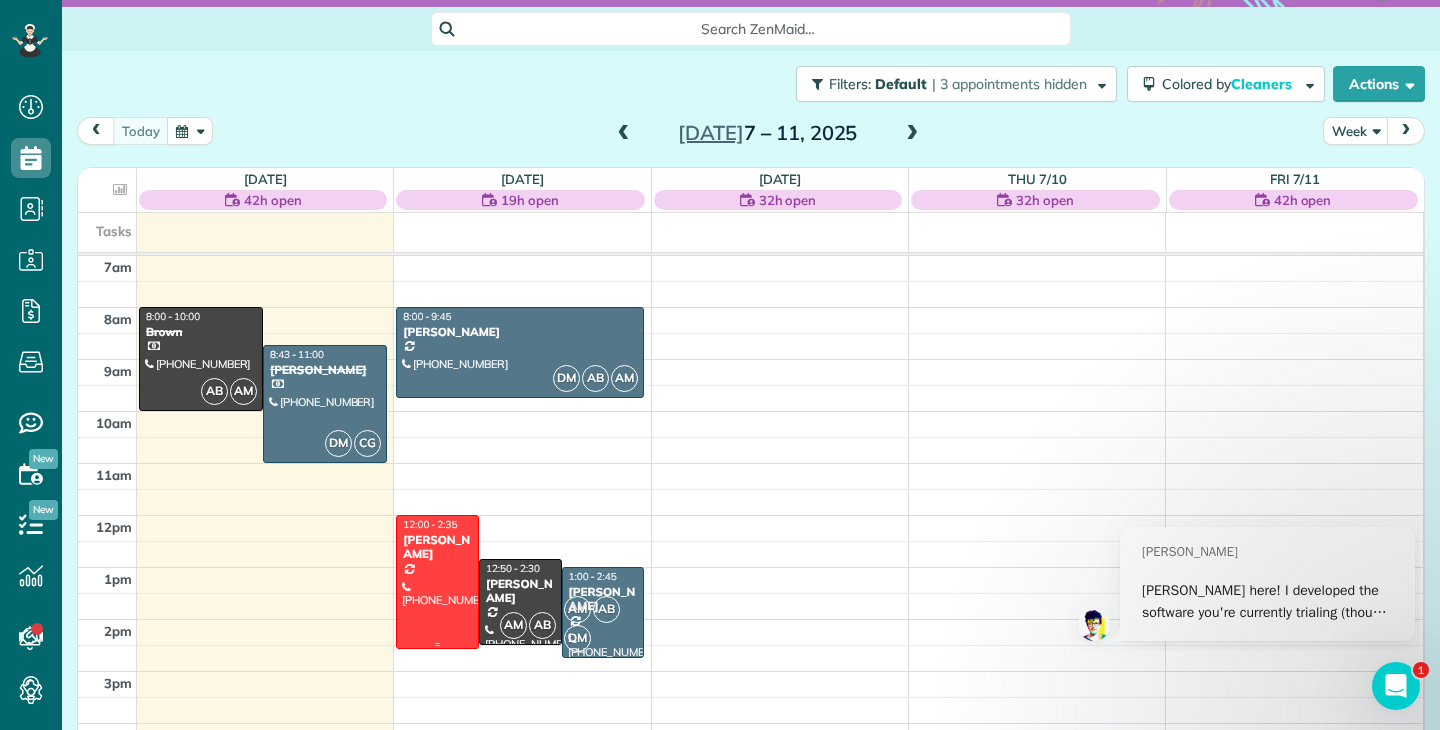 click on "[PERSON_NAME]" at bounding box center (437, 547) 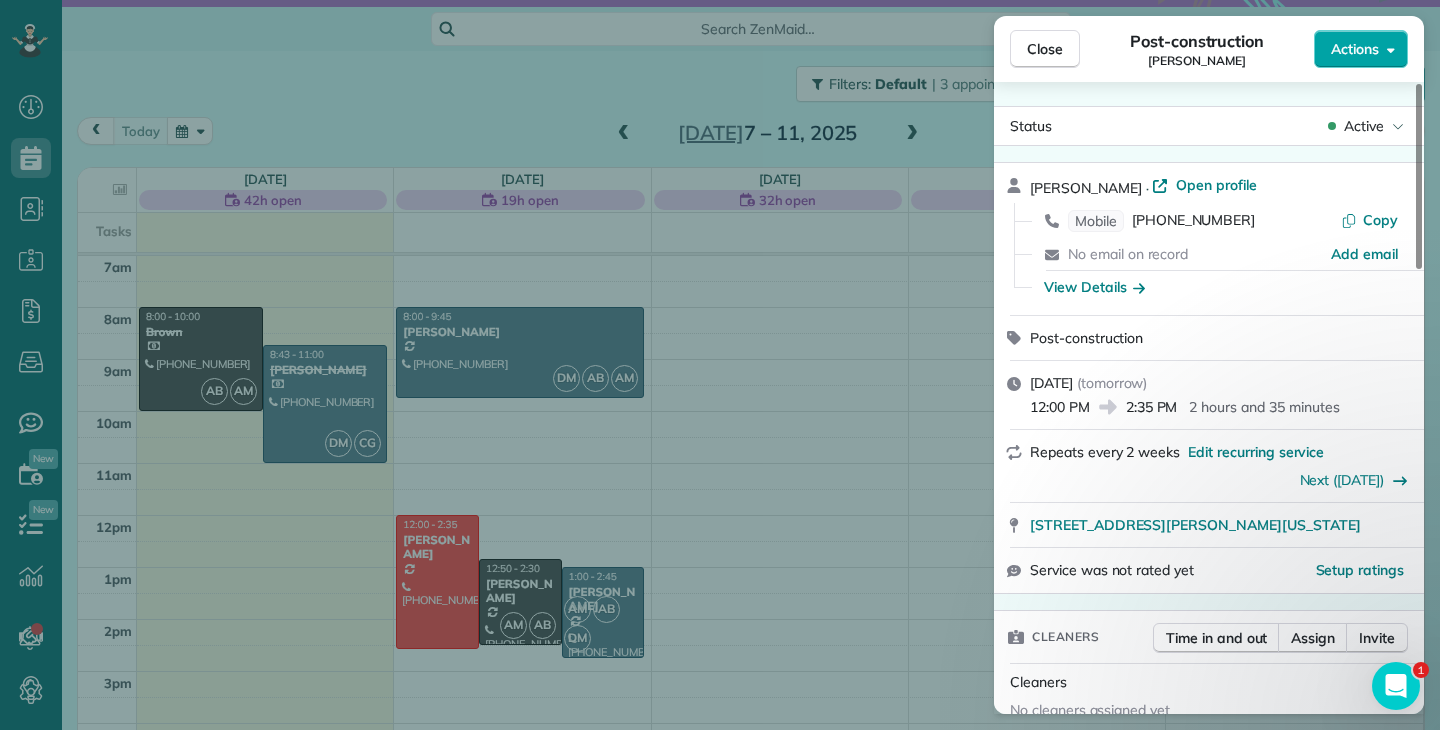 click on "Actions" at bounding box center (1355, 49) 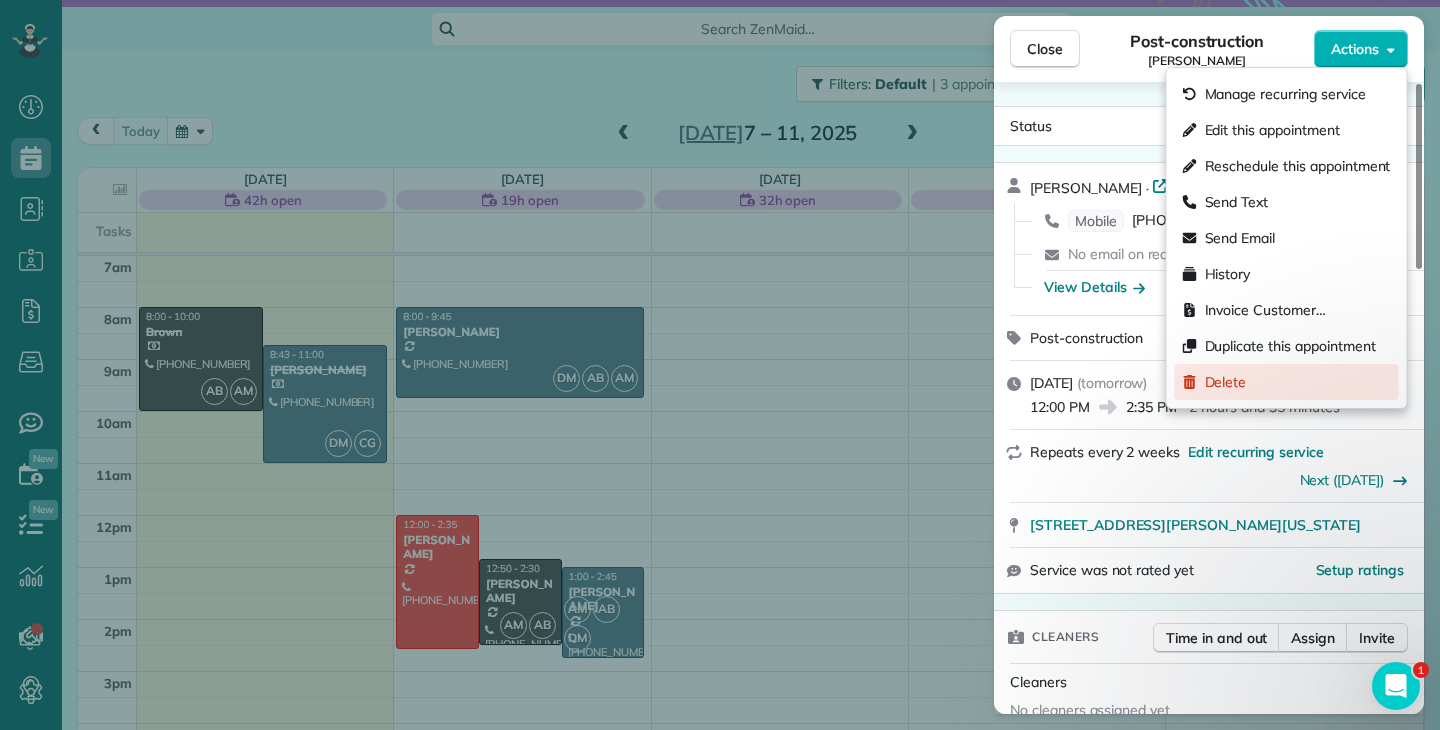 click on "Delete" at bounding box center (1226, 382) 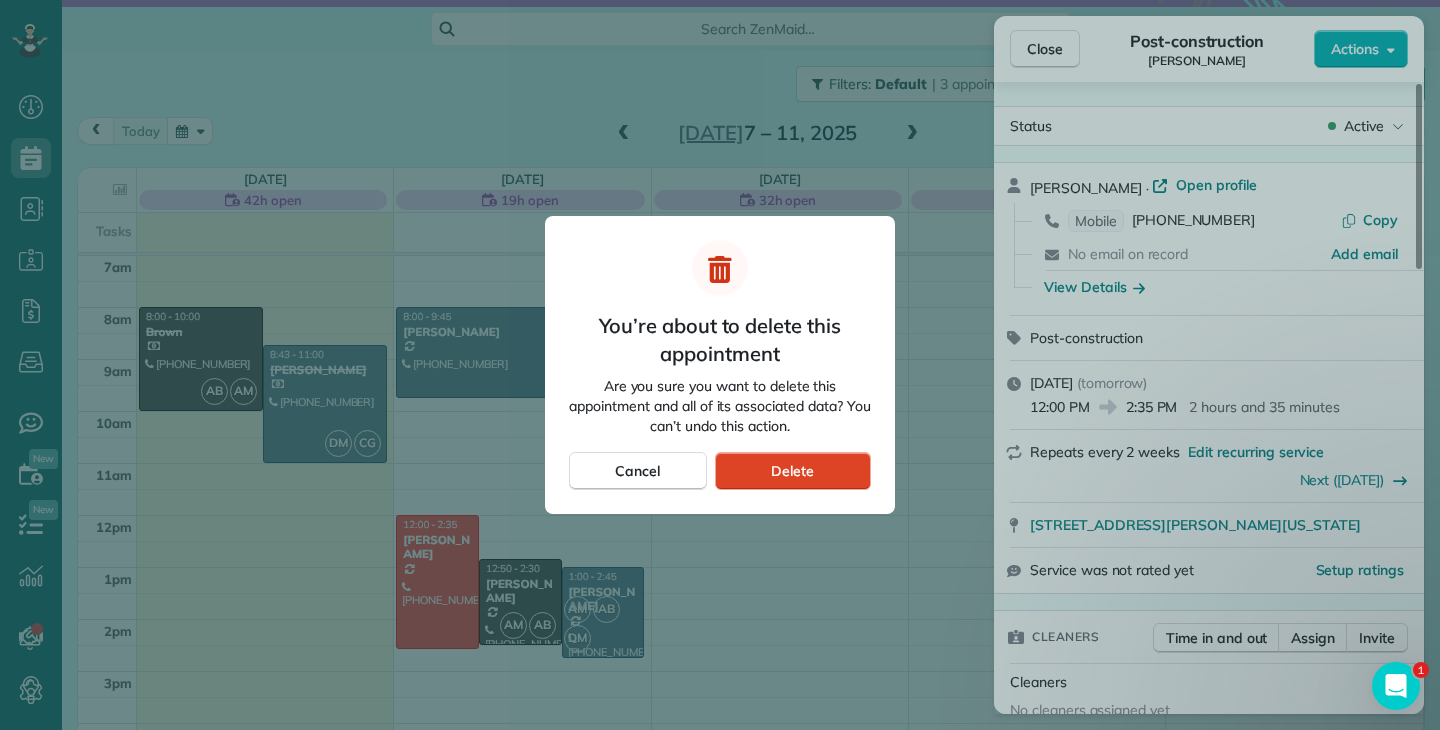 click on "Delete" at bounding box center [793, 471] 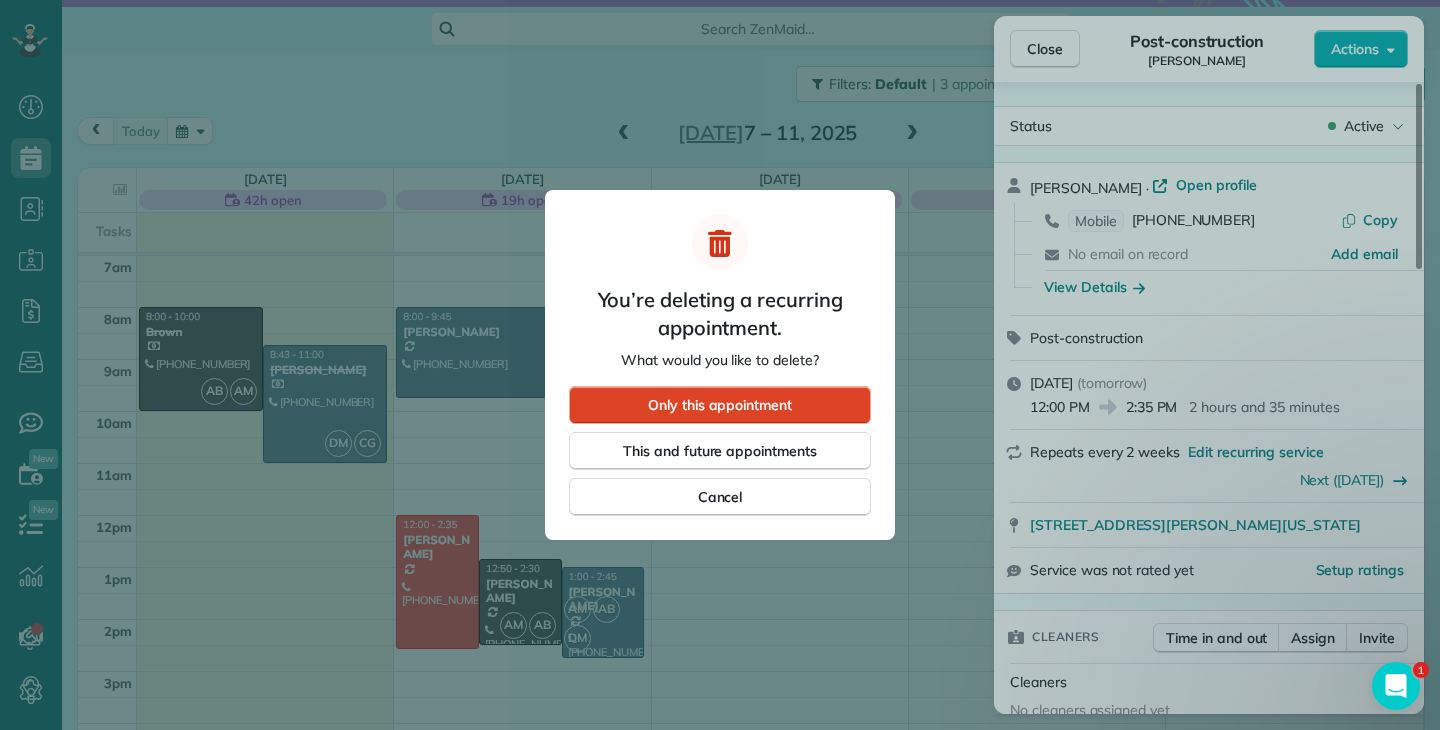 click on "Only this appointment" at bounding box center (720, 405) 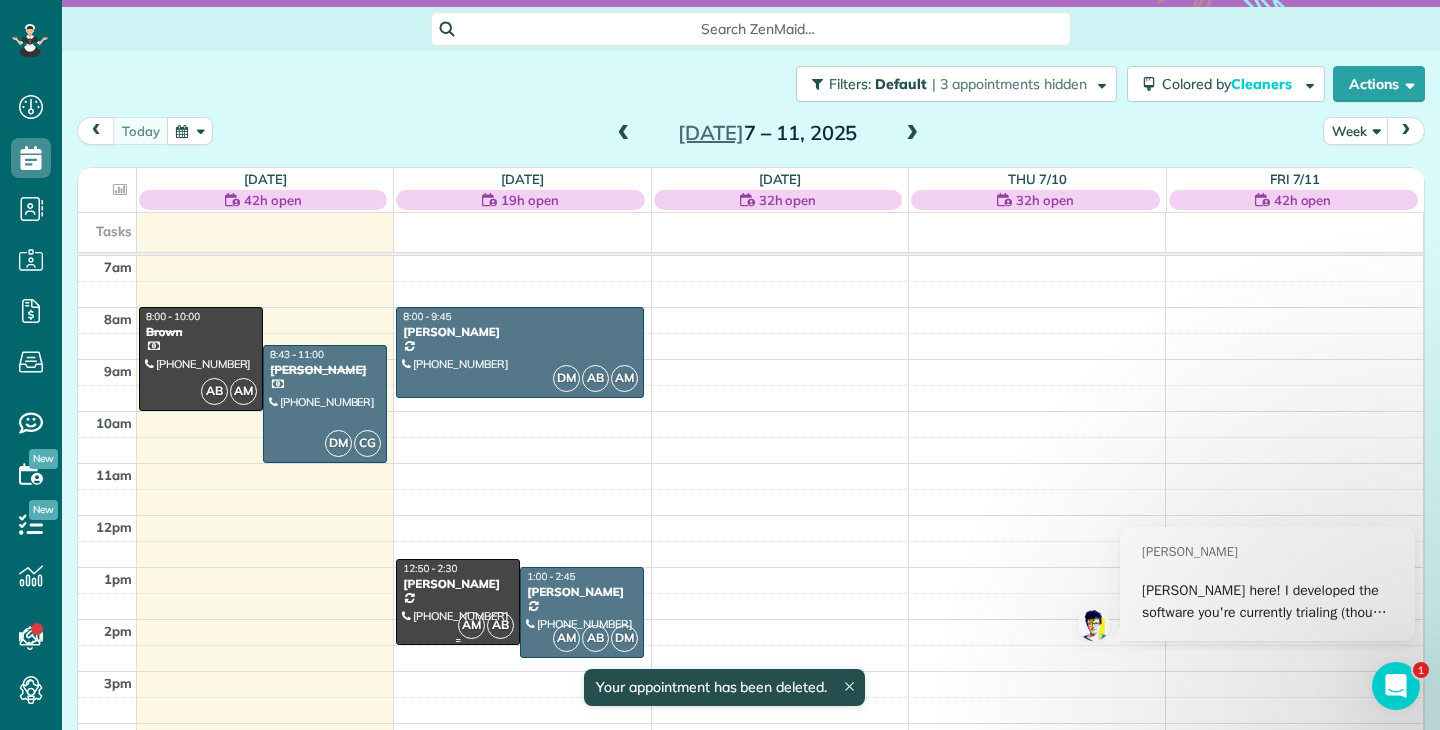 click on "12:50 - 2:30" at bounding box center (458, 568) 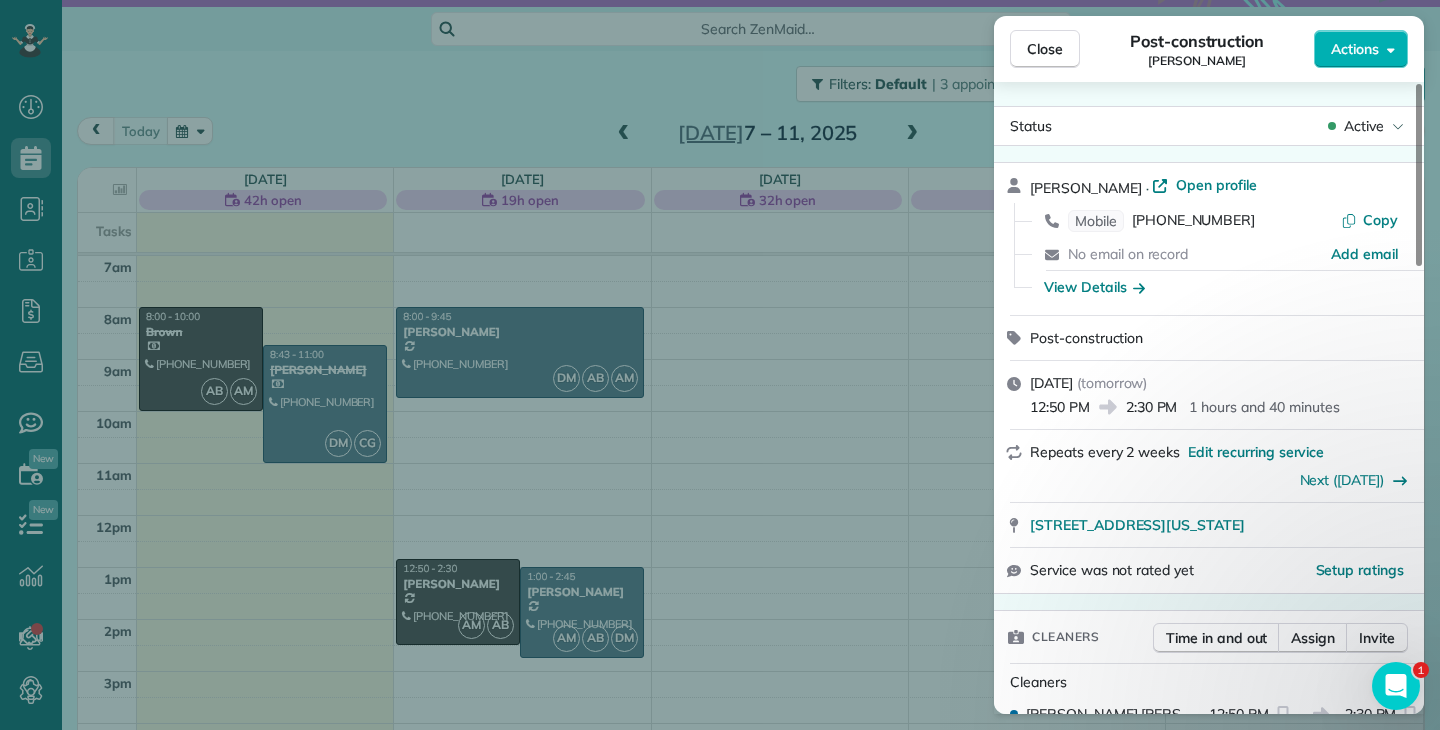 click on "Post-construction" at bounding box center [1086, 338] 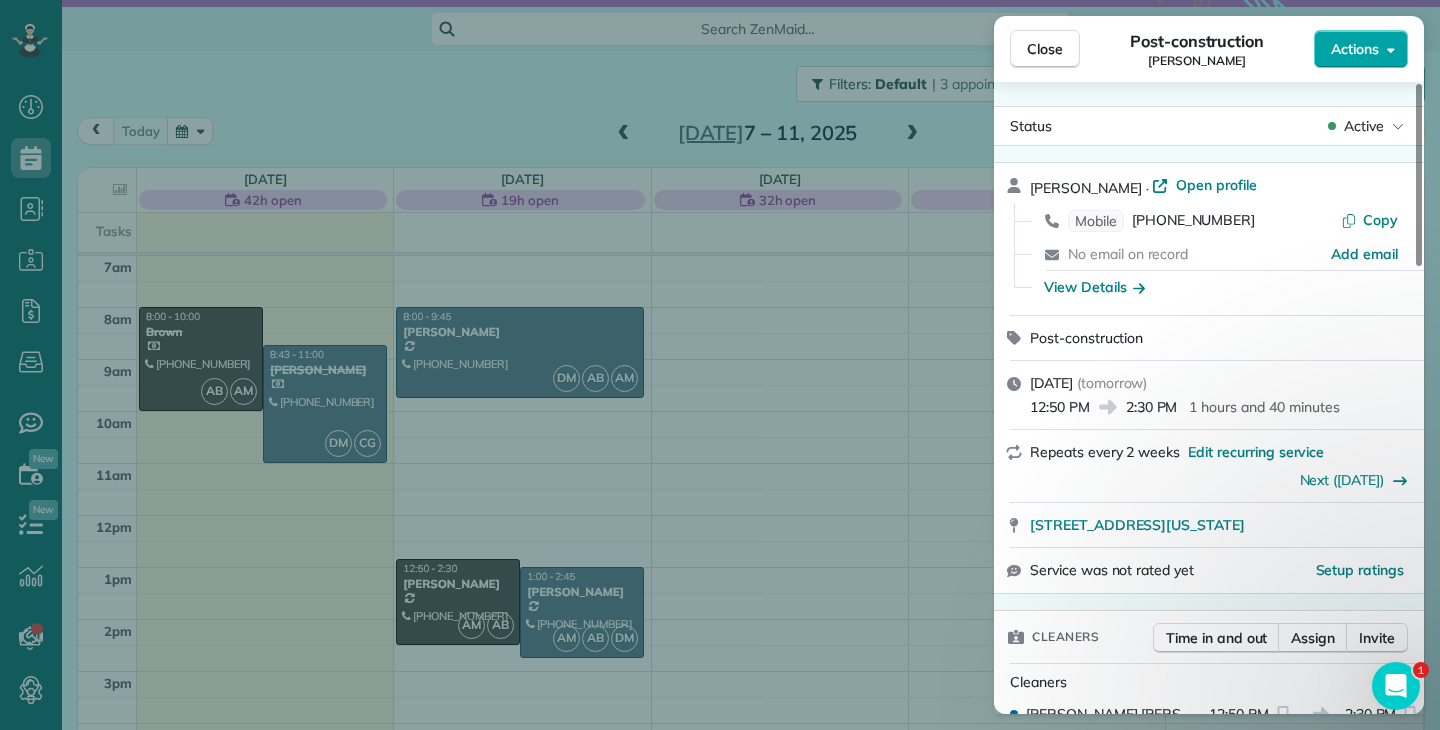 click on "Actions" at bounding box center [1361, 49] 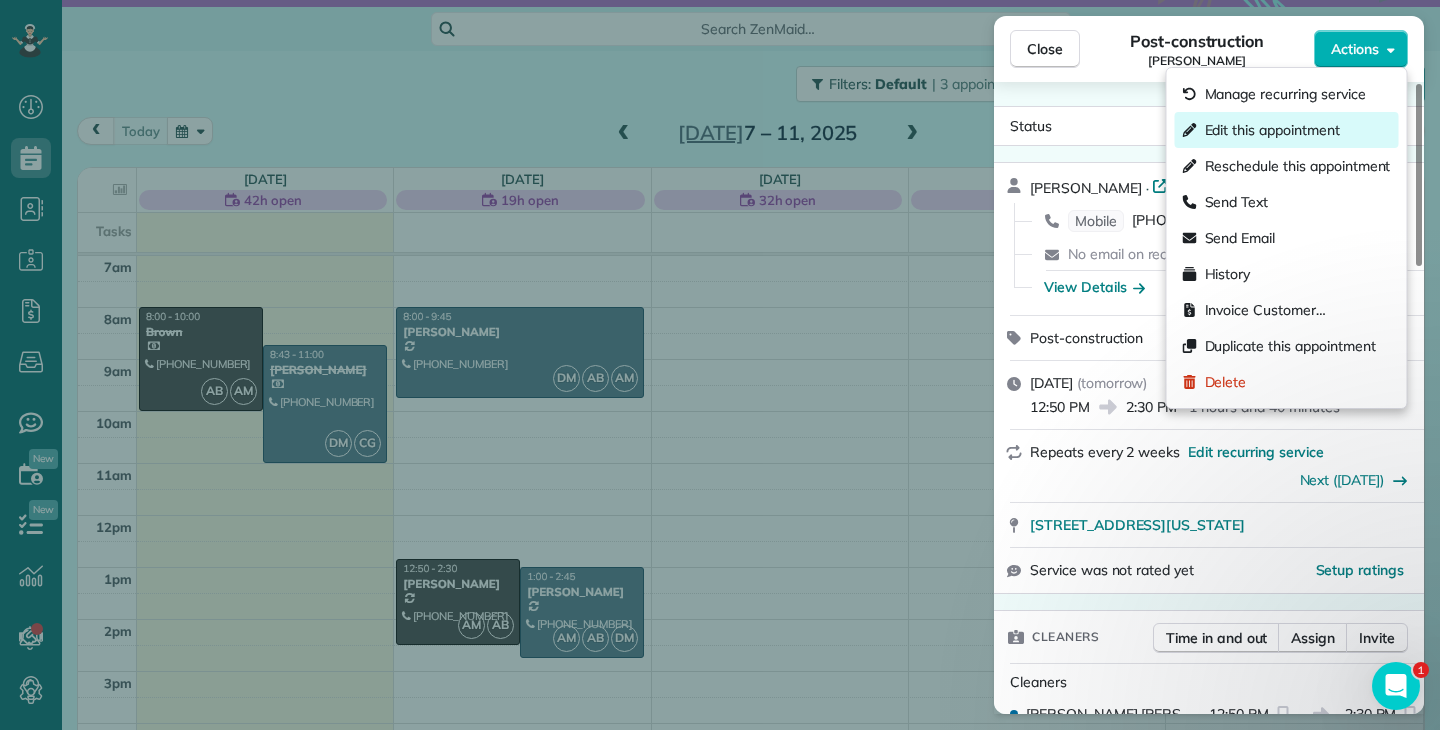 click on "Edit this appointment" at bounding box center (1272, 130) 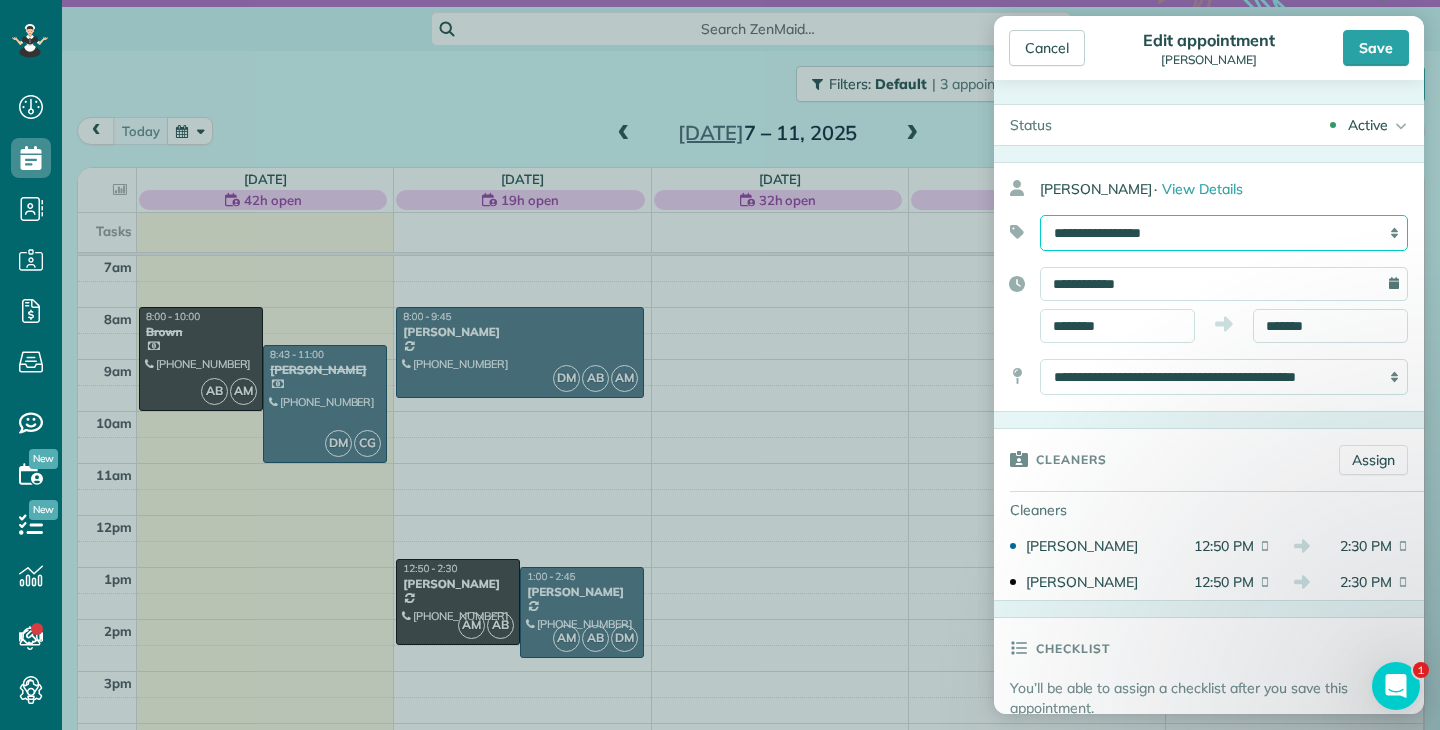 click on "**********" at bounding box center (1224, 233) 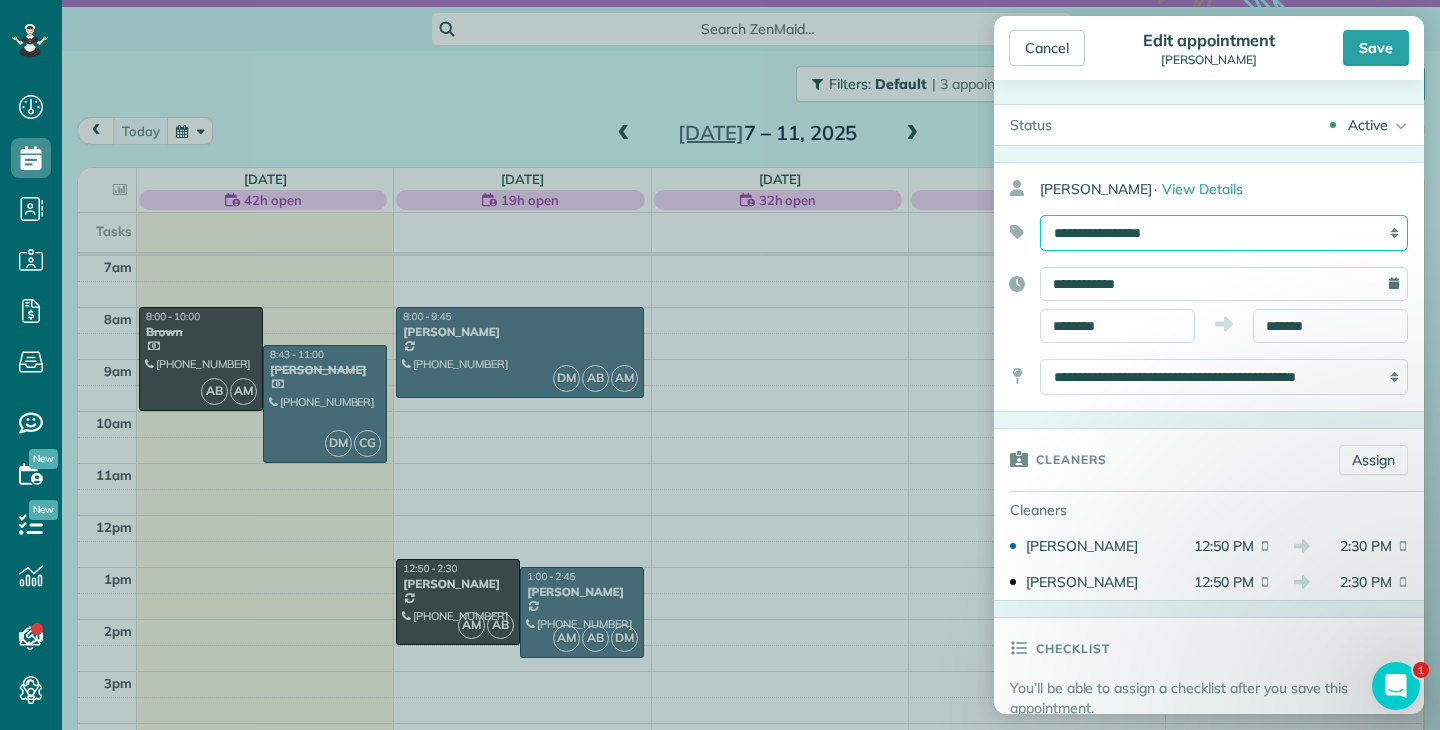 select on "******" 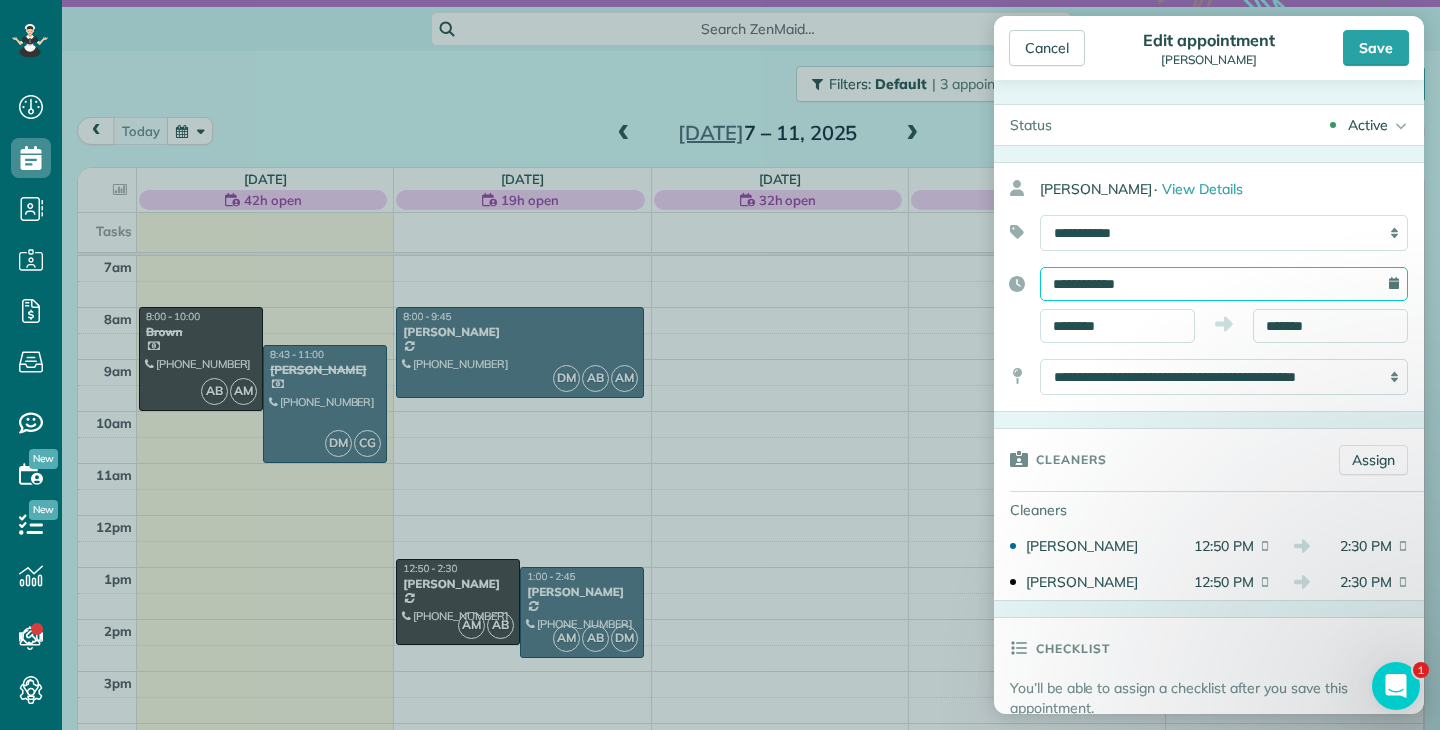 click on "**********" at bounding box center (1224, 284) 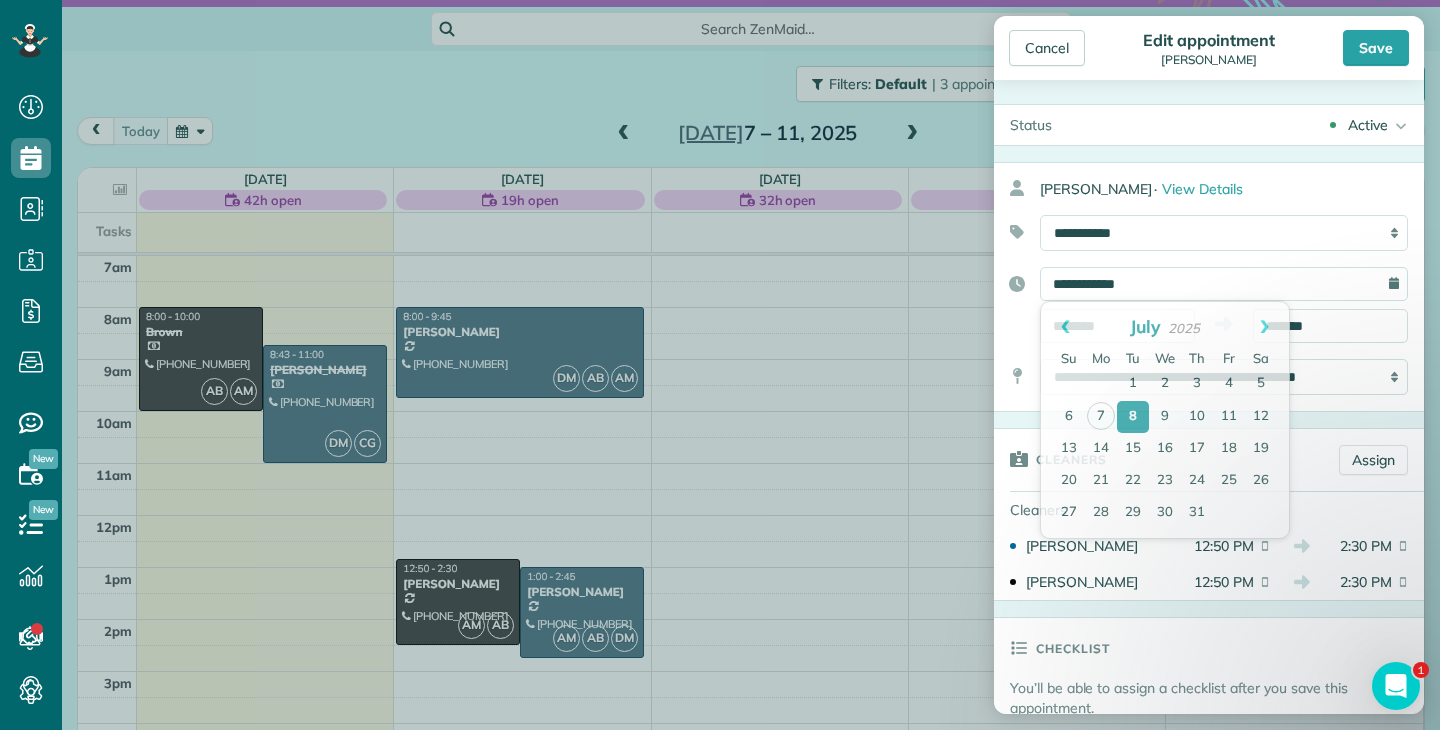 click on "**********" at bounding box center [1209, 305] 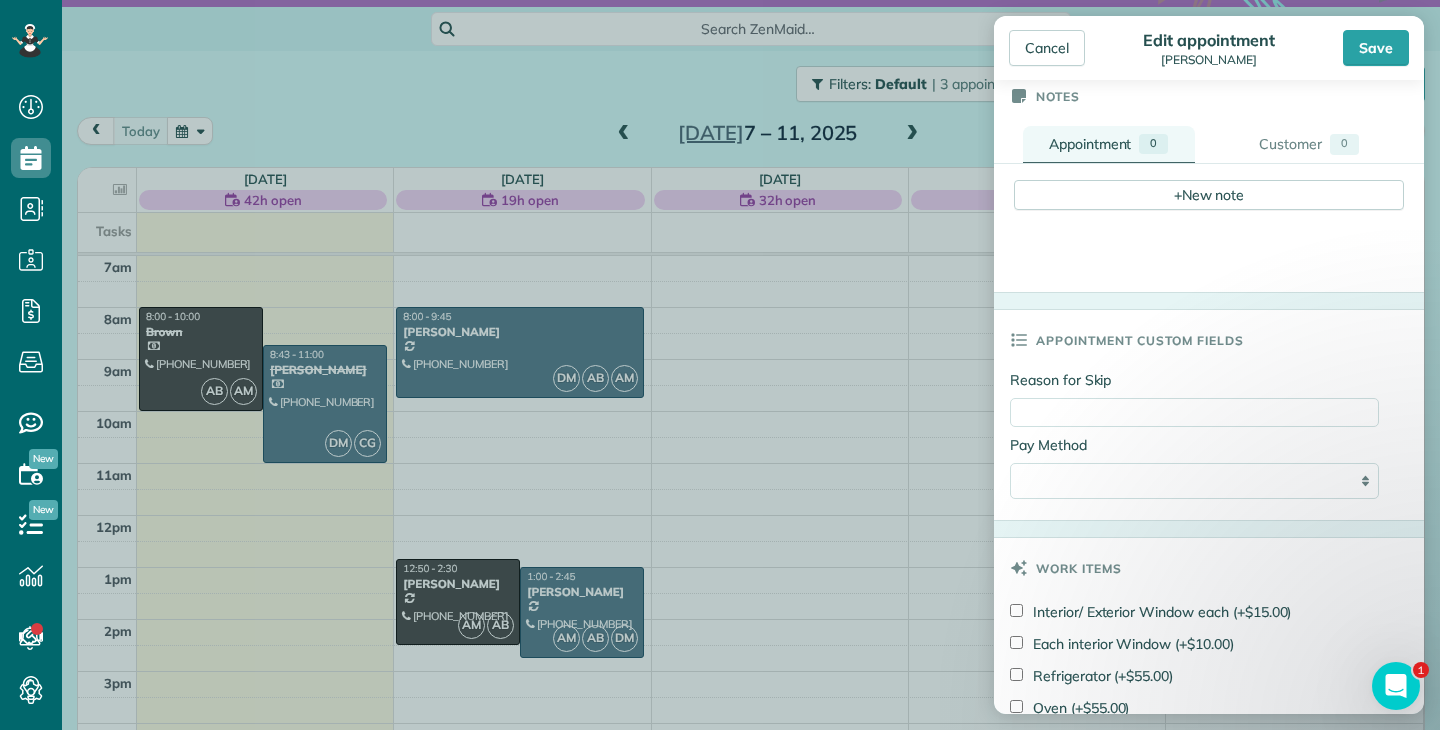 scroll, scrollTop: 704, scrollLeft: 0, axis: vertical 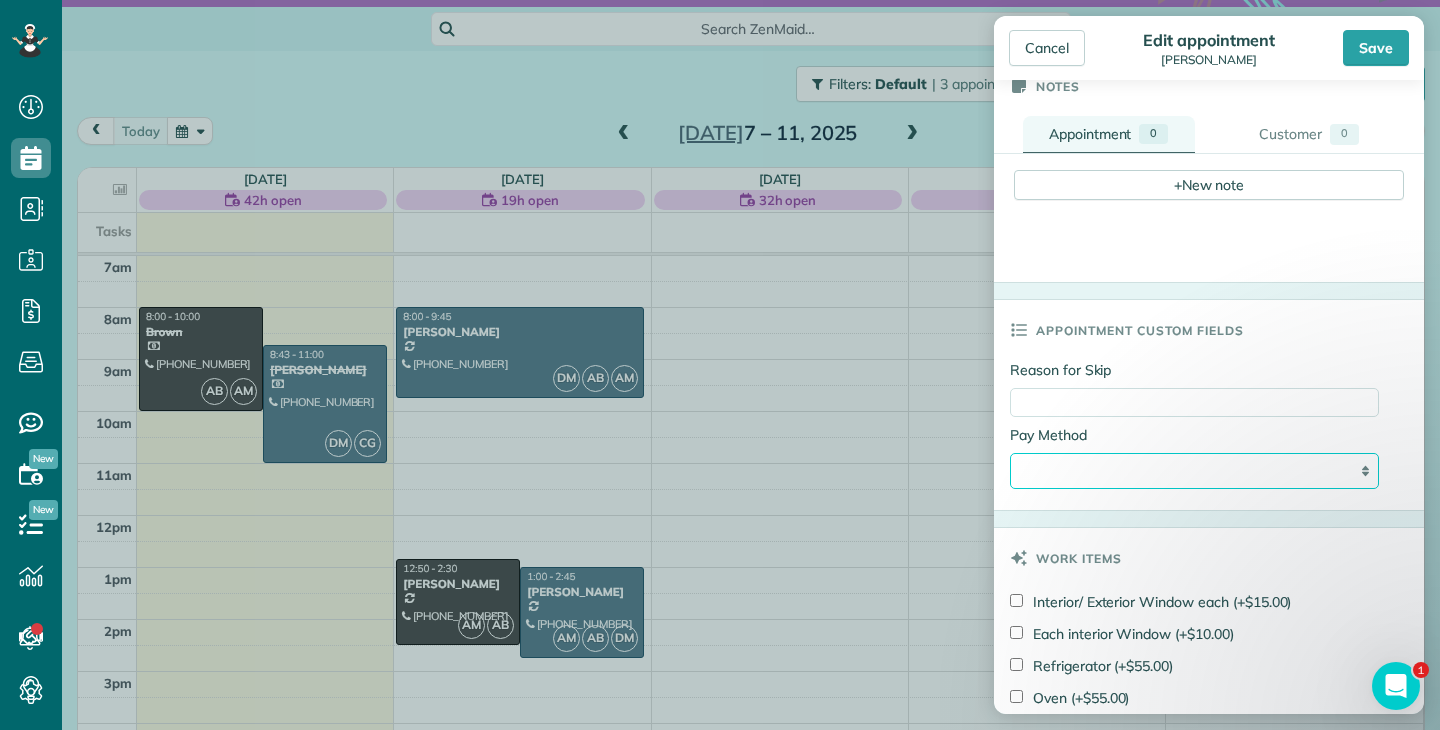 click on "**********" at bounding box center (1194, 471) 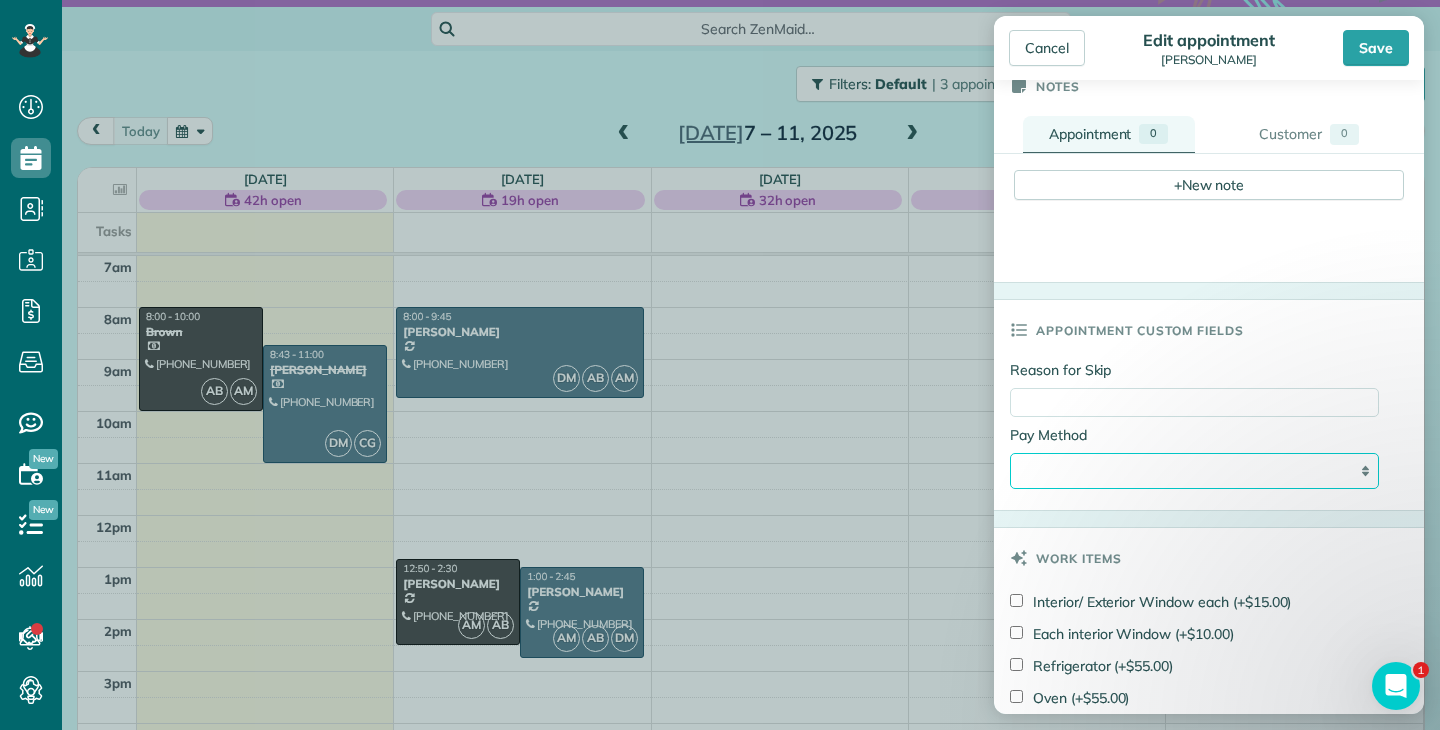 select on "****" 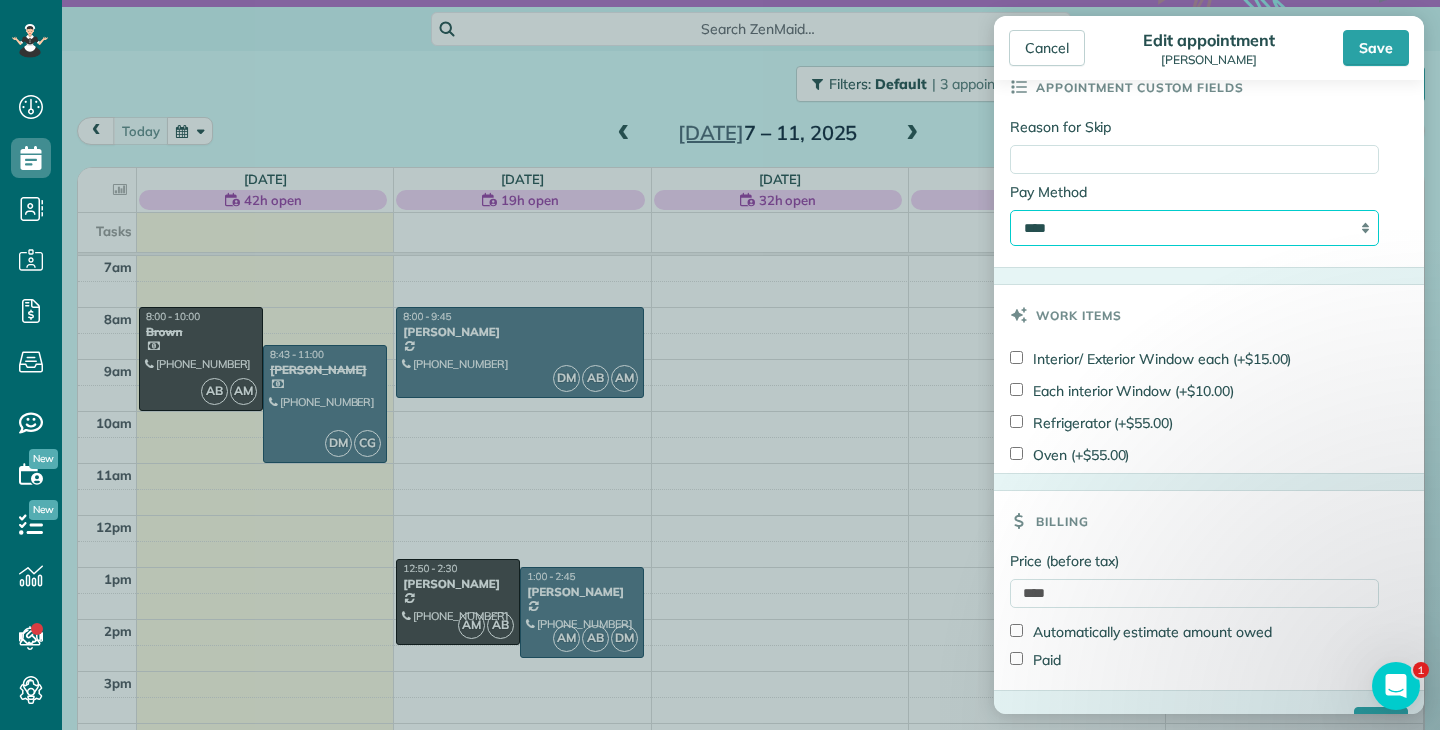 scroll, scrollTop: 998, scrollLeft: 0, axis: vertical 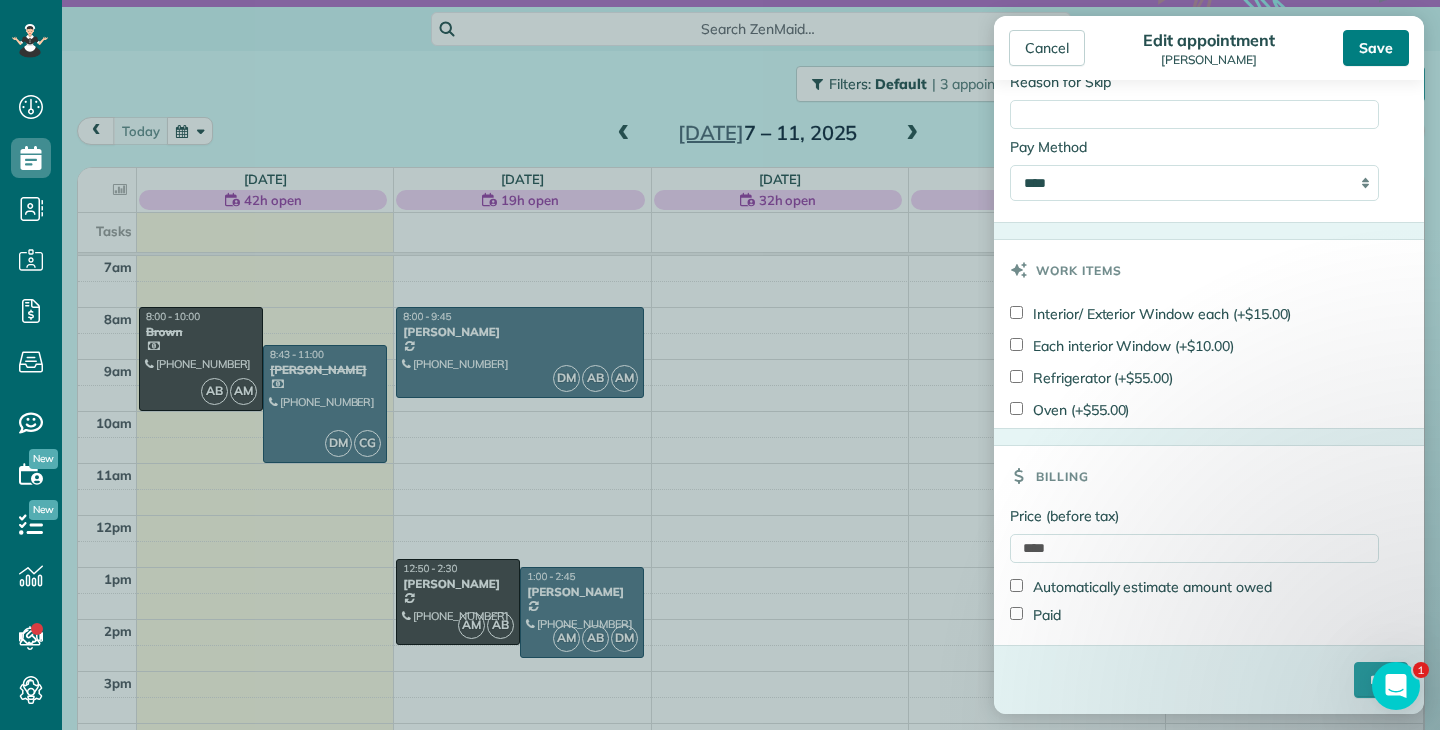 click on "Save" at bounding box center [1376, 48] 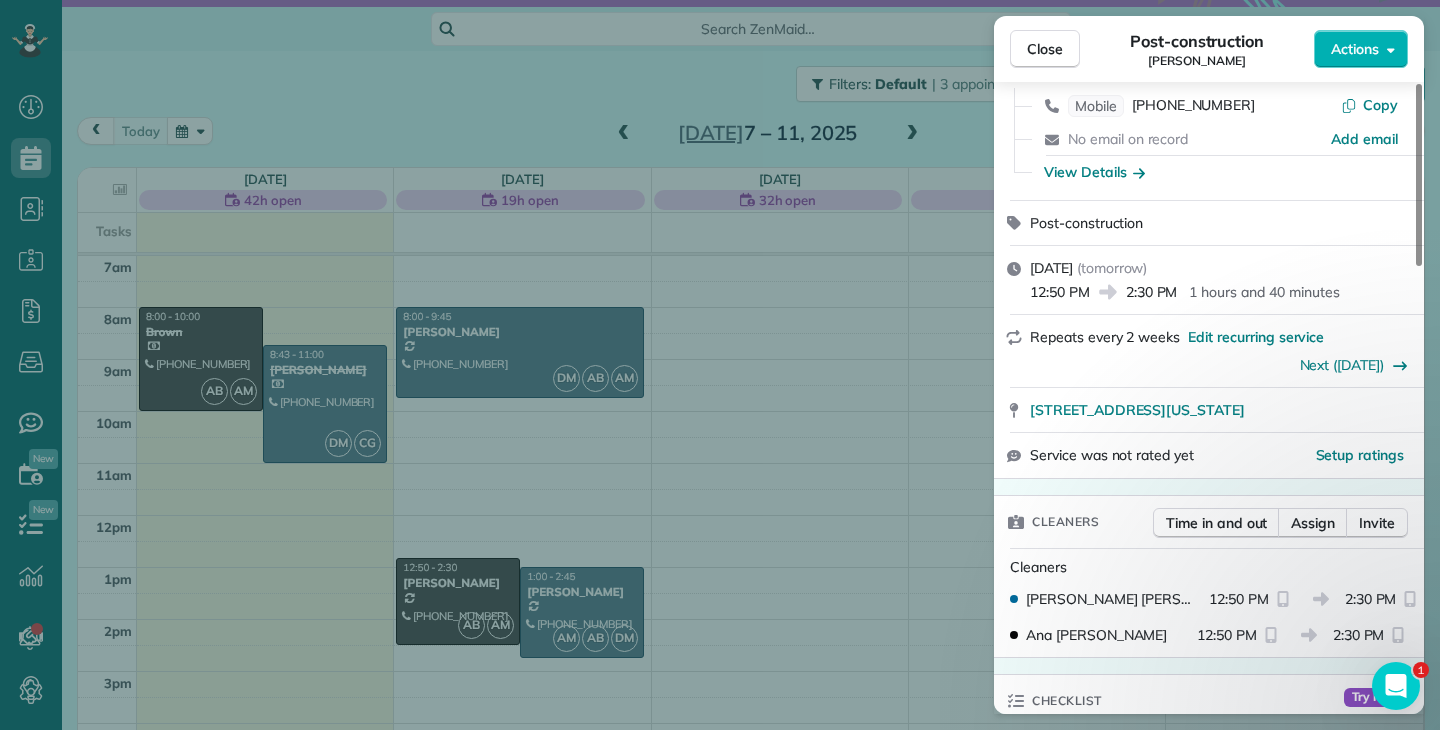 scroll, scrollTop: 117, scrollLeft: 0, axis: vertical 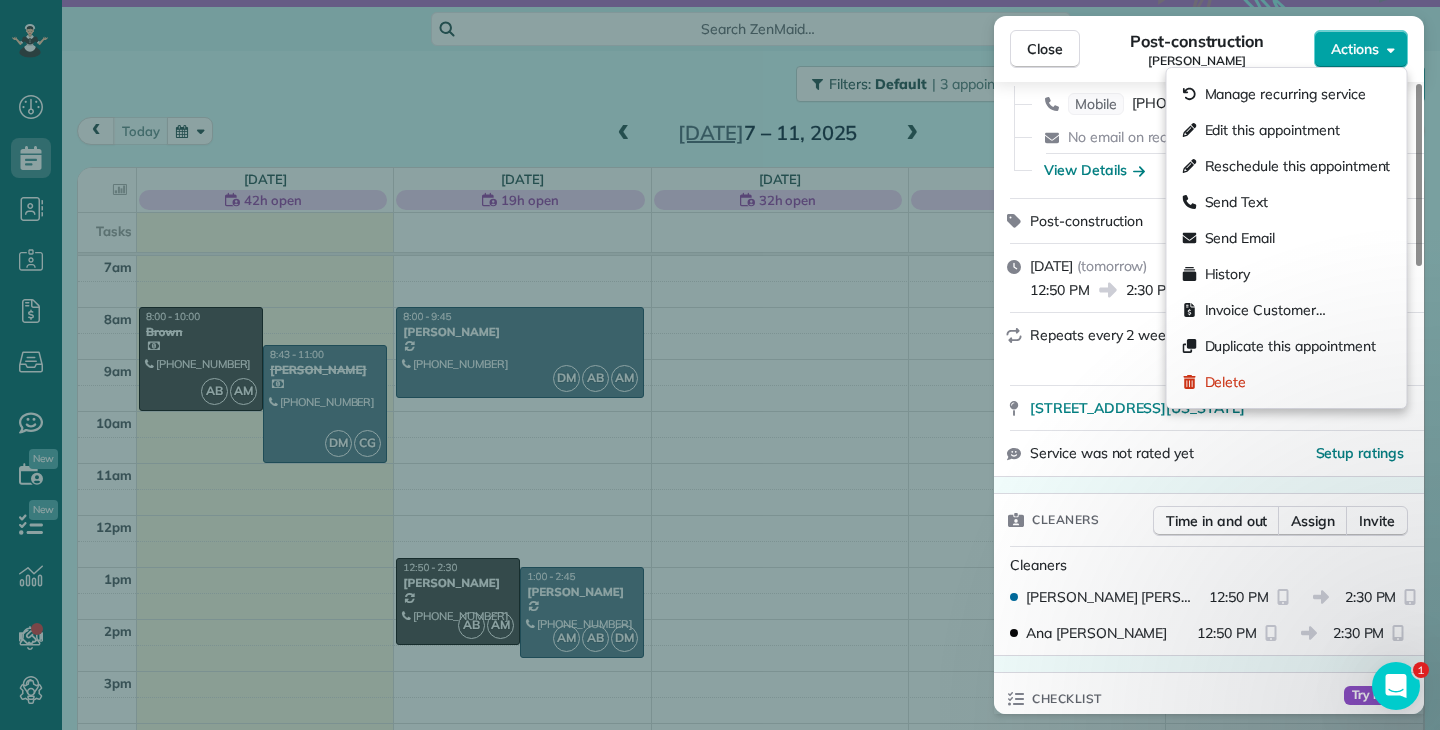 click 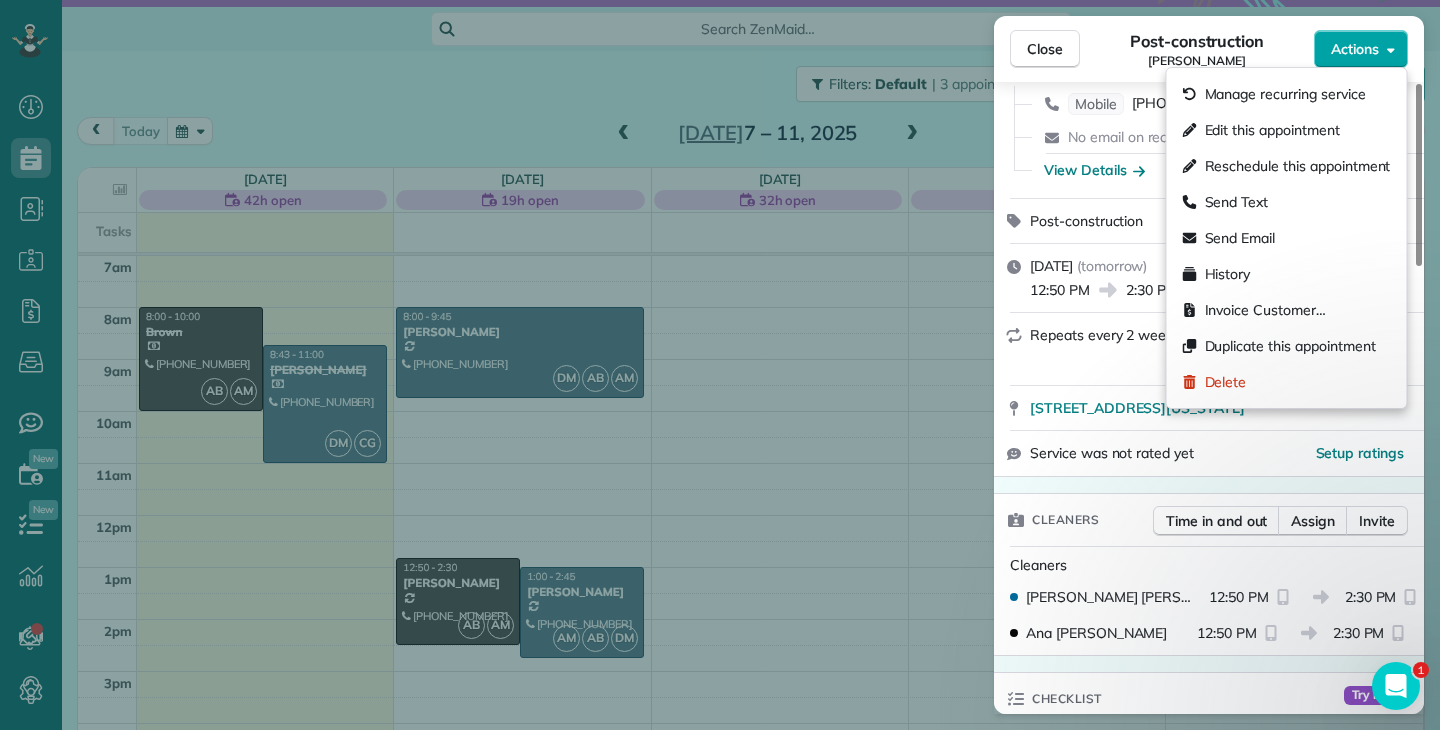 click 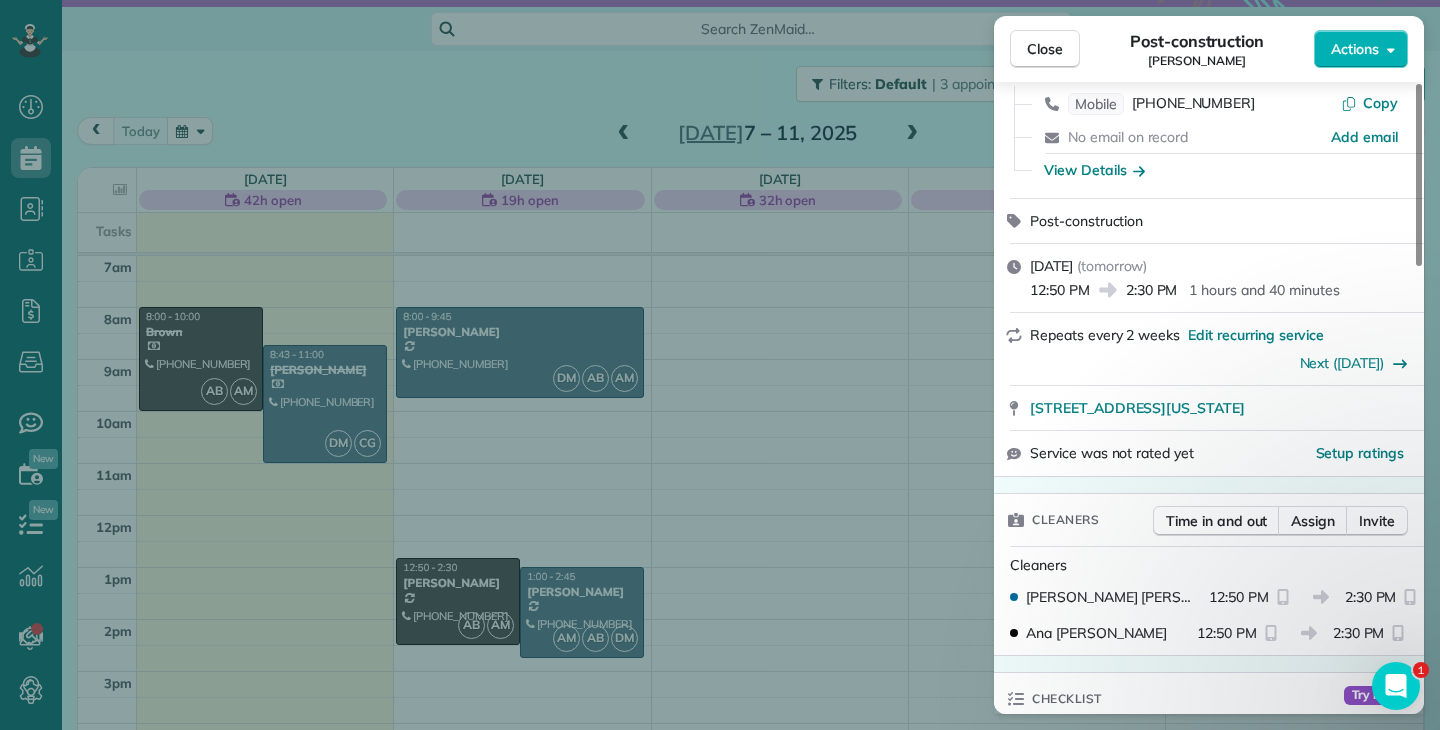 click on "Close Post-construction Dayana Marinho Actions Status Active Dayana Marinho · Open profile Mobile (757) 951-7059 Copy No email on record Add email View Details Post-construction Tuesday, July 08, 2025 ( tomorrow ) 12:50 PM 2:30 PM 1 hours and 40 minutes Repeats every 2 weeks Edit recurring service Next (Jul 21) 3683 ship chandlers wharf Virginia Beach Va 23452 Service was not rated yet Setup ratings Cleaners Time in and out Assign Invite Cleaners Angie   Medina 12:50 PM 2:30 PM Ana   Brito 12:50 PM 2:30 PM Checklist Try Now Keep this appointment up to your standards. Stay on top of every detail, keep your cleaners organised, and your client happy. Assign a checklist Watch a 5 min demo Billing Billing actions Price $0.00 Overcharge $0.00 Discount $0.00 Coupon discount - Primary tax - Secondary tax - Total appointment price $0.00 Tips collected New feature! $0.00 Mark as paid Total including tip $0.00 Get paid online in no-time! Send an invoice and reward your cleaners with tips Charge customer credit card 0 0" at bounding box center [720, 365] 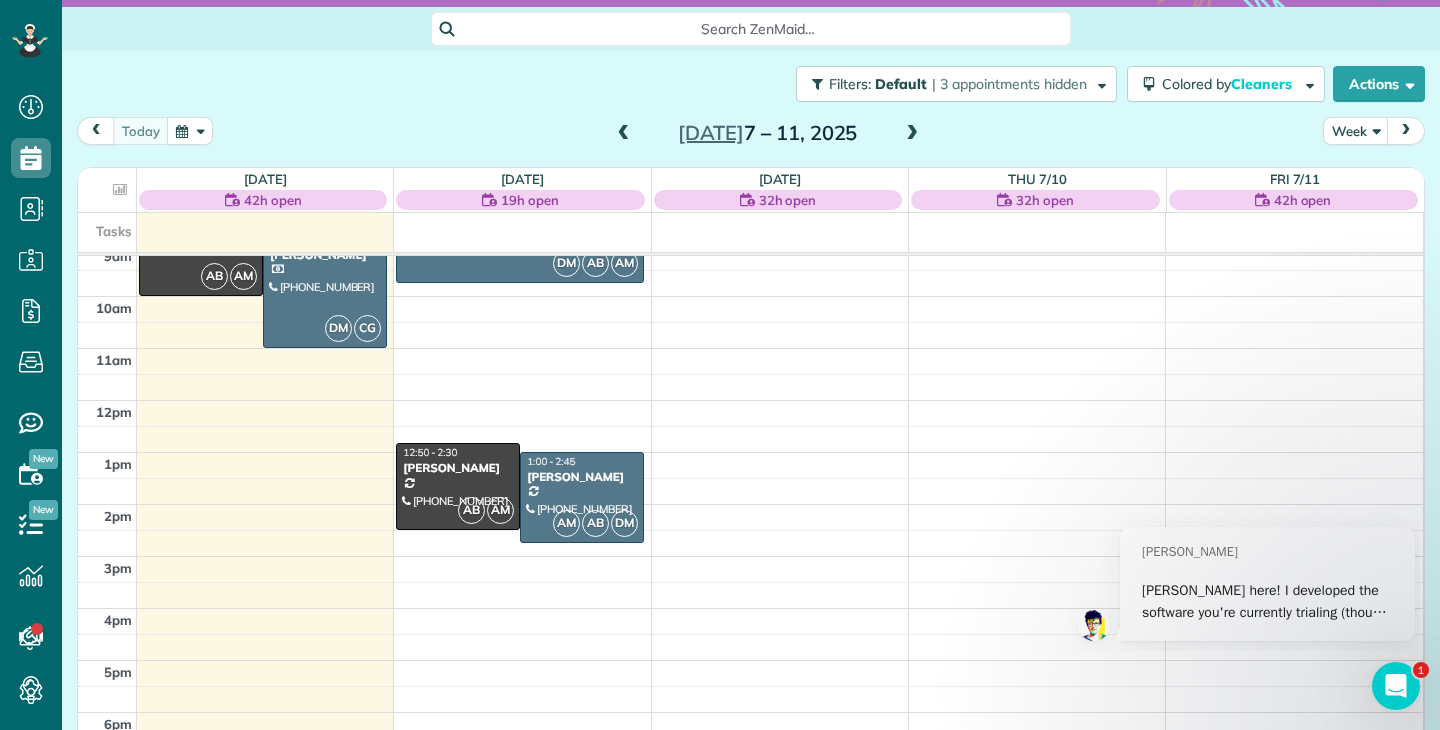 scroll, scrollTop: 0, scrollLeft: 0, axis: both 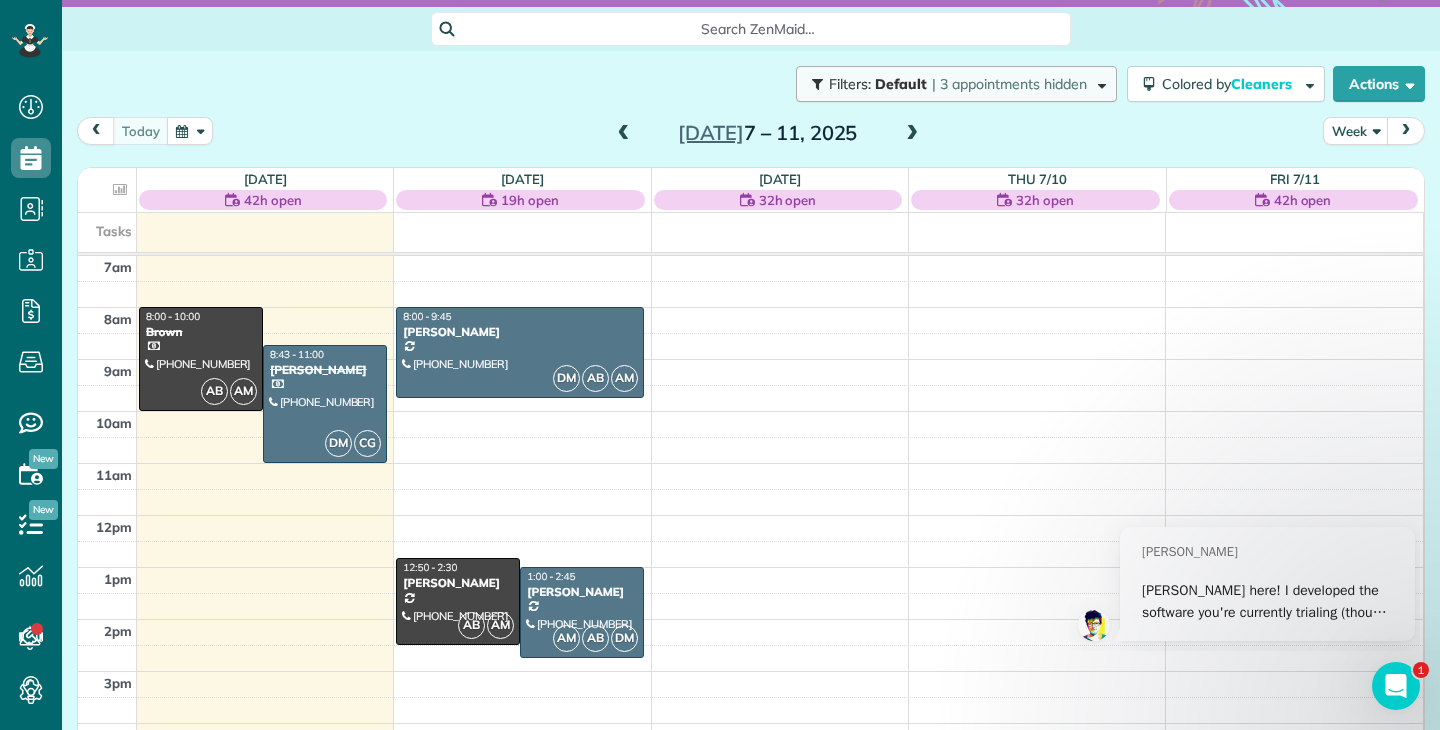 click on "Filters:   Default
|  3 appointments hidden" at bounding box center [956, 84] 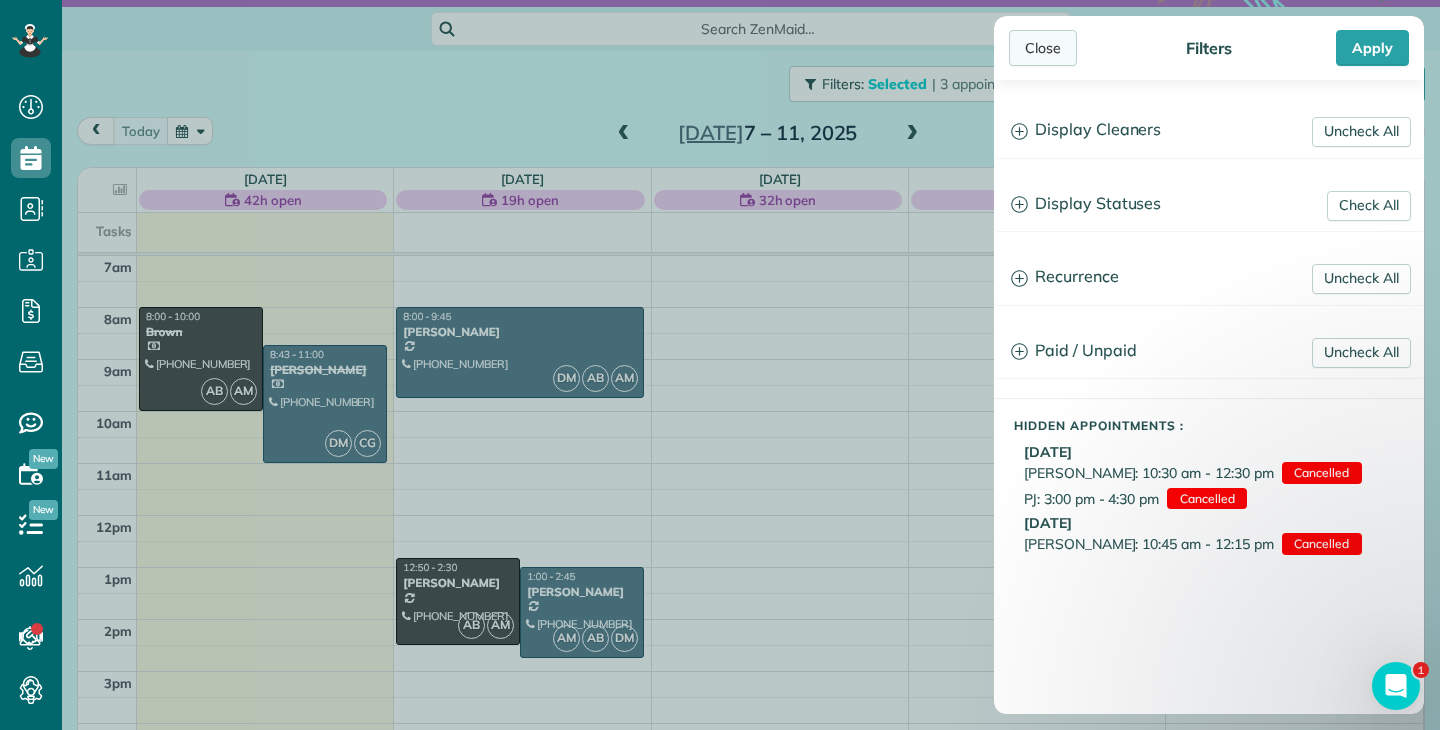 click on "Close" at bounding box center [1043, 48] 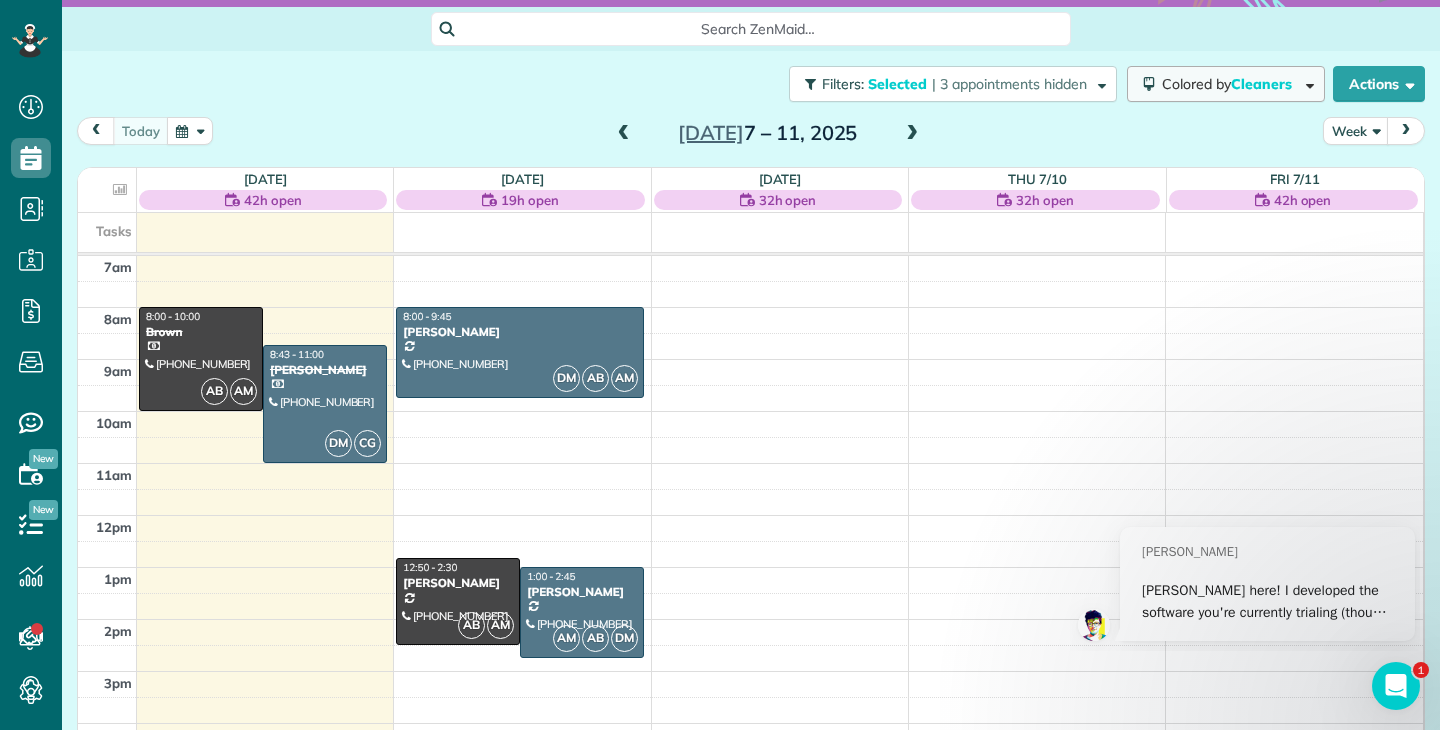 click on "Colored by  Cleaners" at bounding box center [1230, 84] 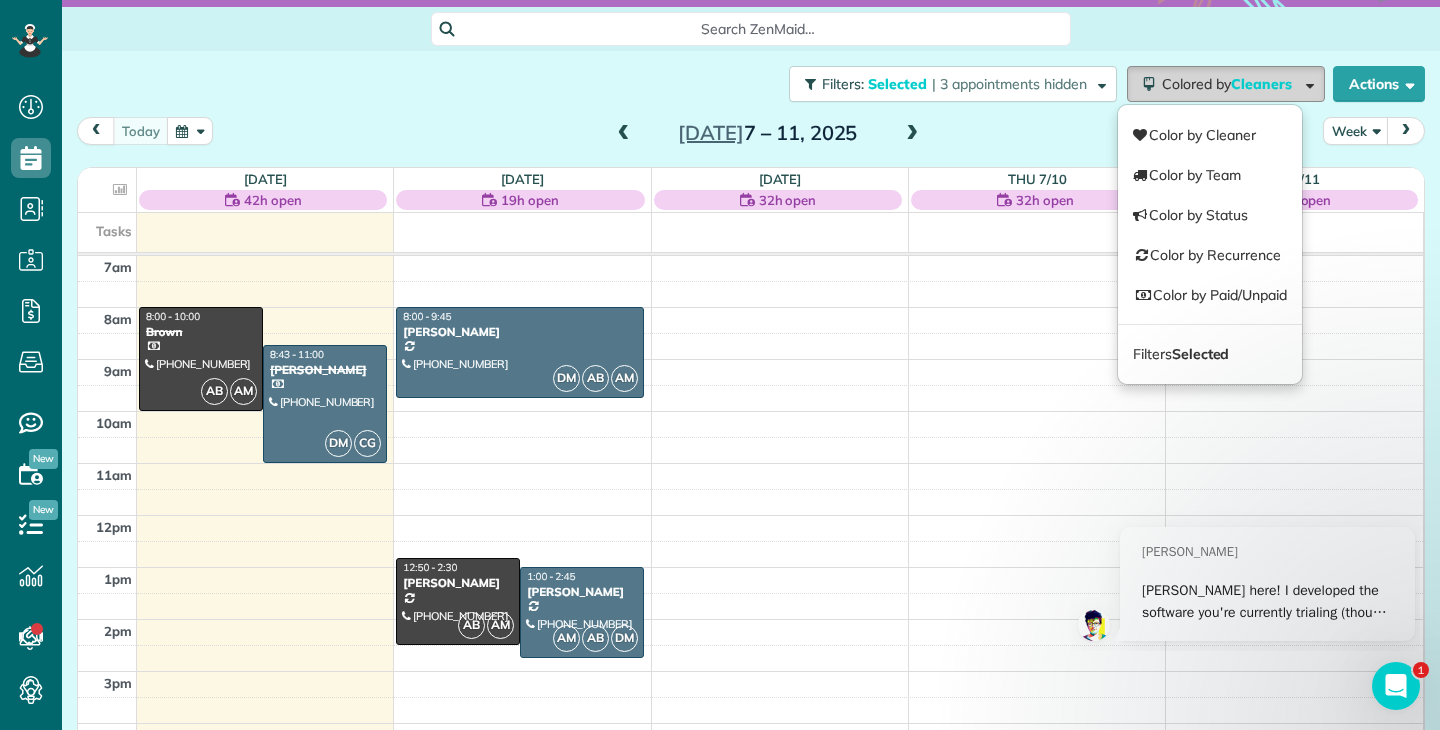 click on "Colored by  Cleaners" at bounding box center (1230, 84) 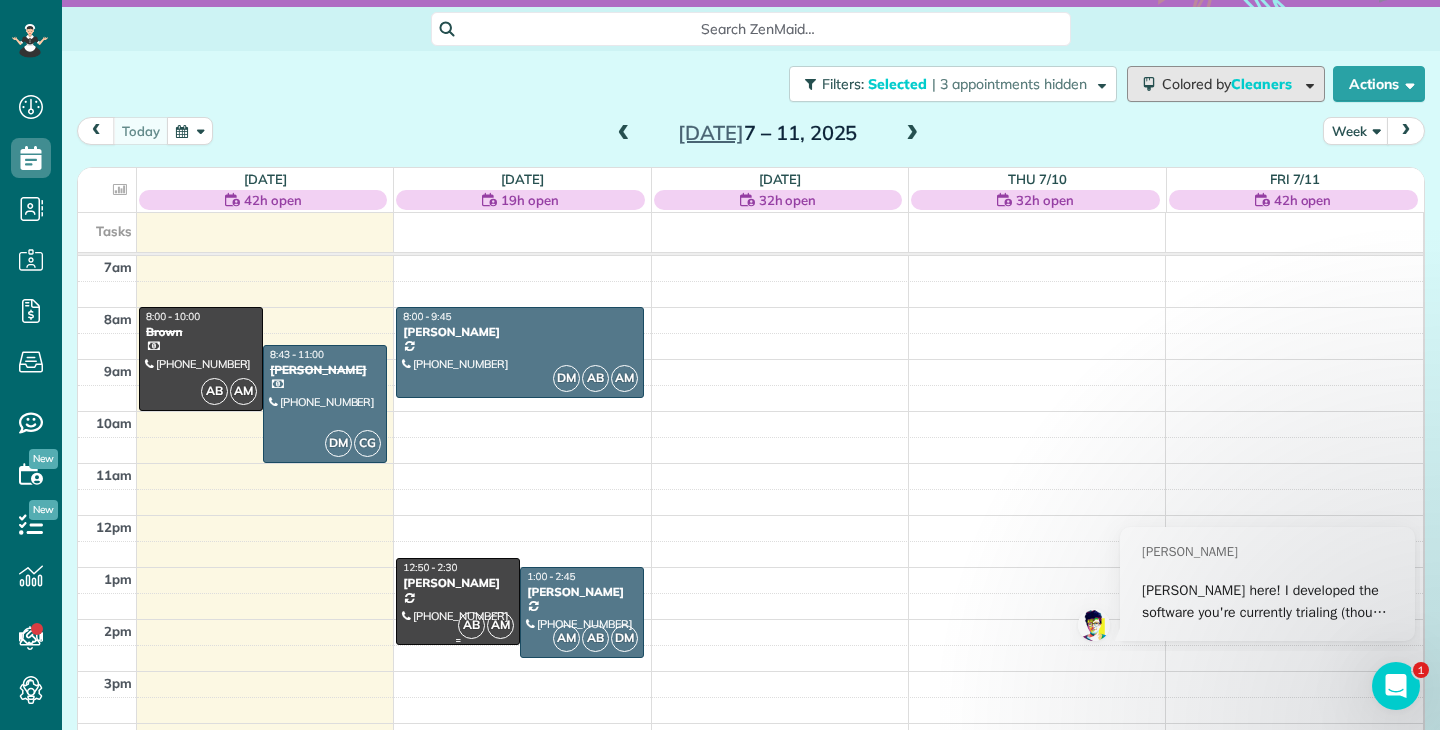 click on "12:50 - 2:30" at bounding box center (430, 567) 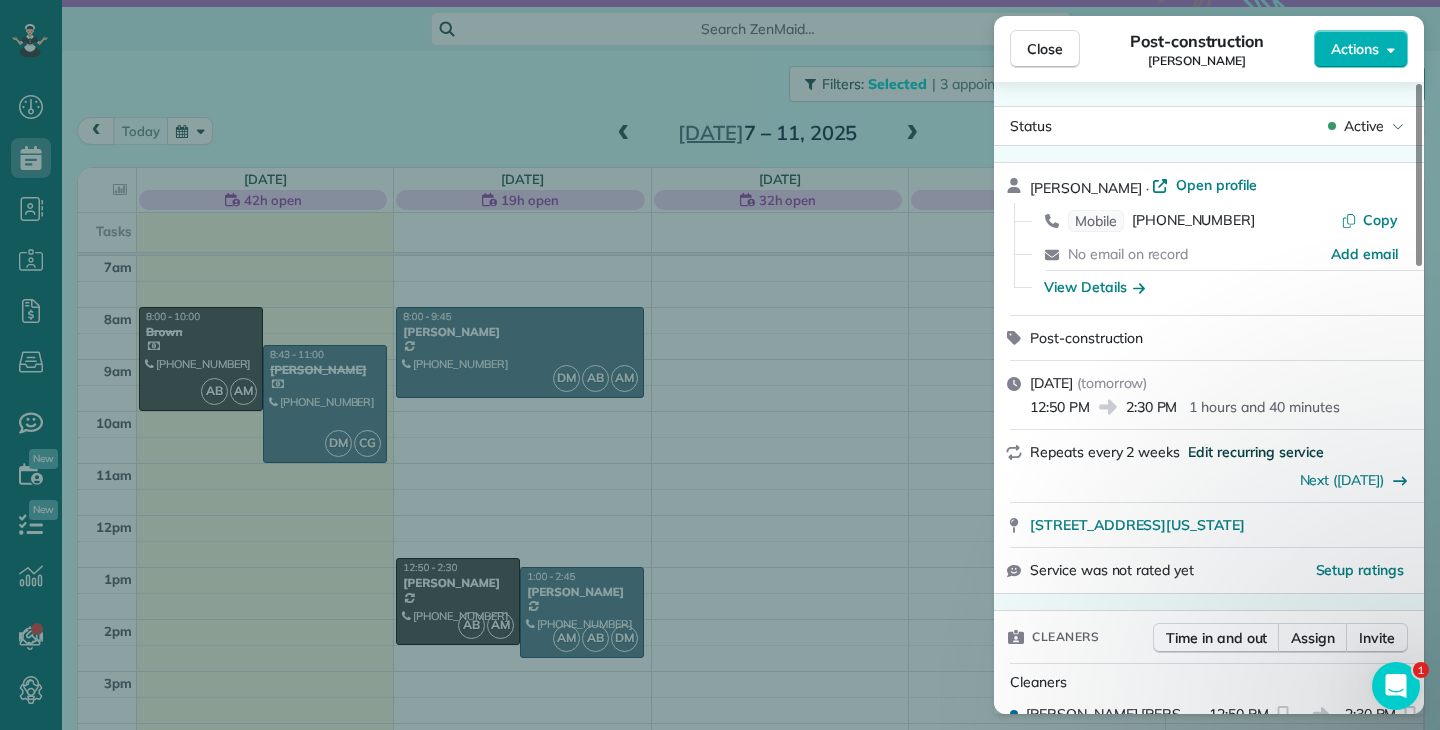 click on "Edit recurring service" at bounding box center (1256, 452) 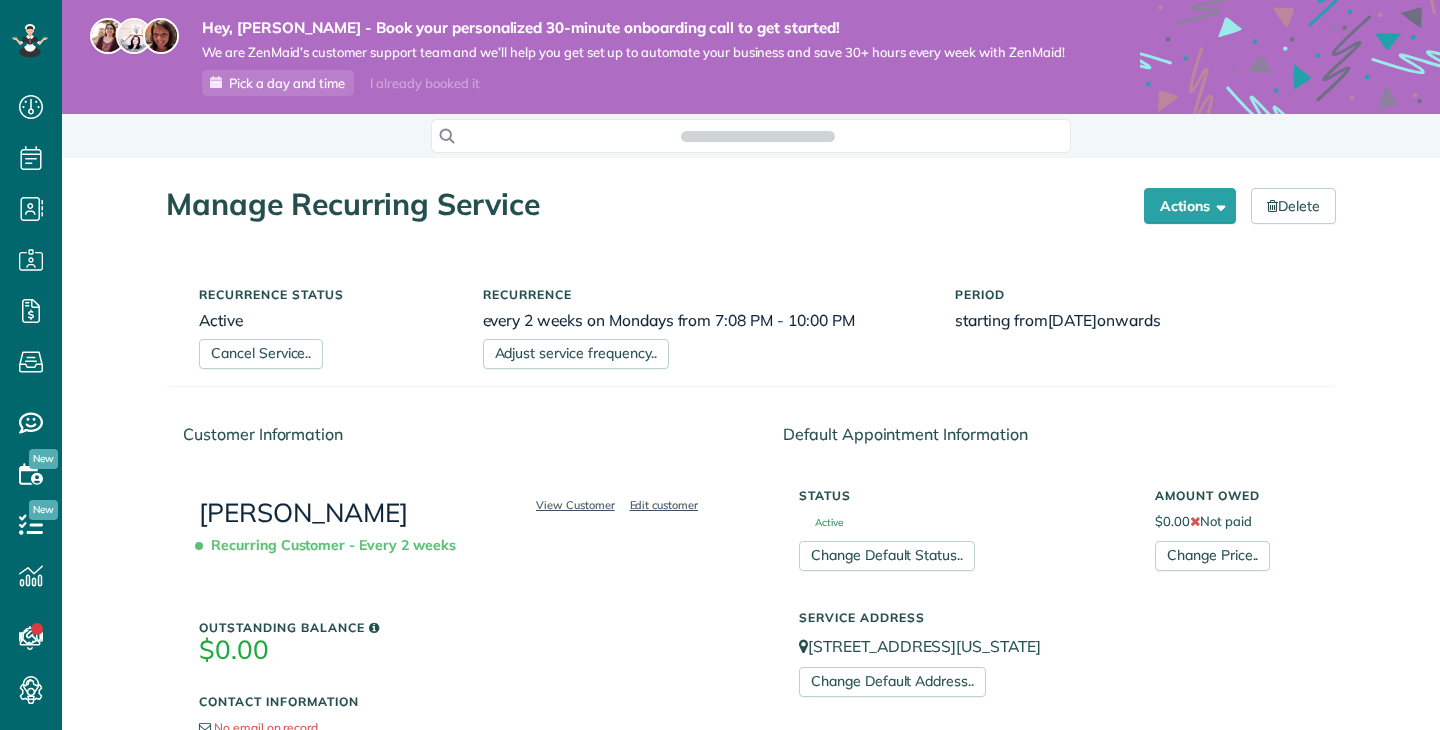 scroll, scrollTop: 0, scrollLeft: 0, axis: both 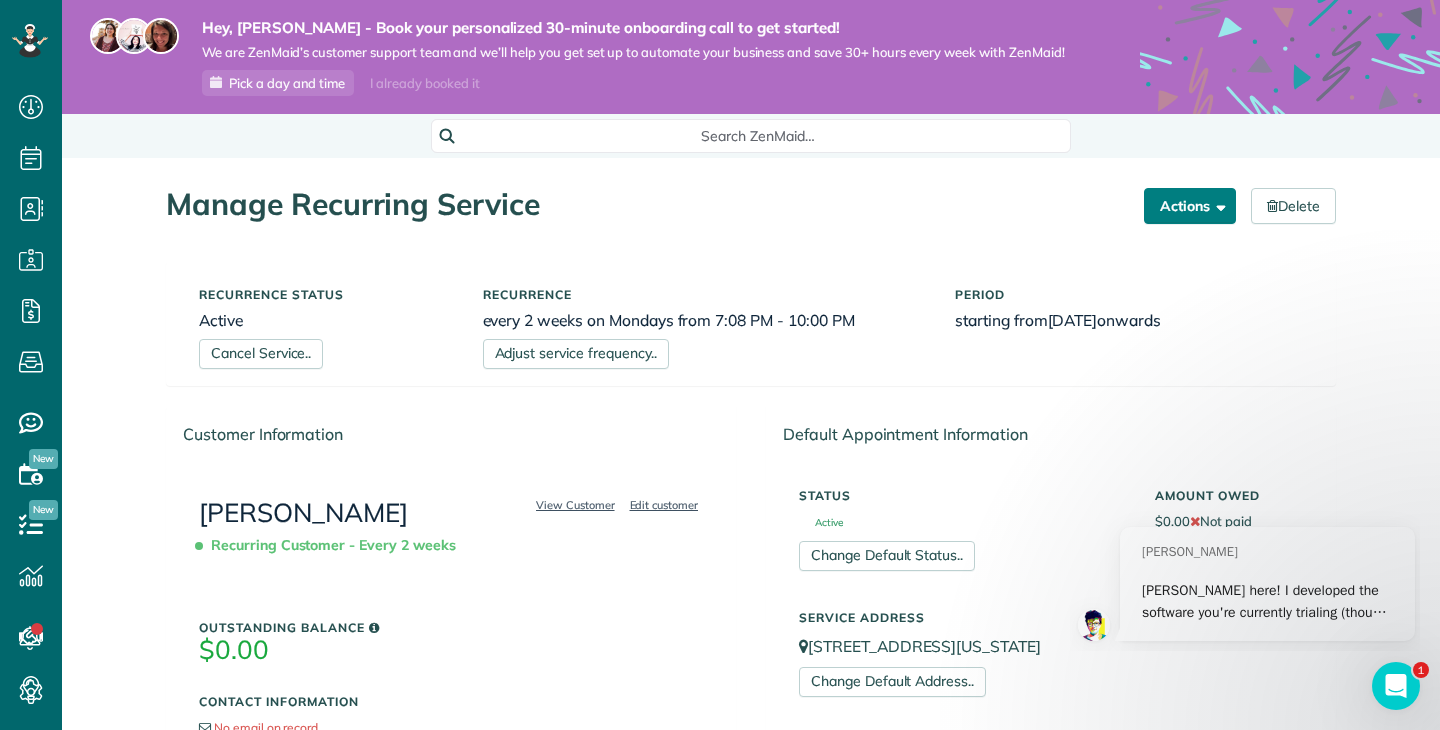 click on "Actions" at bounding box center (1190, 206) 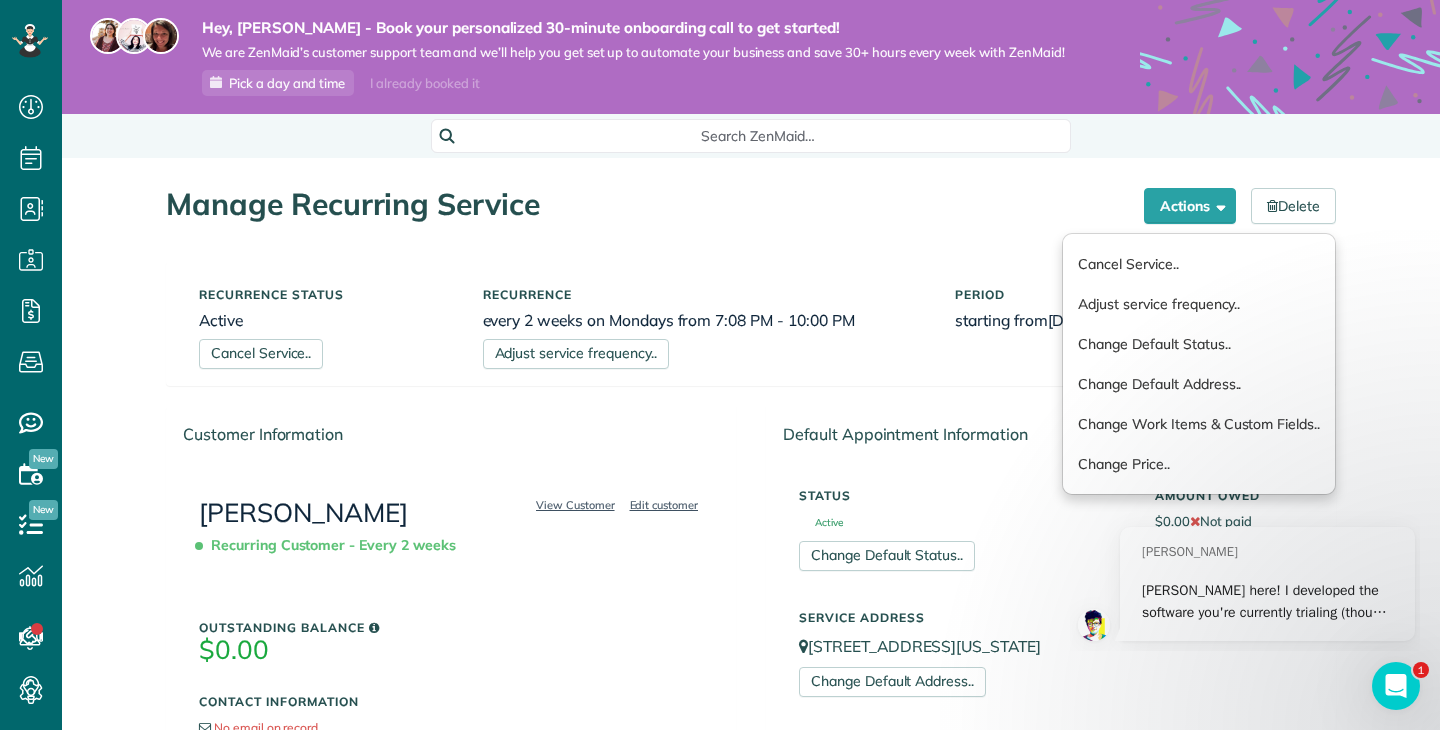 click on "Recurrence status
Active
Cancel Service..
Recurrence
every 2 weeks  on Mondays from  7:08 PM - 10:00 PM
Adjust service frequency..
Period
starting from
07/07/2025
onwards" at bounding box center [751, 323] 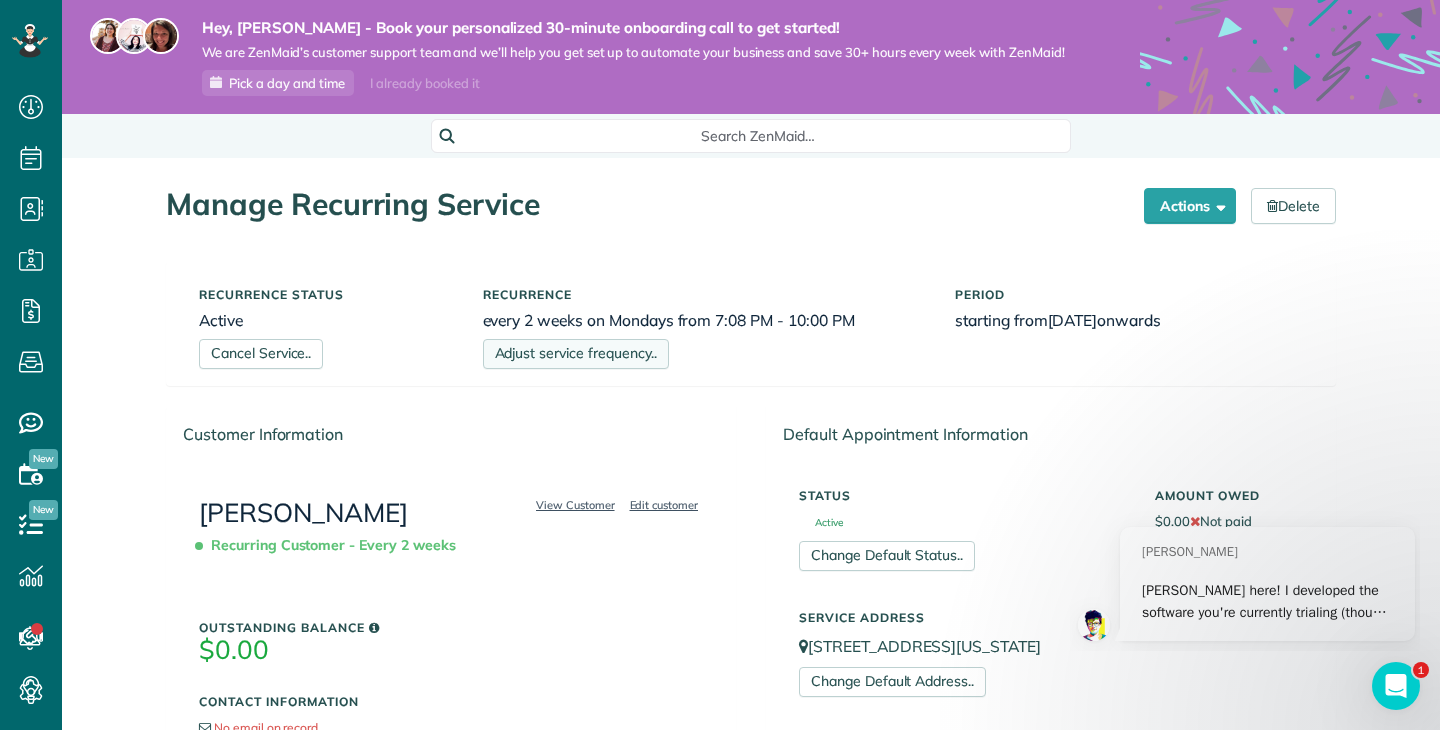 click on "Adjust service frequency.." at bounding box center (576, 354) 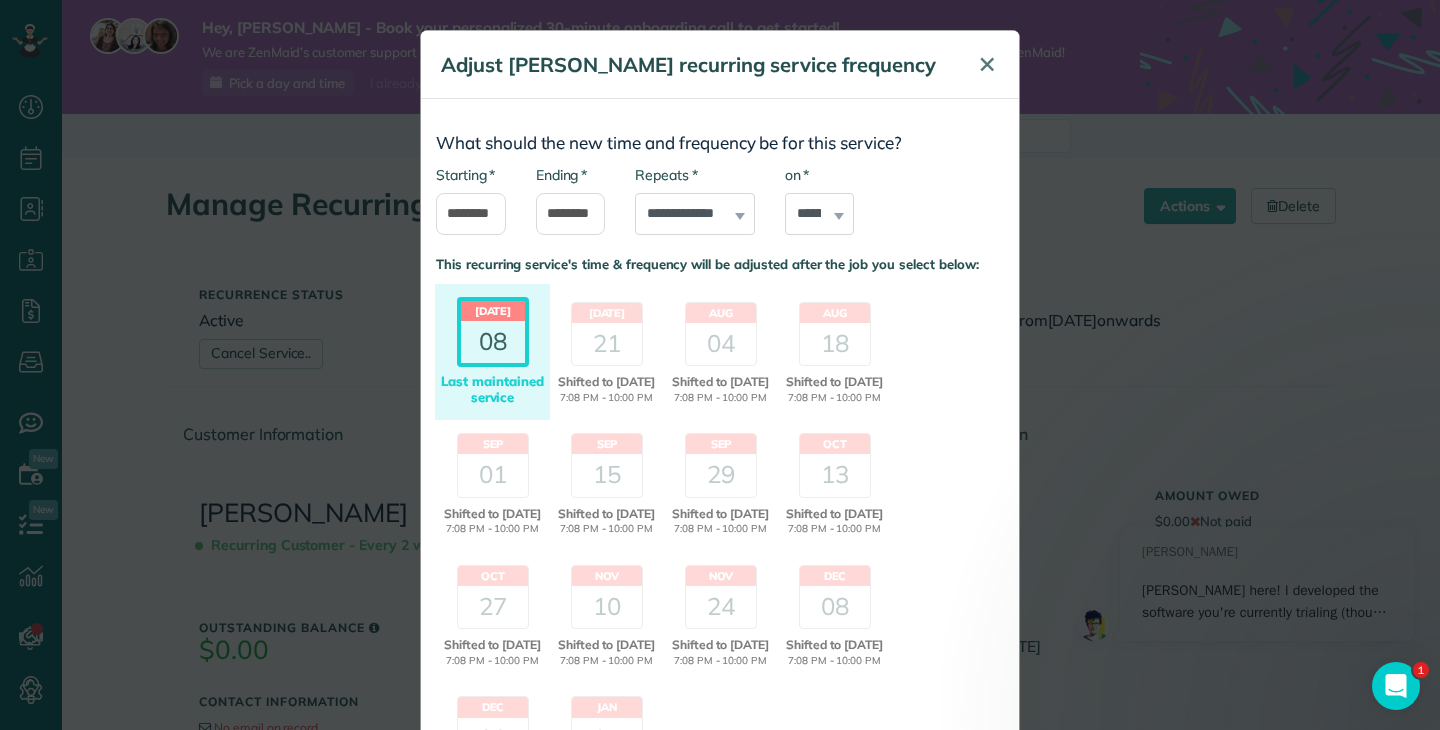 click on "✕" at bounding box center [987, 64] 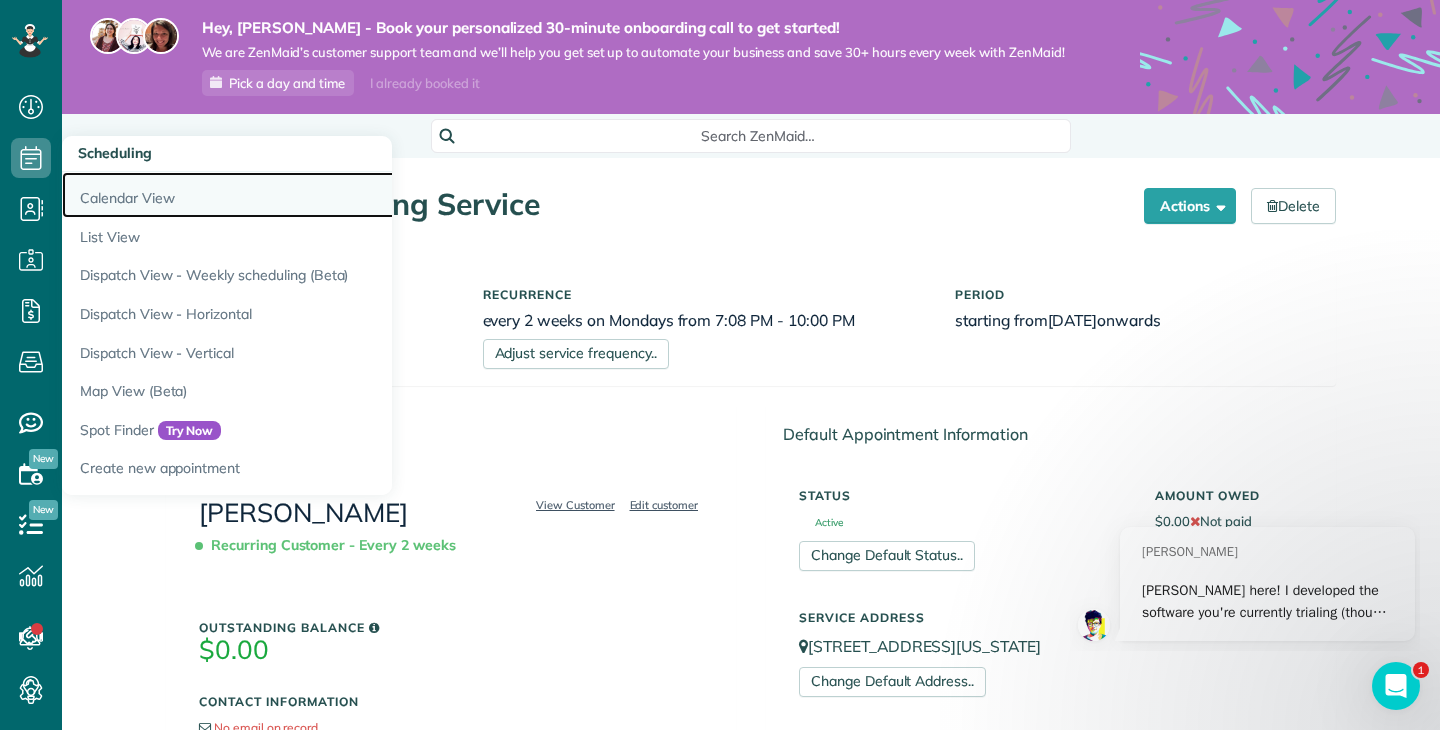 click on "Calendar View" at bounding box center [312, 195] 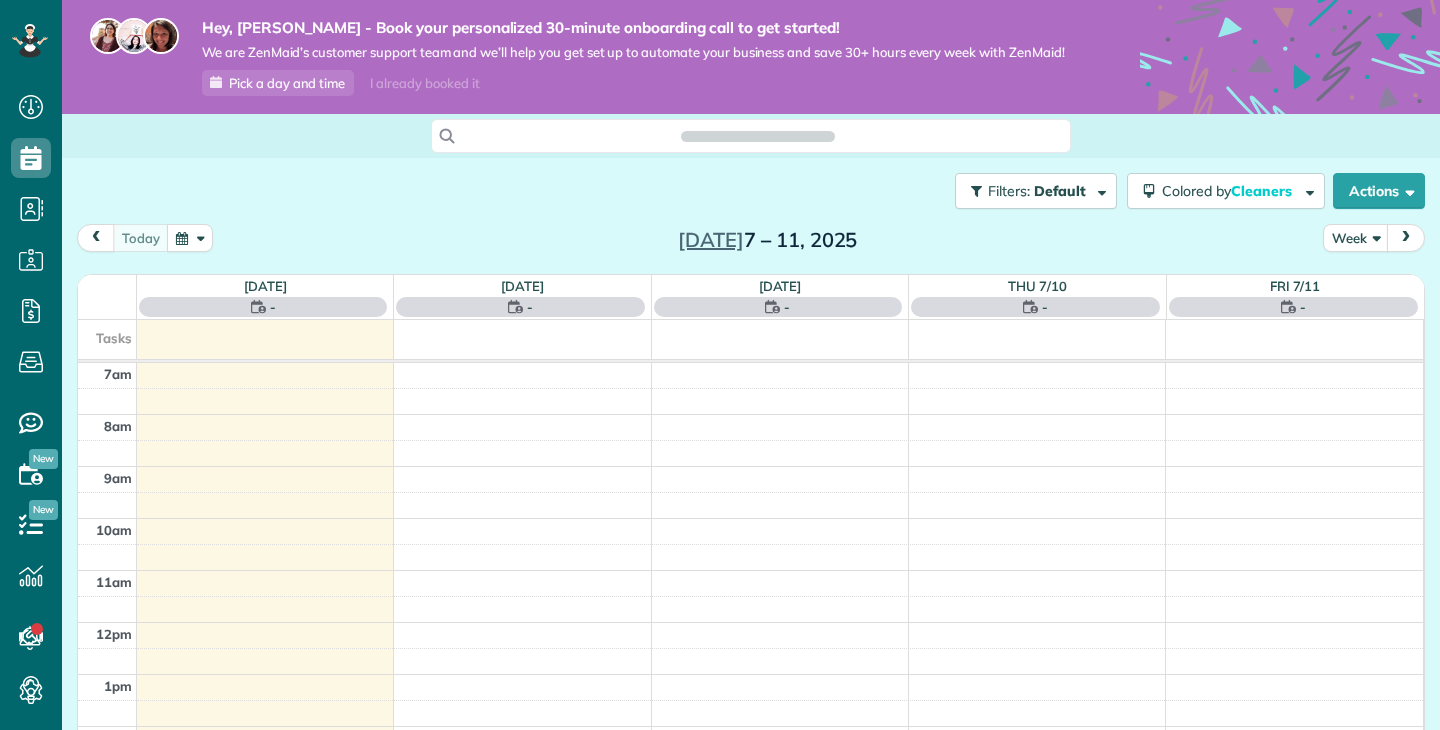 scroll, scrollTop: 0, scrollLeft: 0, axis: both 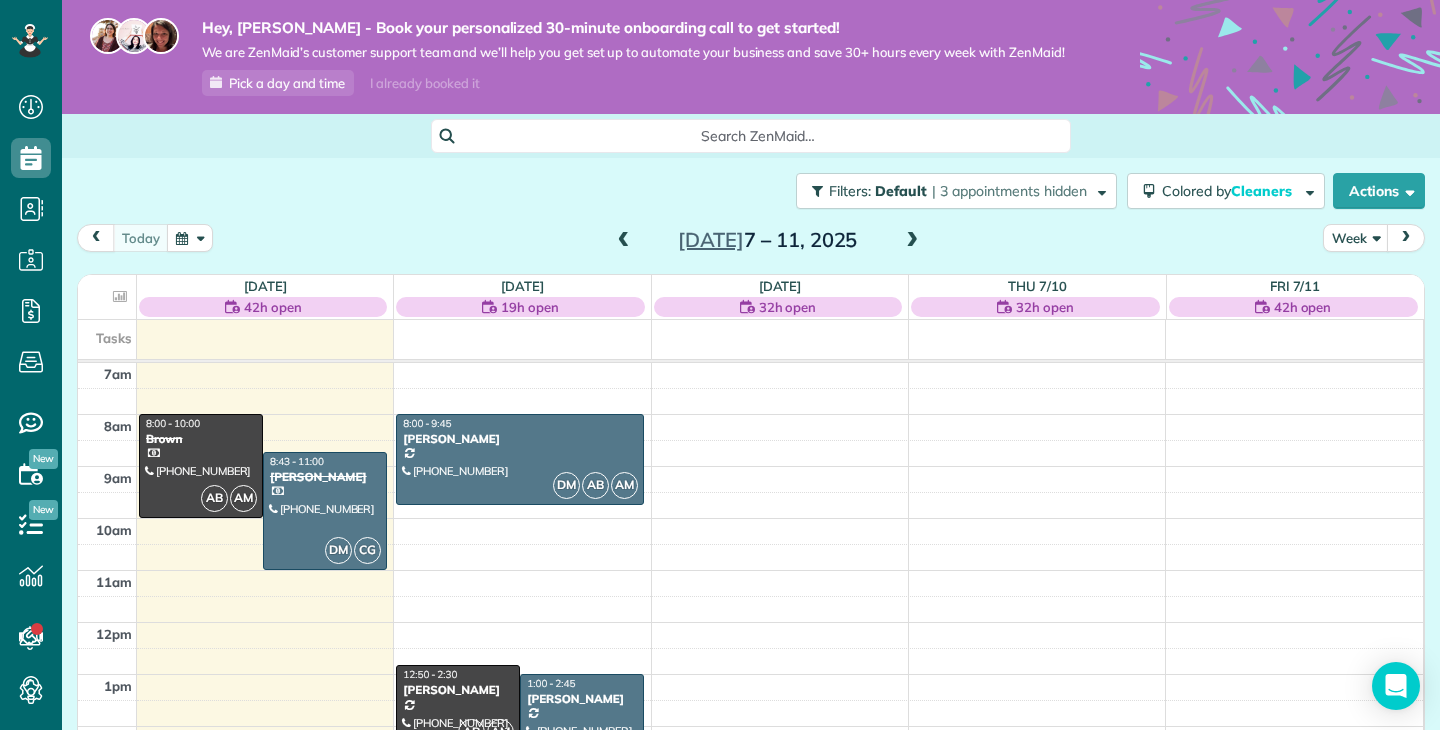 click at bounding box center [912, 241] 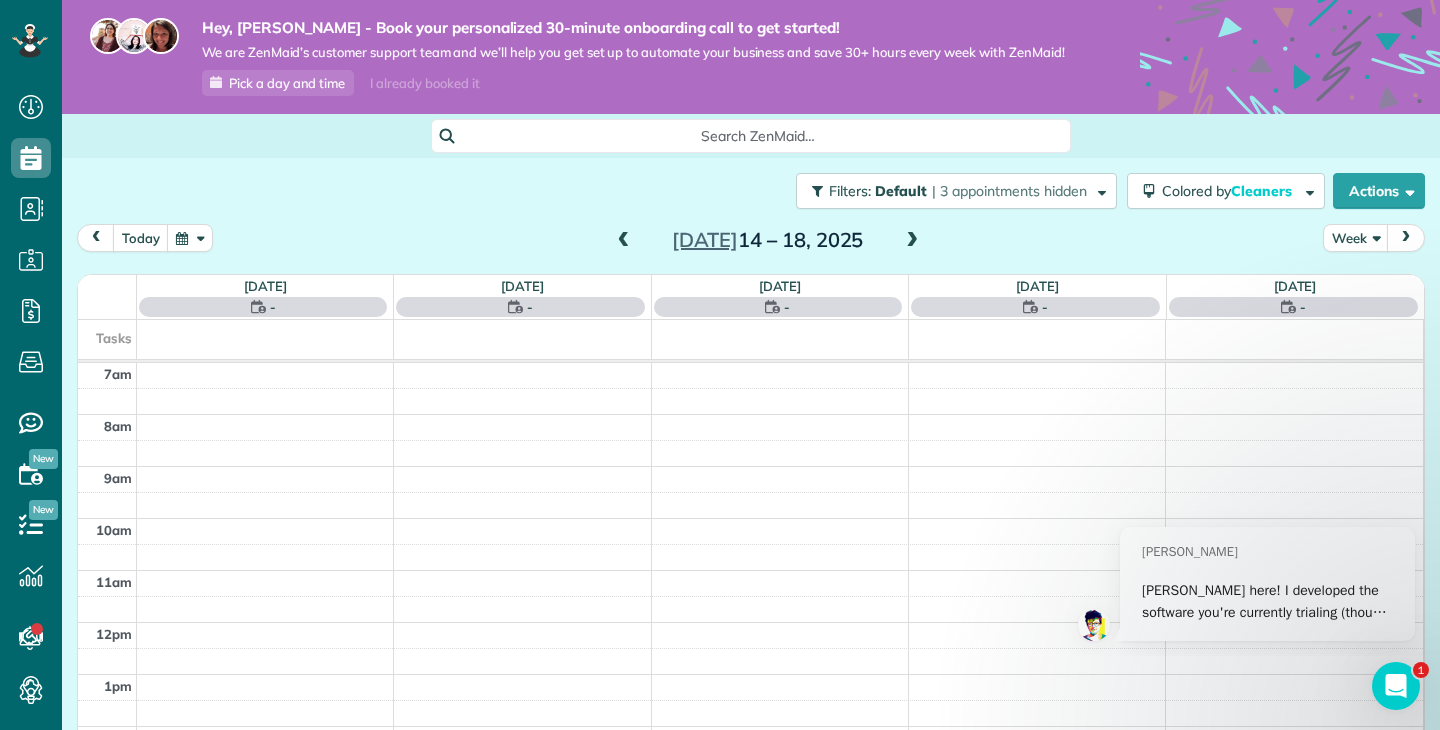 scroll, scrollTop: 0, scrollLeft: 0, axis: both 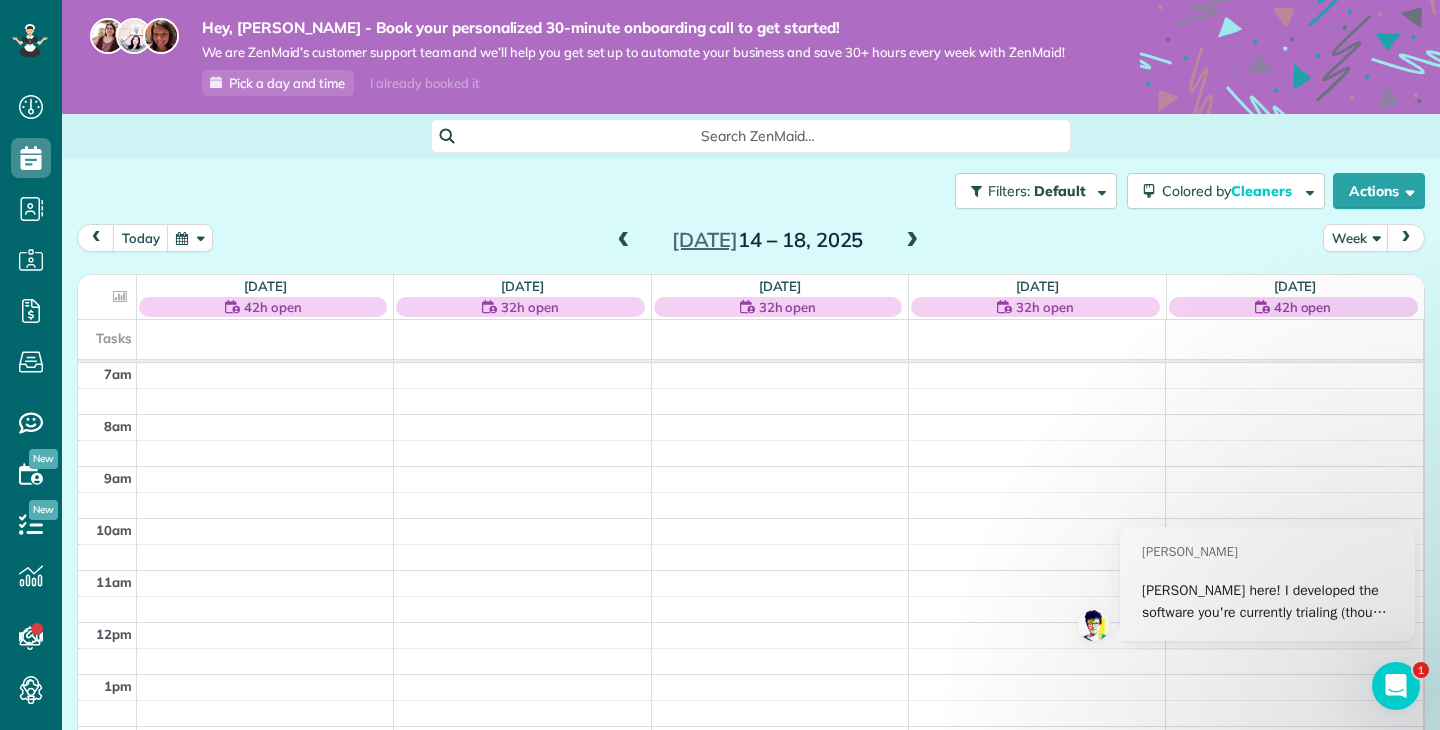 click at bounding box center [912, 241] 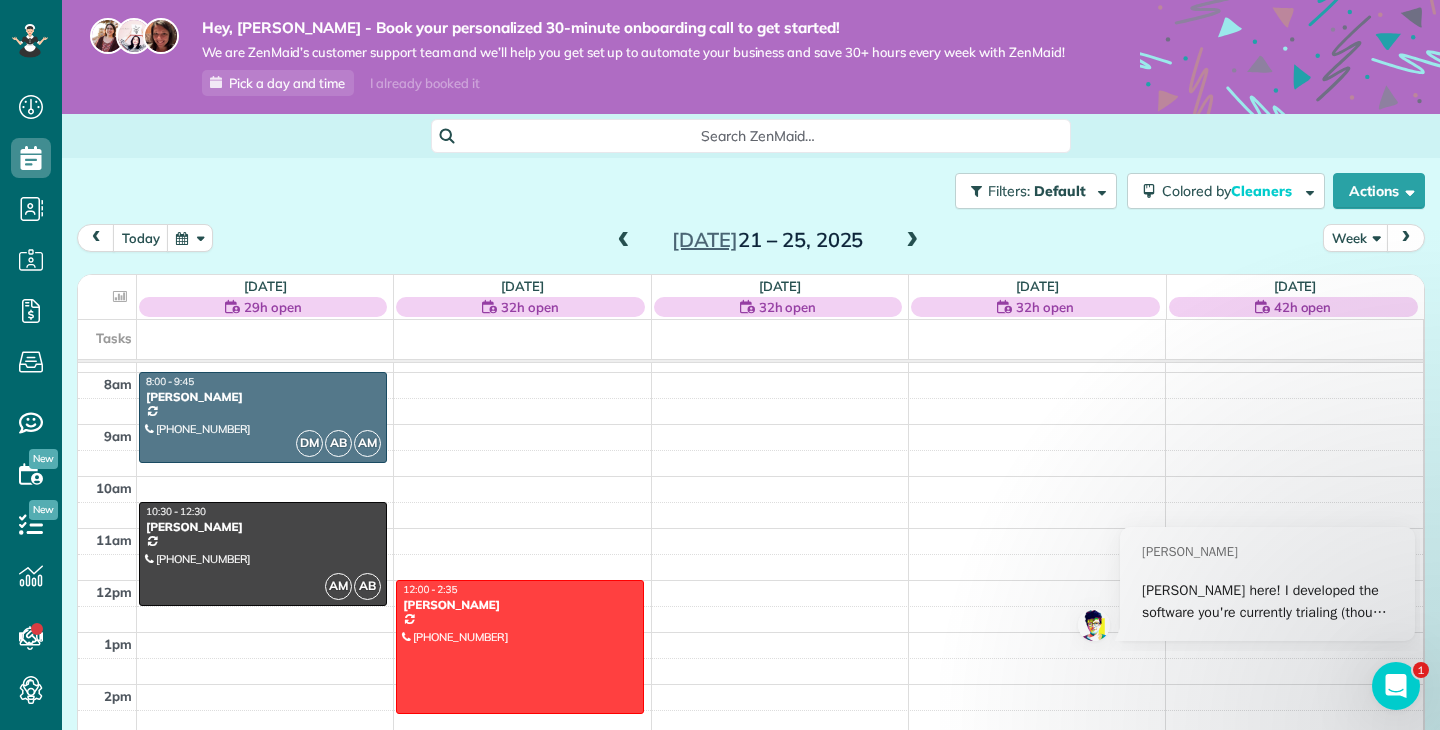 scroll, scrollTop: 115, scrollLeft: 0, axis: vertical 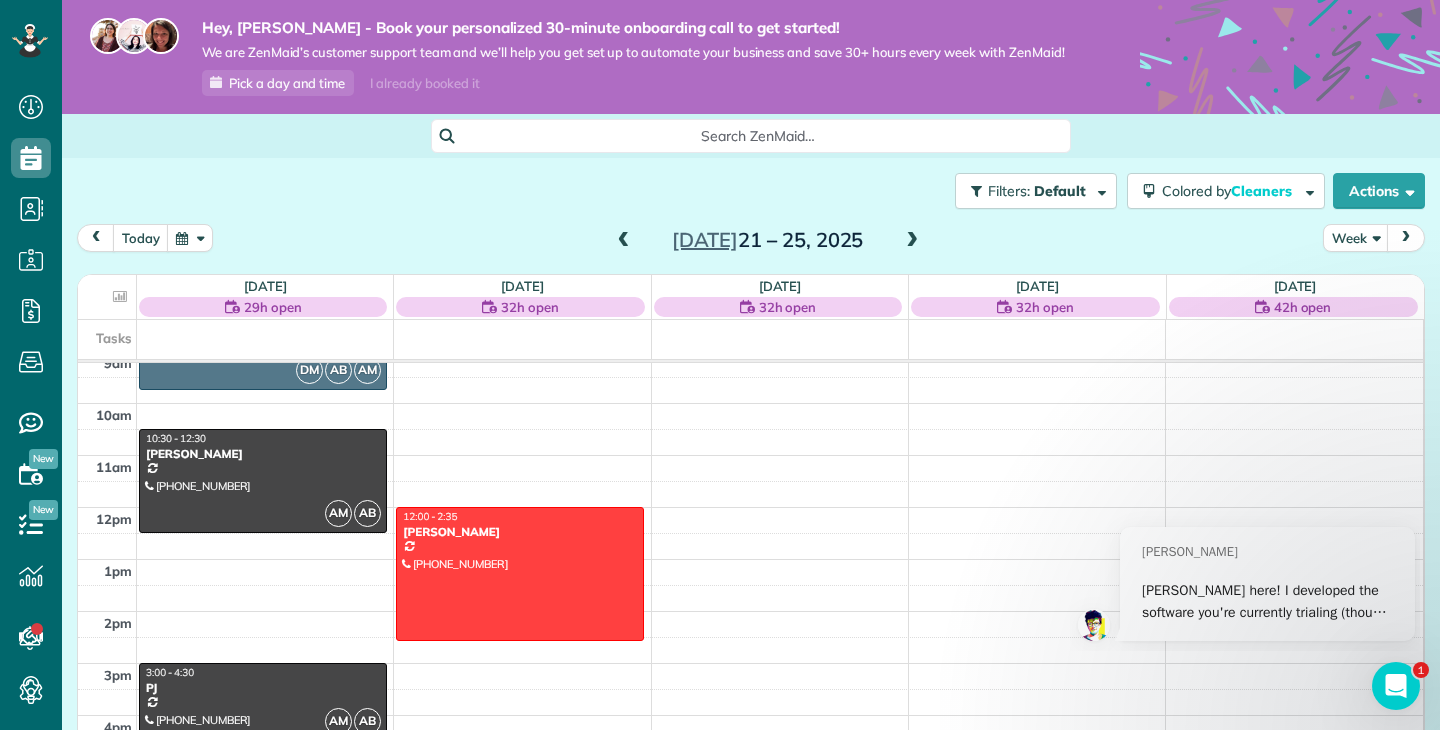 click at bounding box center [912, 241] 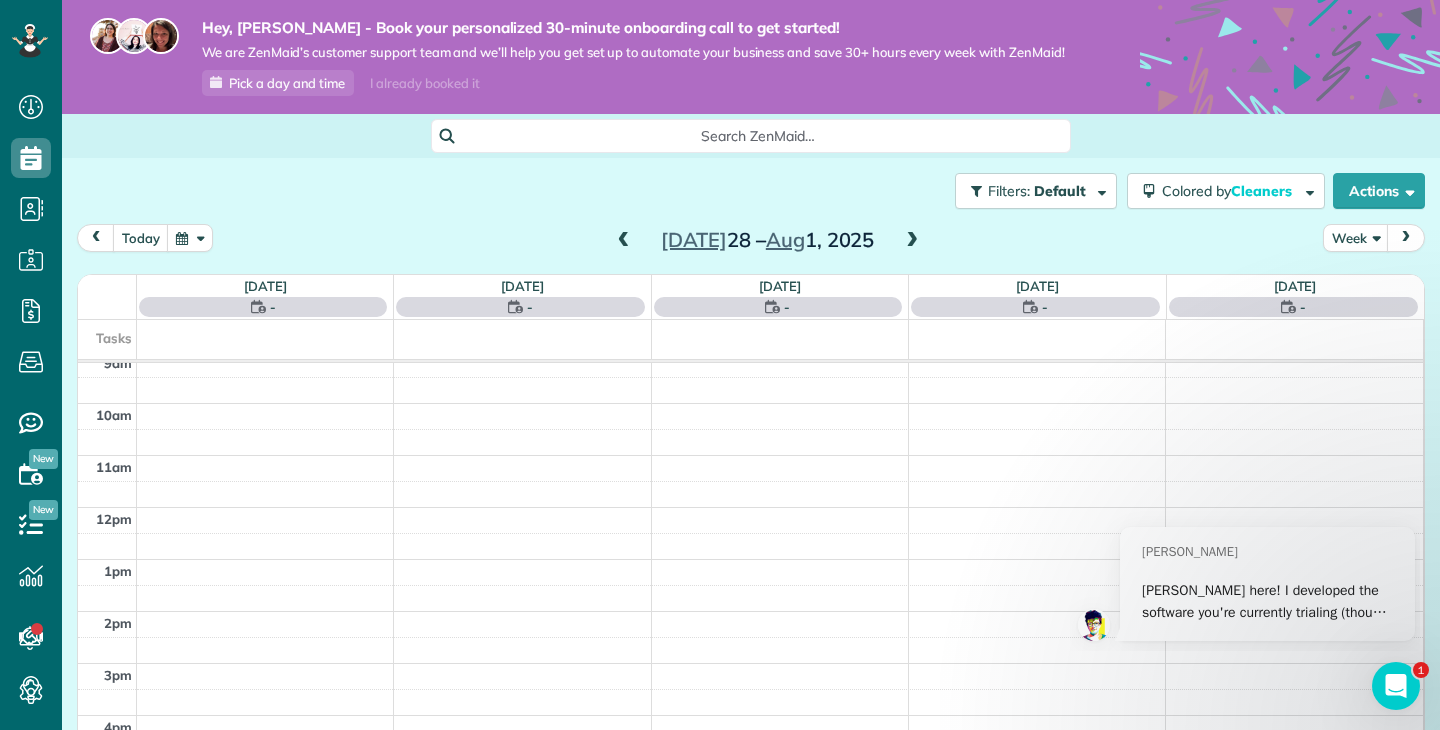 scroll, scrollTop: 0, scrollLeft: 0, axis: both 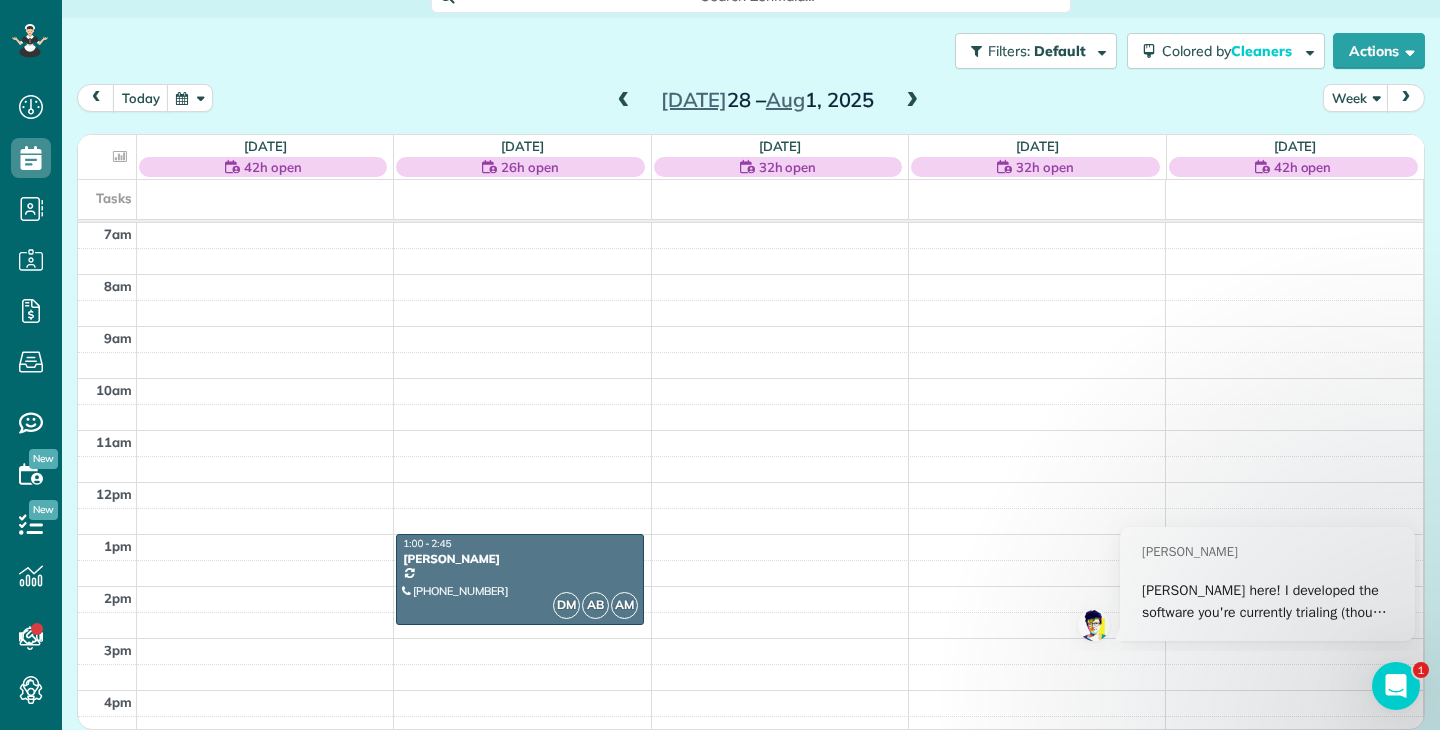 click at bounding box center [912, 101] 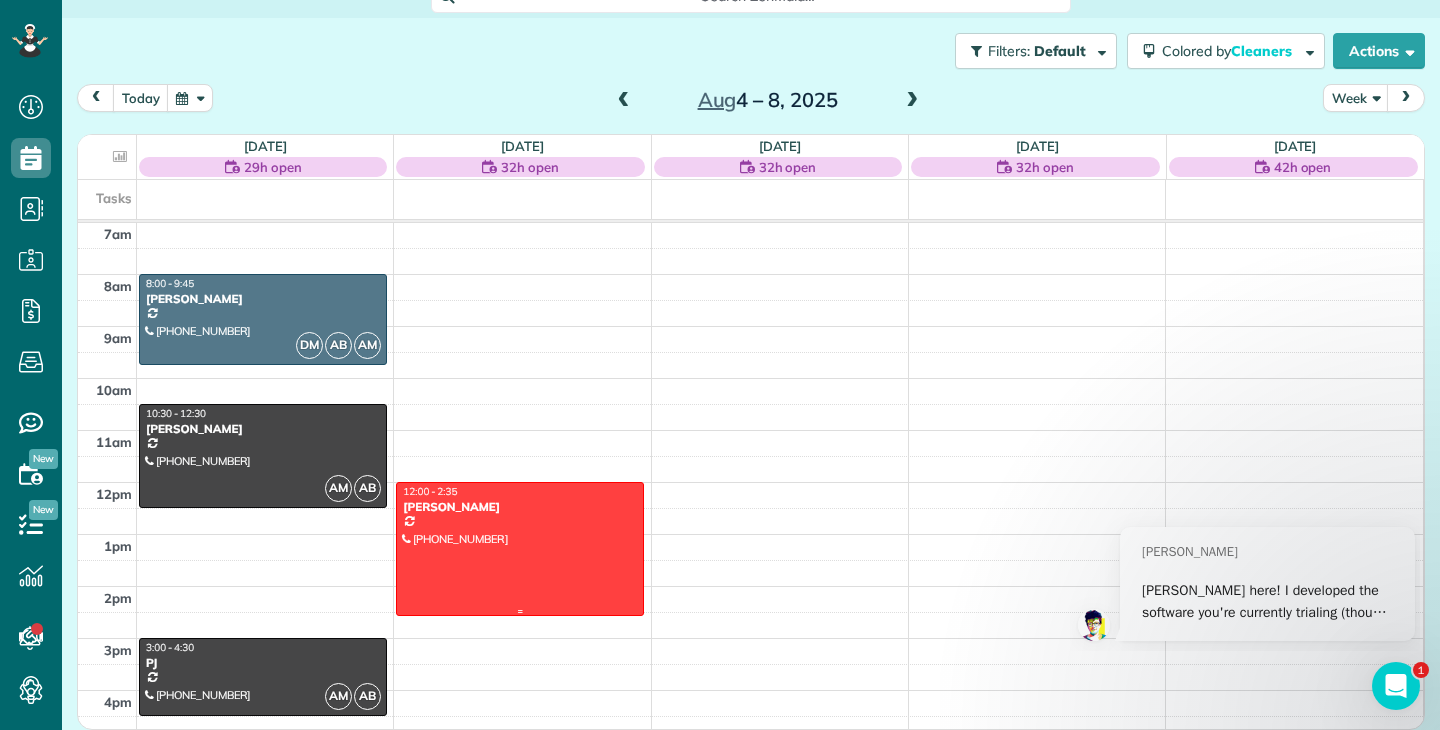 click at bounding box center [520, 549] 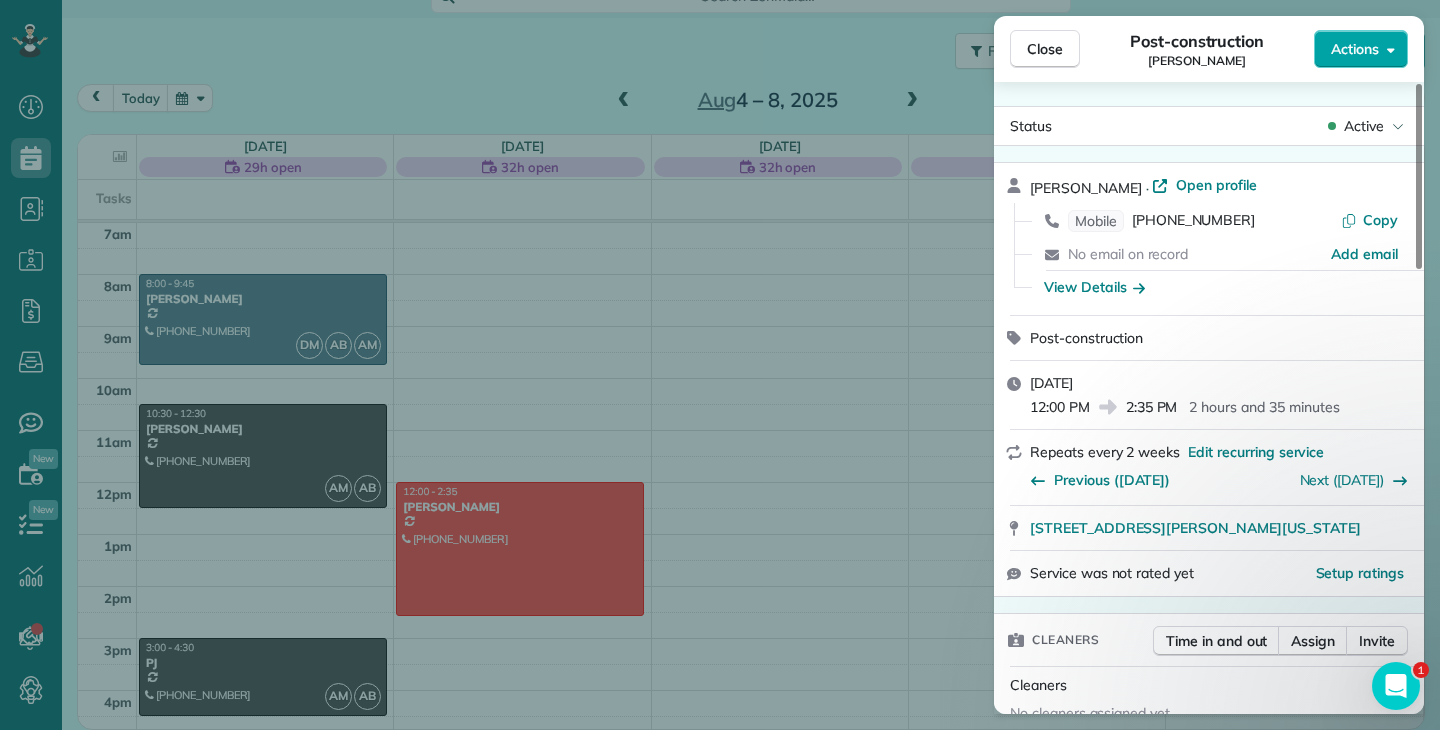 click on "Actions" at bounding box center (1361, 49) 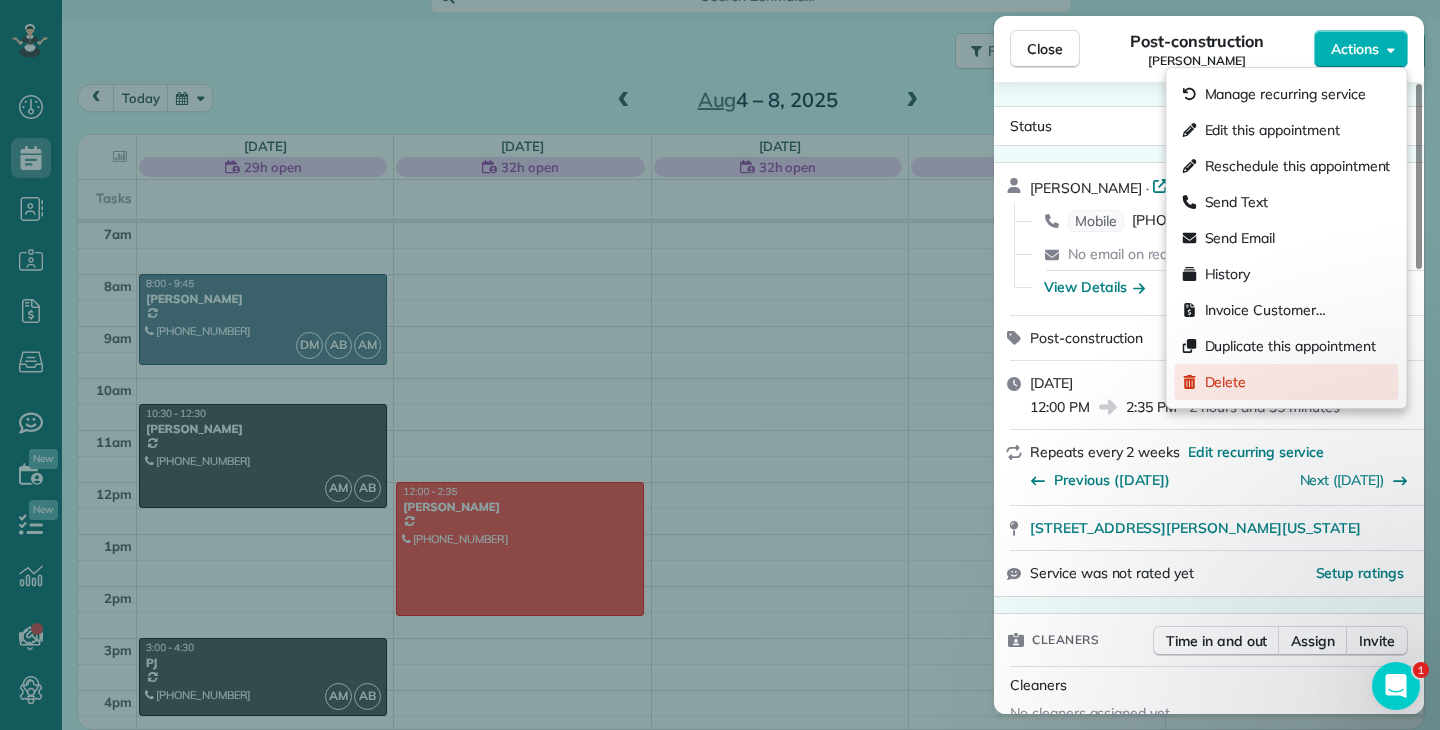 click on "Delete" at bounding box center [1226, 382] 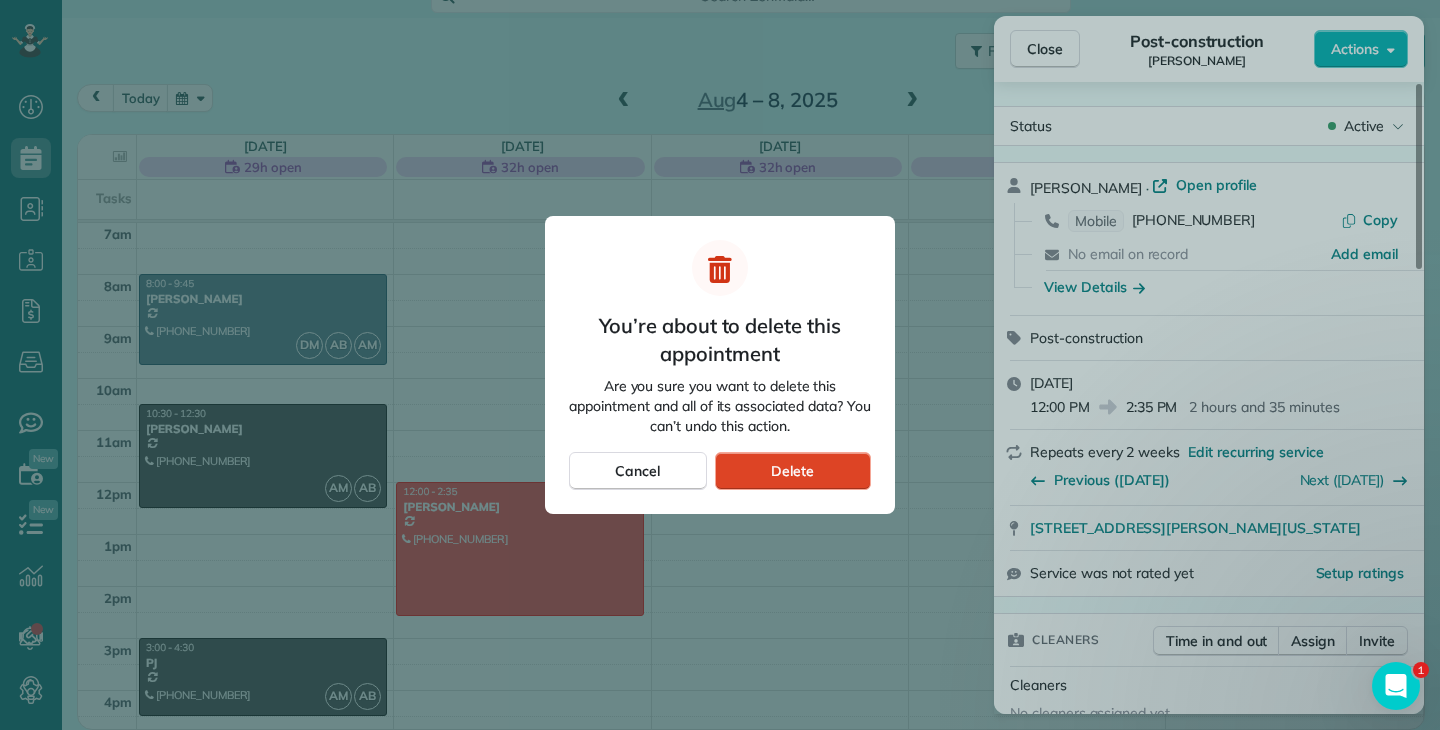click on "Delete" at bounding box center [793, 471] 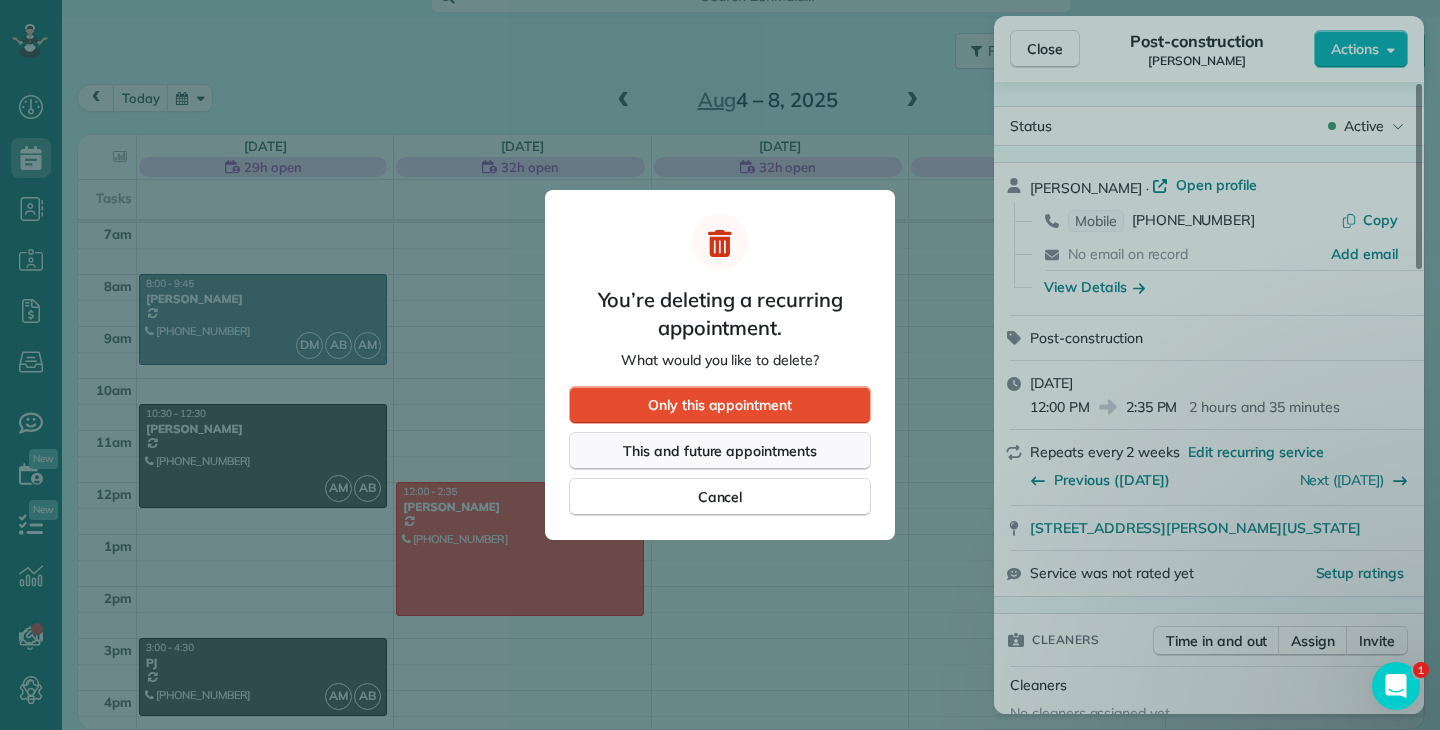 click on "This and future appointments" at bounding box center [720, 451] 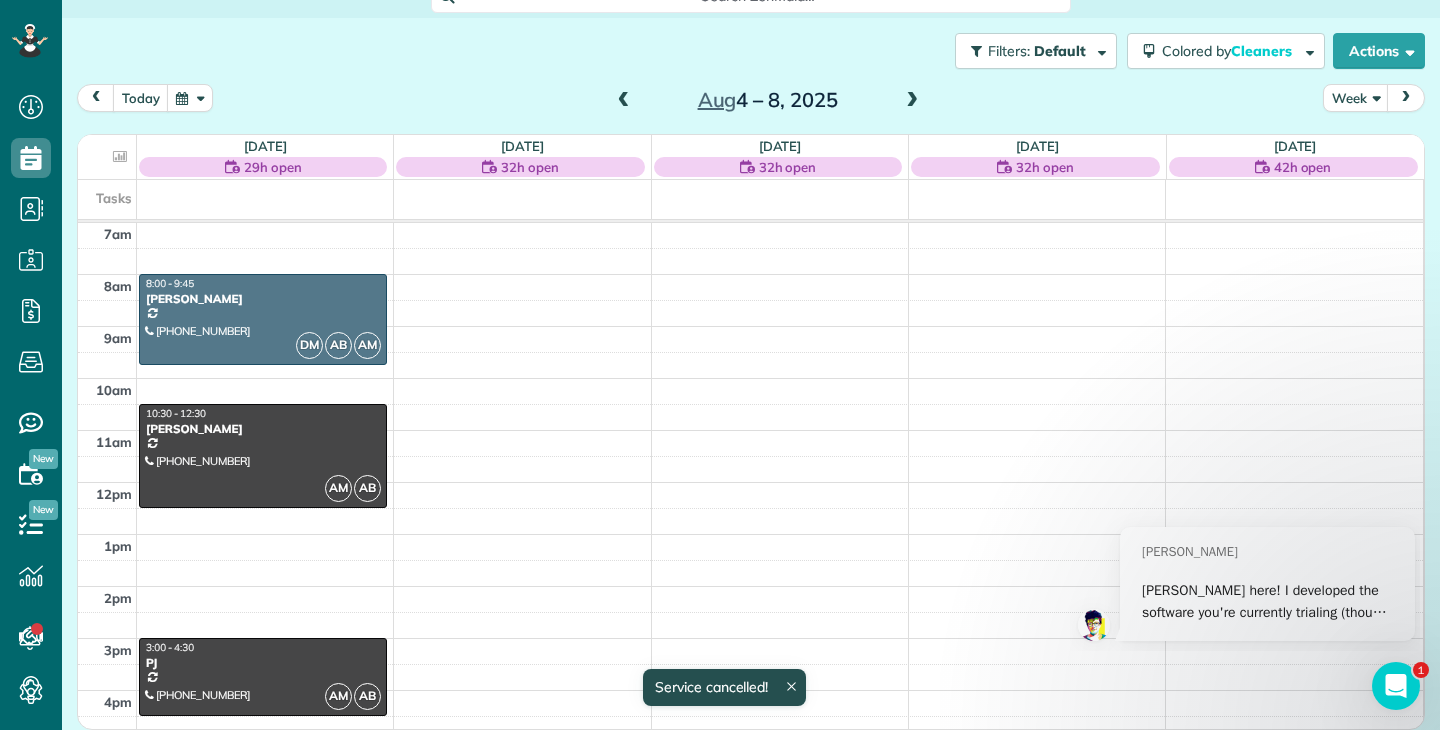 click at bounding box center (624, 101) 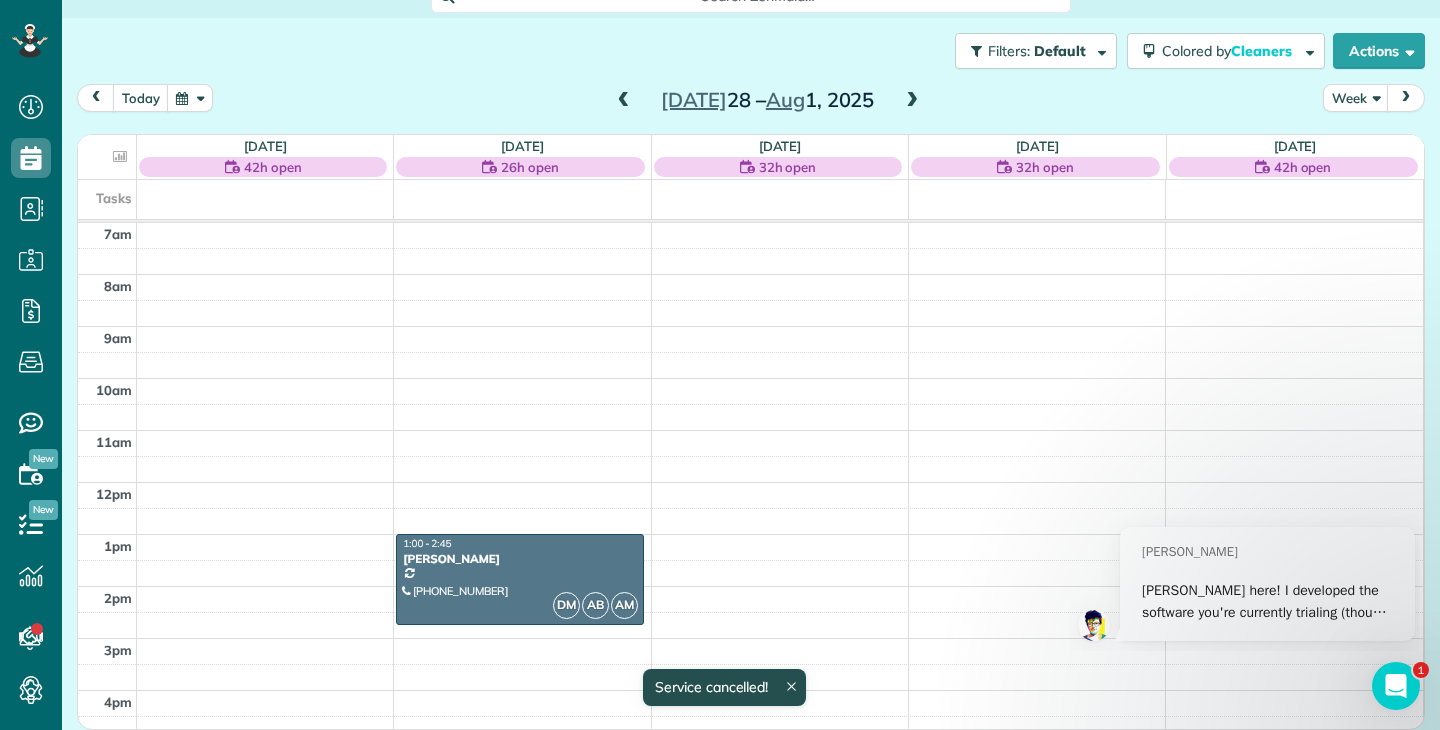 click at bounding box center [624, 101] 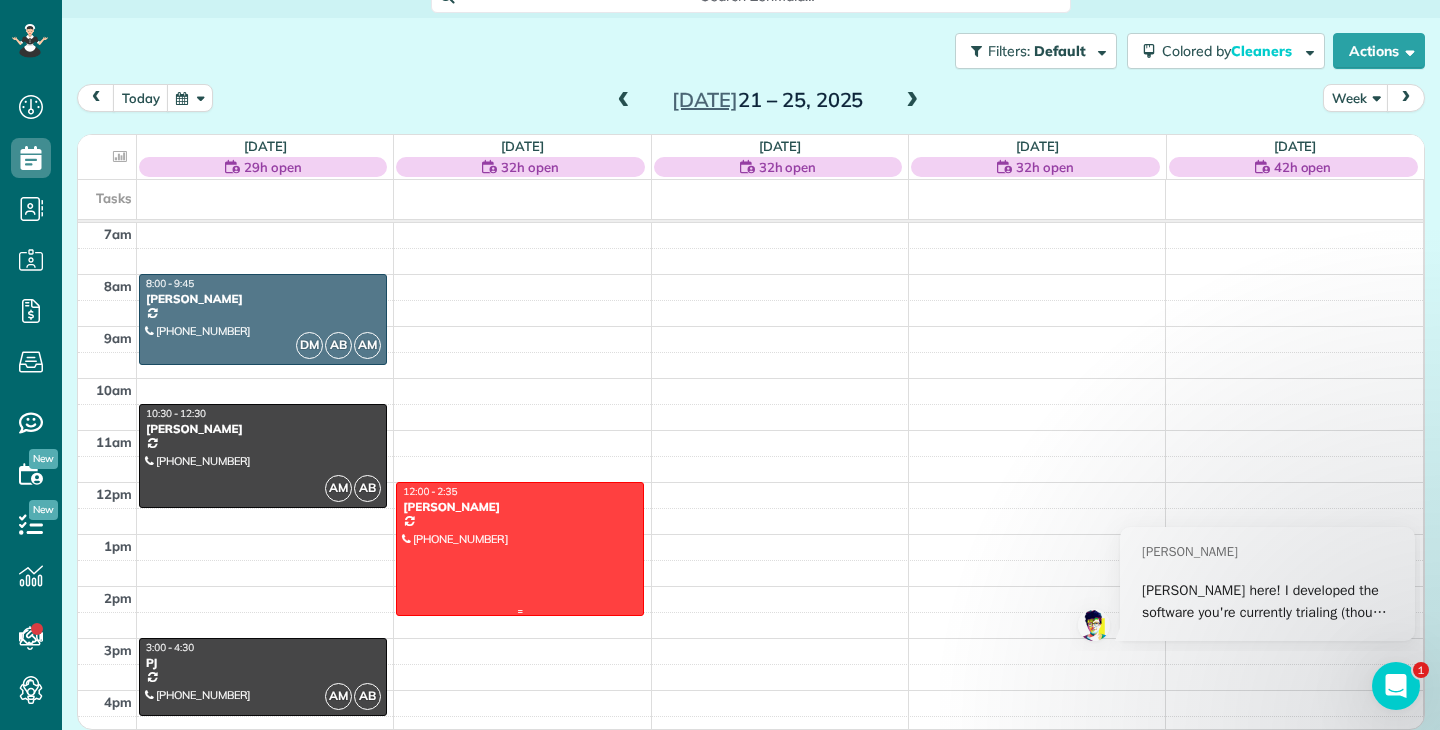 click on "[PERSON_NAME]" at bounding box center [520, 507] 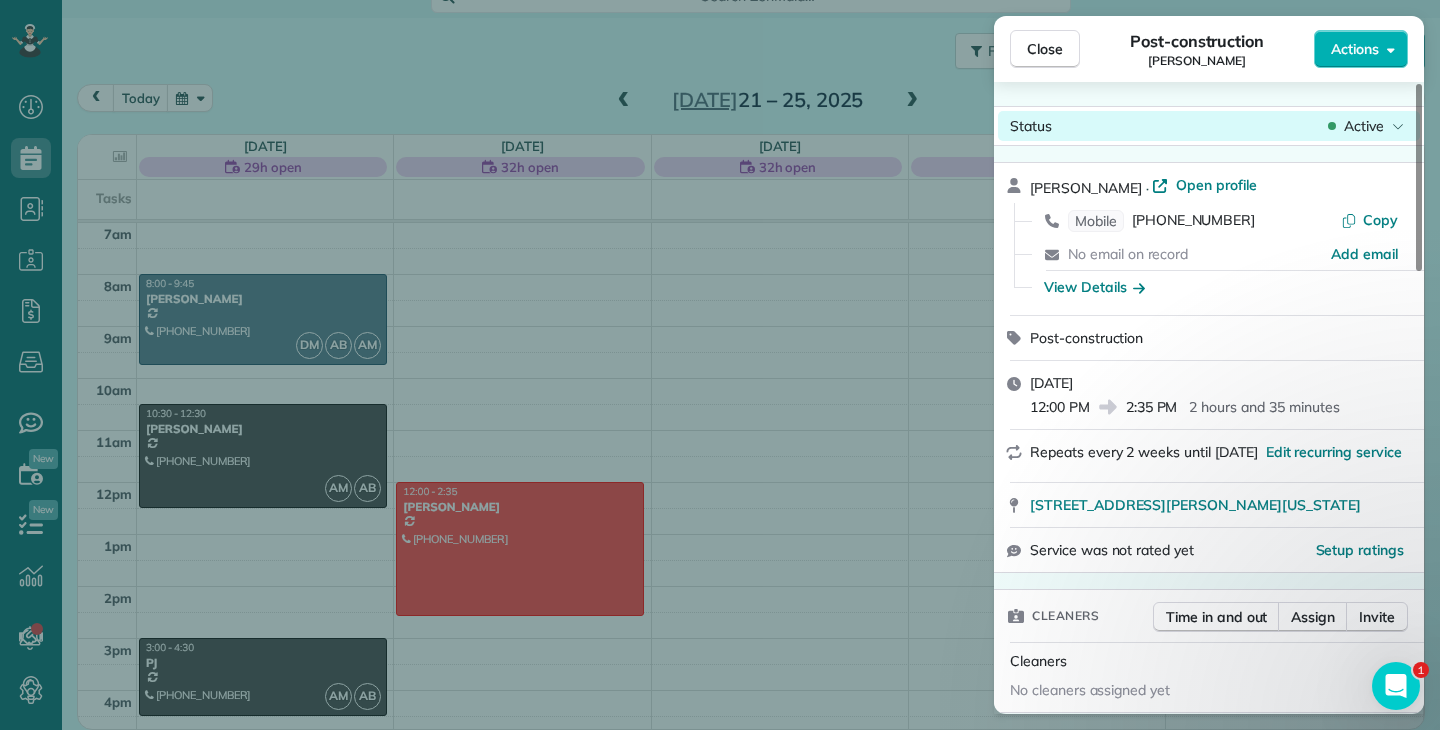 click on "Active" at bounding box center [1366, 126] 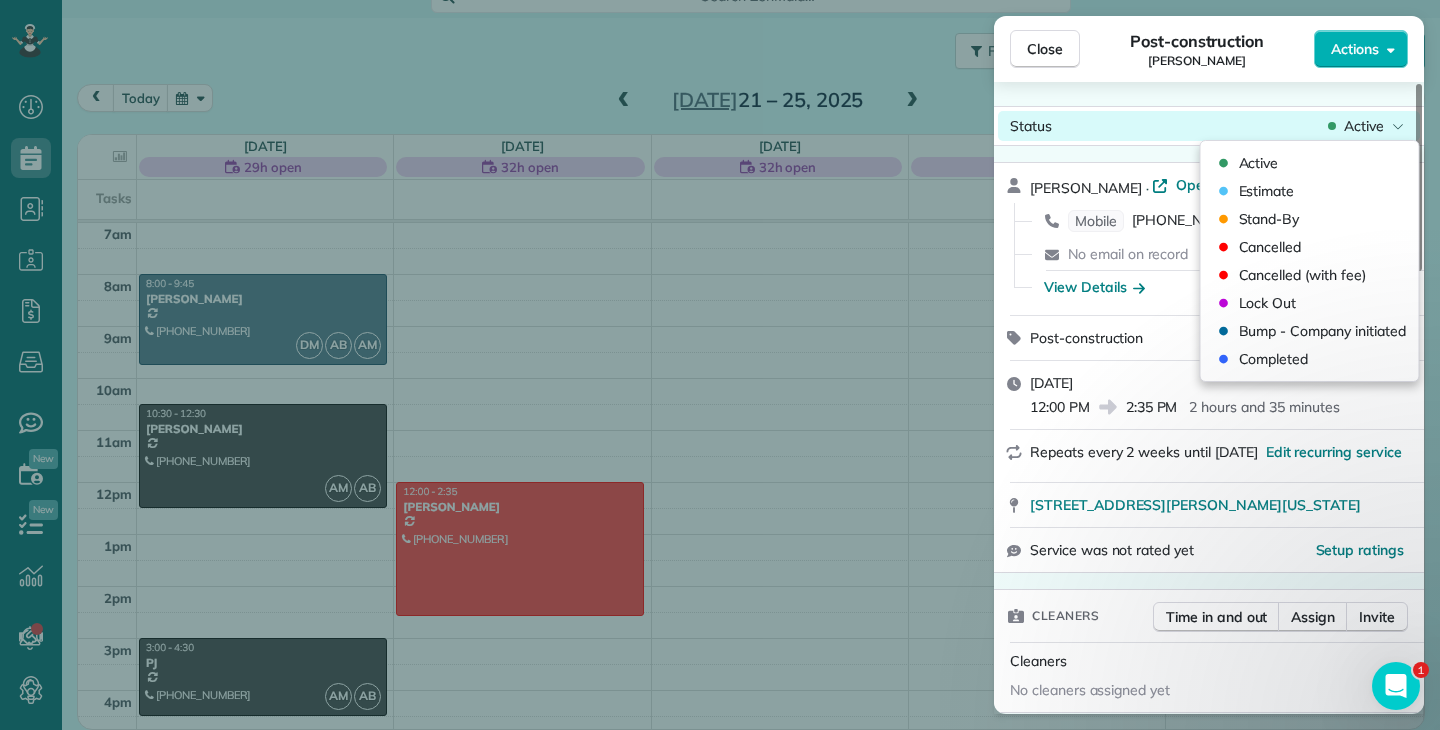 click on "Status Active" at bounding box center [1209, 126] 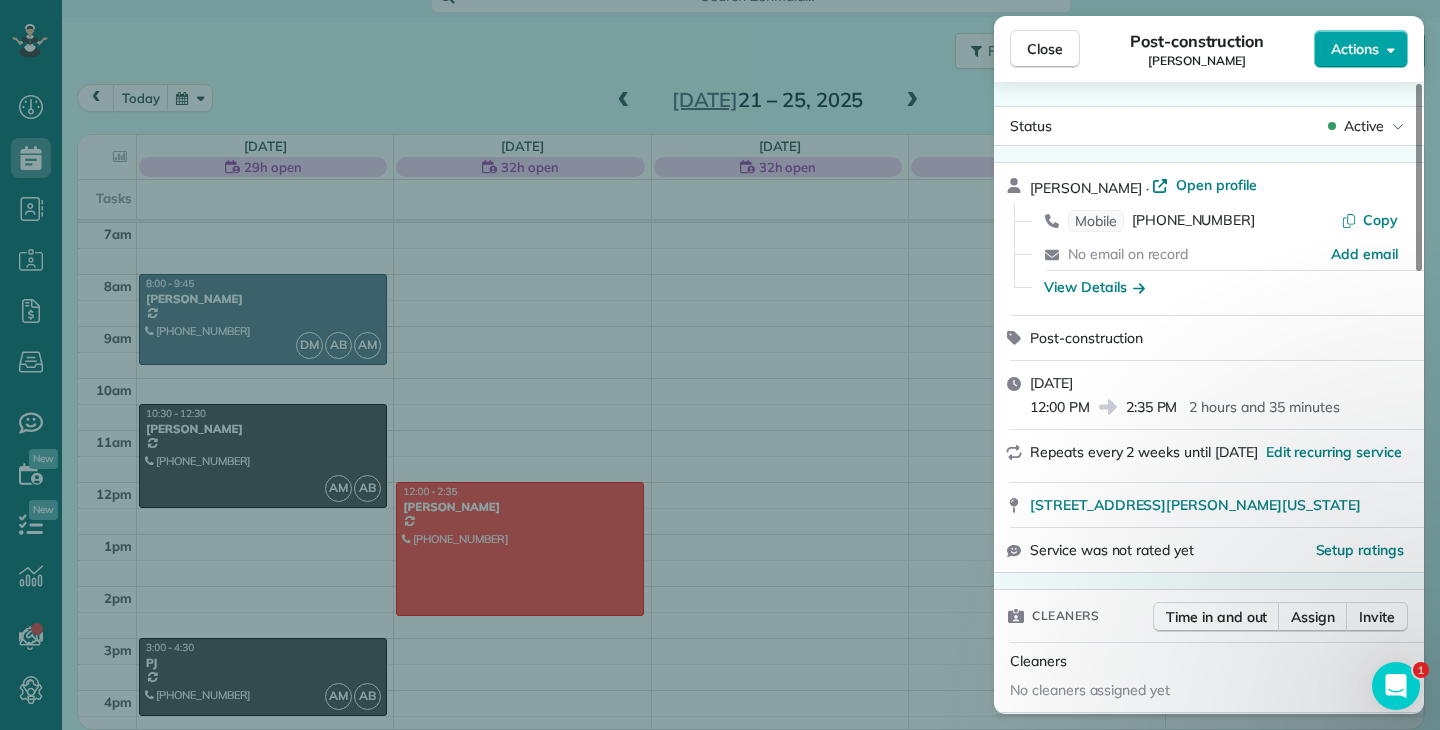 click on "Actions" at bounding box center (1361, 49) 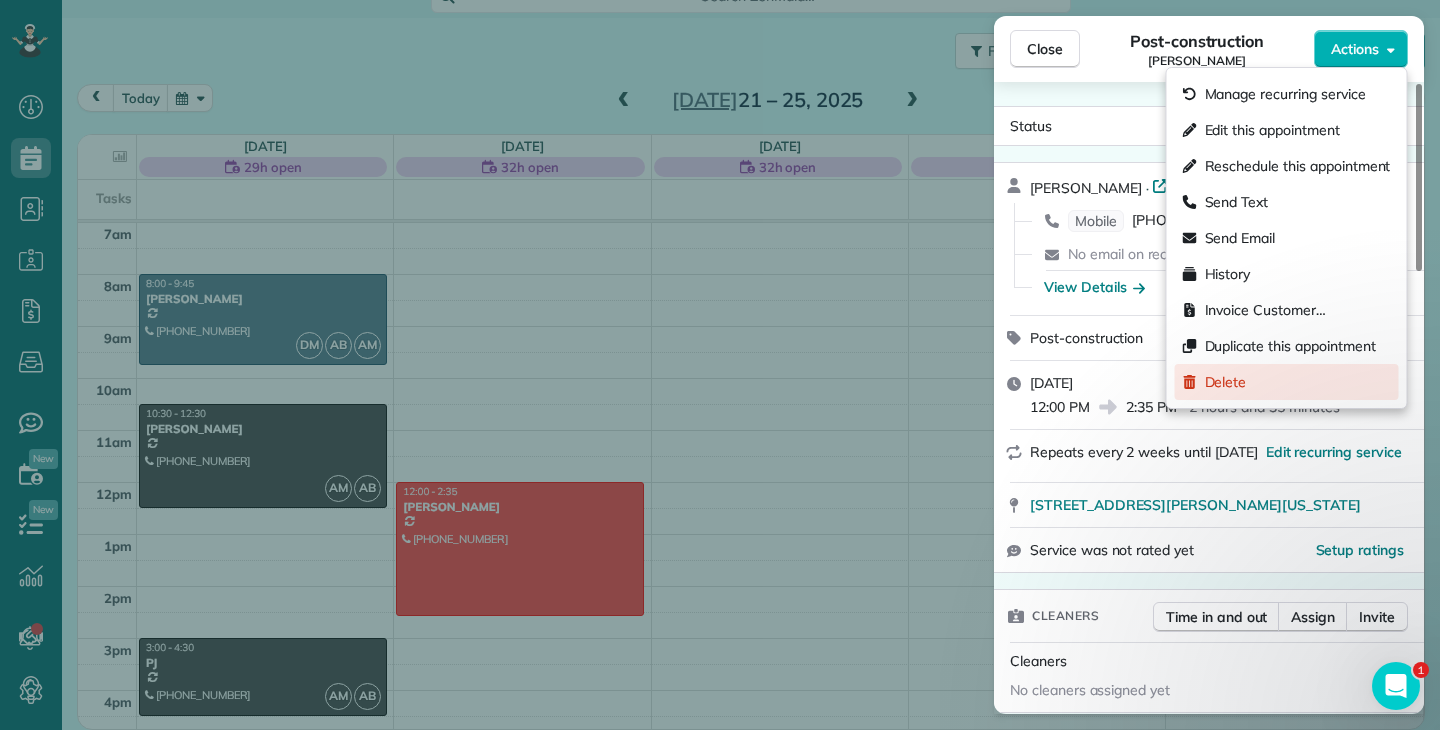 click on "Delete" at bounding box center (1226, 382) 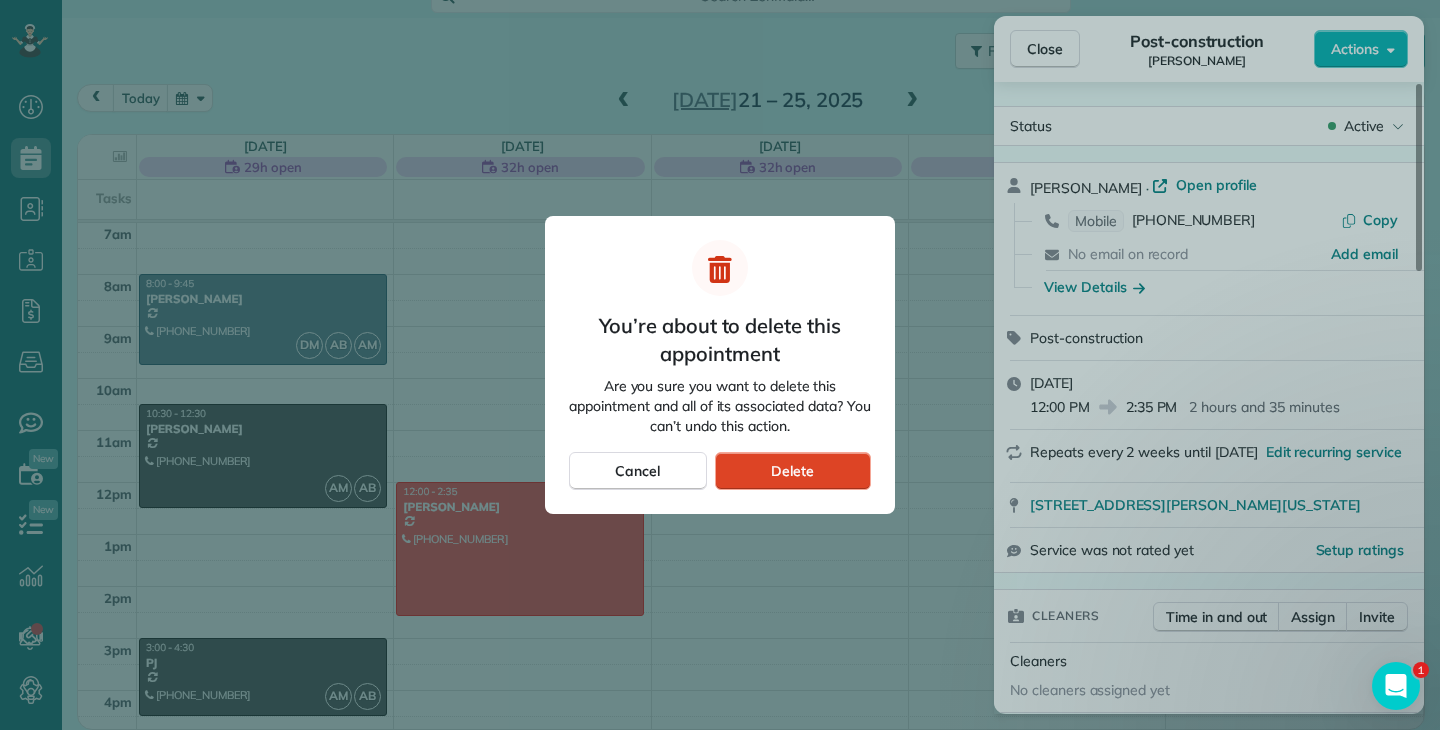 click on "Delete" at bounding box center [793, 471] 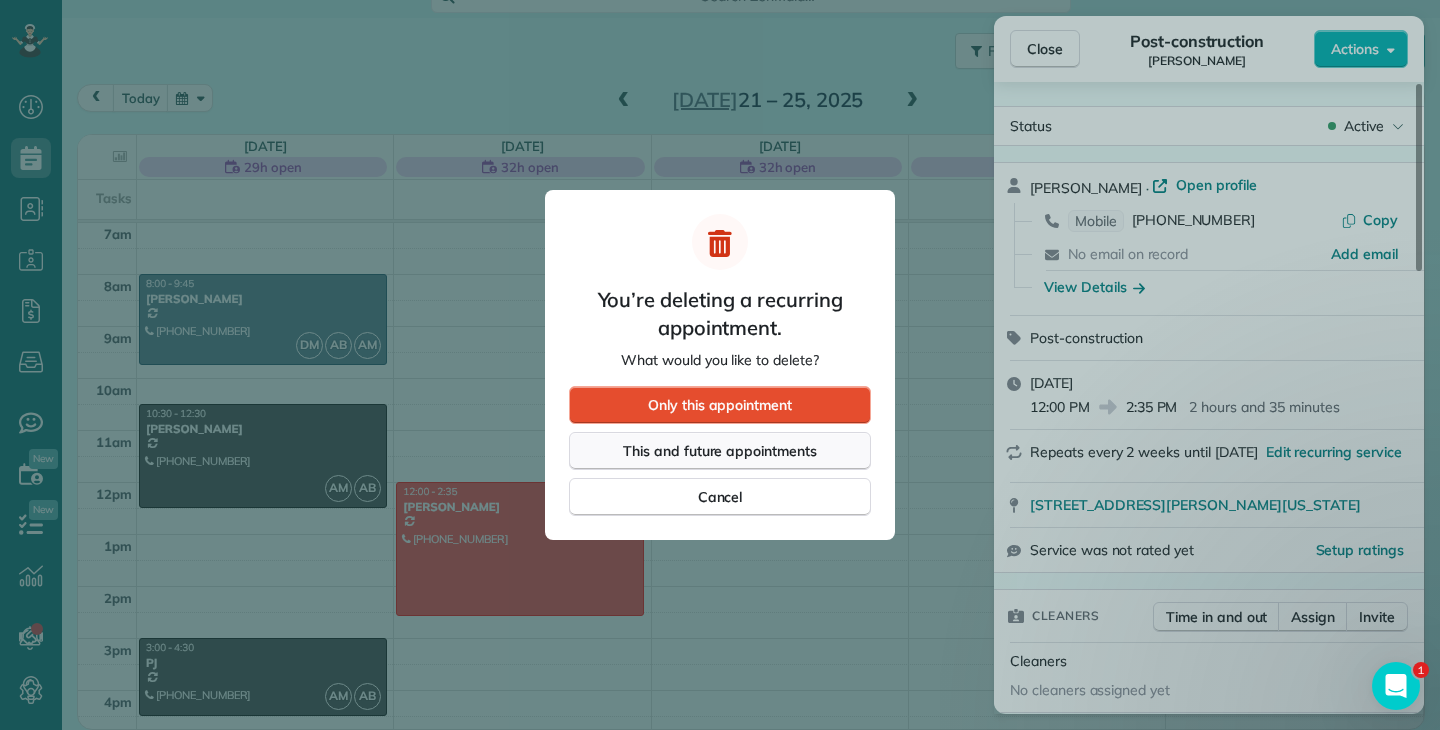 click on "This and future appointments" at bounding box center [720, 451] 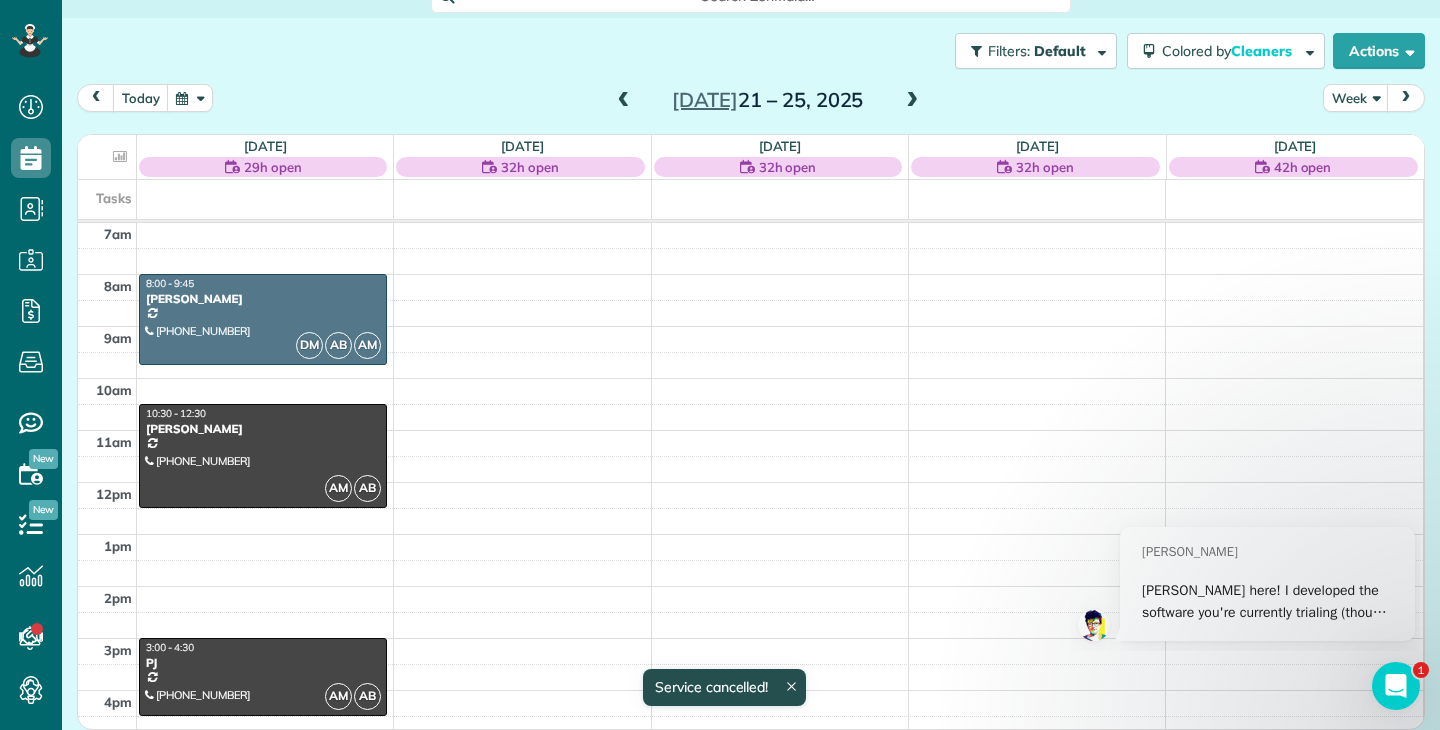 click at bounding box center (624, 101) 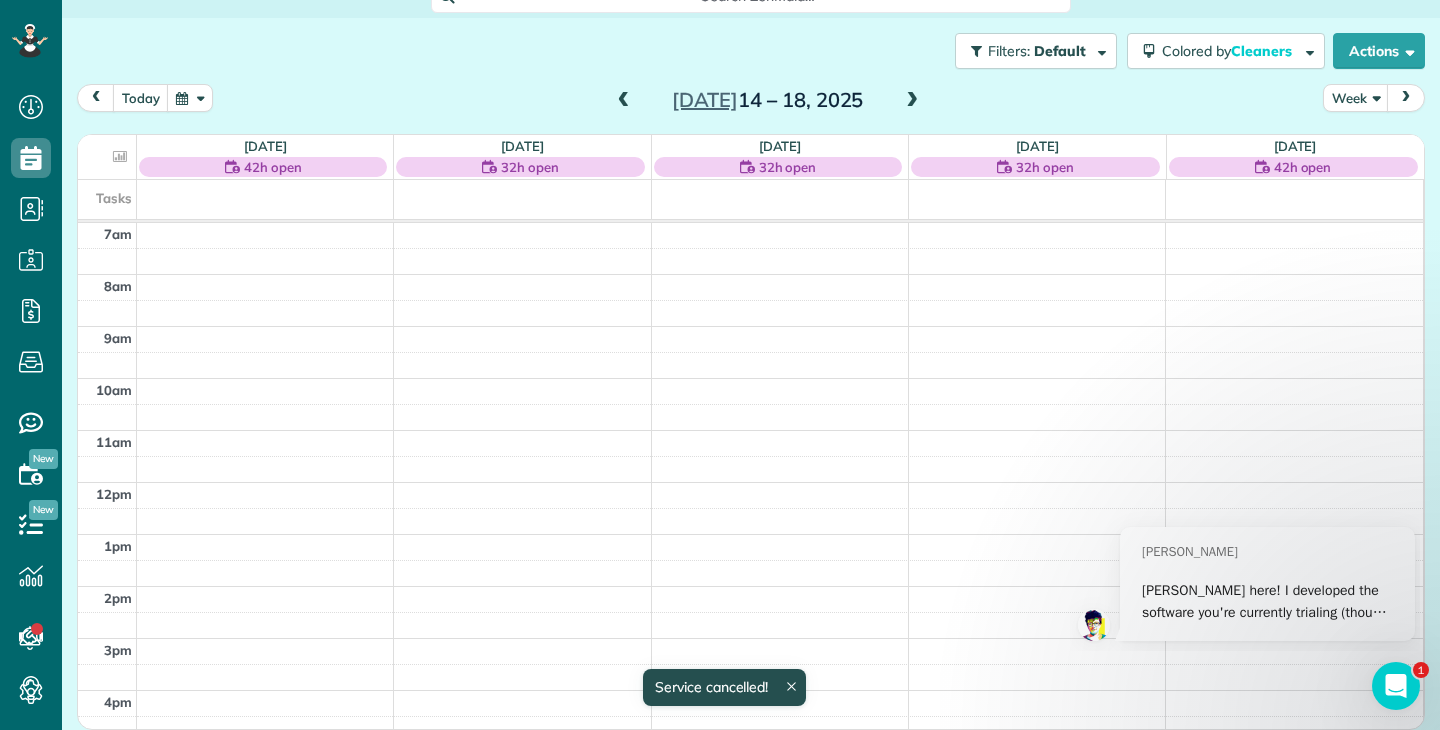 click at bounding box center [624, 101] 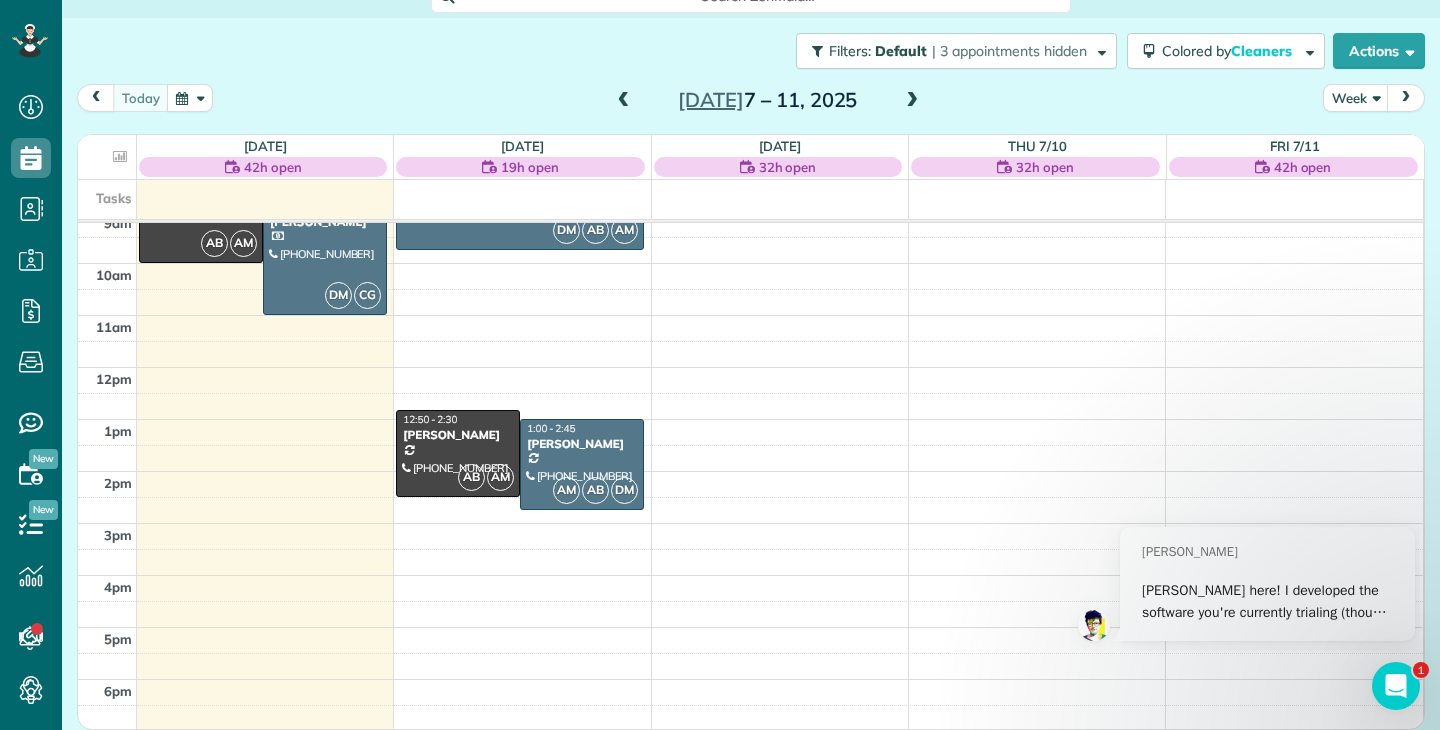 scroll, scrollTop: 0, scrollLeft: 0, axis: both 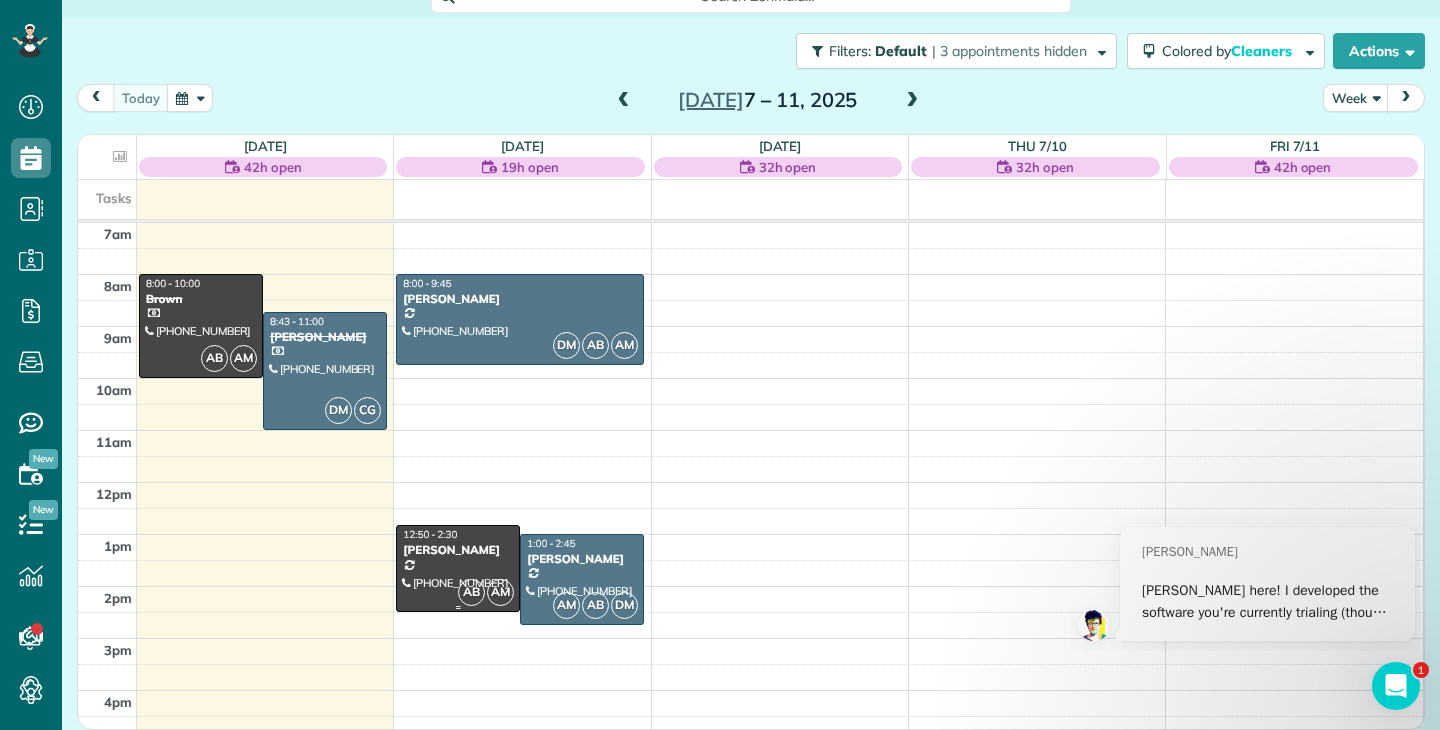click on "12:50 - 2:30" at bounding box center (458, 534) 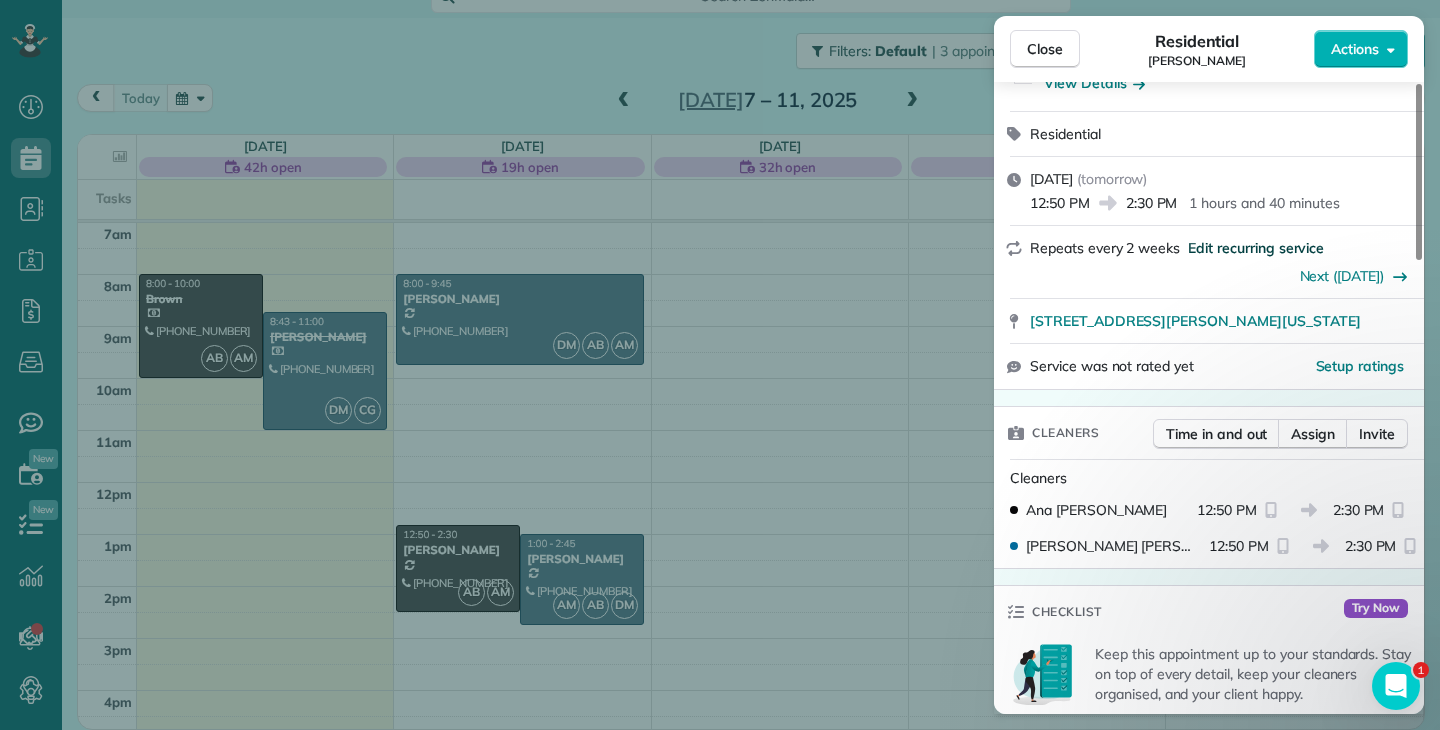 scroll, scrollTop: 208, scrollLeft: 0, axis: vertical 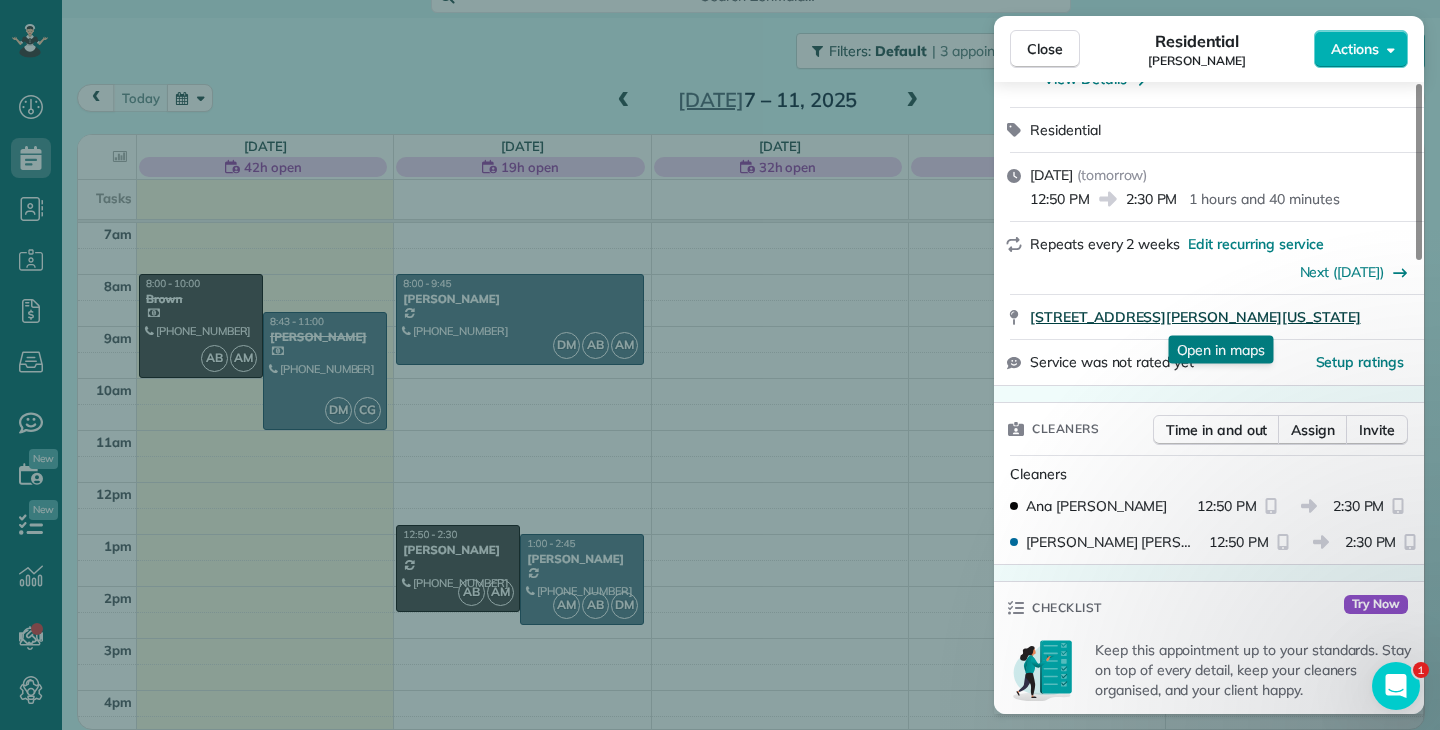 click on "3683 ship chandler wharf Virginia Beach Va 23453" at bounding box center [1195, 317] 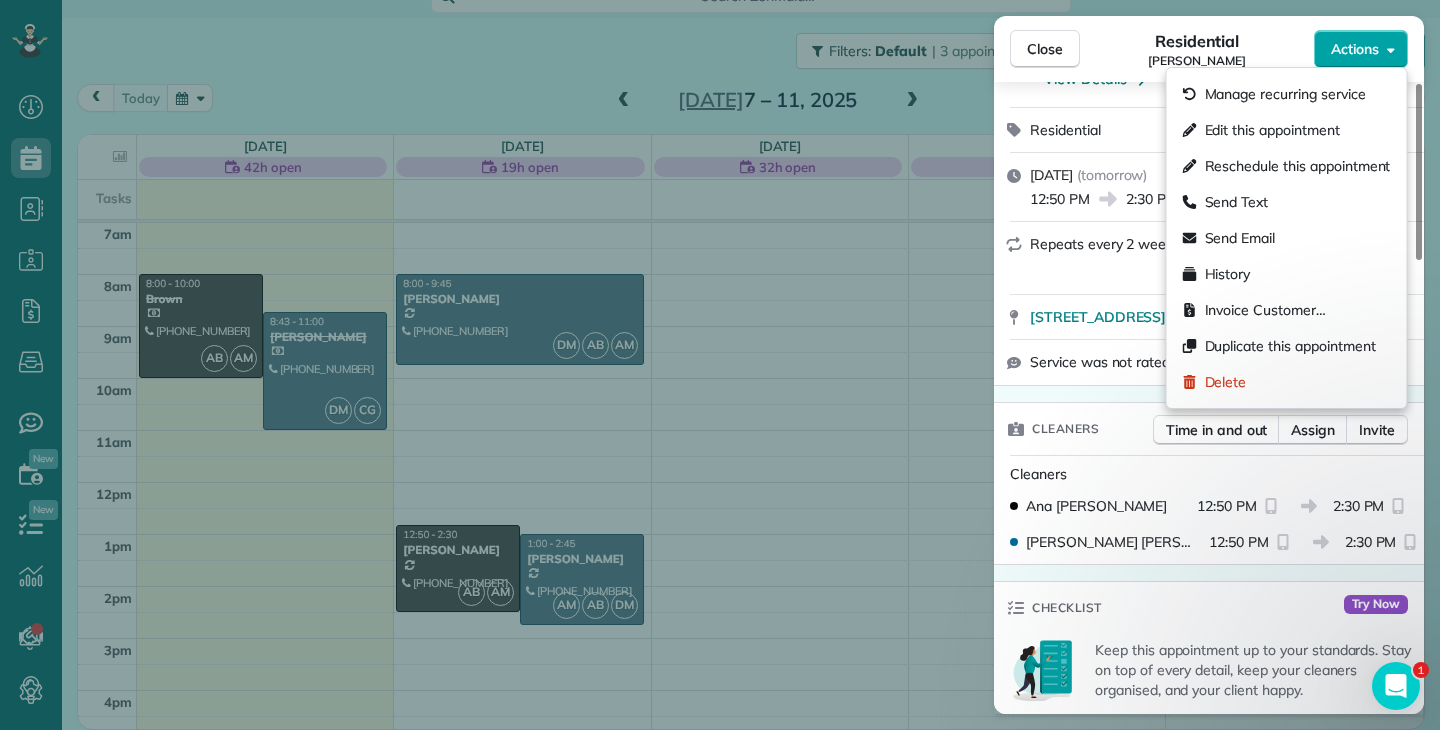 click on "Actions" at bounding box center [1355, 49] 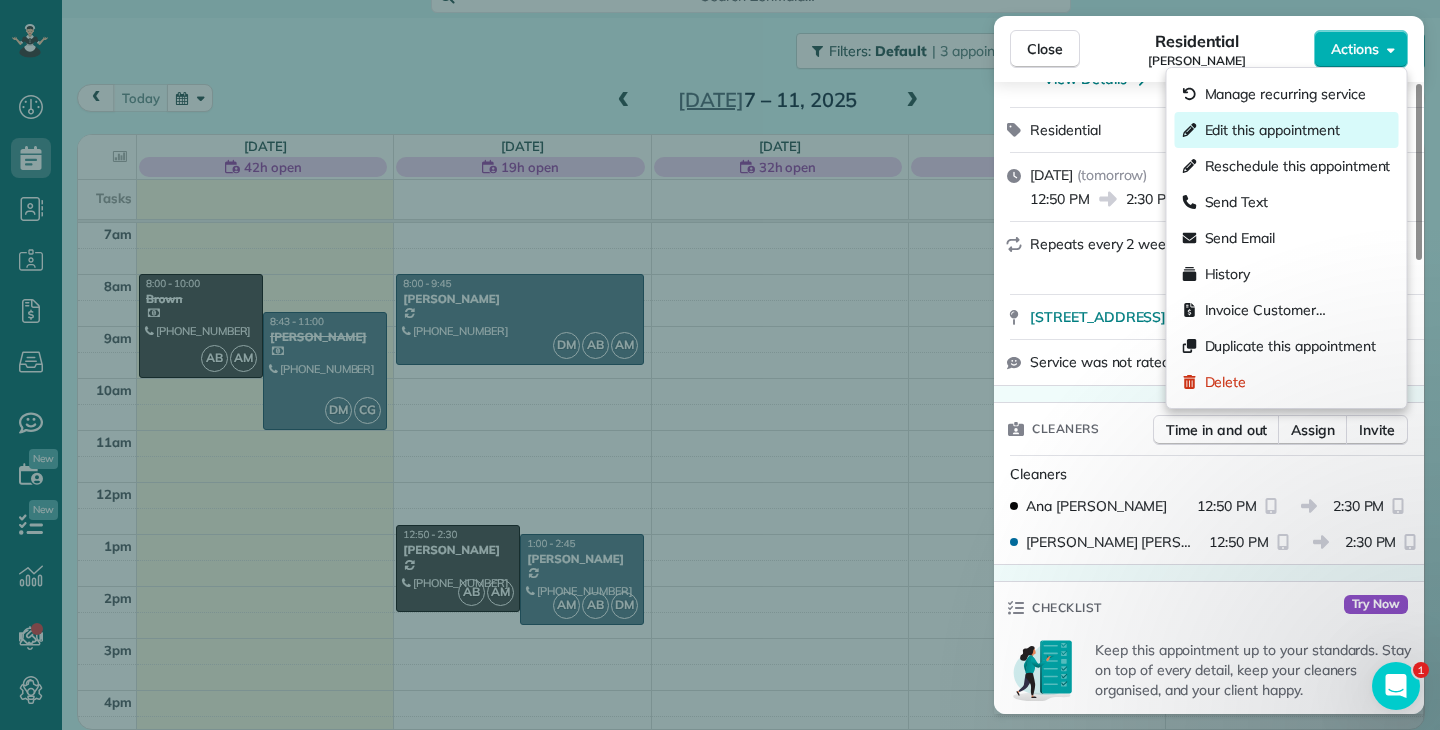 click on "Edit this appointment" at bounding box center (1272, 130) 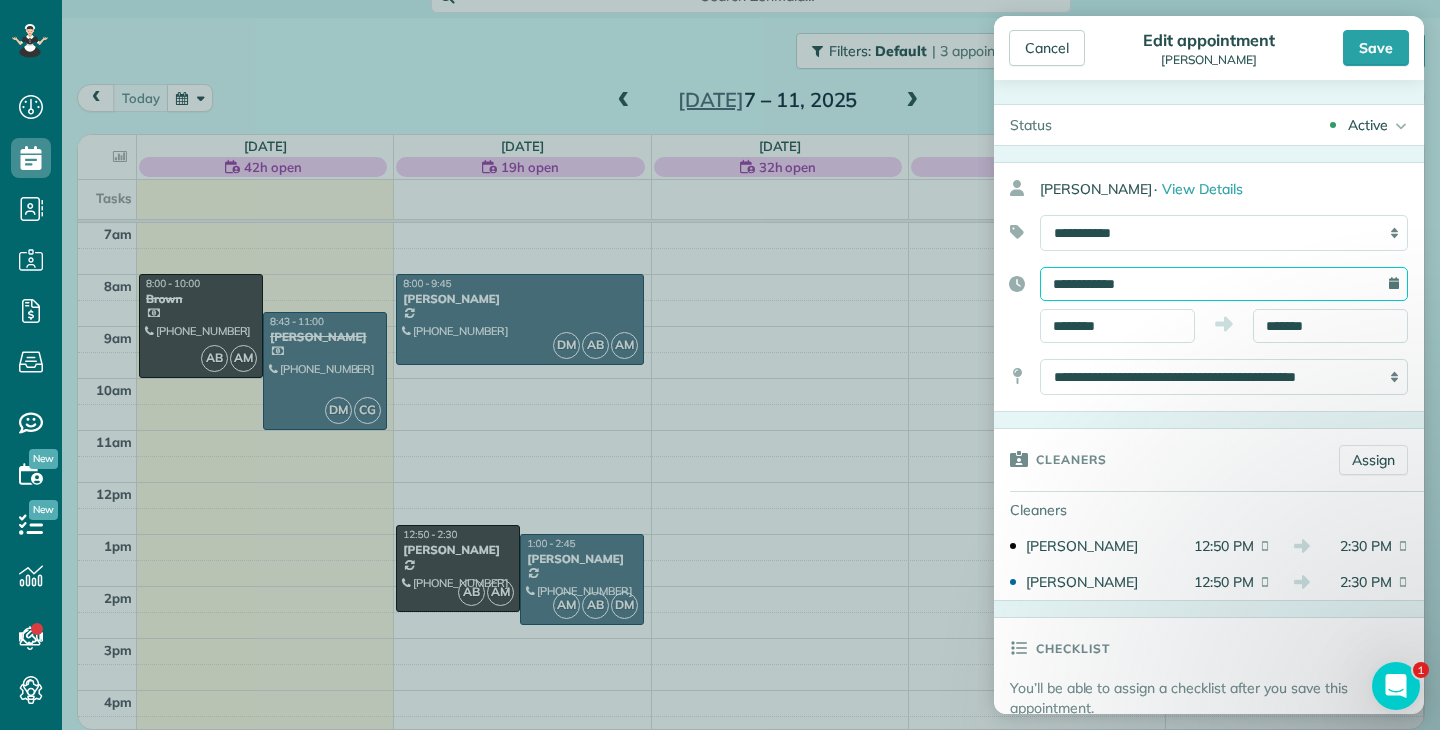 click on "**********" at bounding box center [1224, 284] 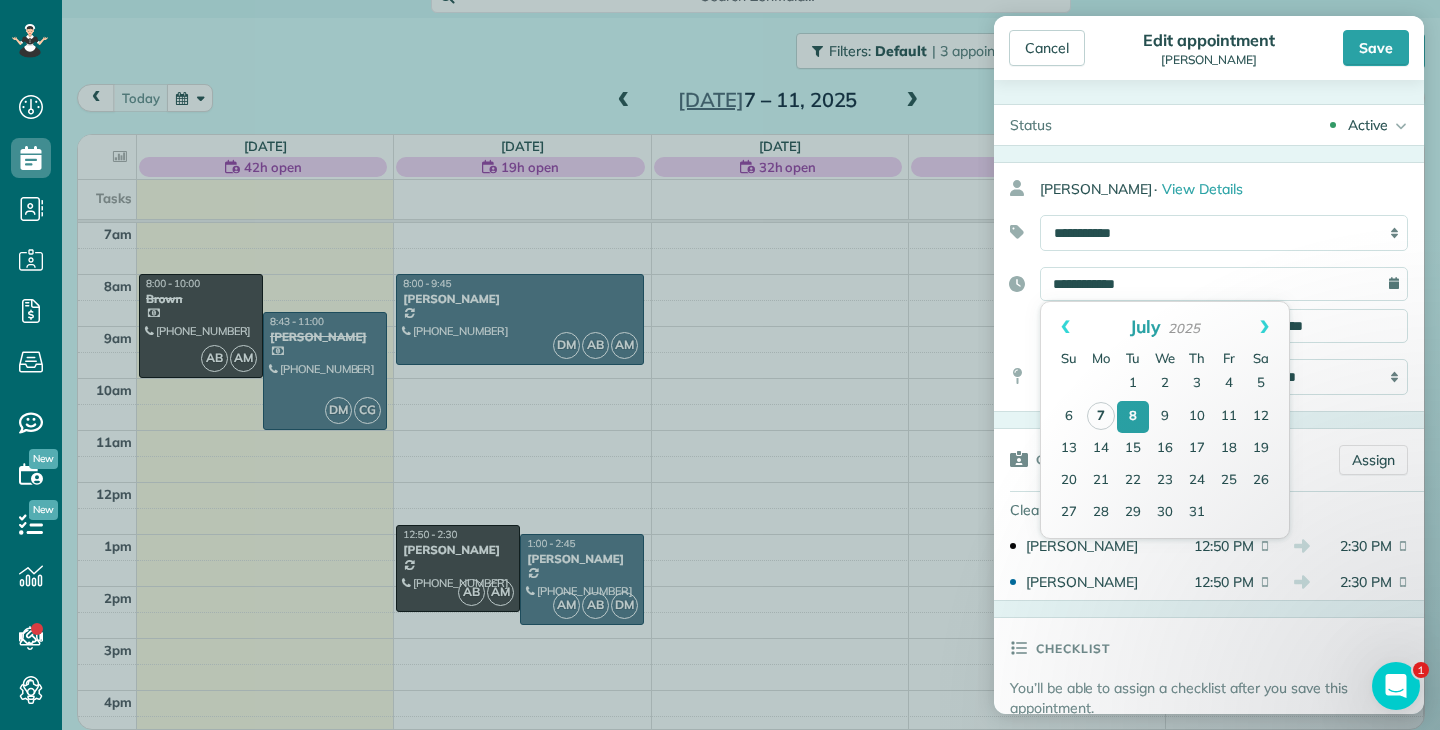 click on "7" at bounding box center [1101, 416] 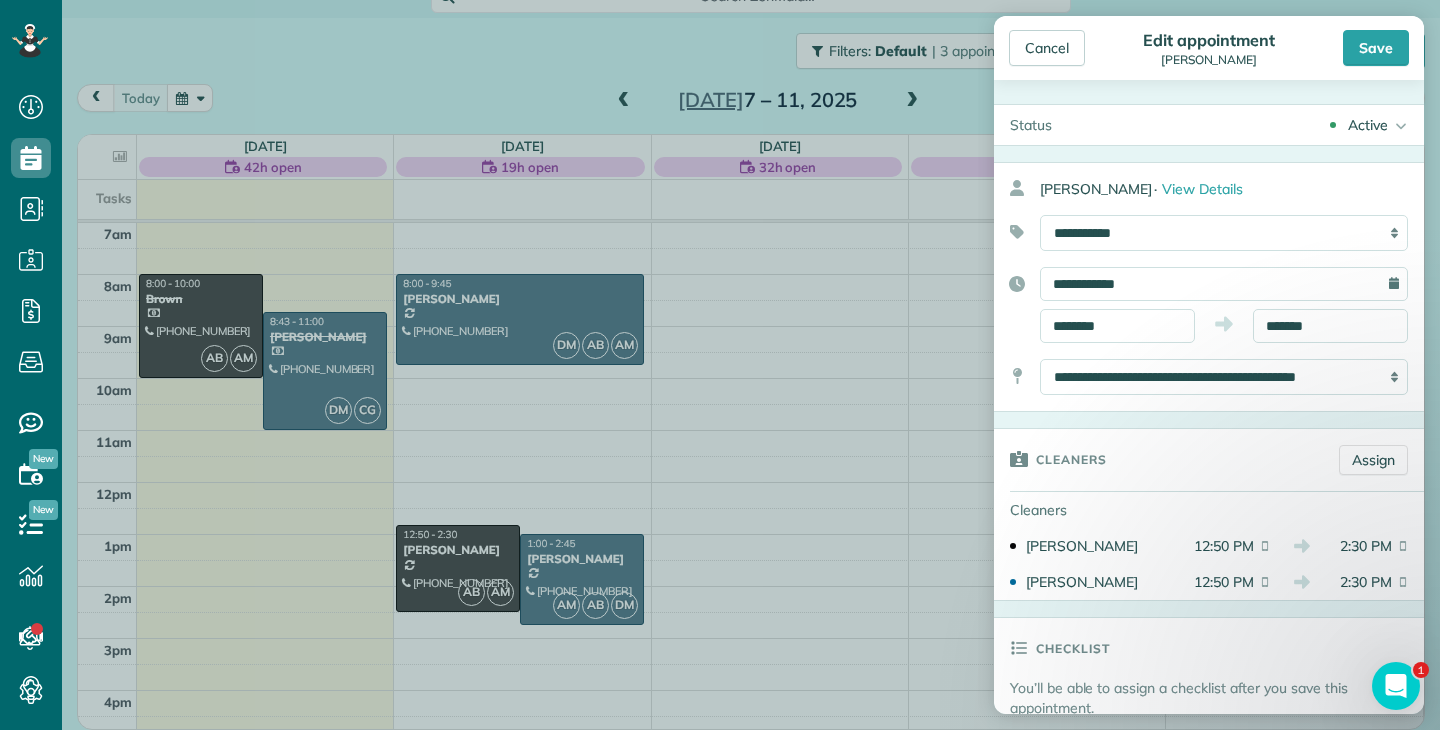 click on "Save" at bounding box center [1376, 48] 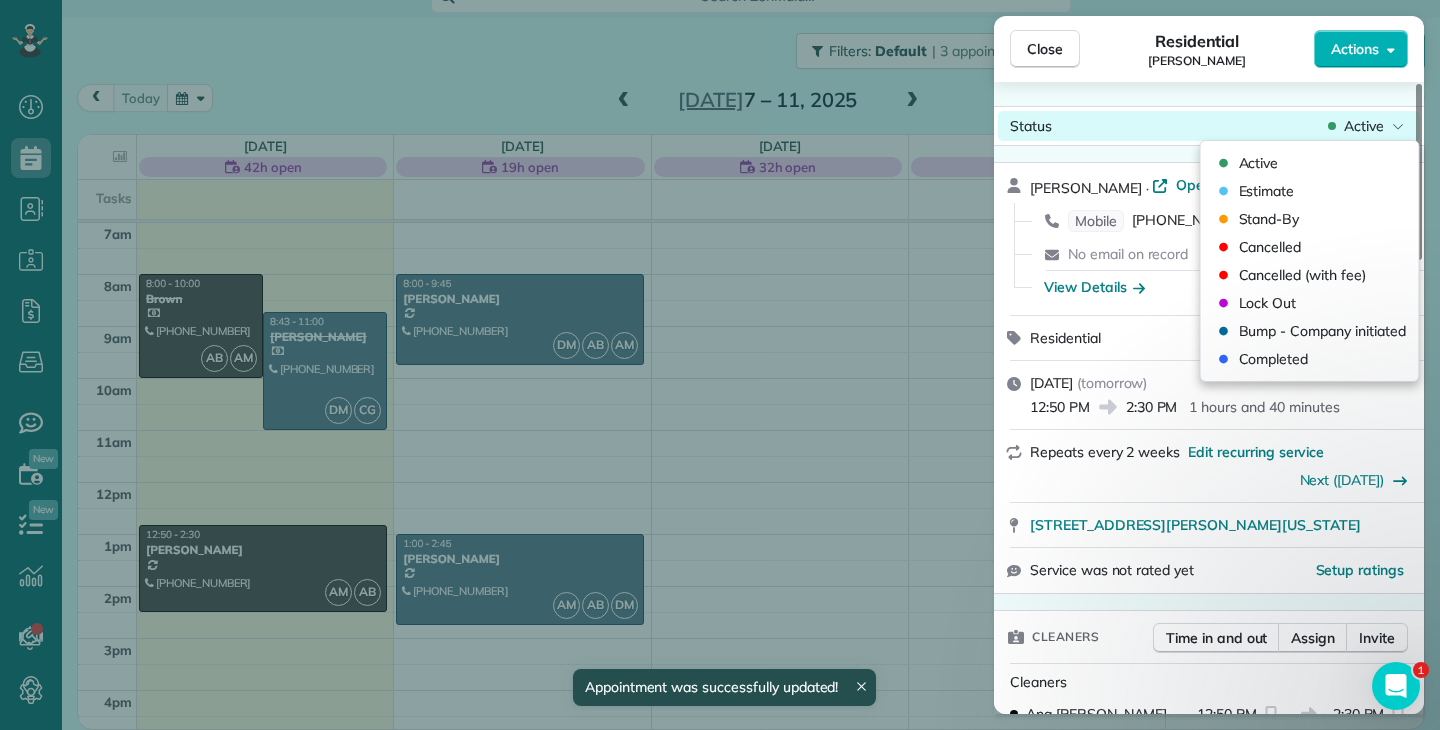 click on "Status Active" at bounding box center [1209, 126] 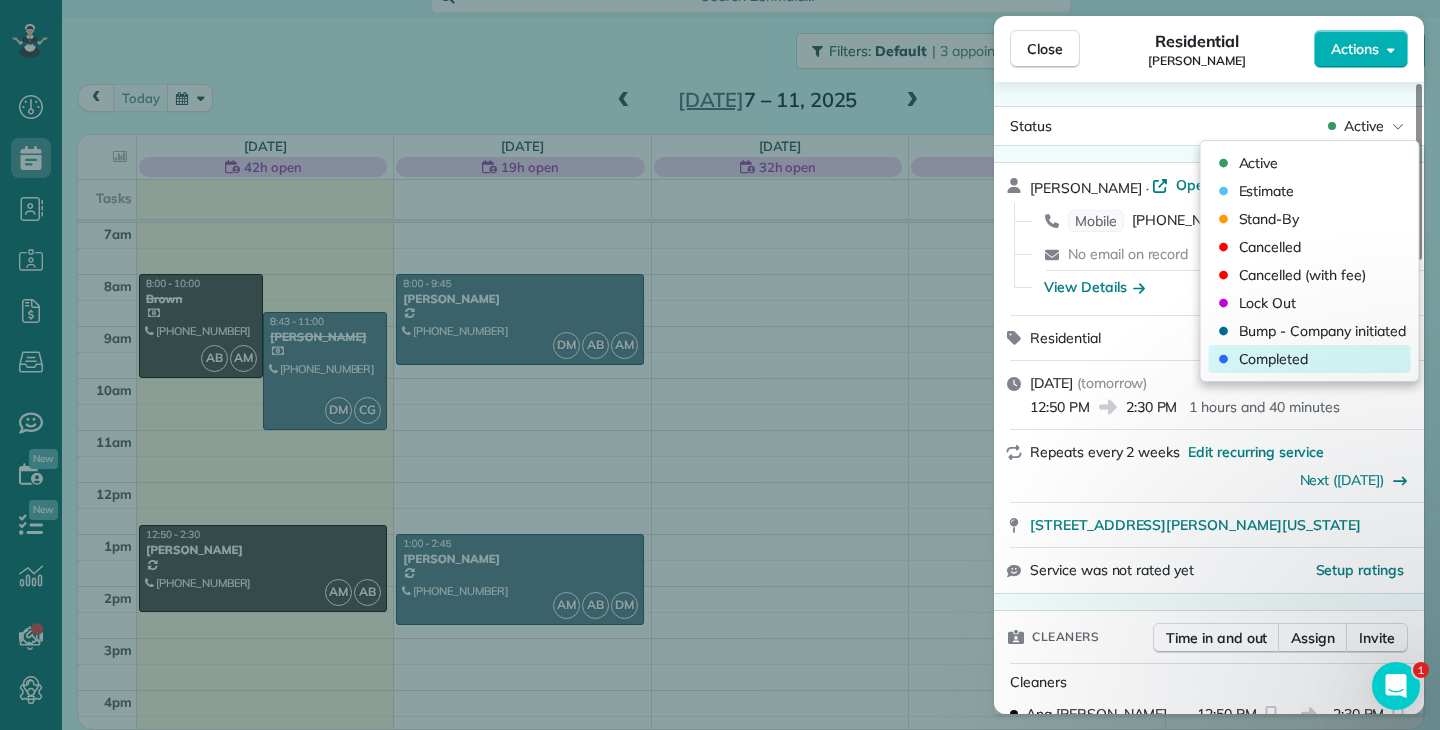 click on "Completed" at bounding box center [1274, 359] 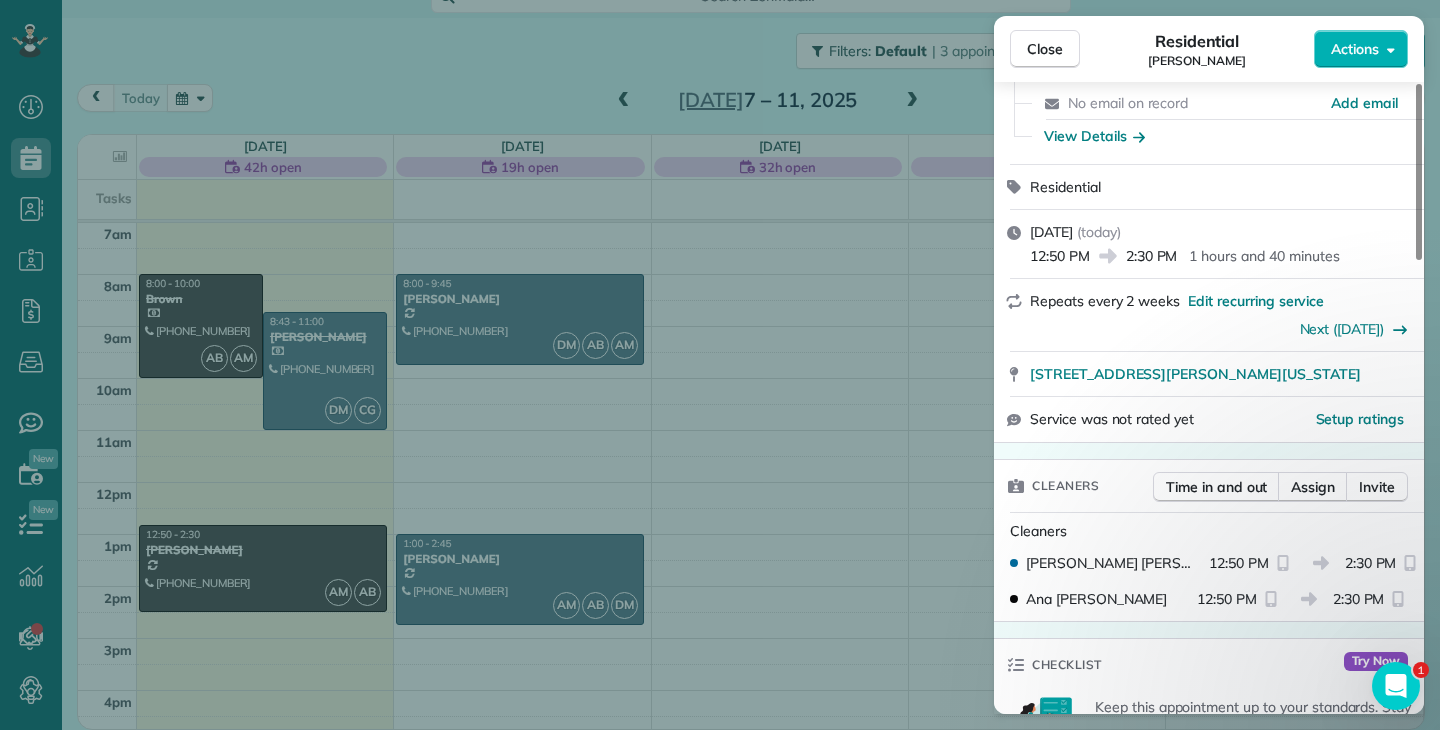scroll, scrollTop: 167, scrollLeft: 0, axis: vertical 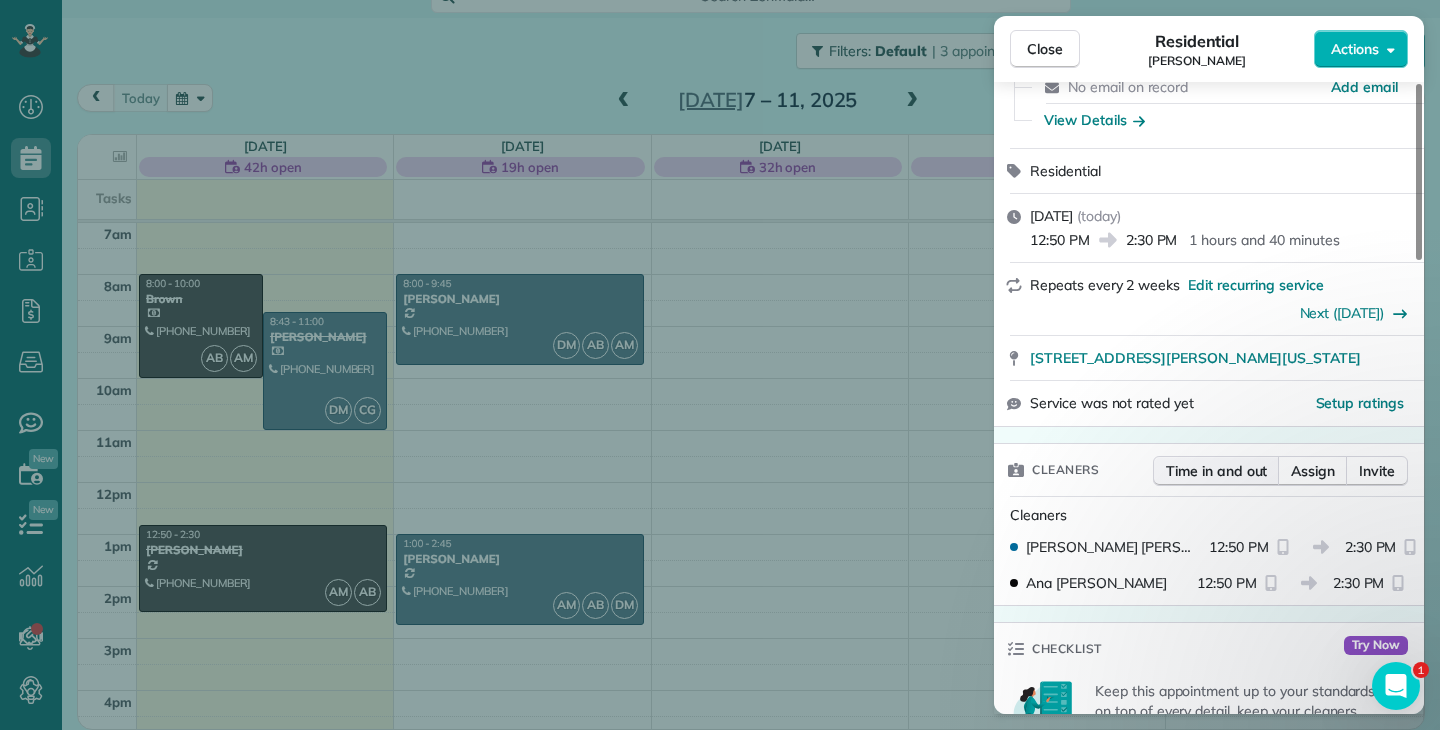 click on "Time in and out" at bounding box center (1216, 471) 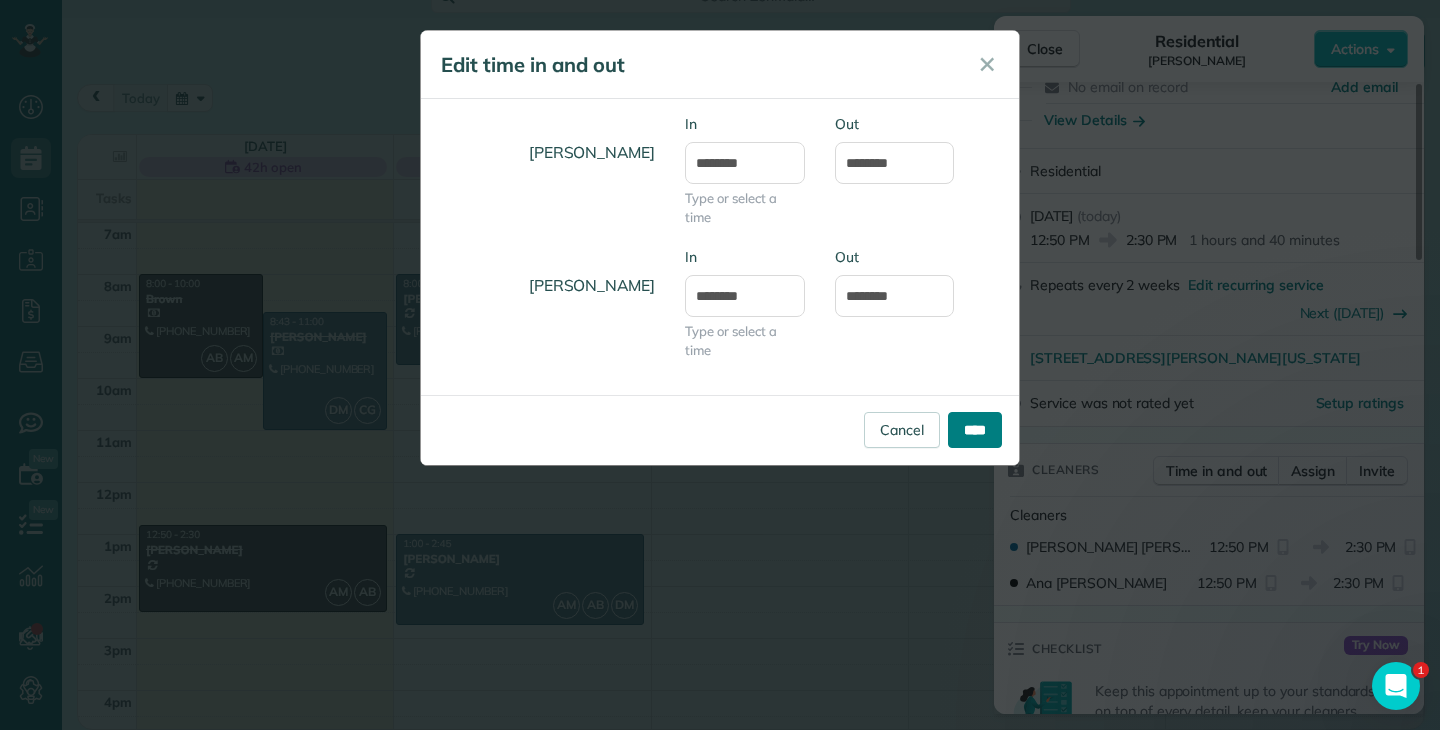 click on "****" at bounding box center (975, 430) 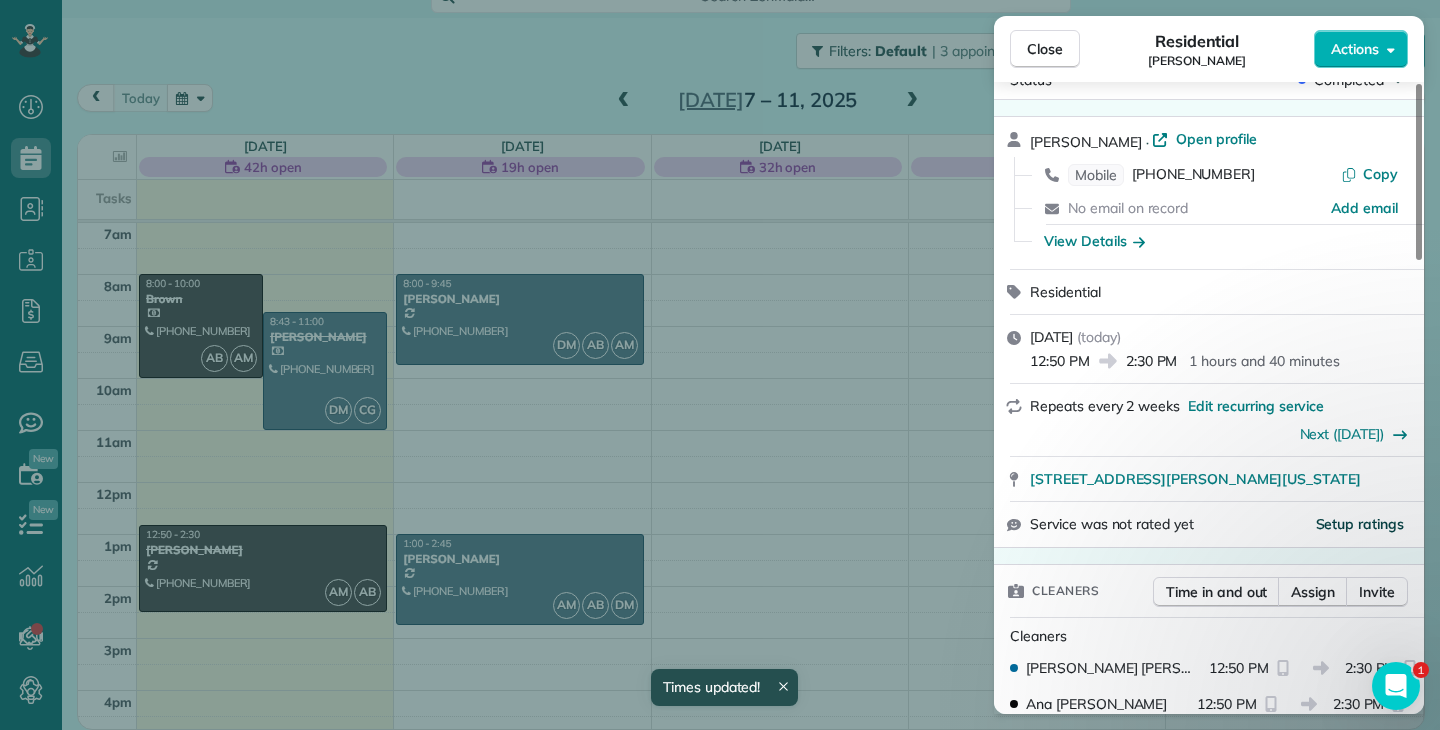 scroll, scrollTop: 0, scrollLeft: 0, axis: both 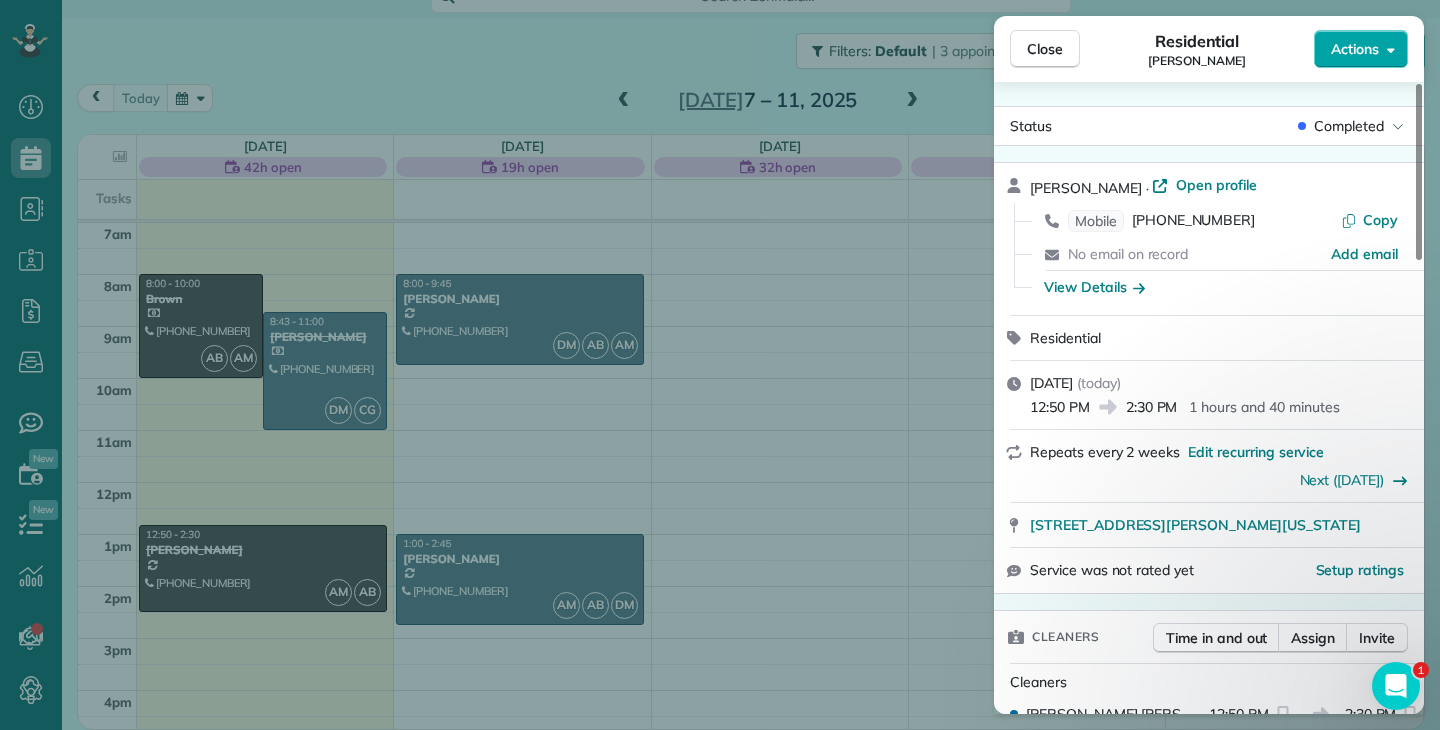 click on "Actions" at bounding box center [1361, 49] 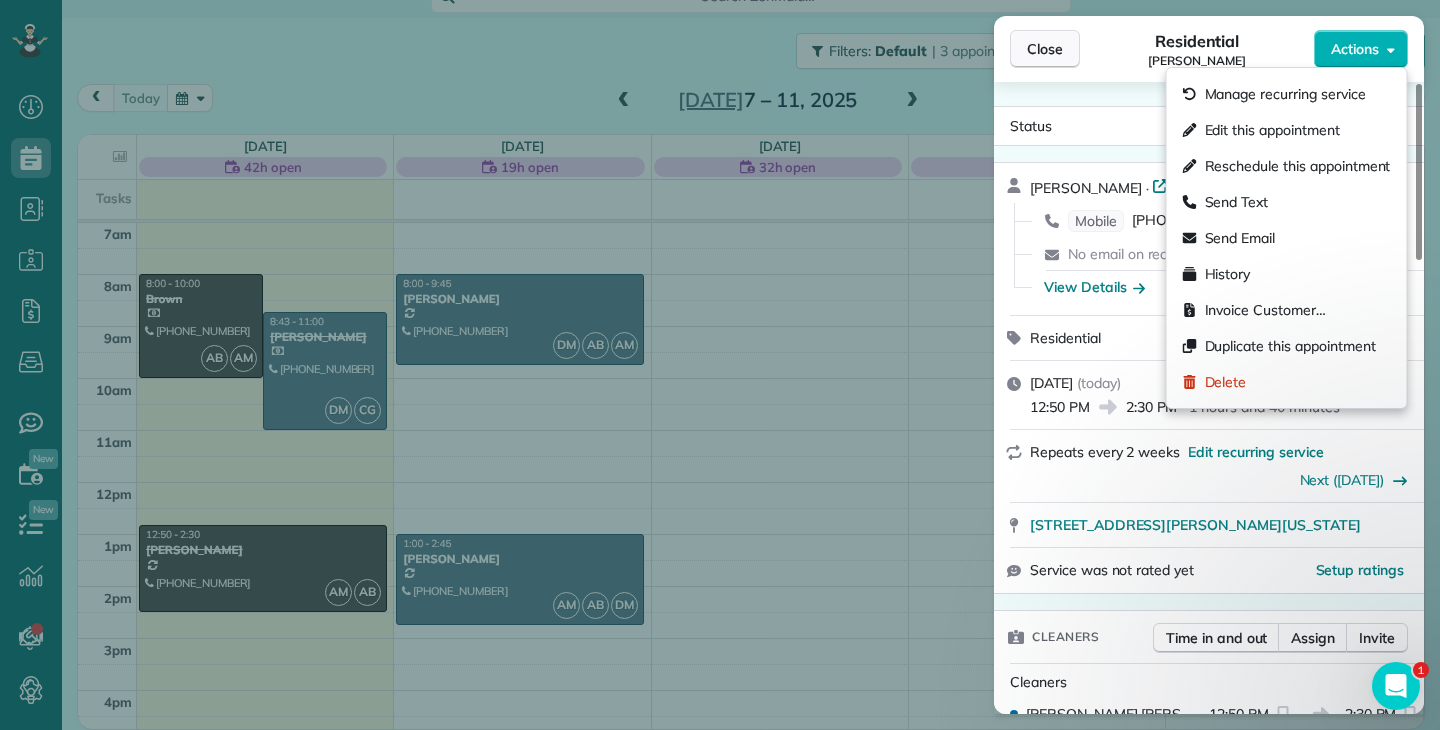 click on "Close" at bounding box center [1045, 49] 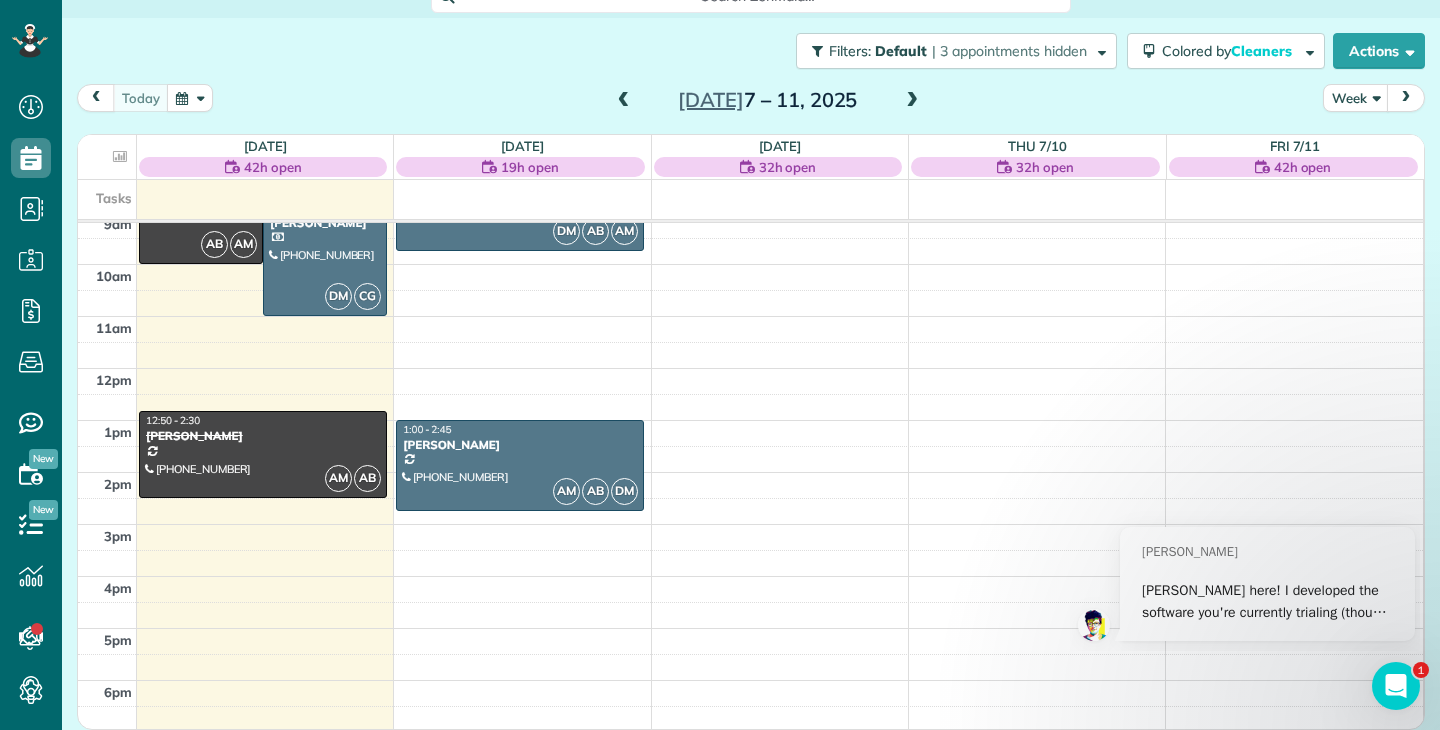scroll, scrollTop: 115, scrollLeft: 0, axis: vertical 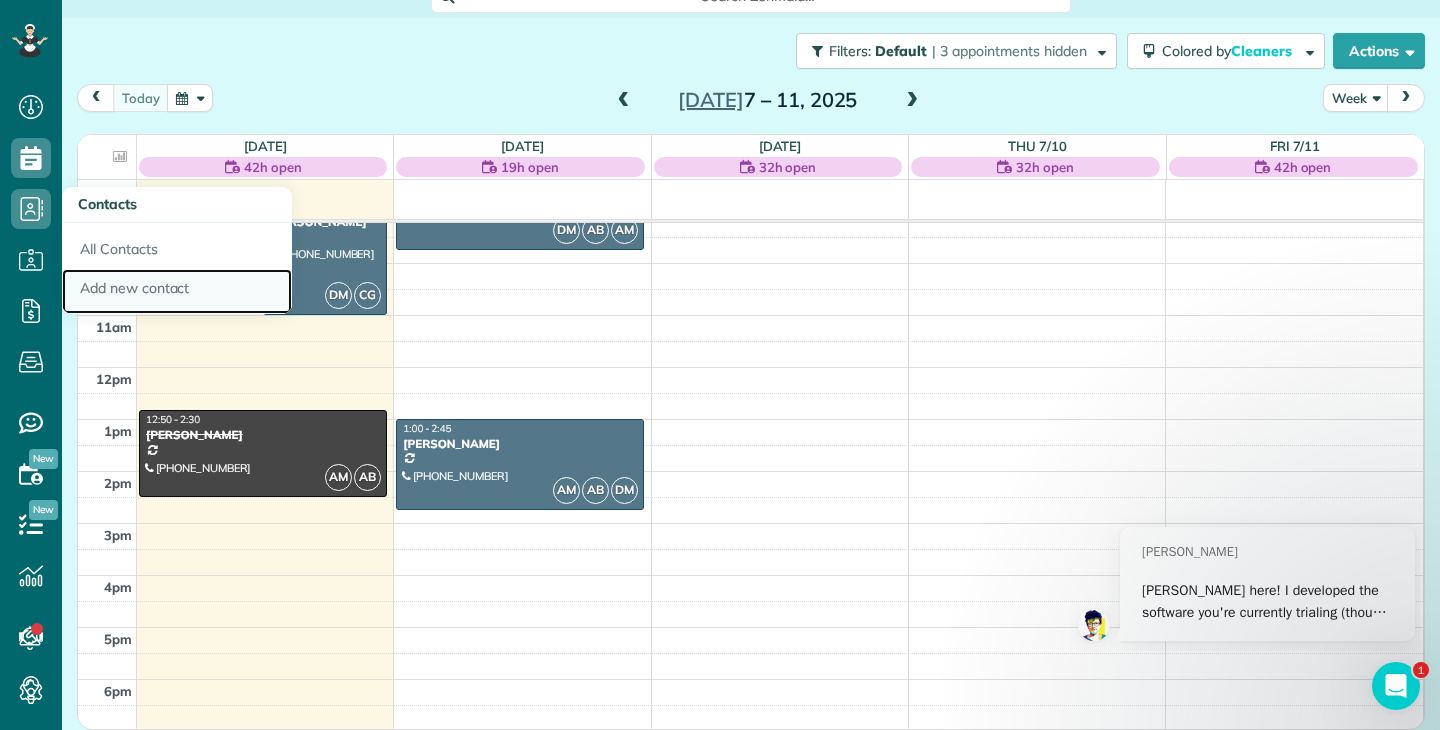 click on "Add new contact" at bounding box center (177, 292) 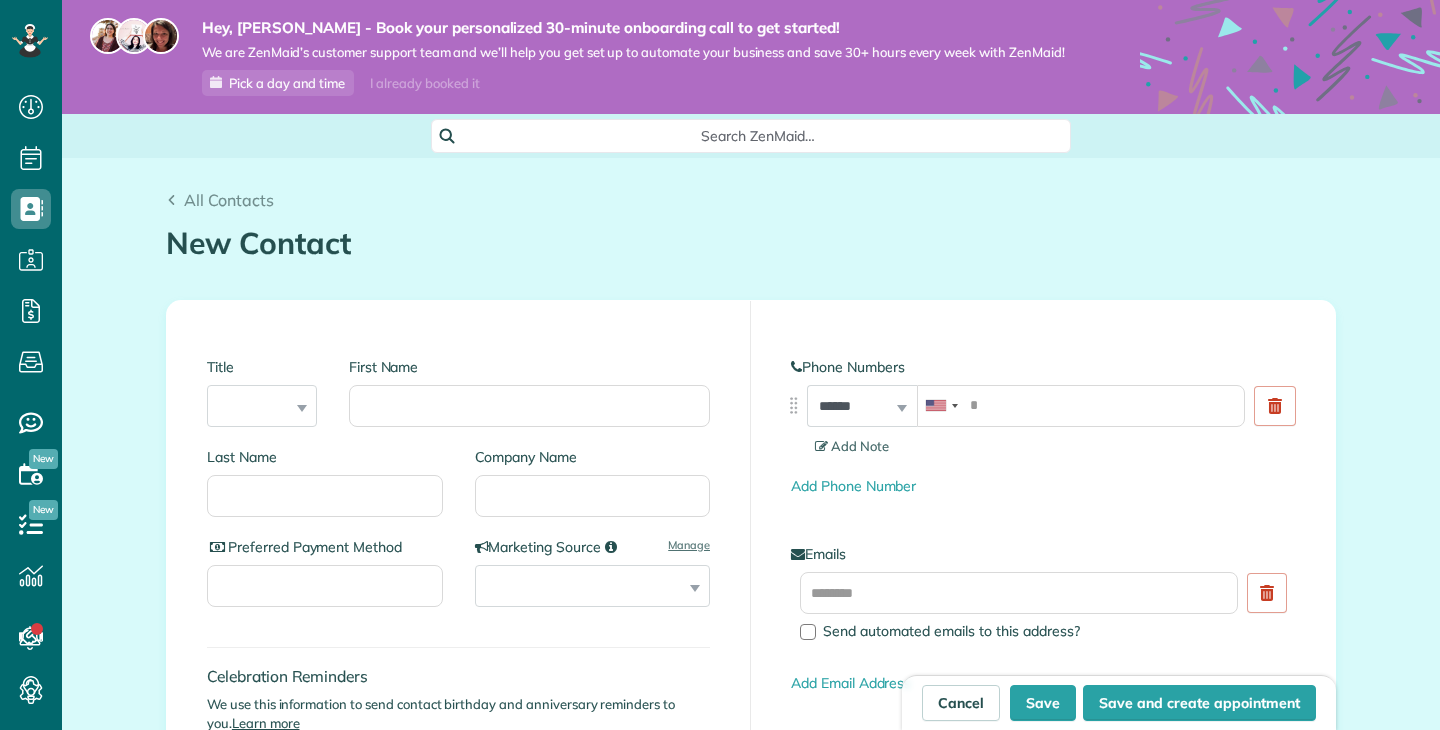 scroll, scrollTop: 0, scrollLeft: 0, axis: both 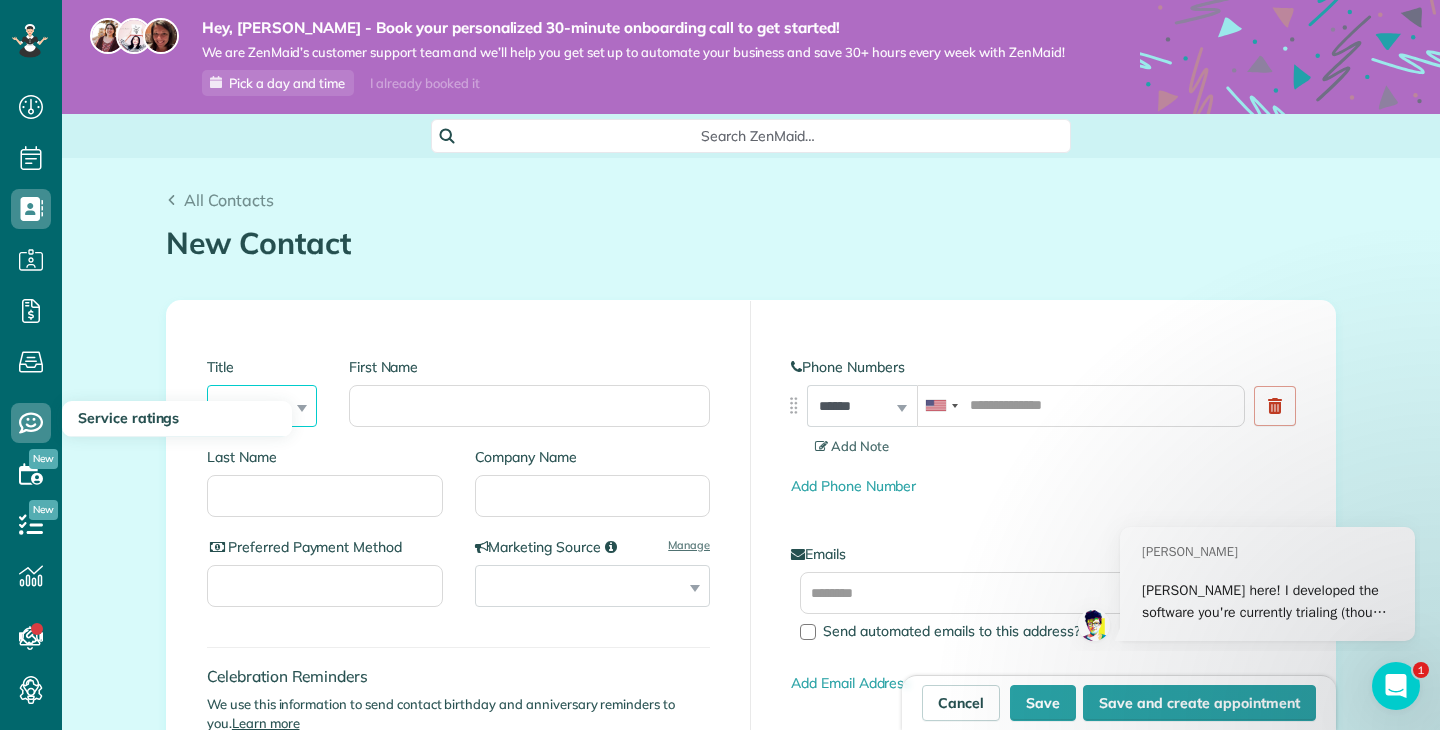 click on "***
****
***
***" at bounding box center (262, 406) 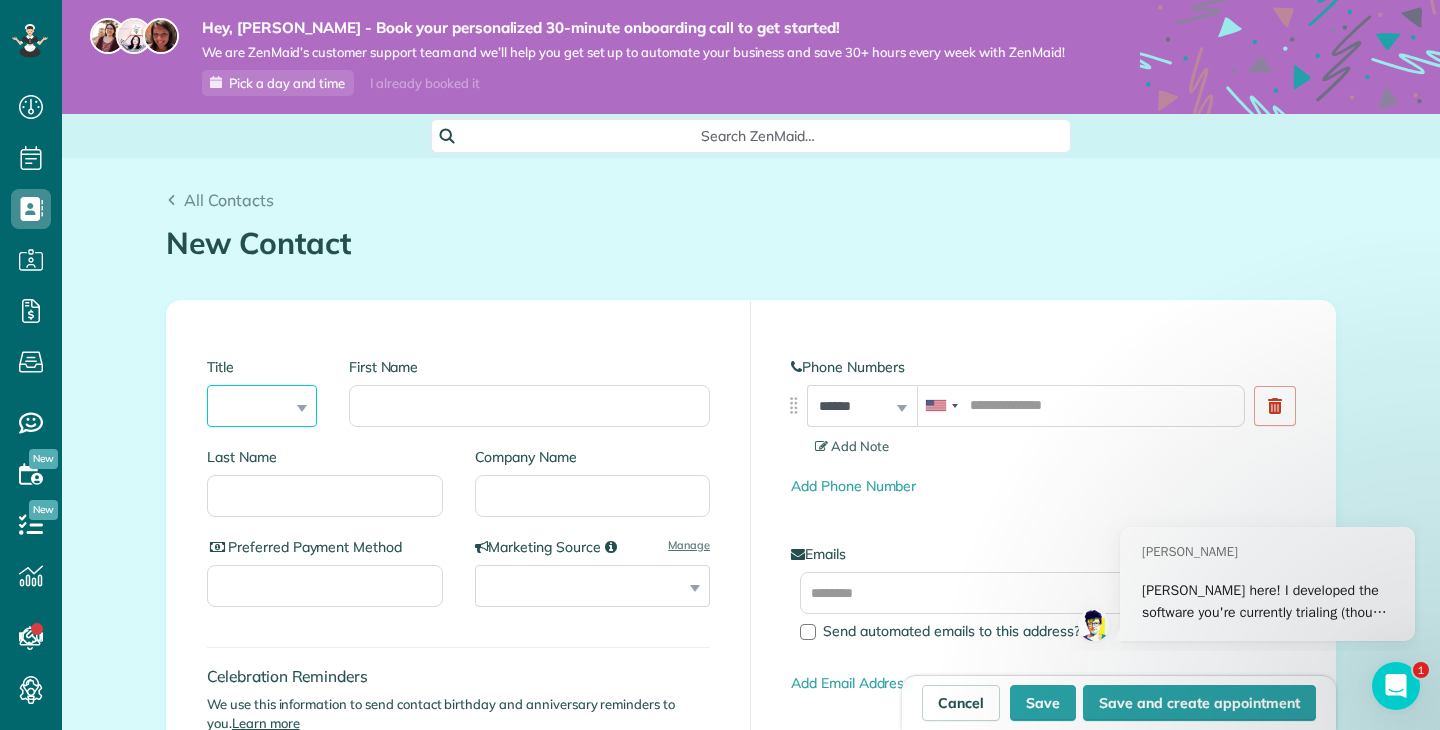 select on "****" 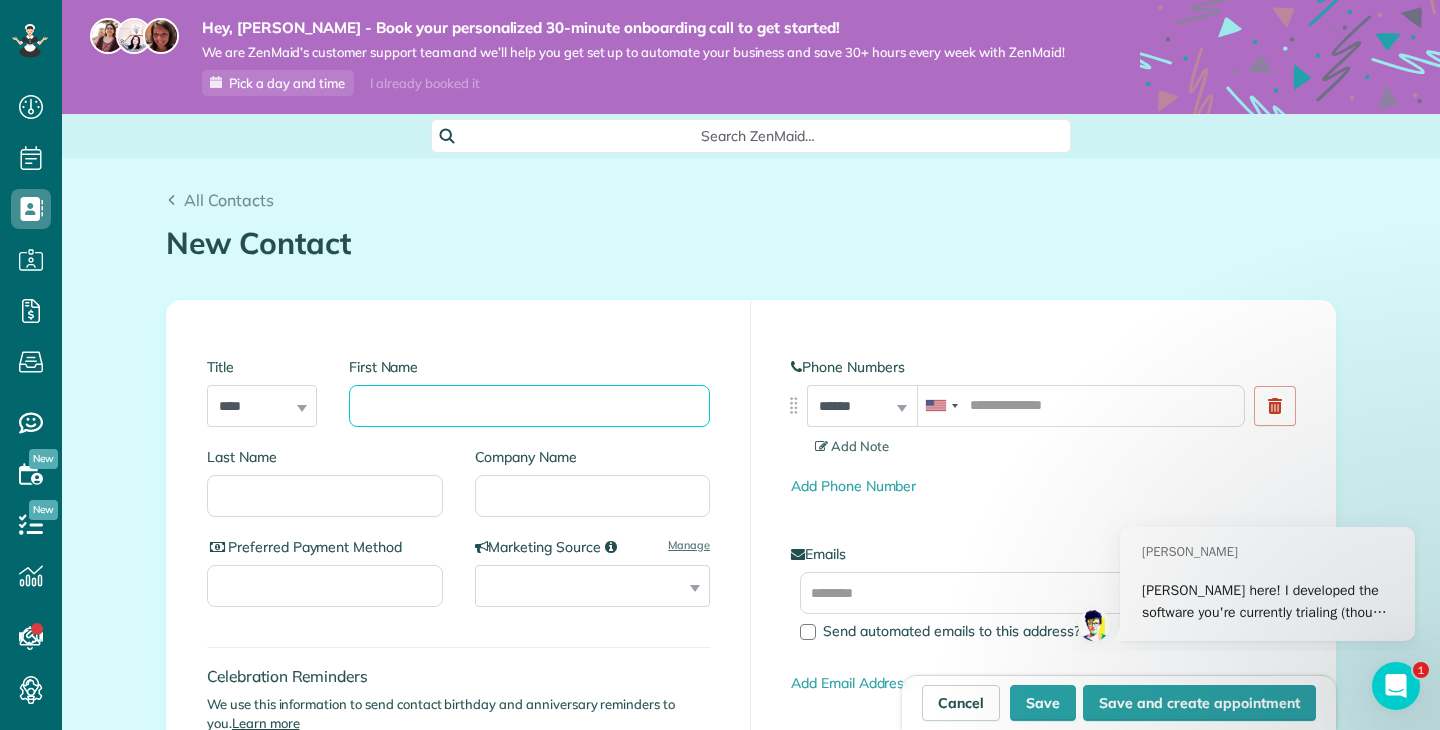 click on "First Name" at bounding box center [529, 406] 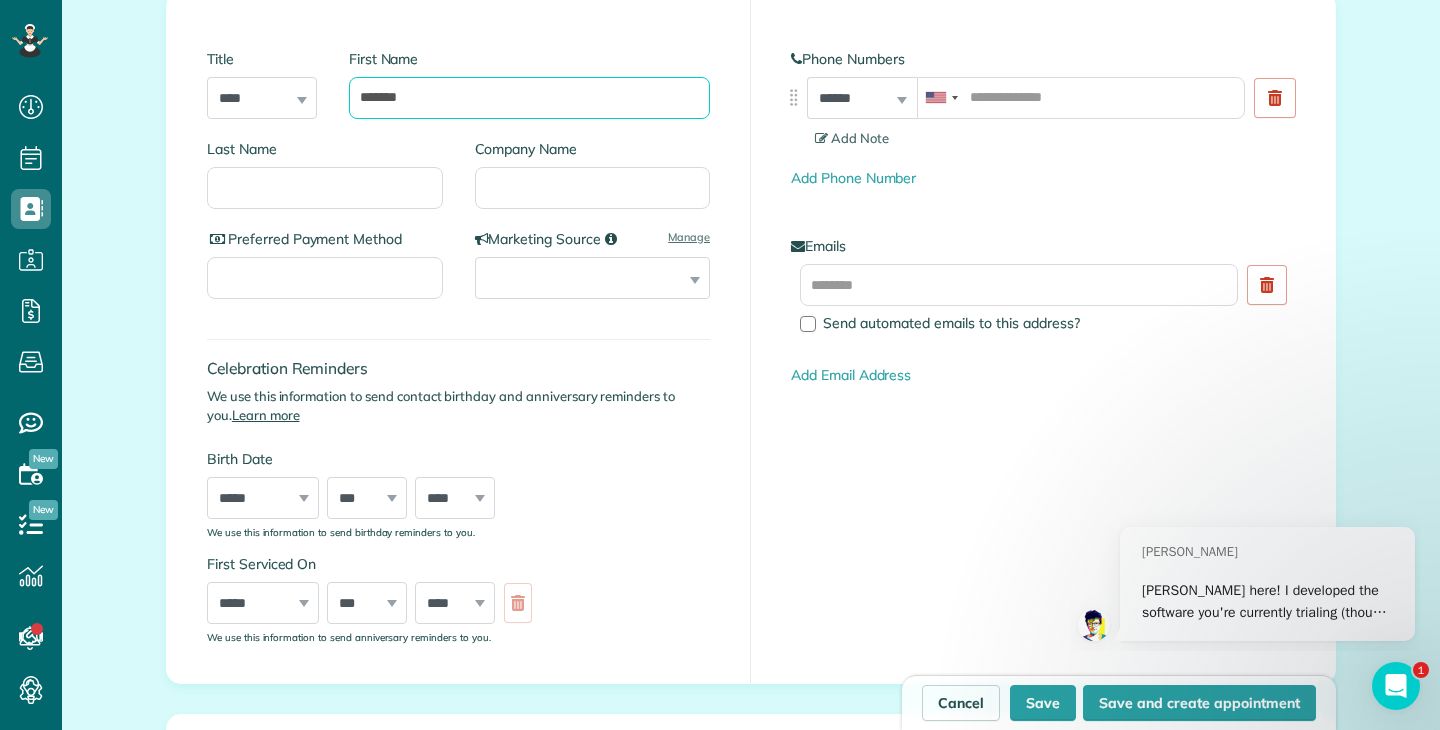 scroll, scrollTop: 315, scrollLeft: 0, axis: vertical 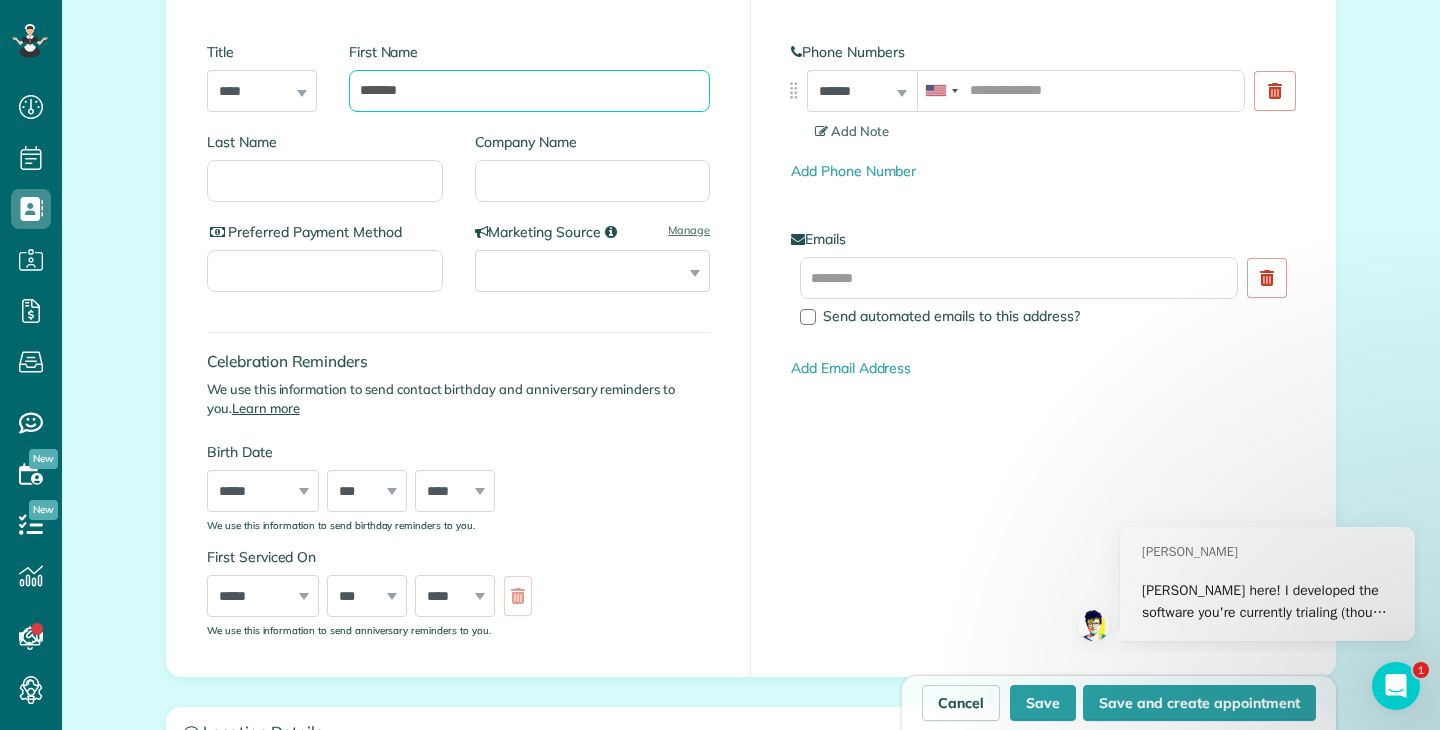 type on "*******" 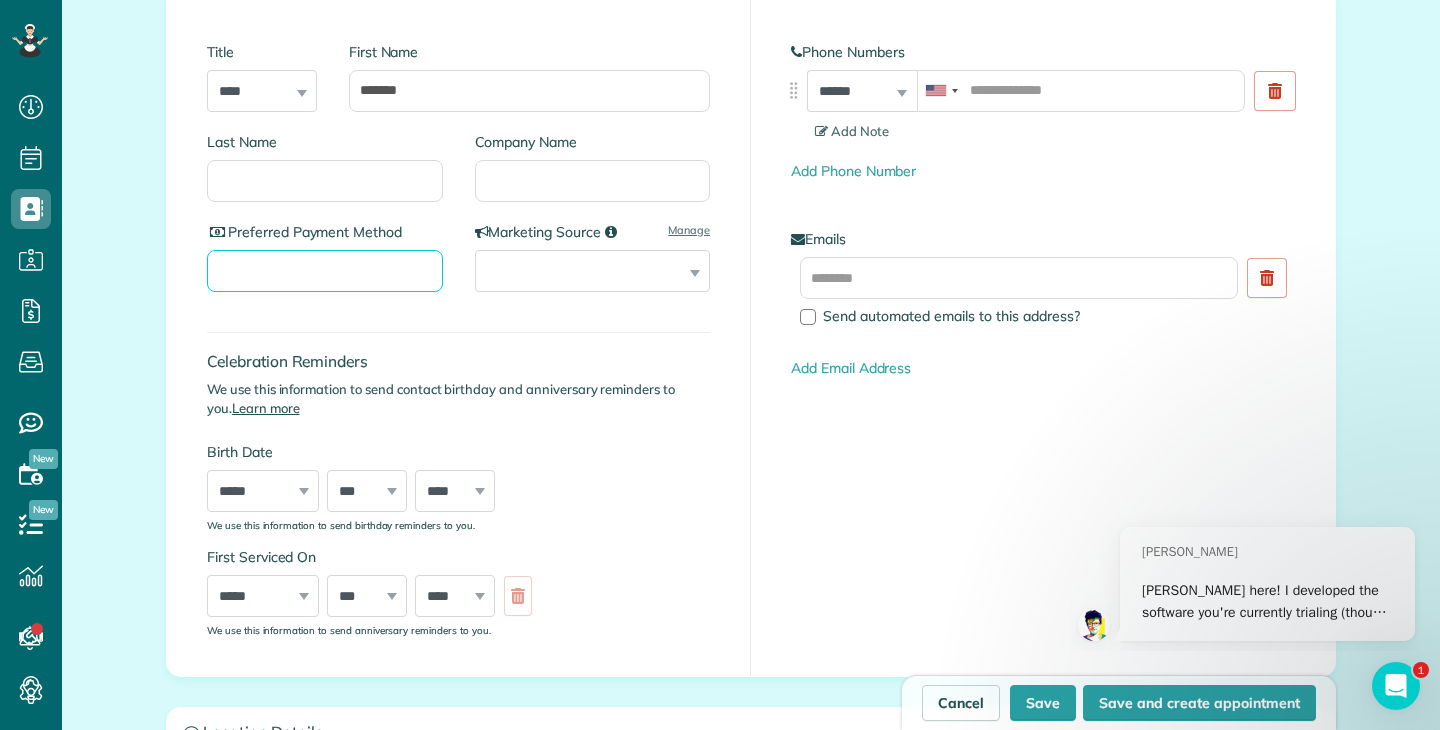 click on "Preferred Payment Method" at bounding box center (325, 271) 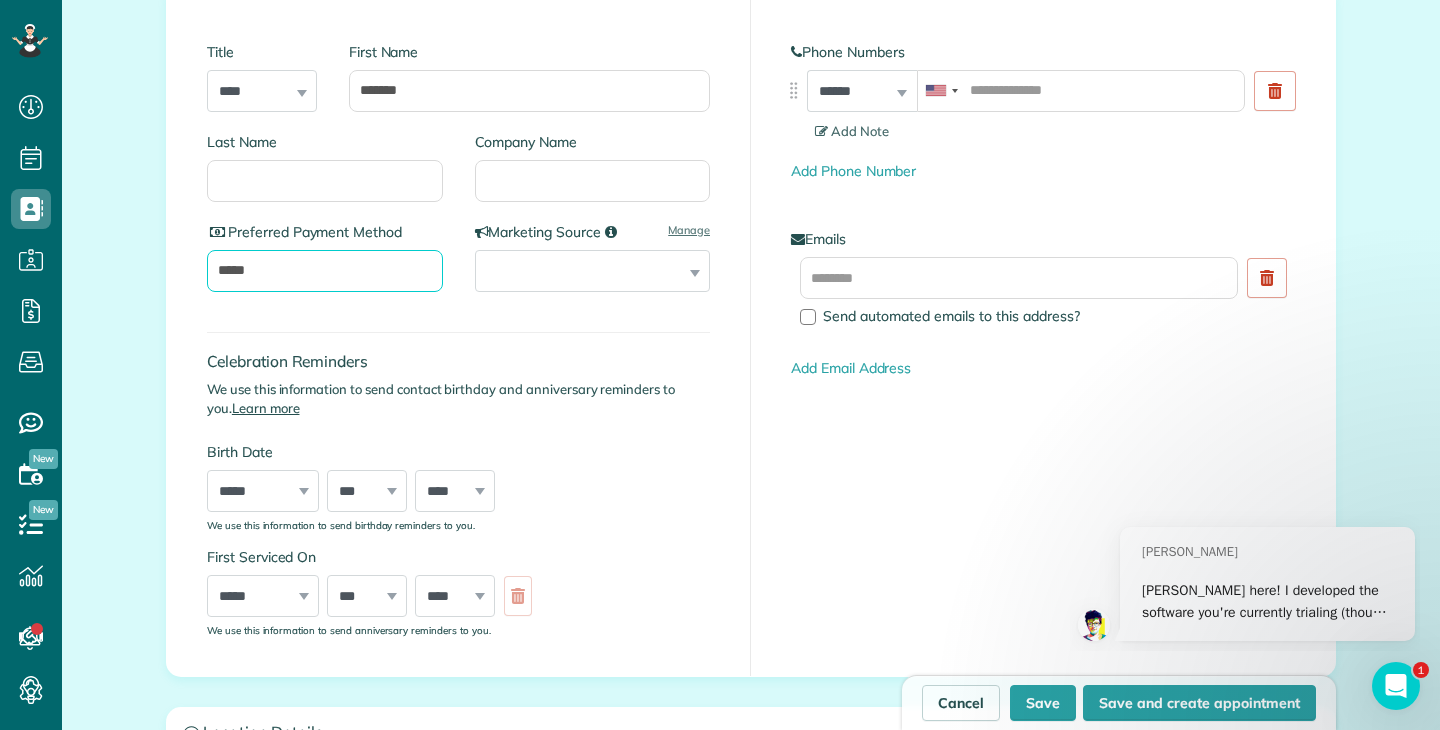 type on "*****" 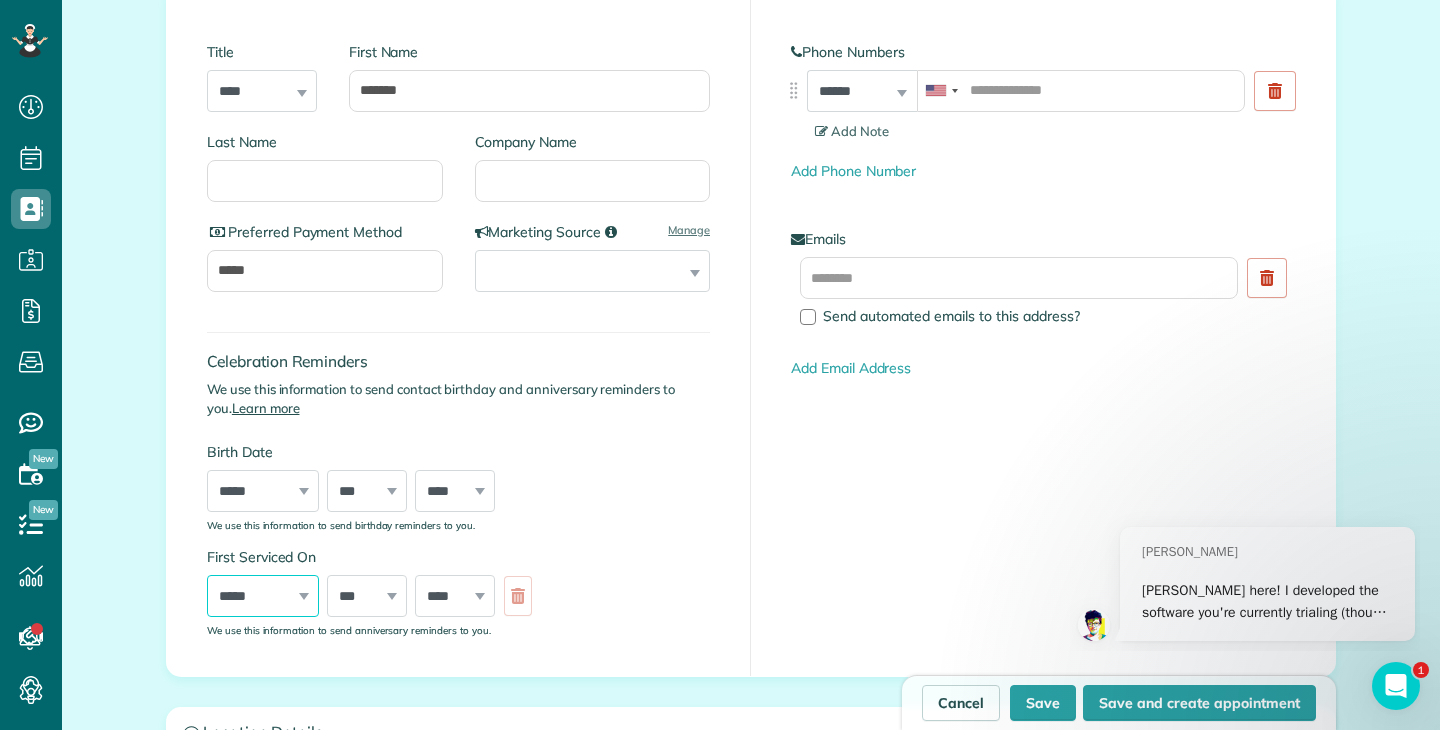 click on "*****
*******
********
*****
*****
***
****
****
******
*********
*******
********
********" at bounding box center [263, 596] 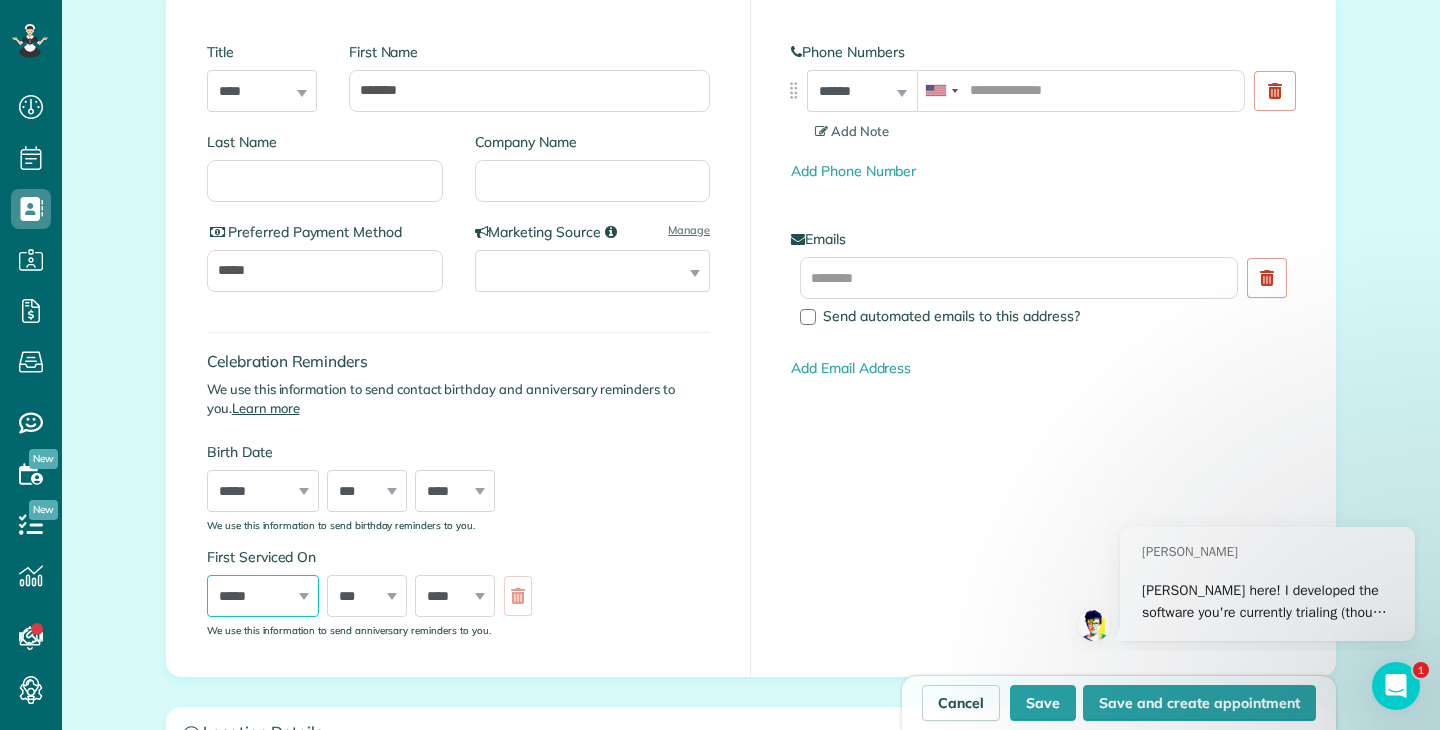 select on "*" 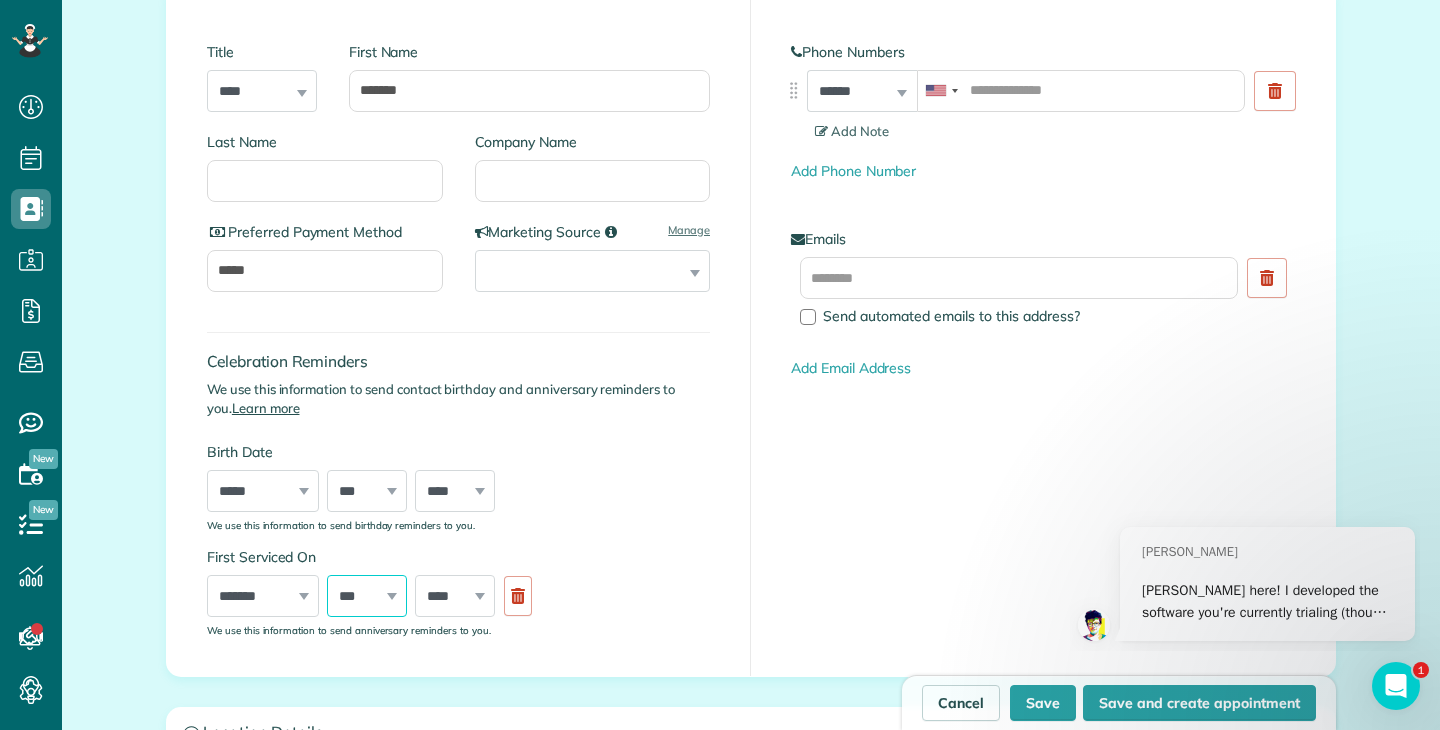 click on "***
*
*
*
*
*
*
*
*
*
**
**
**
**
**
**
**
**
**
**
**
**
**
**
**
**
**
**
**
**
**
**" at bounding box center [367, 596] 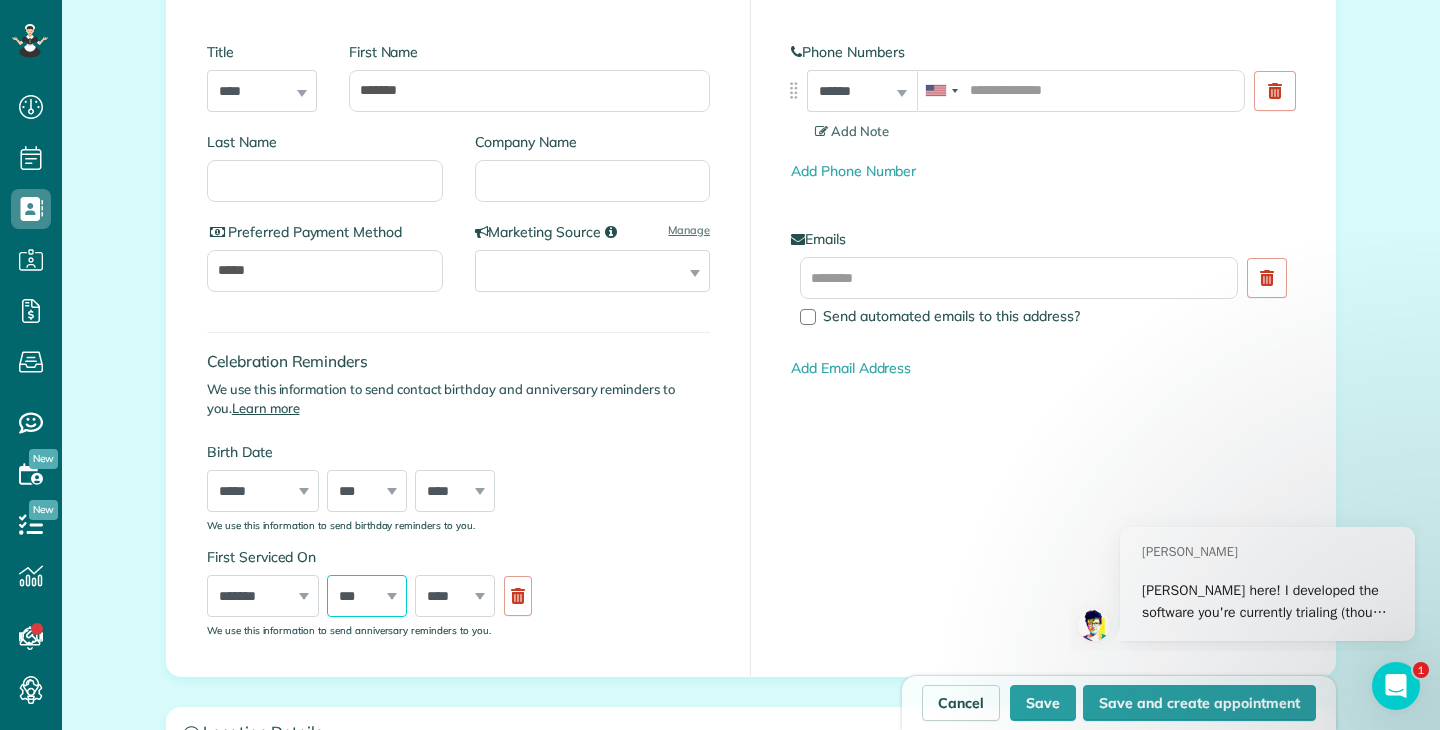 select on "*" 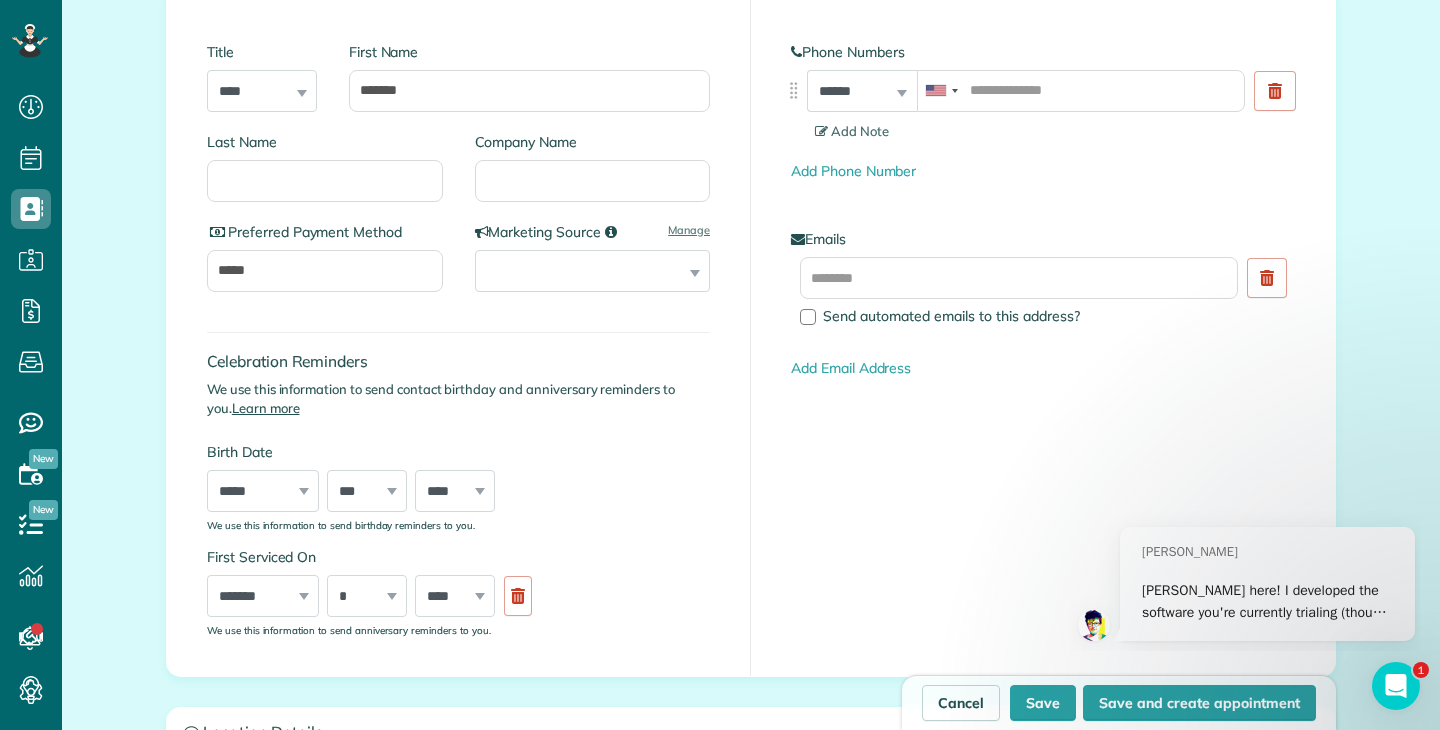 click on "First Serviced On
*****
*******
********
*****
*****
***
****
****
******
*********
*******
********
********
***
*
*
*
*
*
*
*
*
*
**
**
**
**
**
**
**
**
**
**
**
**
**
**
**
**
**
**
**
**
**
**
****
****
****
****
****
****
****
****
****
****
****
****
****
****
****
****
****
****
****
****
****
****
****
****
****
****
****
****
****
****
****
****
****
****
****
****
****
****
****
****
****
****
****
****
****
****
****
****
****
****
****
****
We use this information to send anniversary reminders to you." at bounding box center [374, 591] 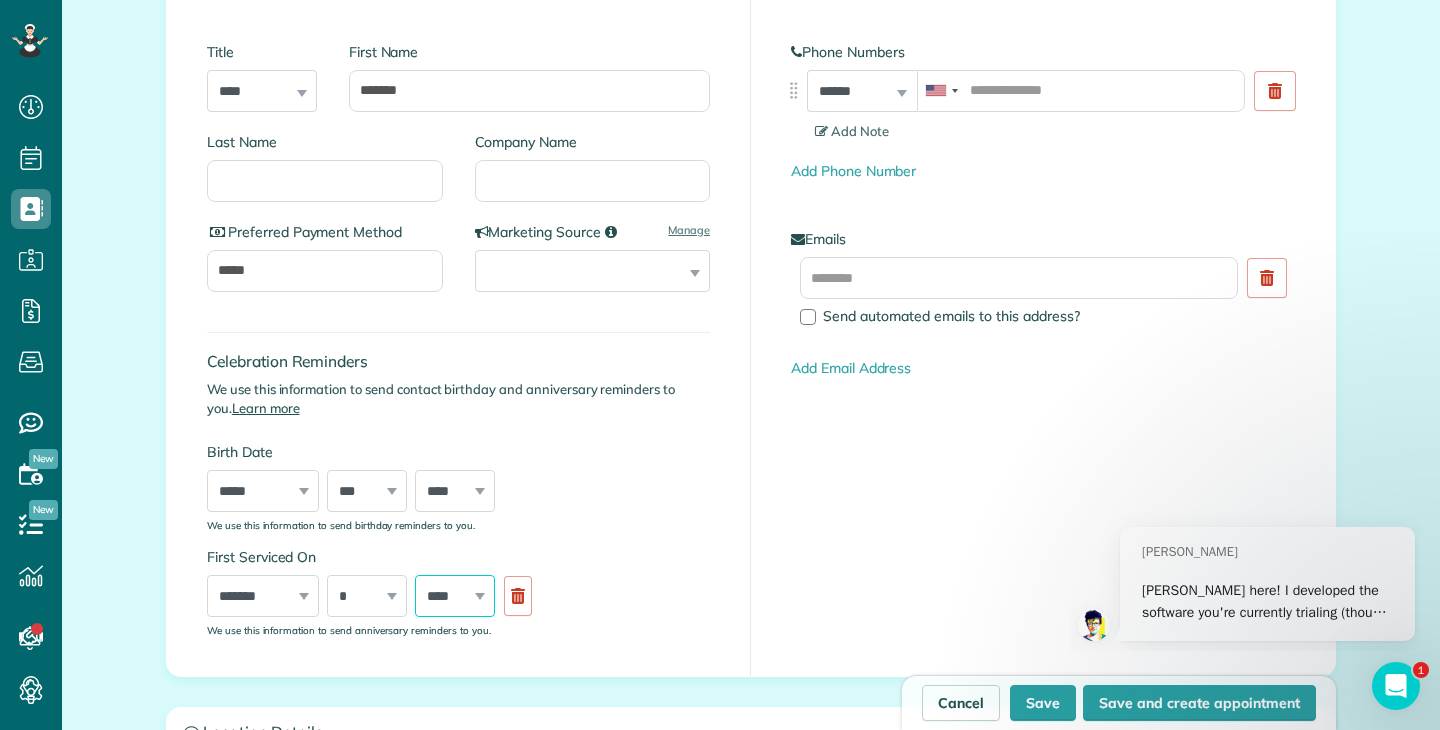 click on "****
****
****
****
****
****
****
****
****
****
****
****
****
****
****
****
****
****
****
****
****
****
****
****
****
****
****
****
****
****
****
****
****
****
****
****
****
****
****
****
****
****
****
****
****
****
****
****
****
****
****
****" at bounding box center [455, 596] 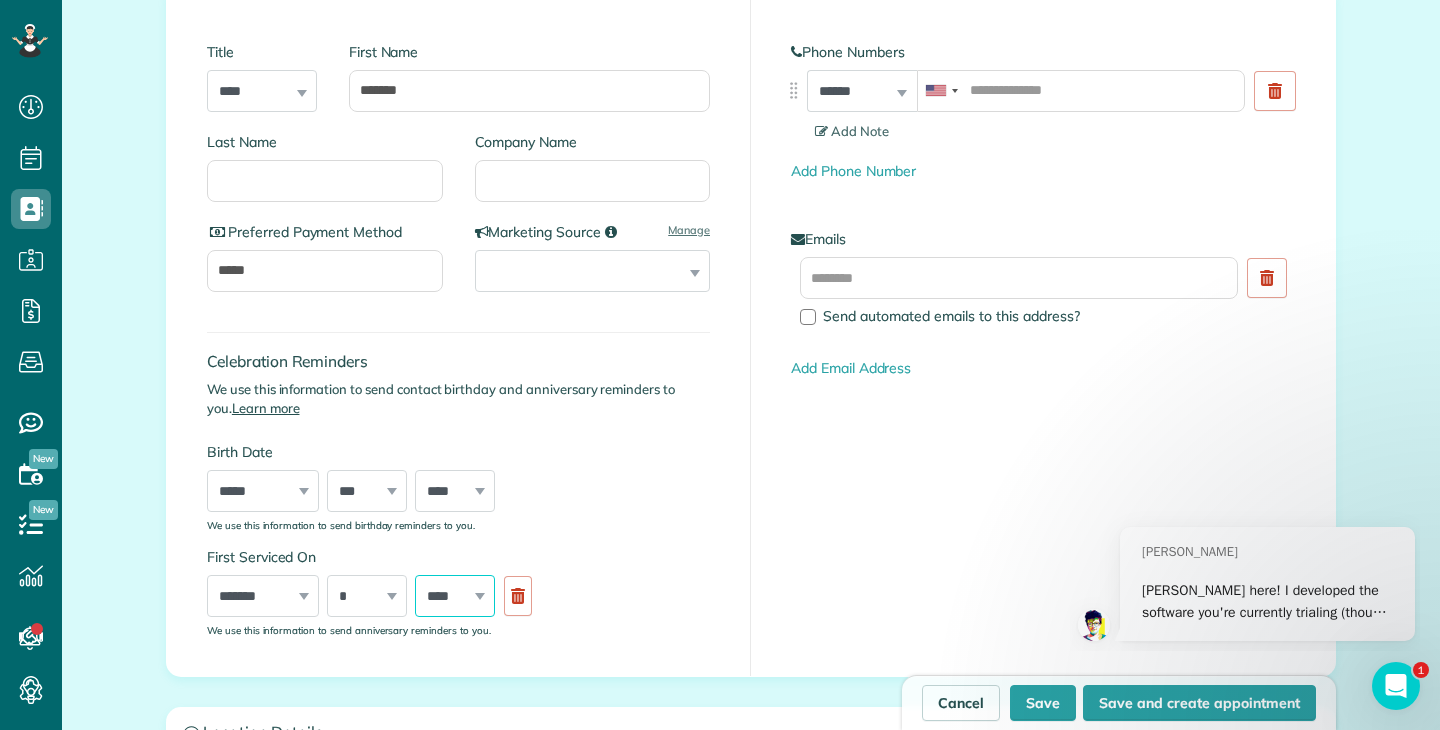 select on "****" 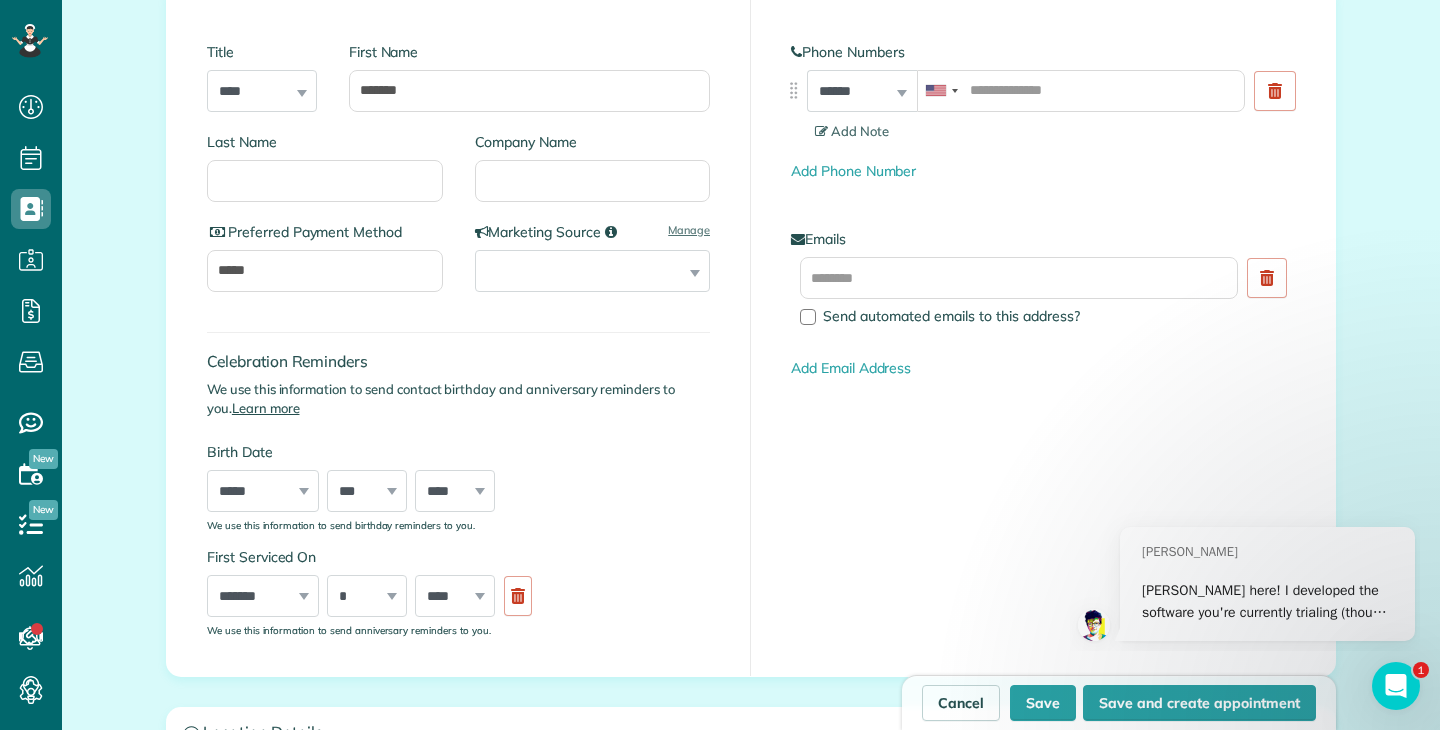 click on "Celebration Reminders
We use this information to send contact birthday and anniversary reminders to you.
Learn more
Birth Date
*****
*******
********
*****
*****
***
****
****
******
*********
*******
********
********
***
*
*
*
*
*
*
*
*
*
**
**
**
**
**
**
**
**
**
**
**
**
**
**
**
**
**
**
**
**
**
**
****
****
****
****
****
****
****
****
****
****
****
****
****
****
****
****
****
****
****
****
****
****
****
****
****
****
****
****
****
****
****
****
****
****
****
****
****
****
****
****
****
****
****
****
****
****
****
****
****
****
****
****
****
****
****
****
****
****
****
****
****" at bounding box center (458, 421) 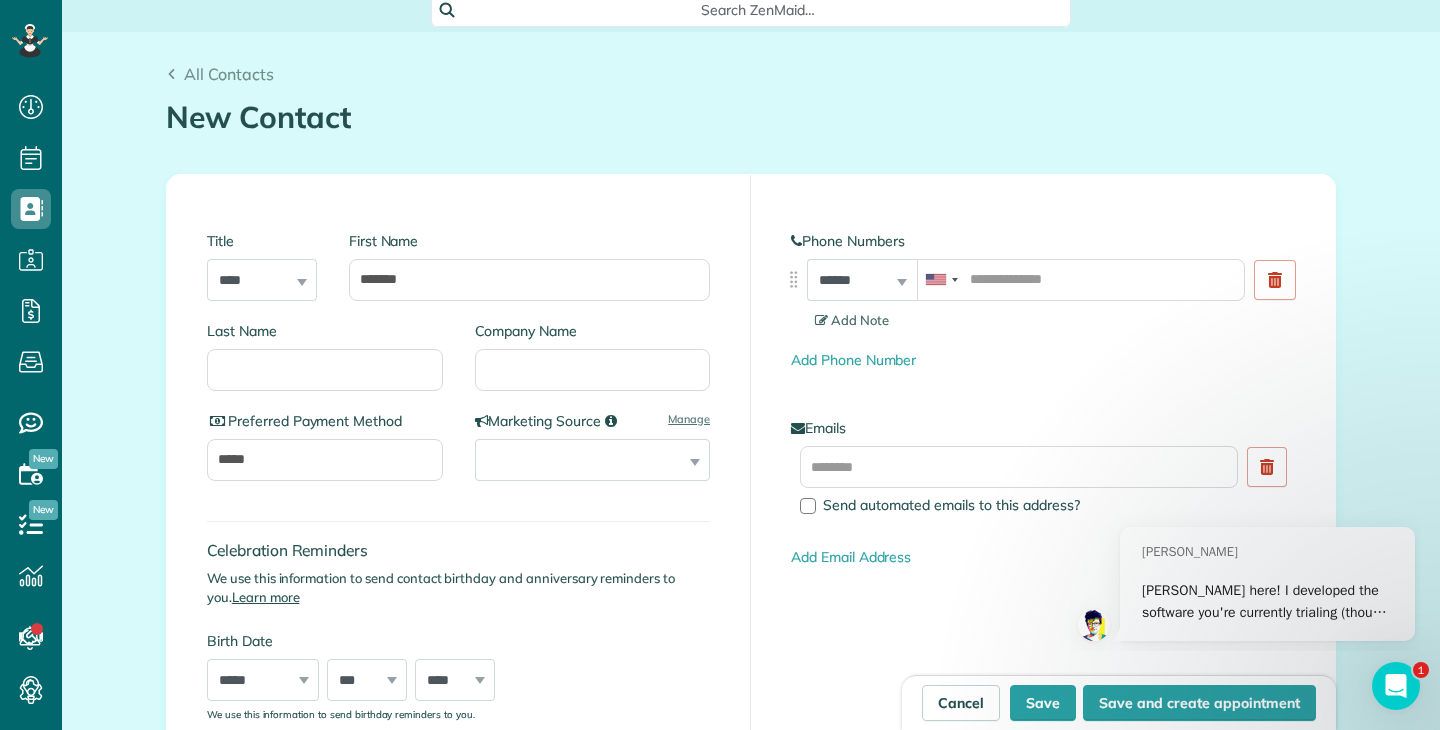 scroll, scrollTop: 98, scrollLeft: 0, axis: vertical 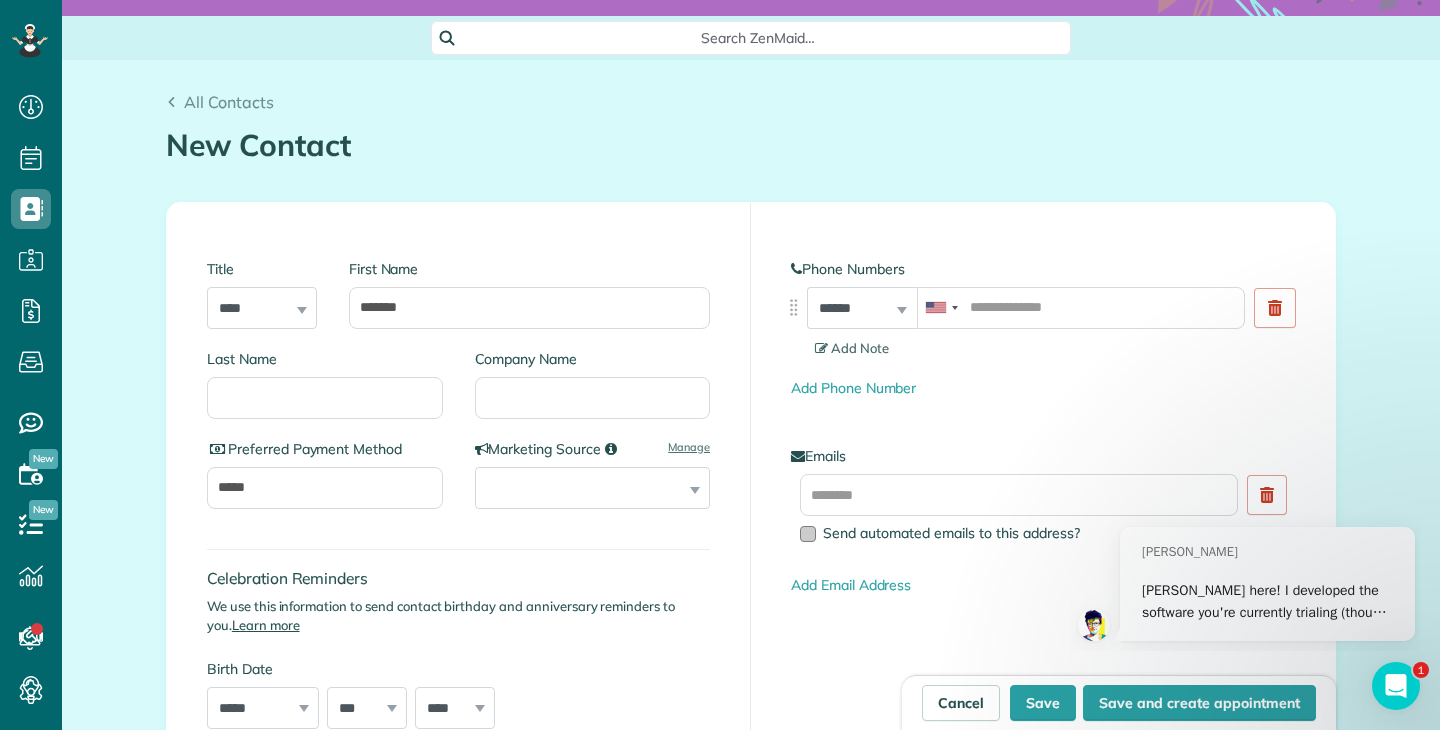 click at bounding box center (808, 534) 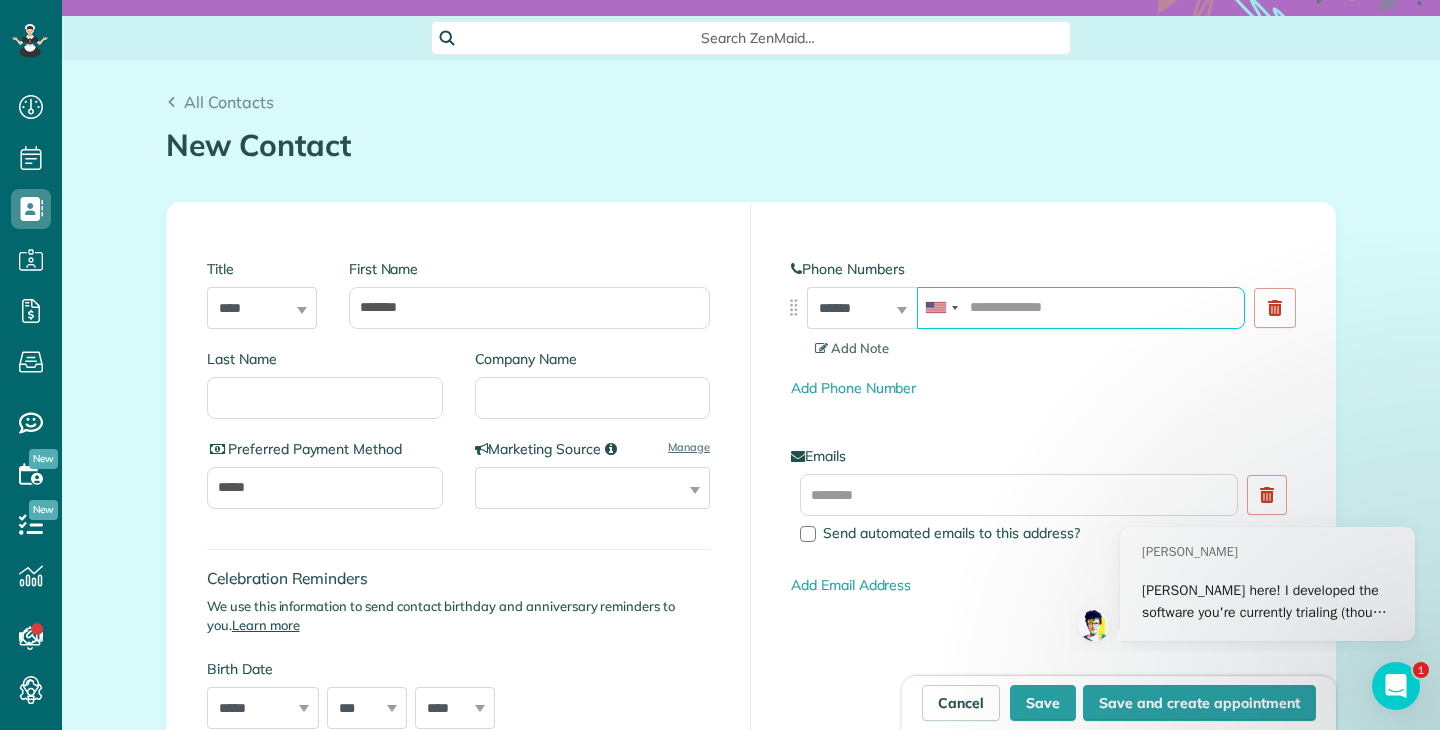 click at bounding box center [1081, 308] 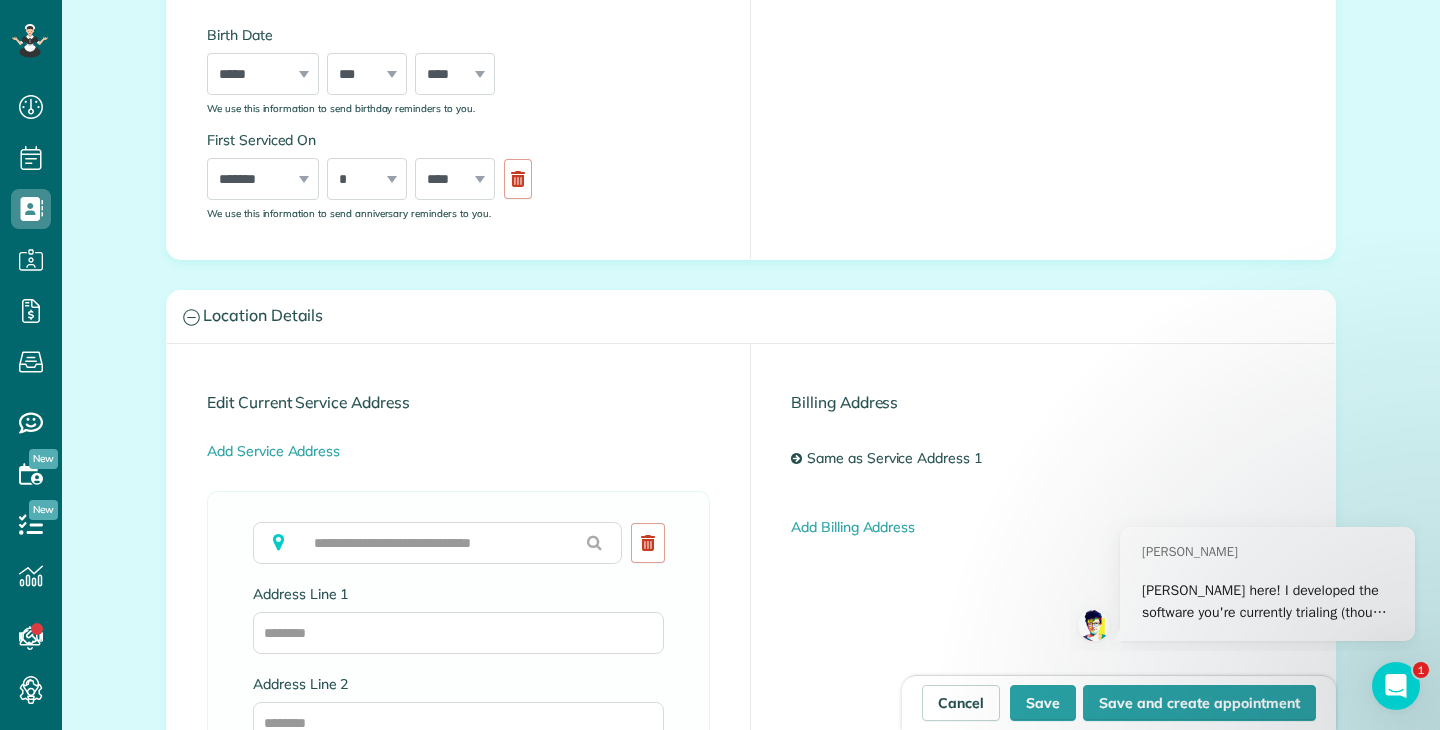 scroll, scrollTop: 738, scrollLeft: 0, axis: vertical 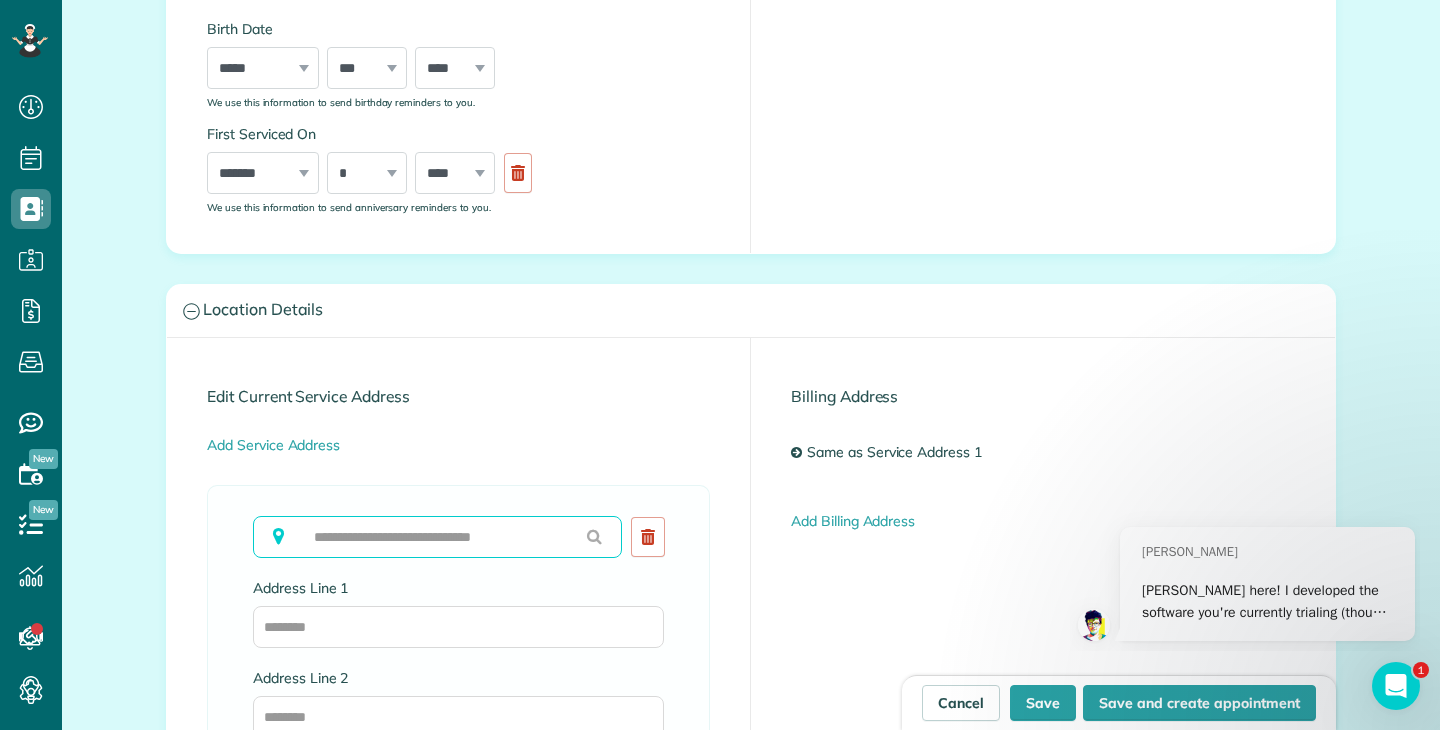 click at bounding box center [437, 537] 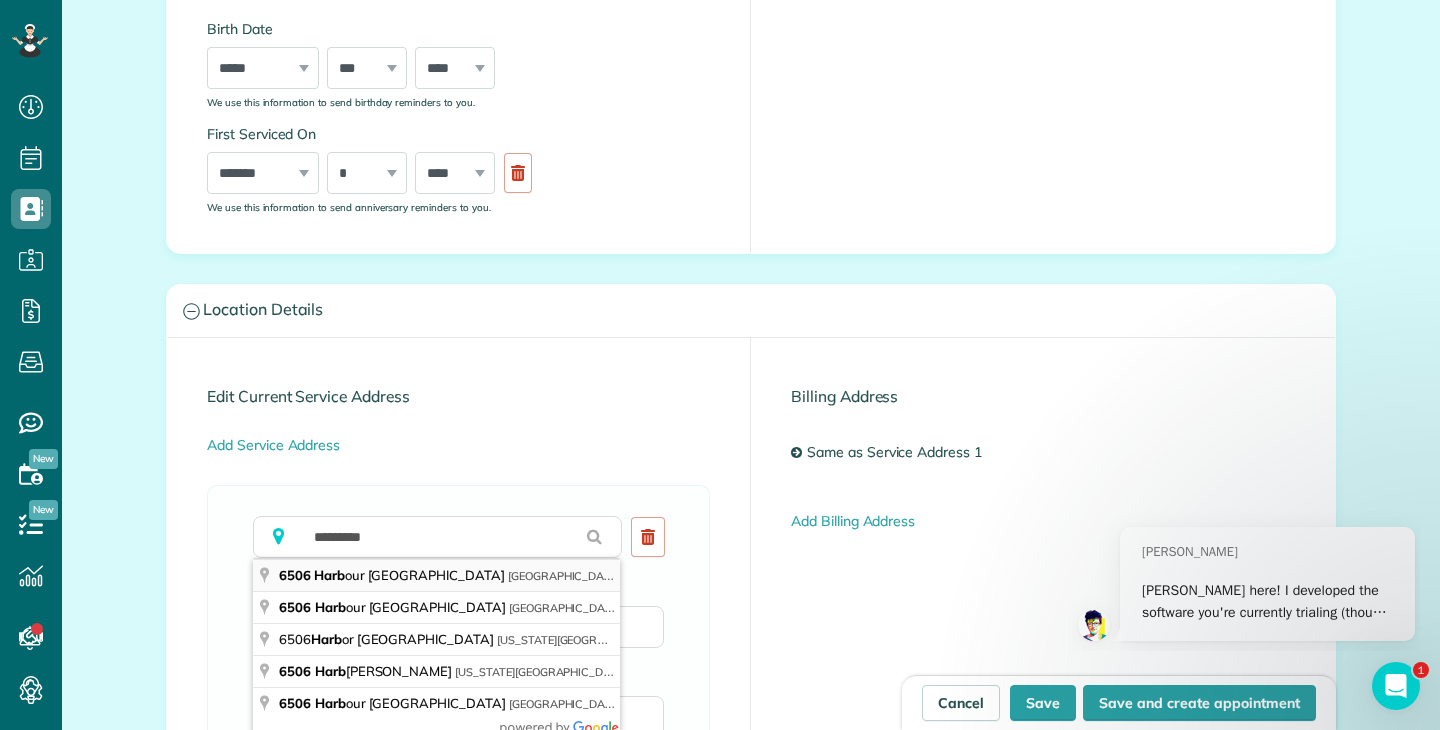 type on "**********" 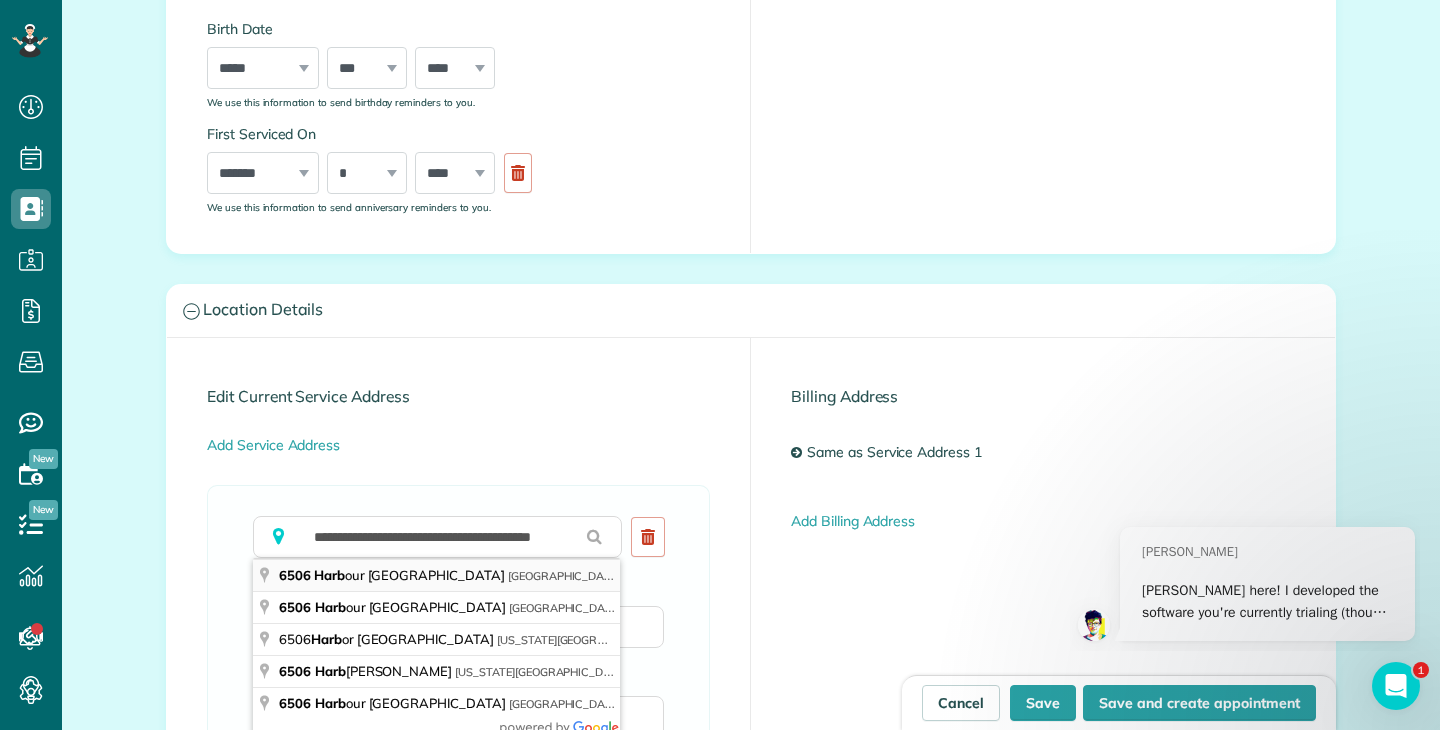 type on "**********" 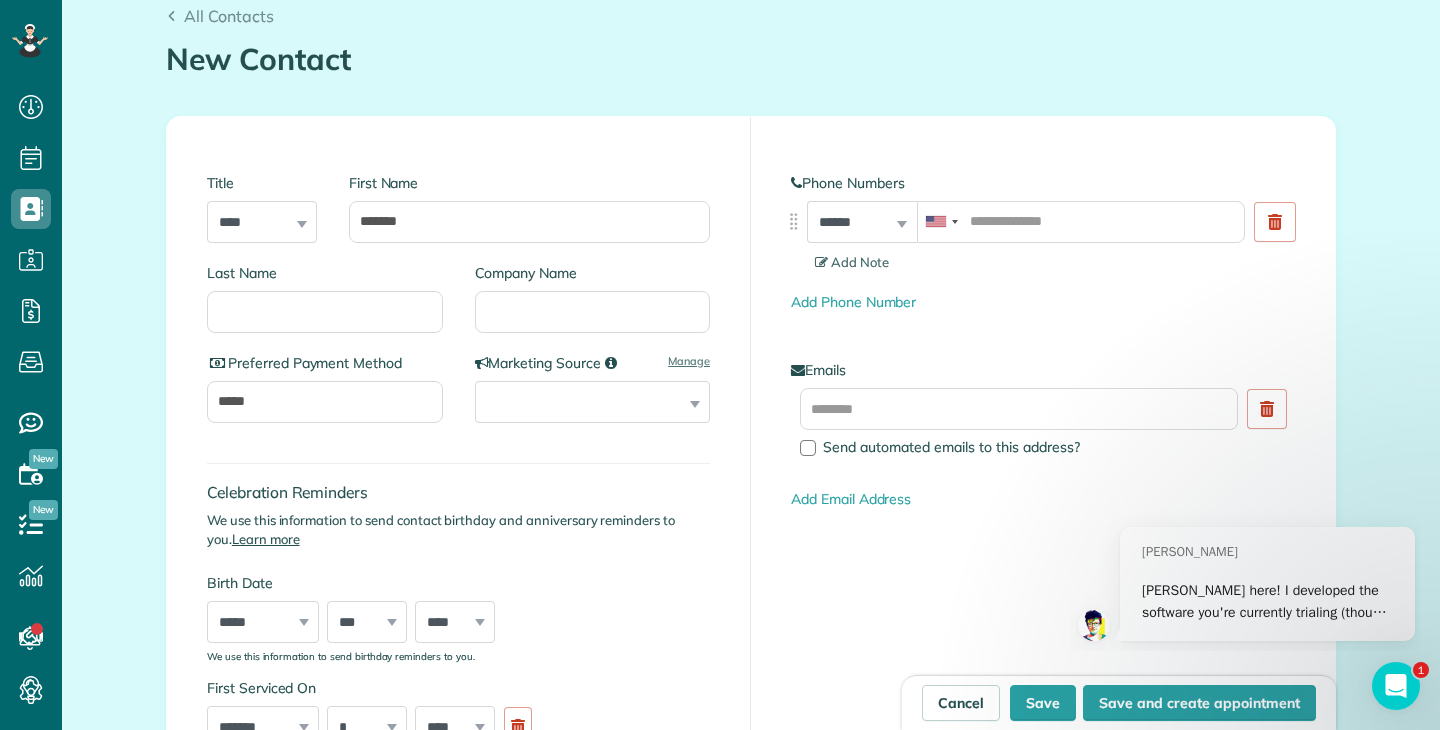 scroll, scrollTop: 182, scrollLeft: 0, axis: vertical 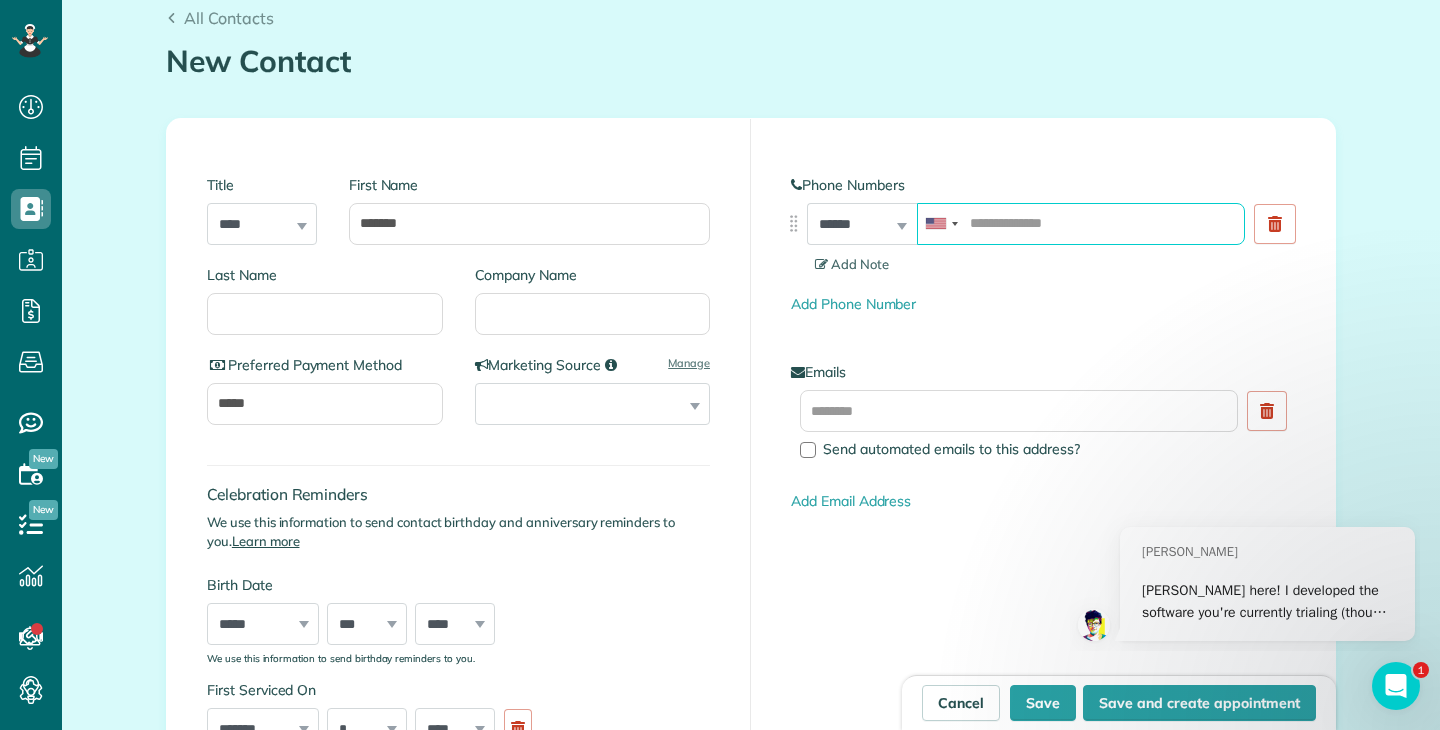 click at bounding box center (1081, 224) 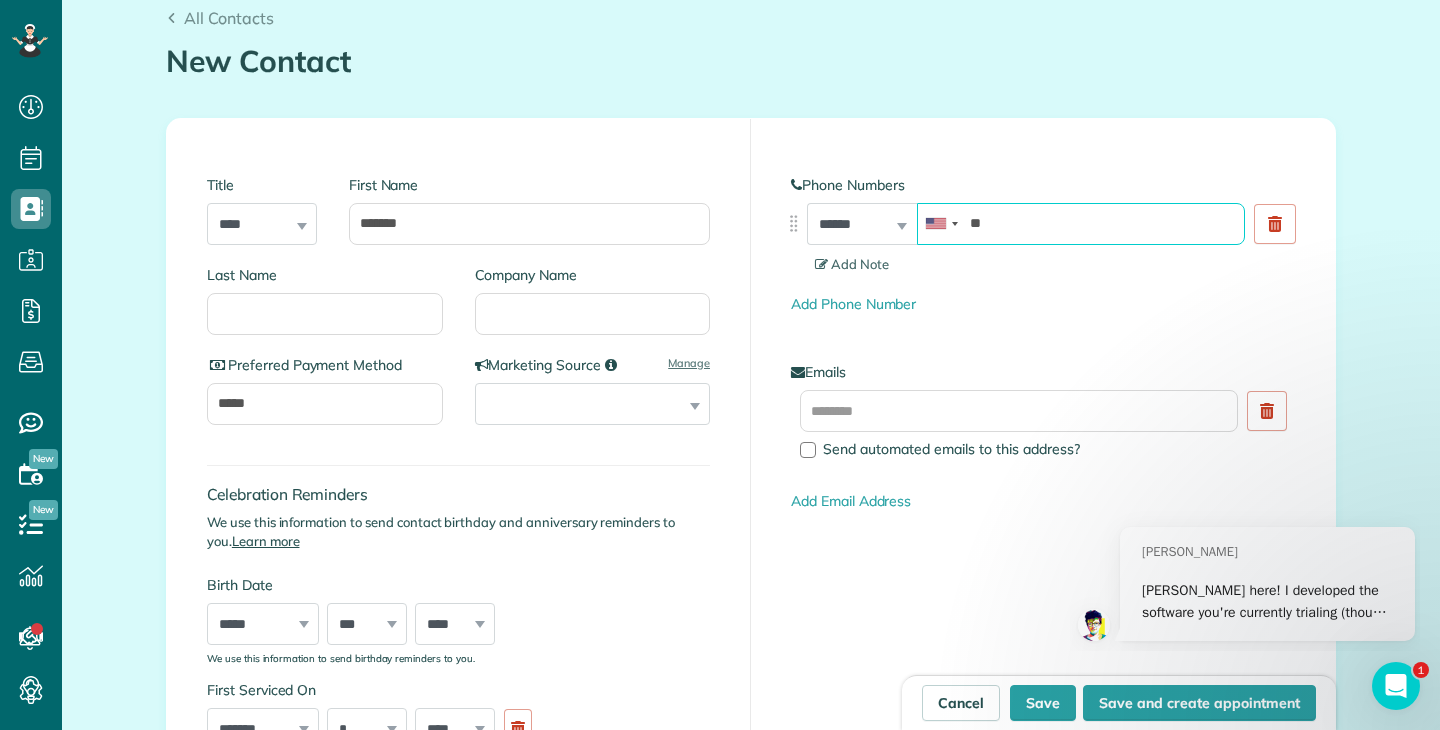 type on "*" 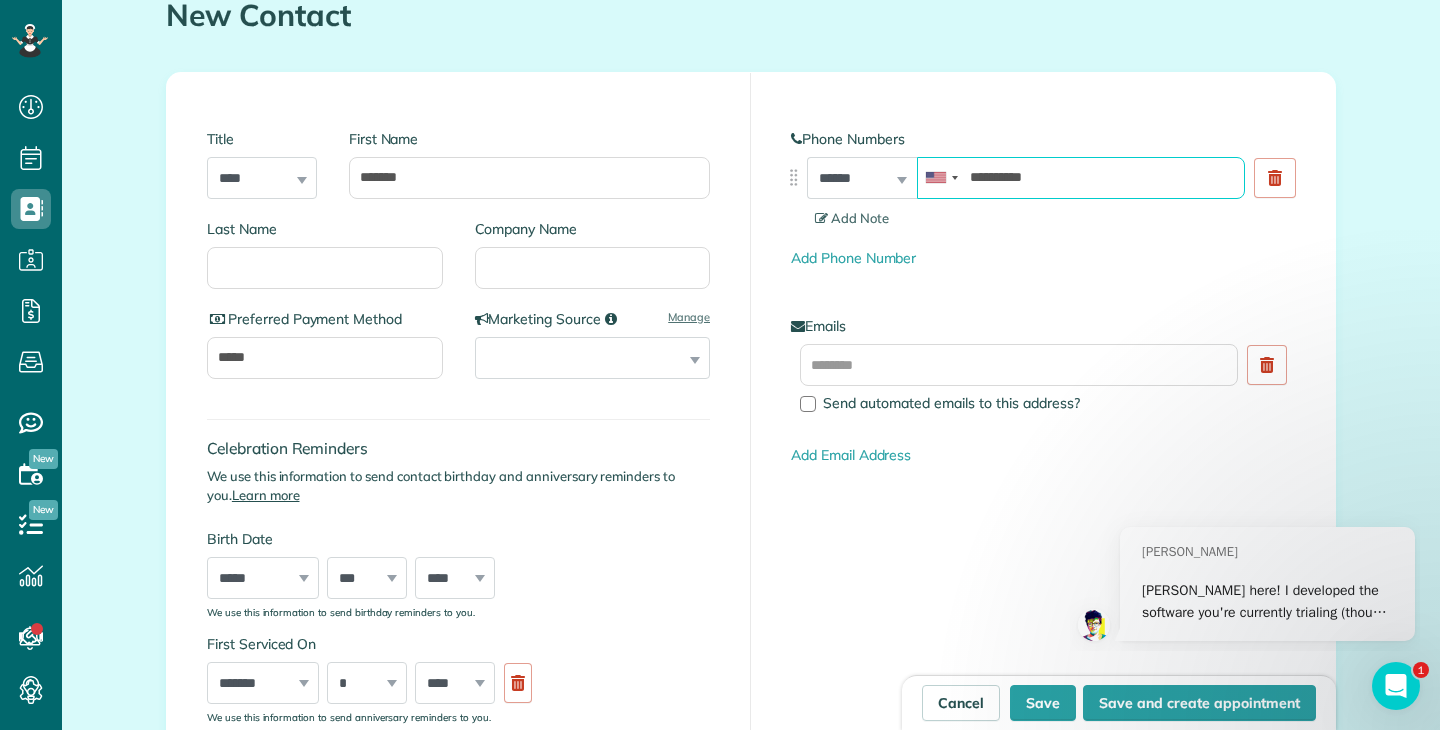 scroll, scrollTop: 229, scrollLeft: 0, axis: vertical 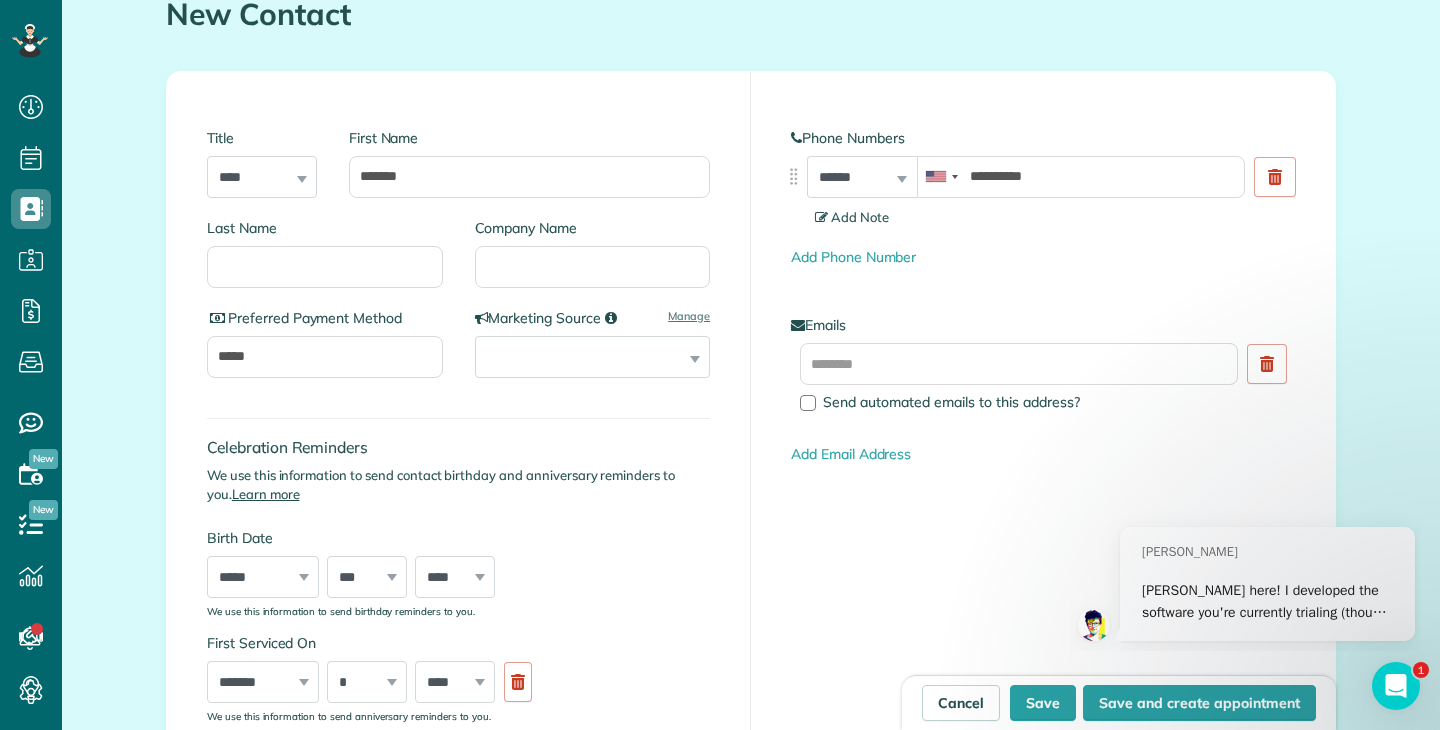 click on "Add Note" at bounding box center [852, 217] 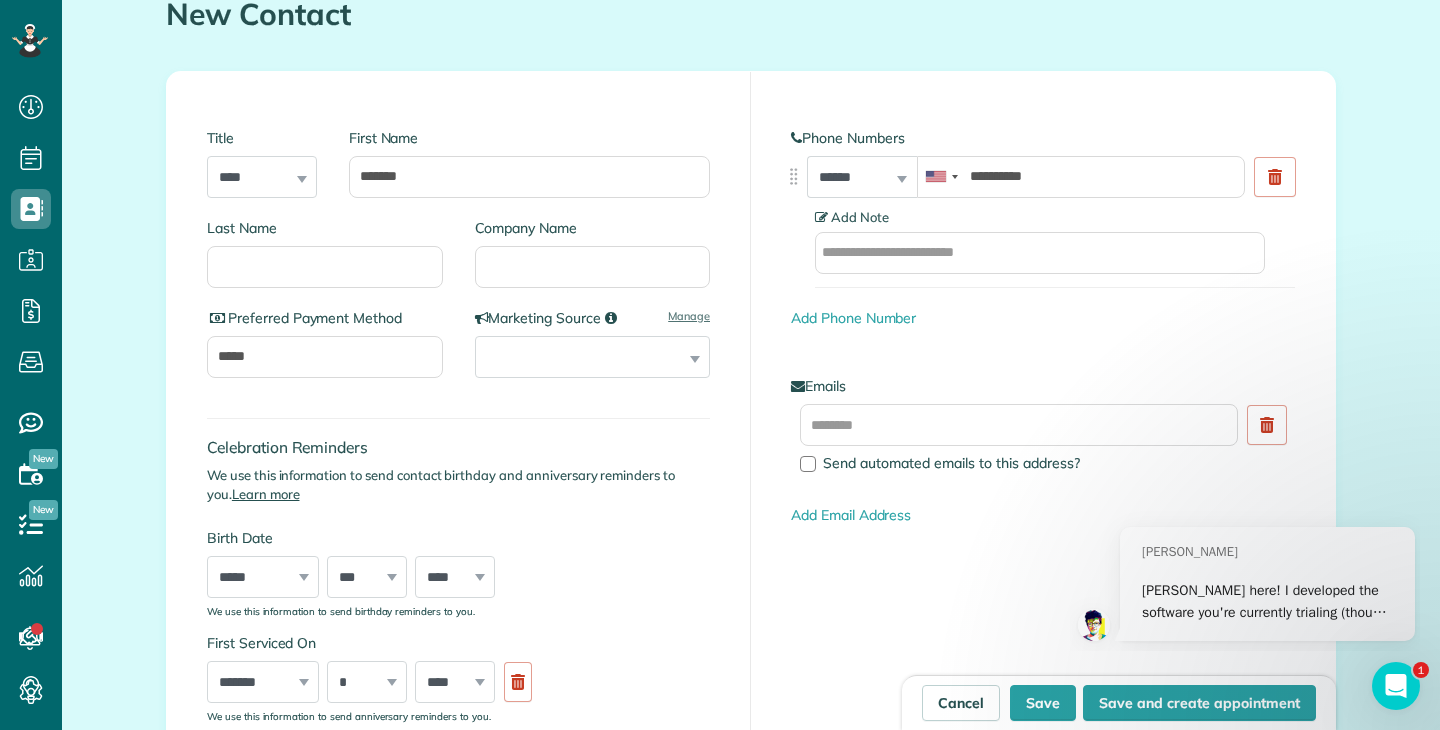 click on "Add Note" at bounding box center (852, 217) 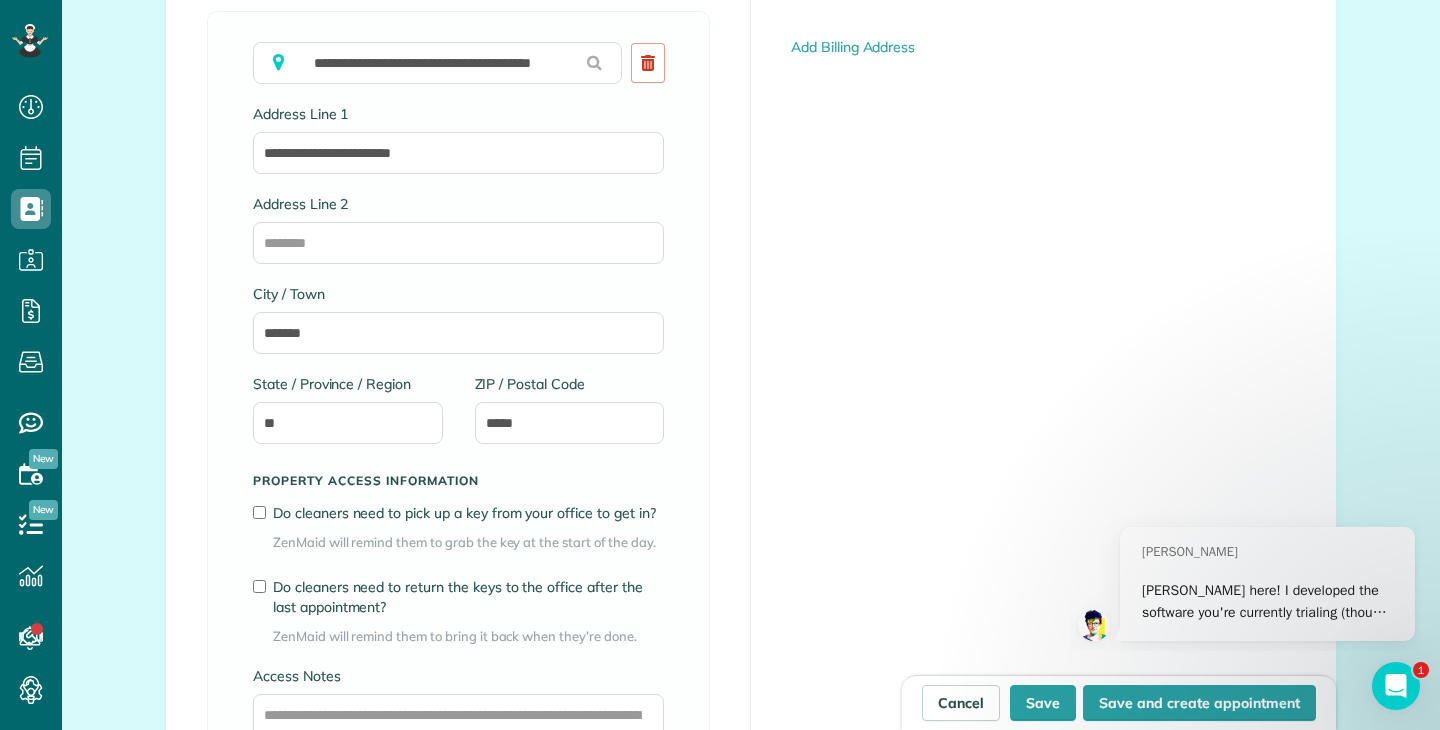 scroll, scrollTop: 1214, scrollLeft: 0, axis: vertical 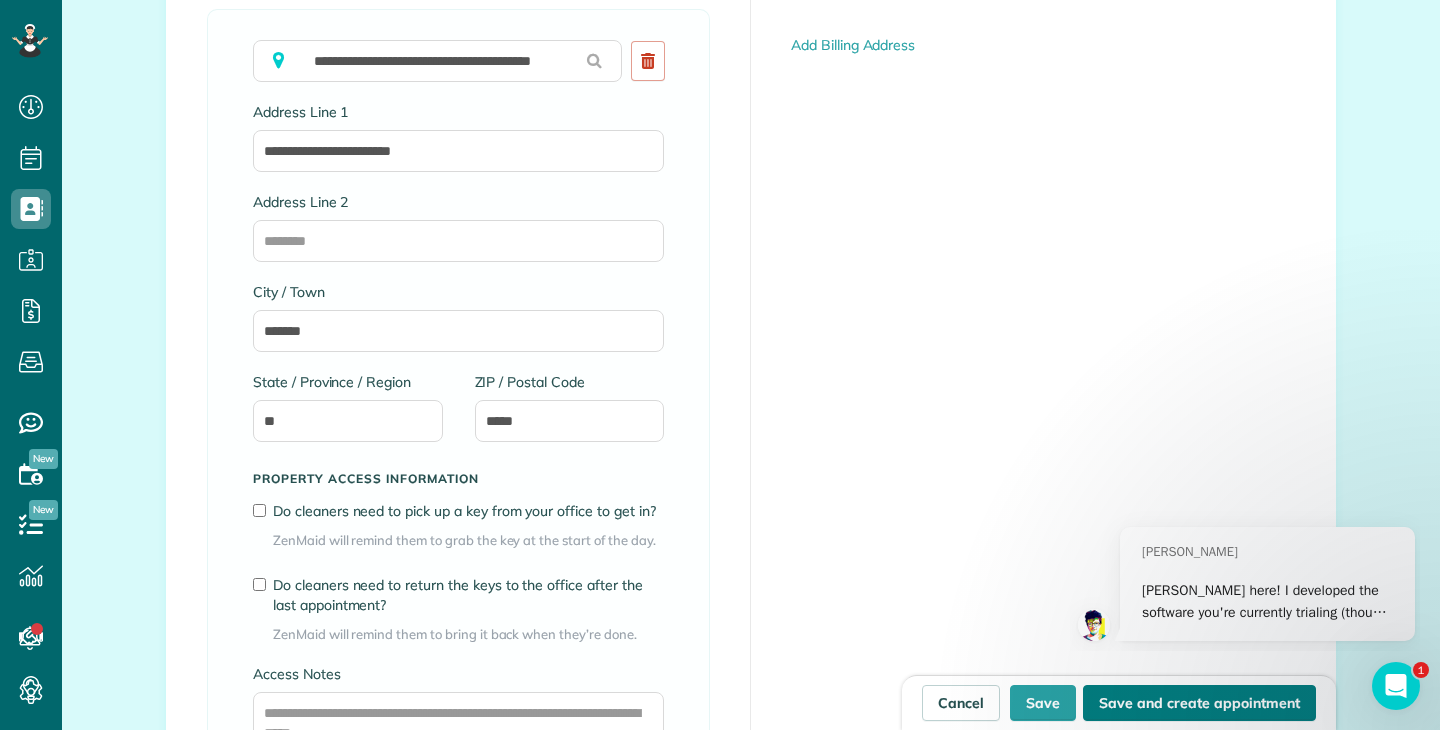 click on "Save and create appointment" at bounding box center (1199, 703) 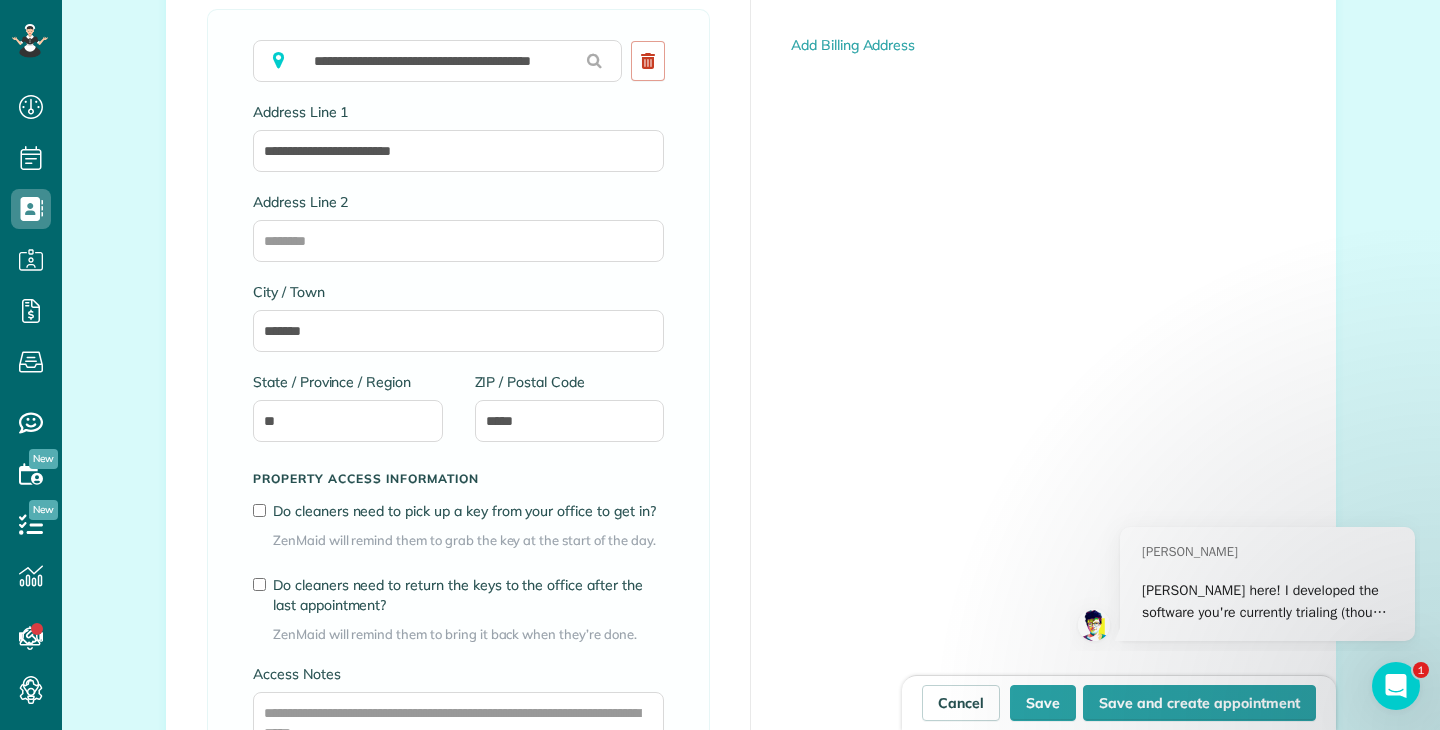 type on "**********" 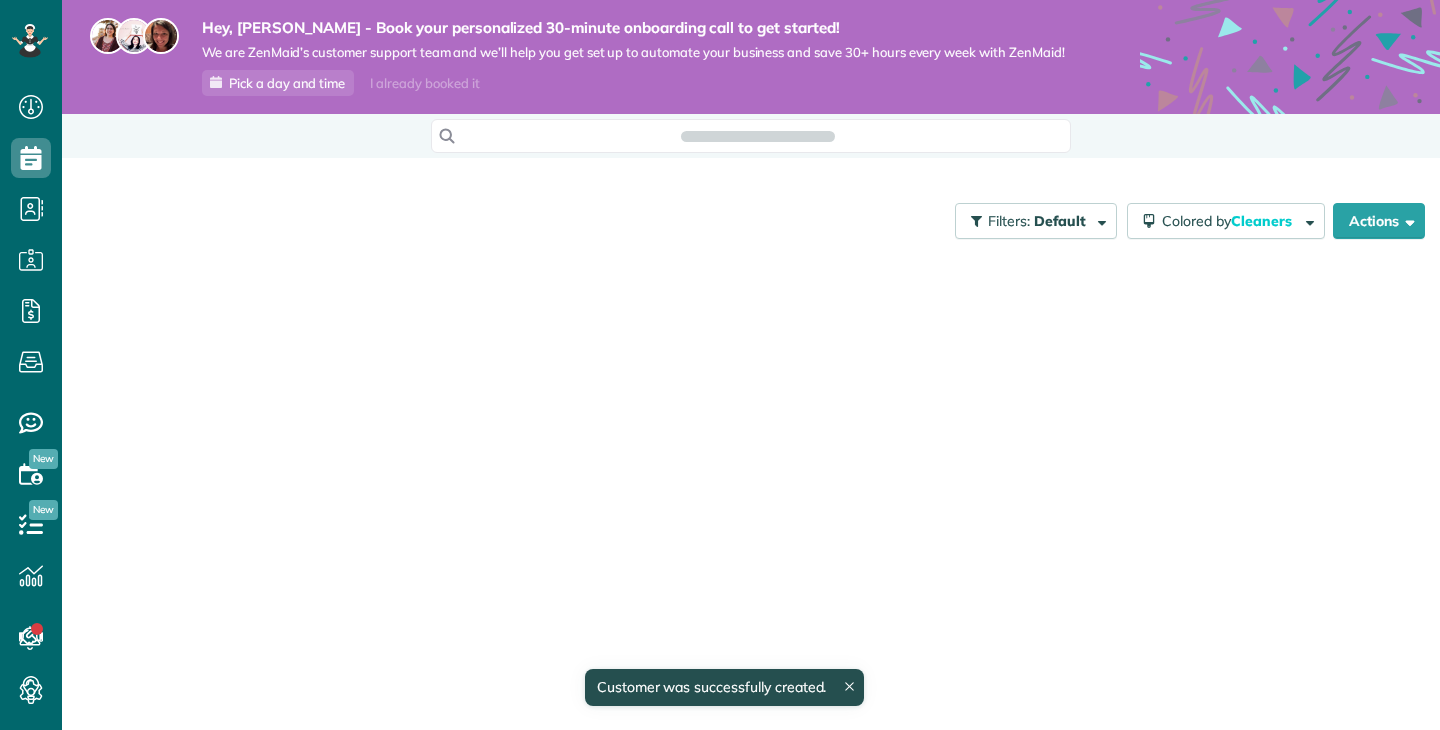 scroll, scrollTop: 0, scrollLeft: 0, axis: both 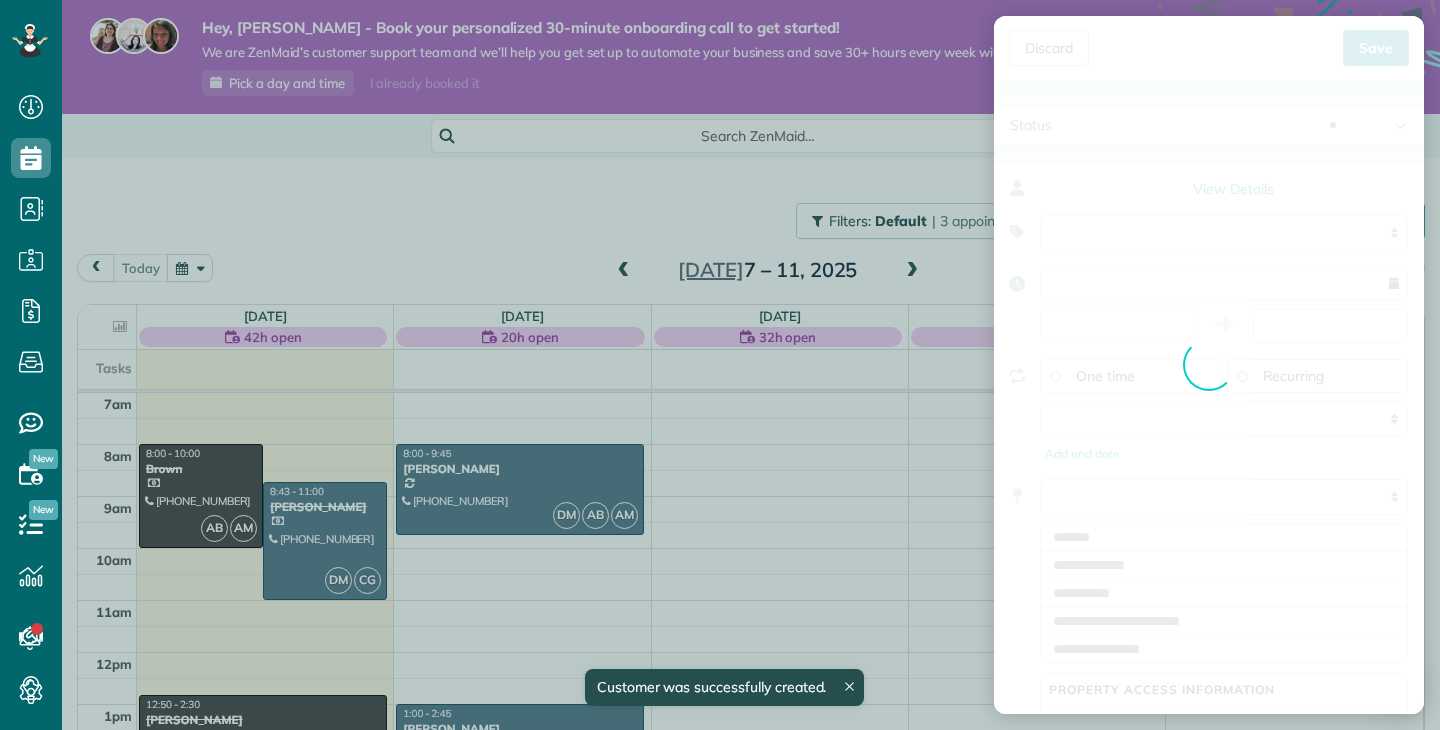 type on "**********" 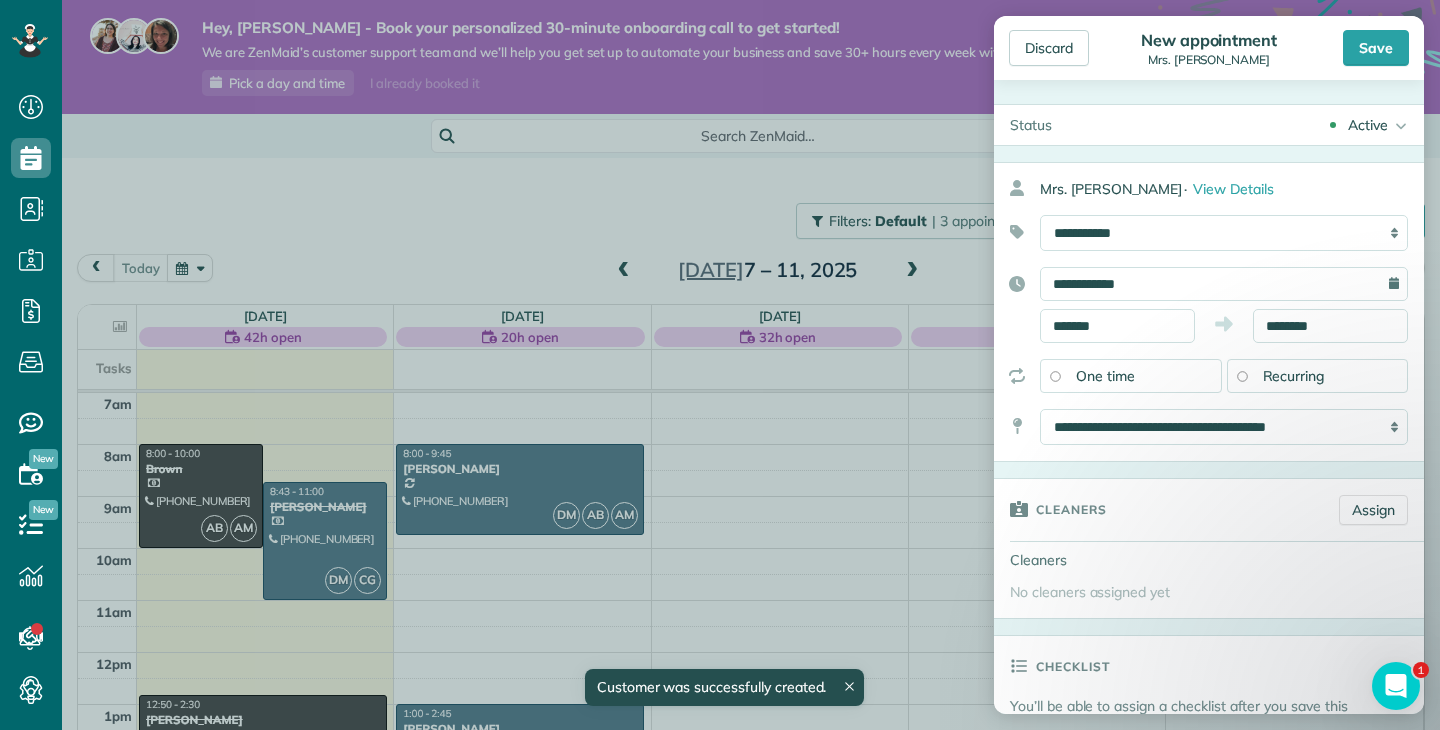 scroll, scrollTop: 0, scrollLeft: 0, axis: both 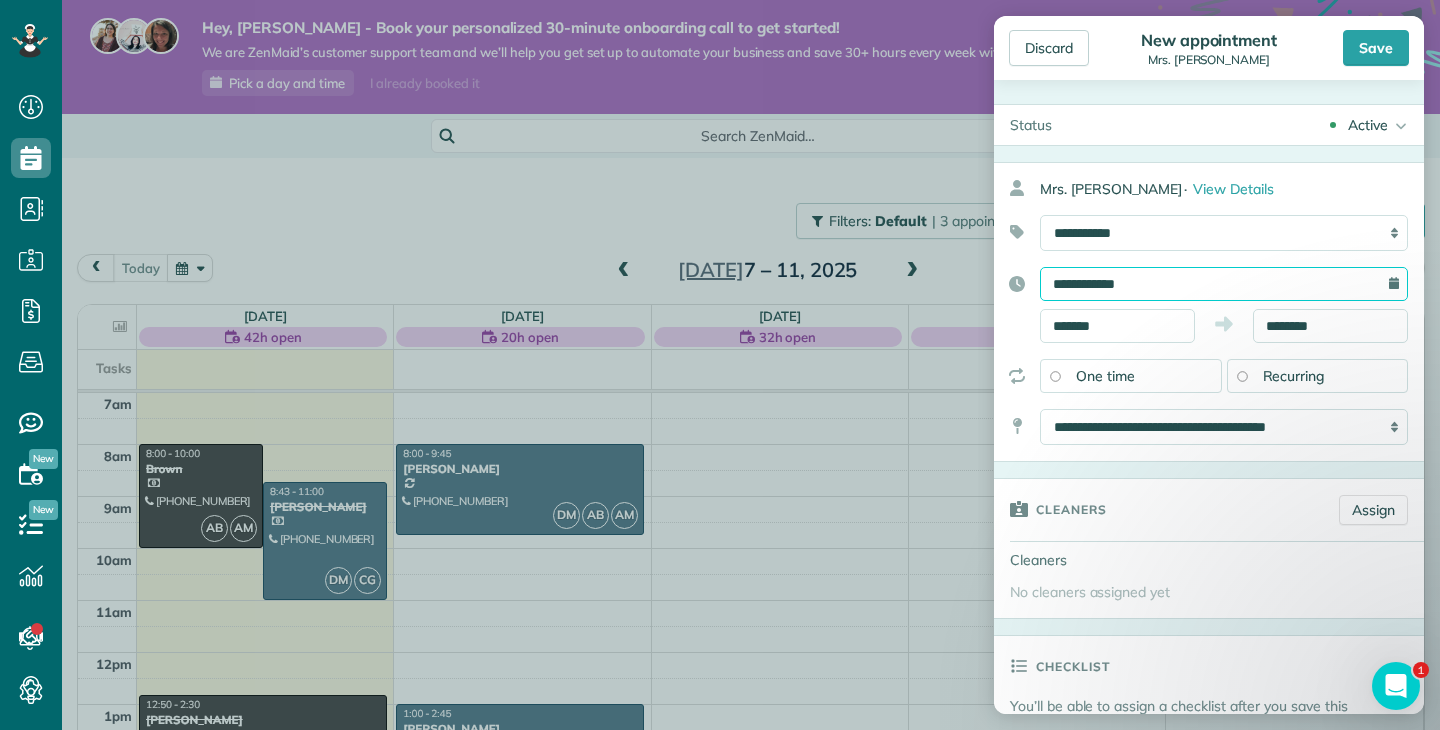 click on "**********" at bounding box center [1224, 284] 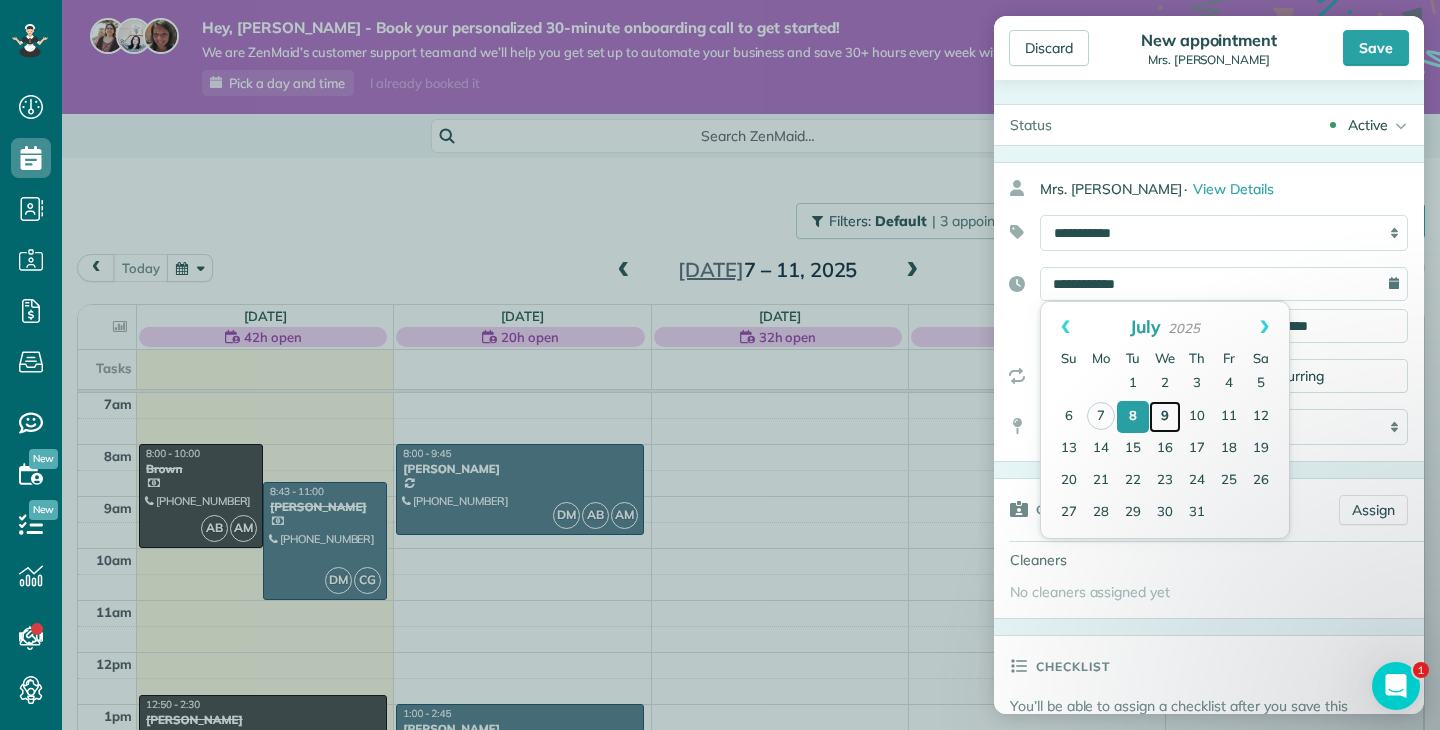 click on "9" at bounding box center [1165, 417] 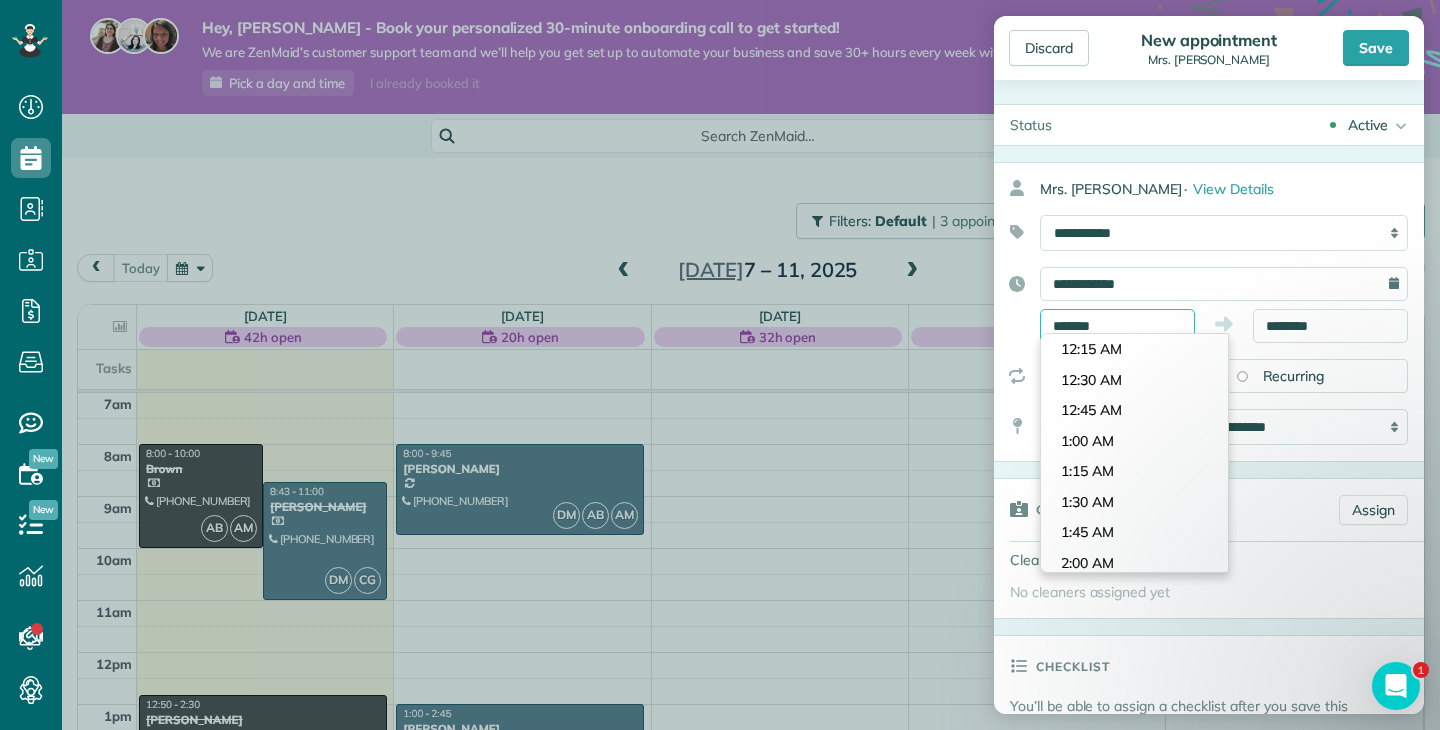 click on "*******" at bounding box center [1117, 326] 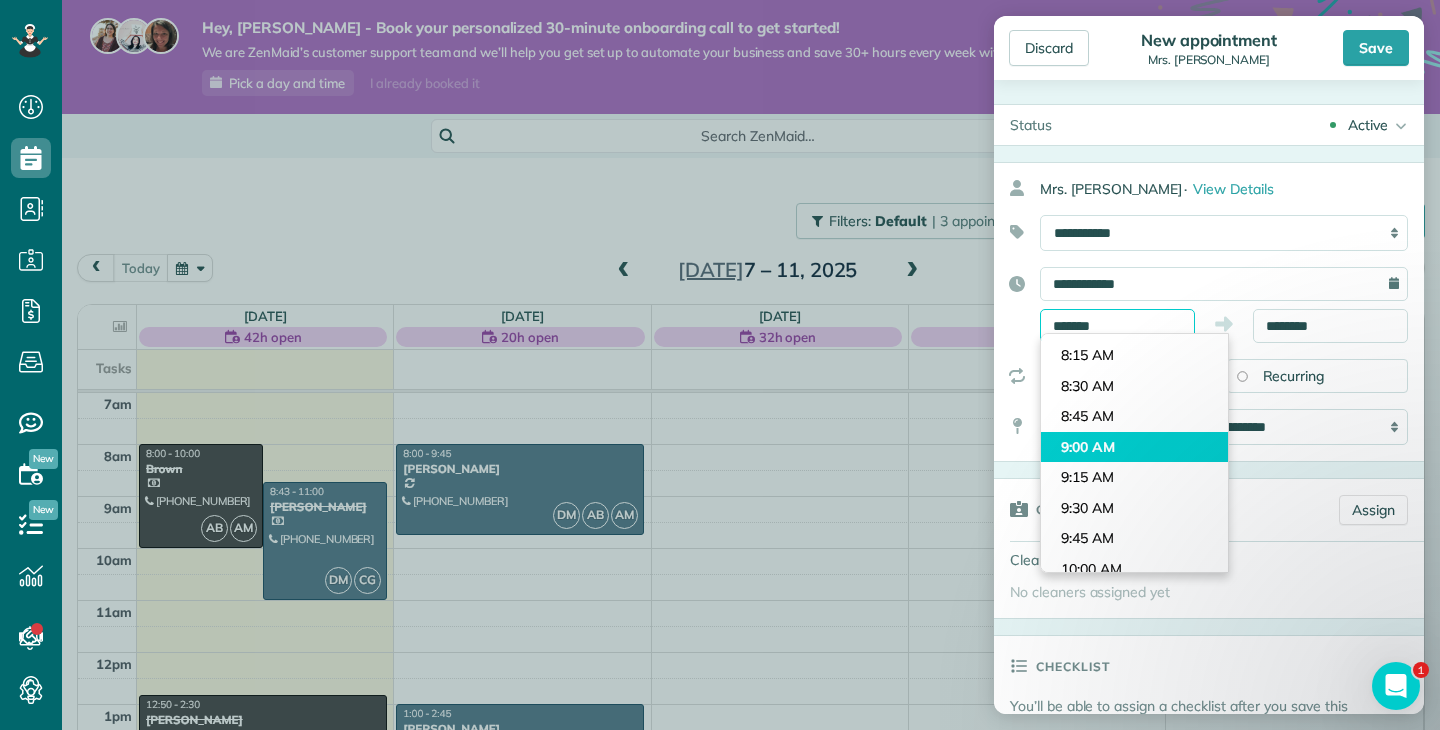 scroll, scrollTop: 954, scrollLeft: 0, axis: vertical 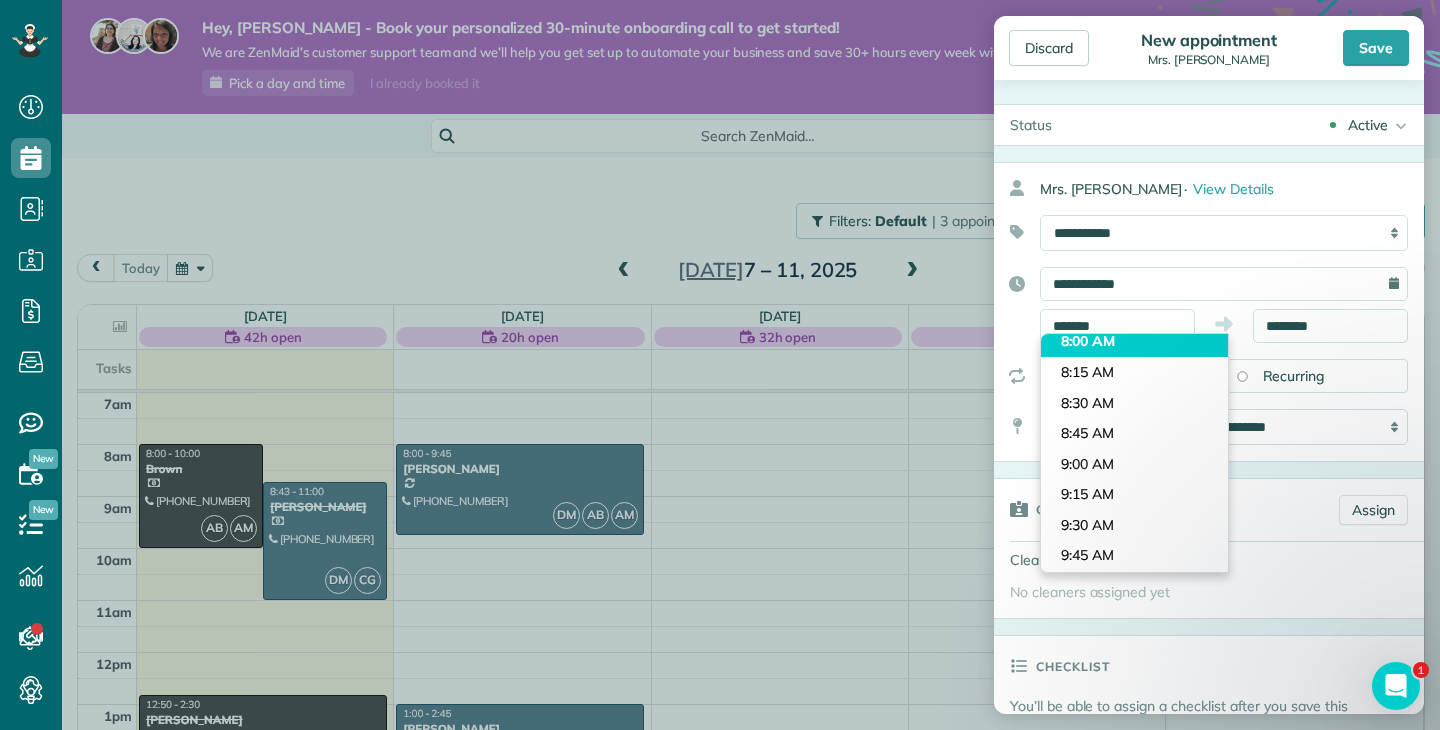 type on "*******" 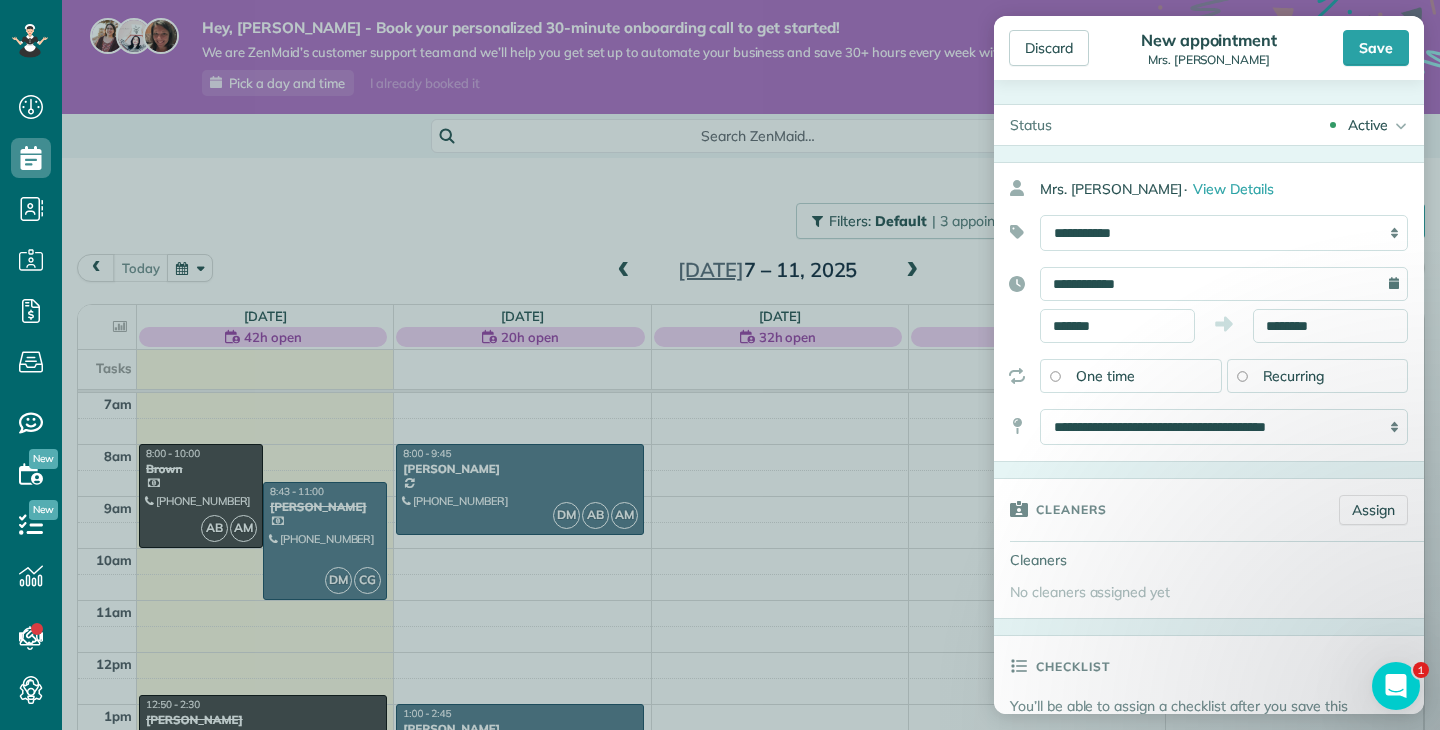 click on "Dashboard
Scheduling
Calendar View
List View
Dispatch View - Weekly scheduling (Beta)" at bounding box center (720, 365) 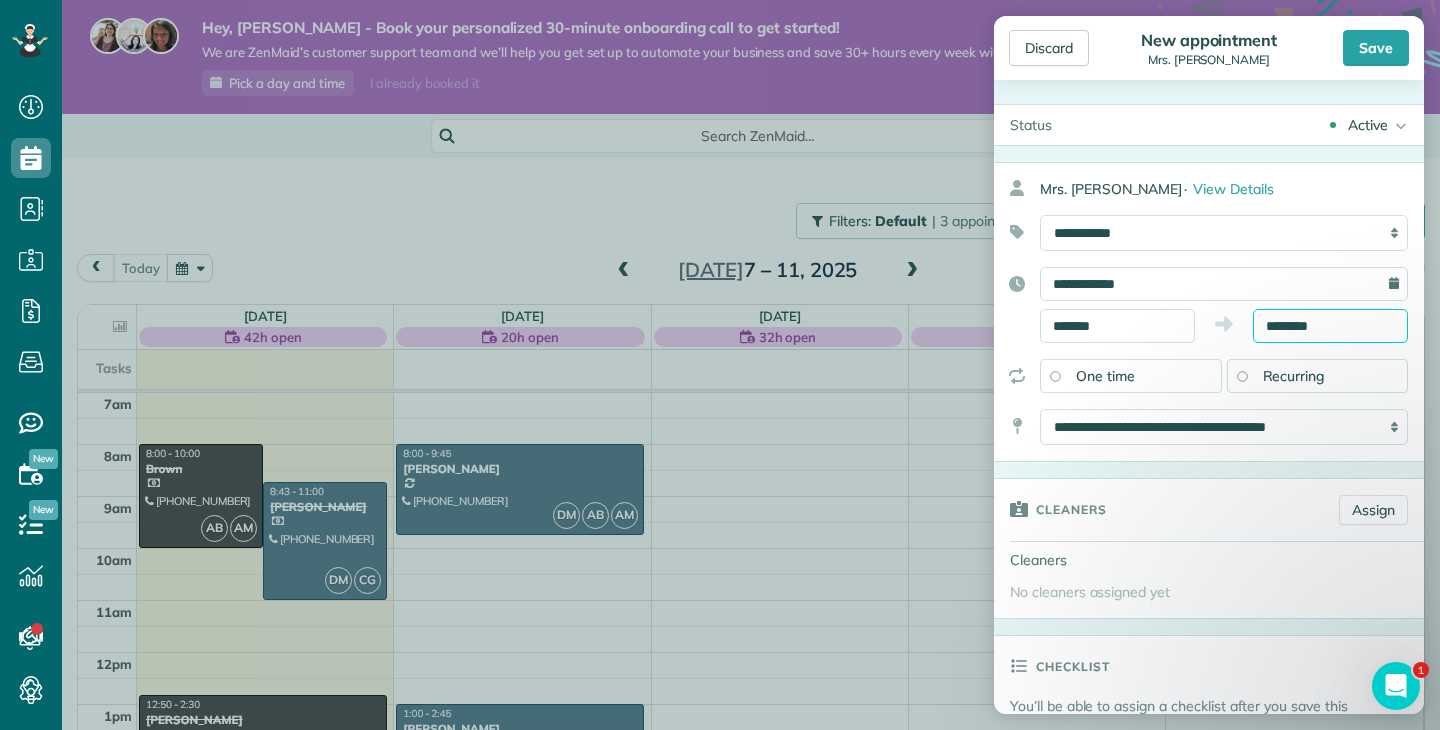 click on "********" at bounding box center [1330, 326] 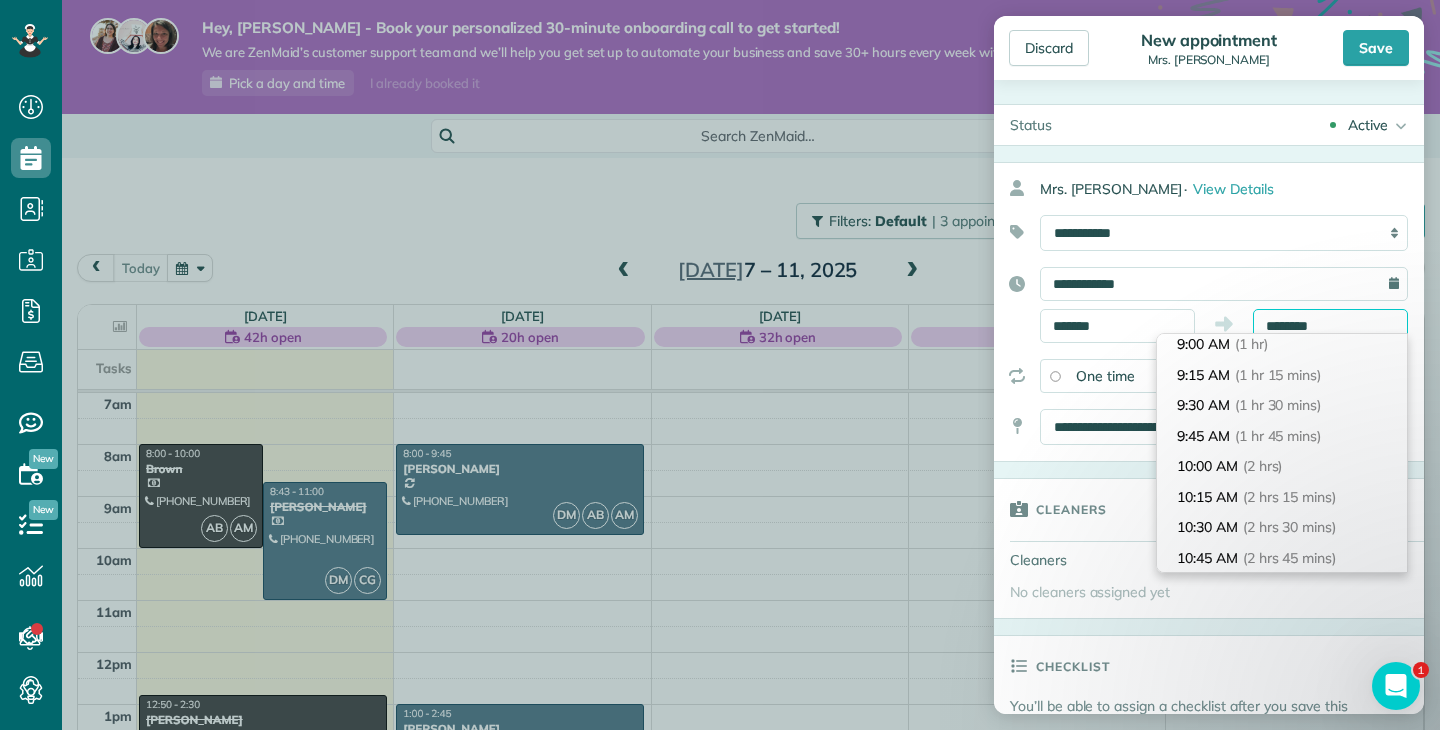 scroll, scrollTop: 116, scrollLeft: 0, axis: vertical 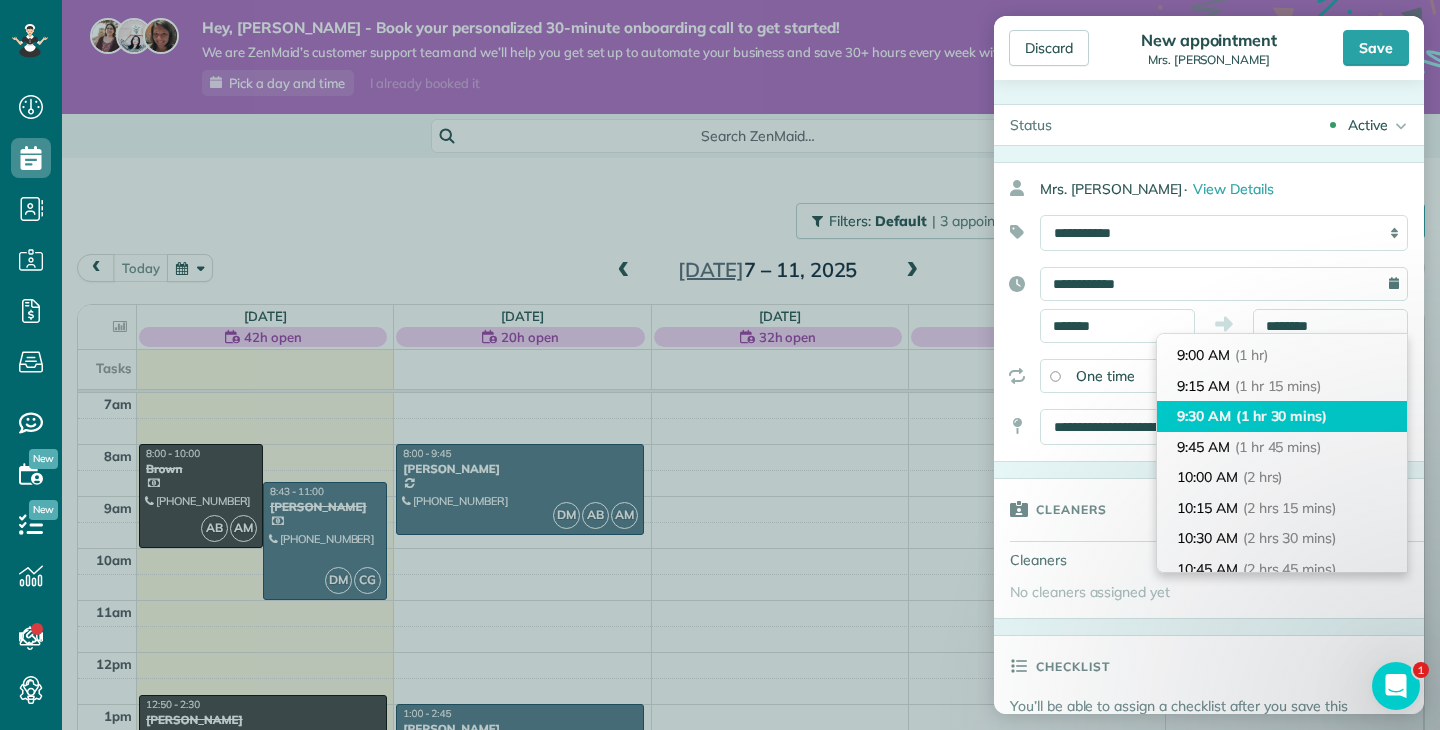type on "*******" 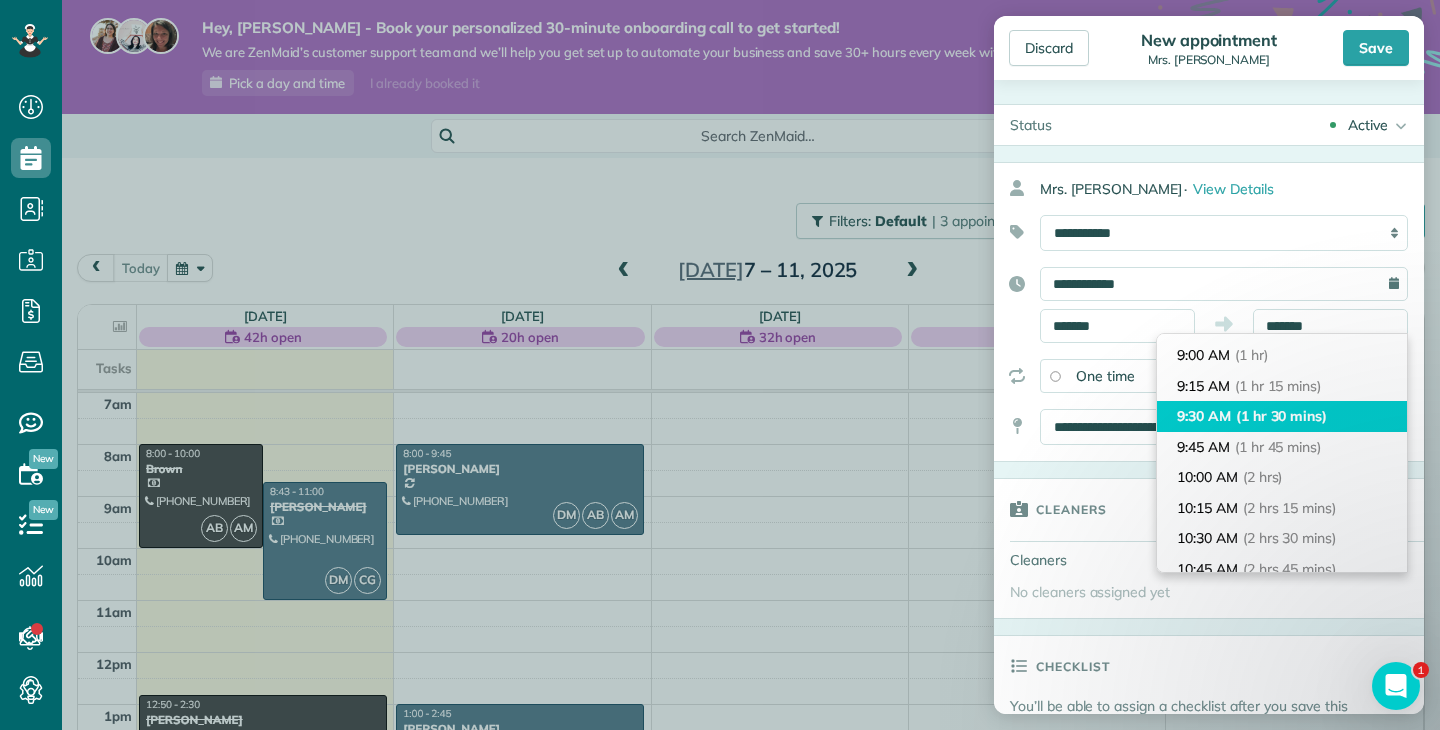 click on "9:30 AM  (1 hr 30 mins)" at bounding box center (1282, 416) 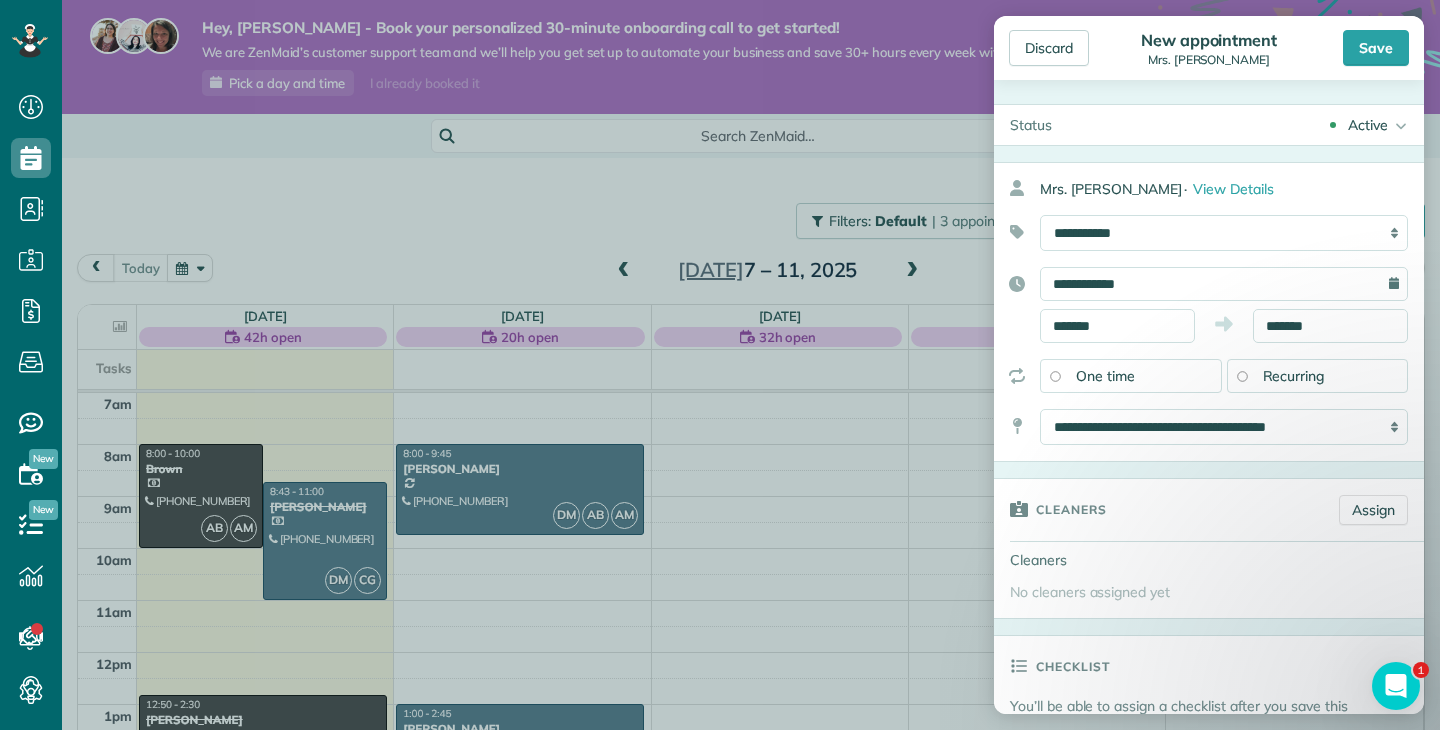 click on "Recurring" at bounding box center (1318, 376) 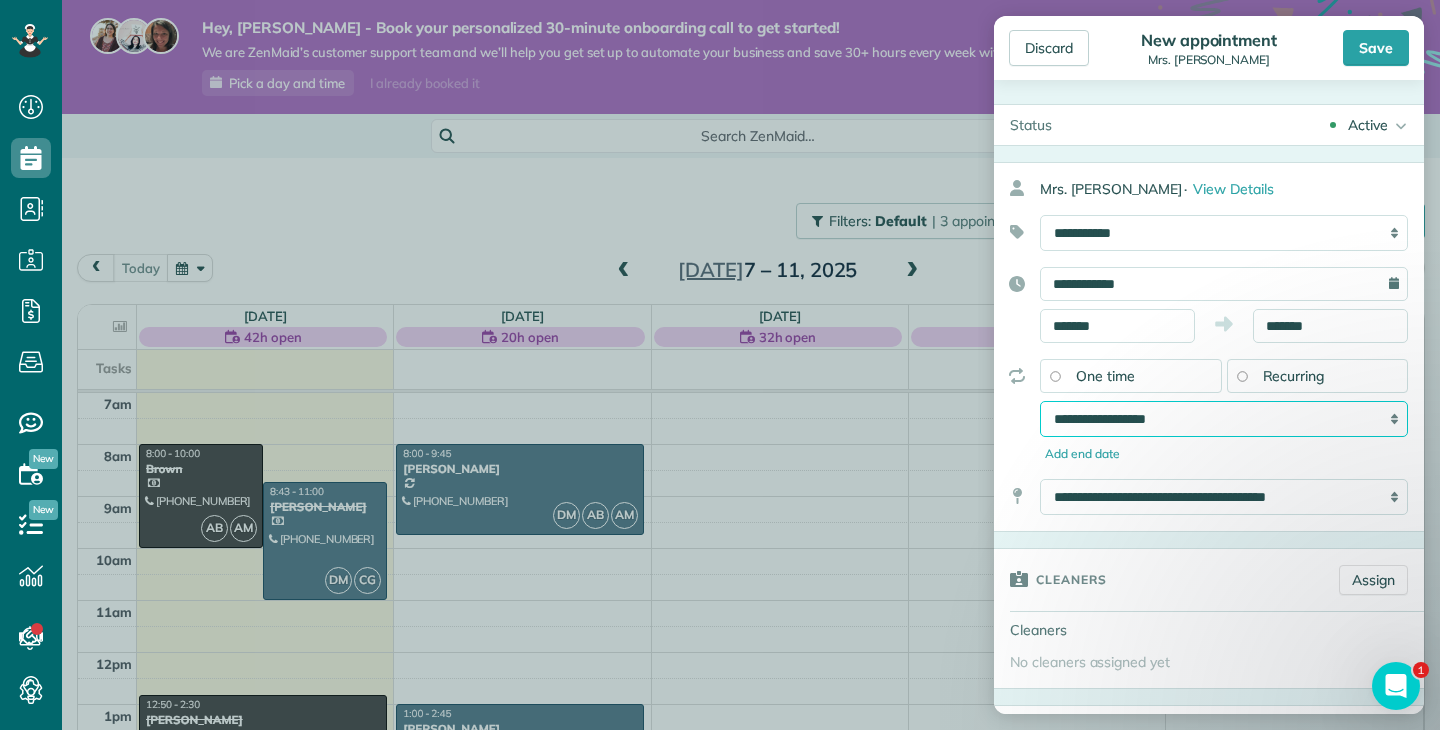 click on "**********" at bounding box center [1224, 419] 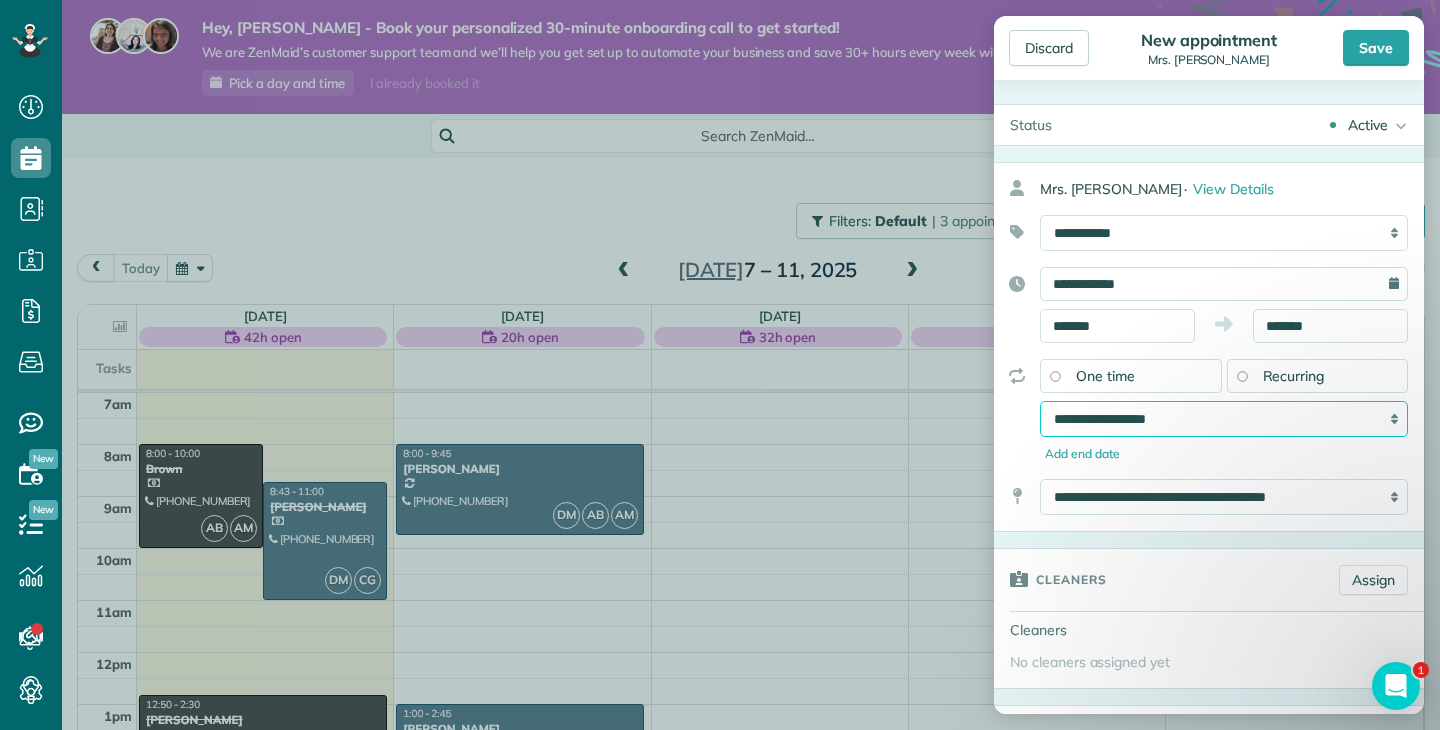 select on "**********" 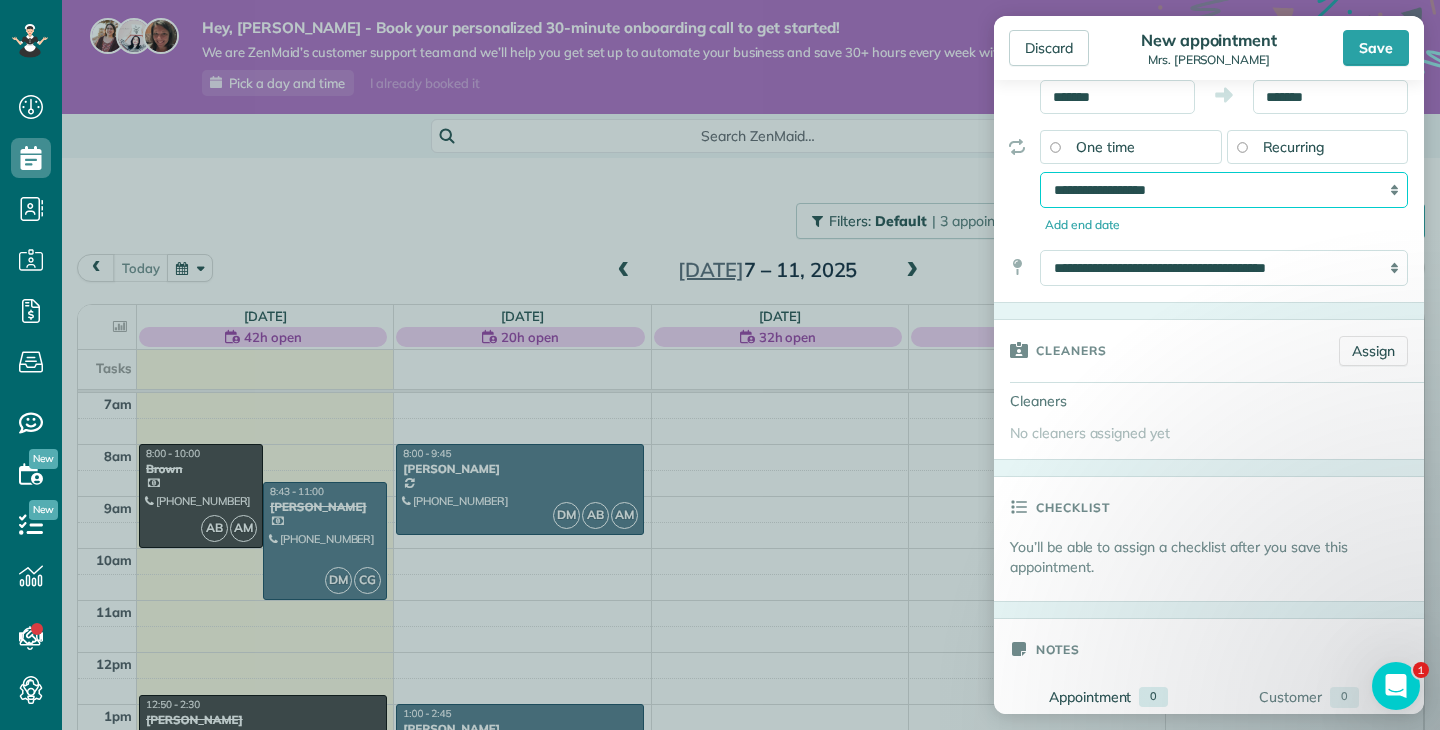 scroll, scrollTop: 233, scrollLeft: 0, axis: vertical 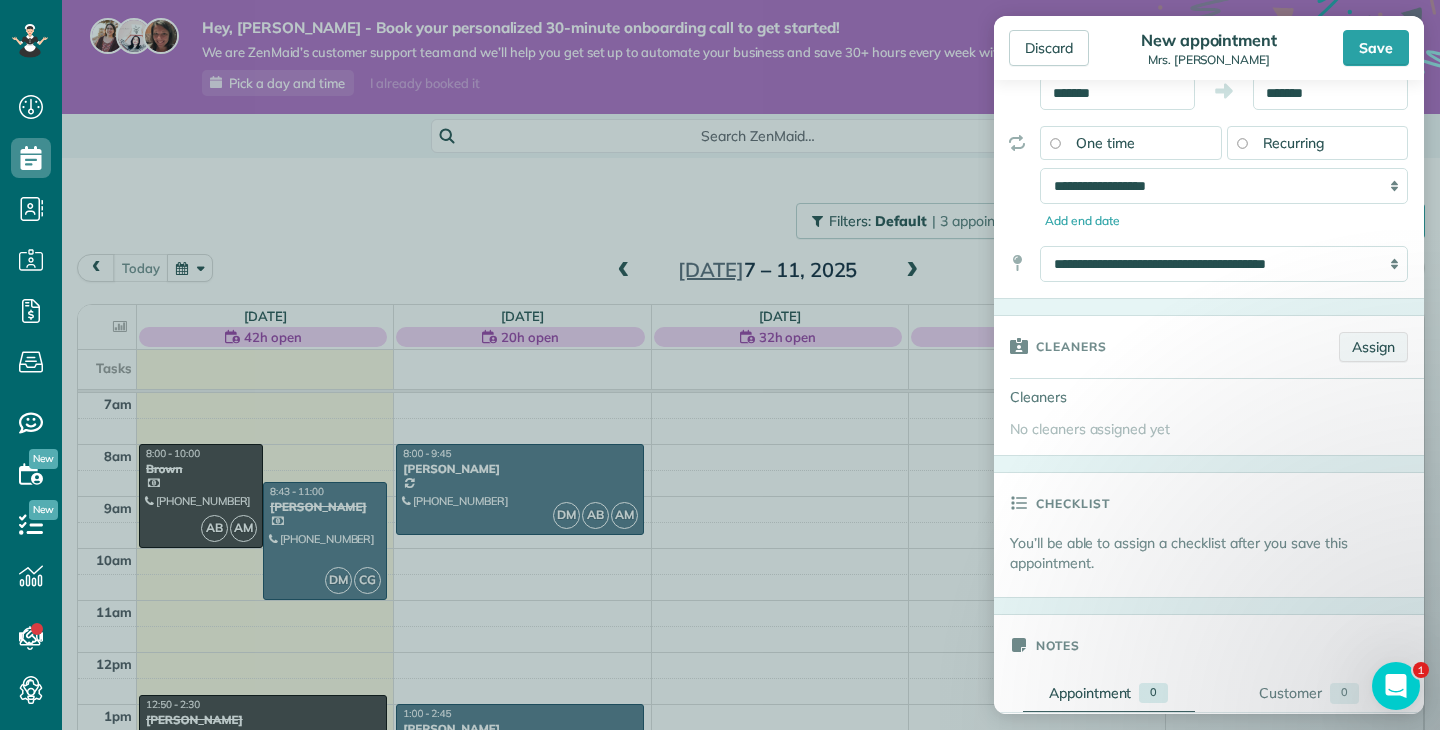 click on "Assign" at bounding box center [1373, 347] 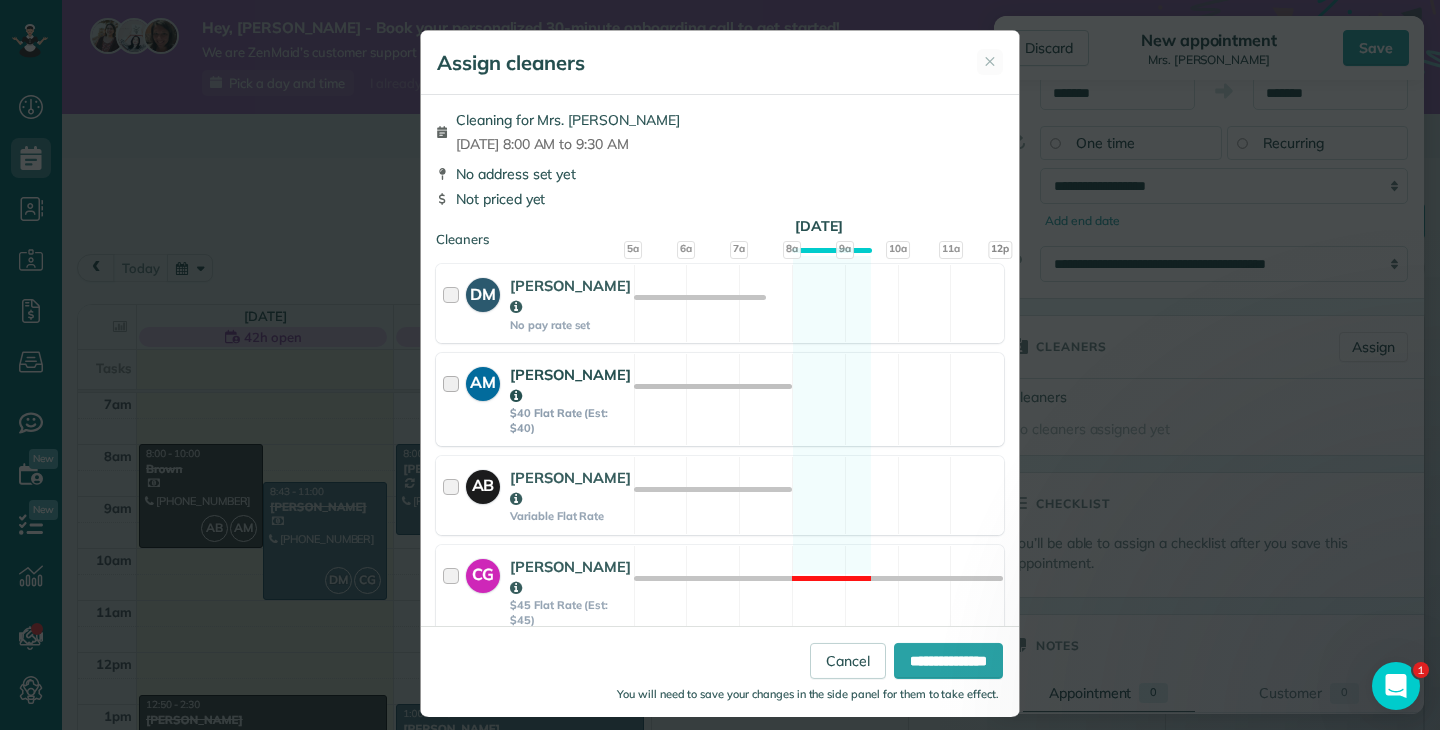 click at bounding box center [454, 399] 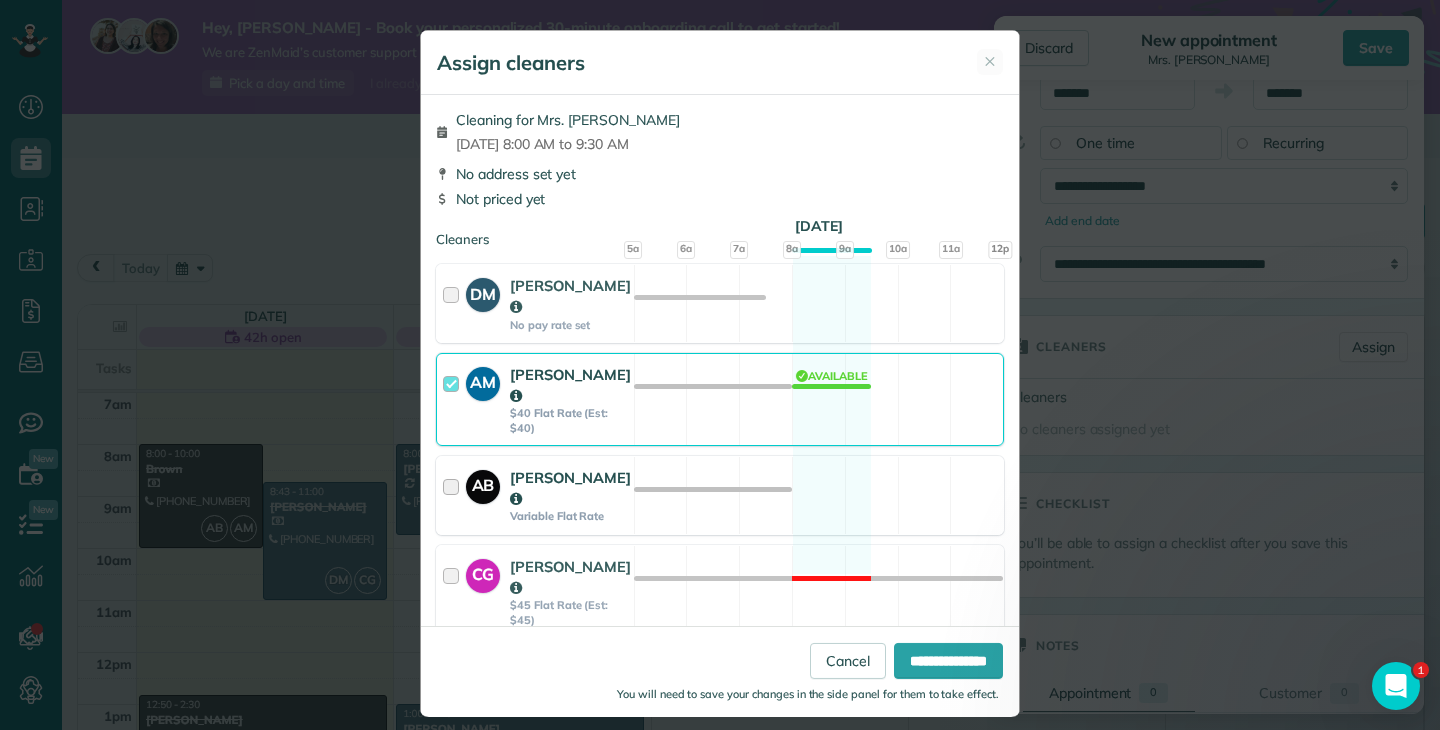 click at bounding box center [454, 495] 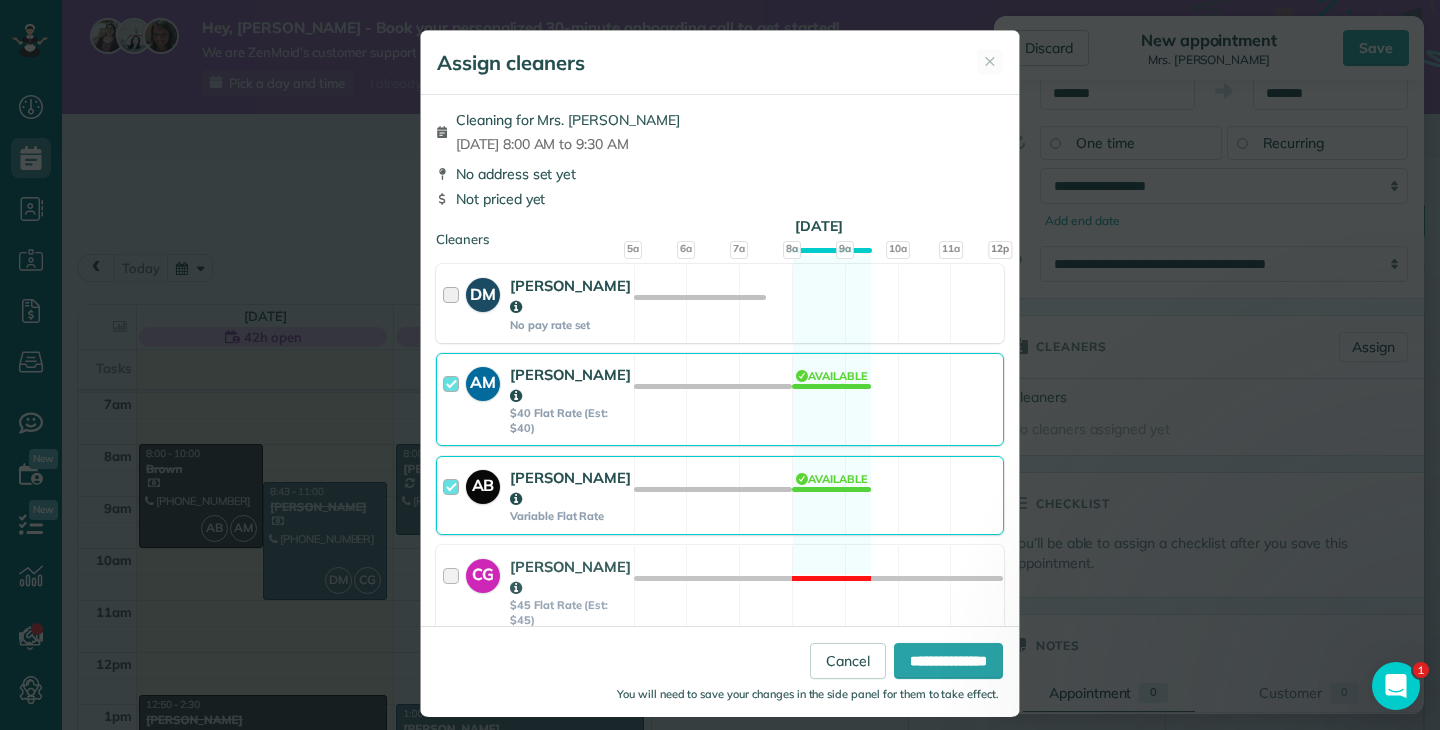 click at bounding box center (454, 303) 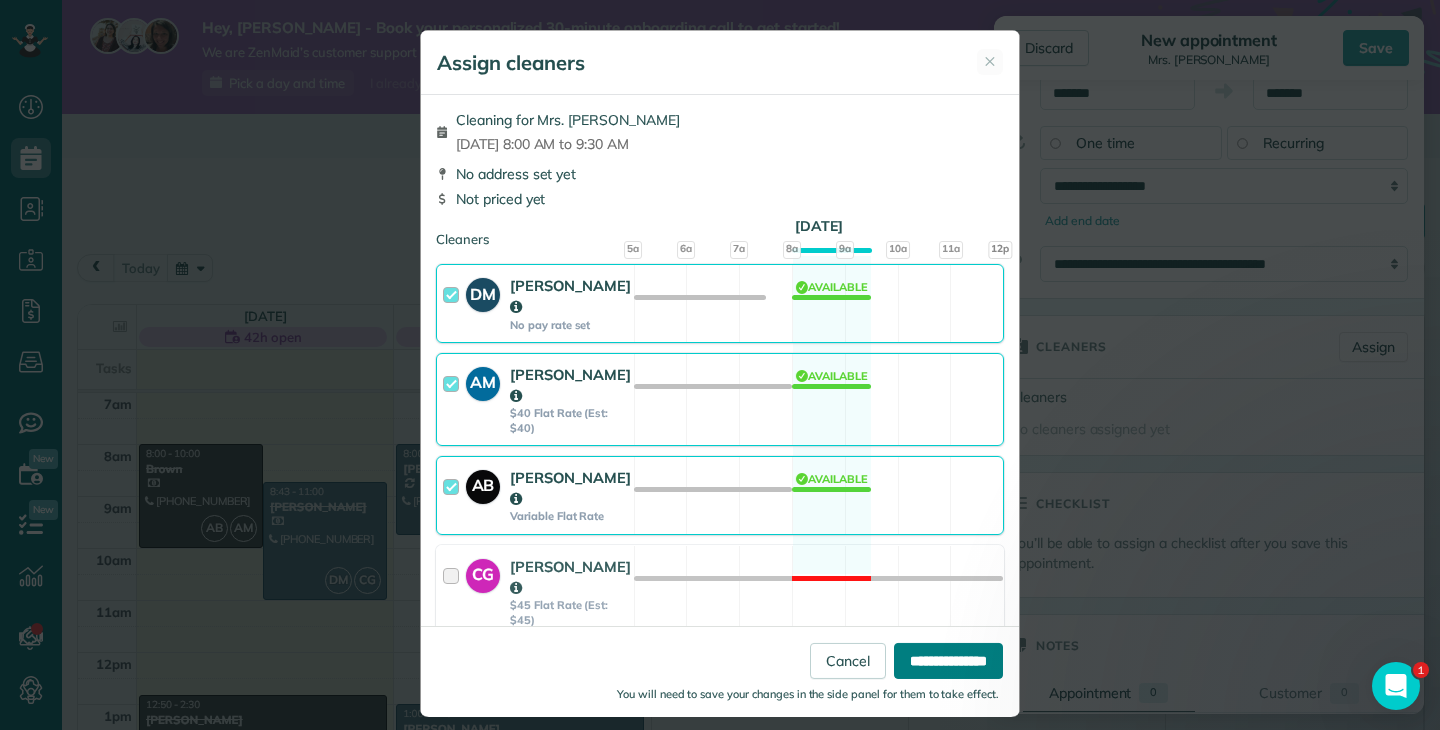 click on "**********" at bounding box center (948, 660) 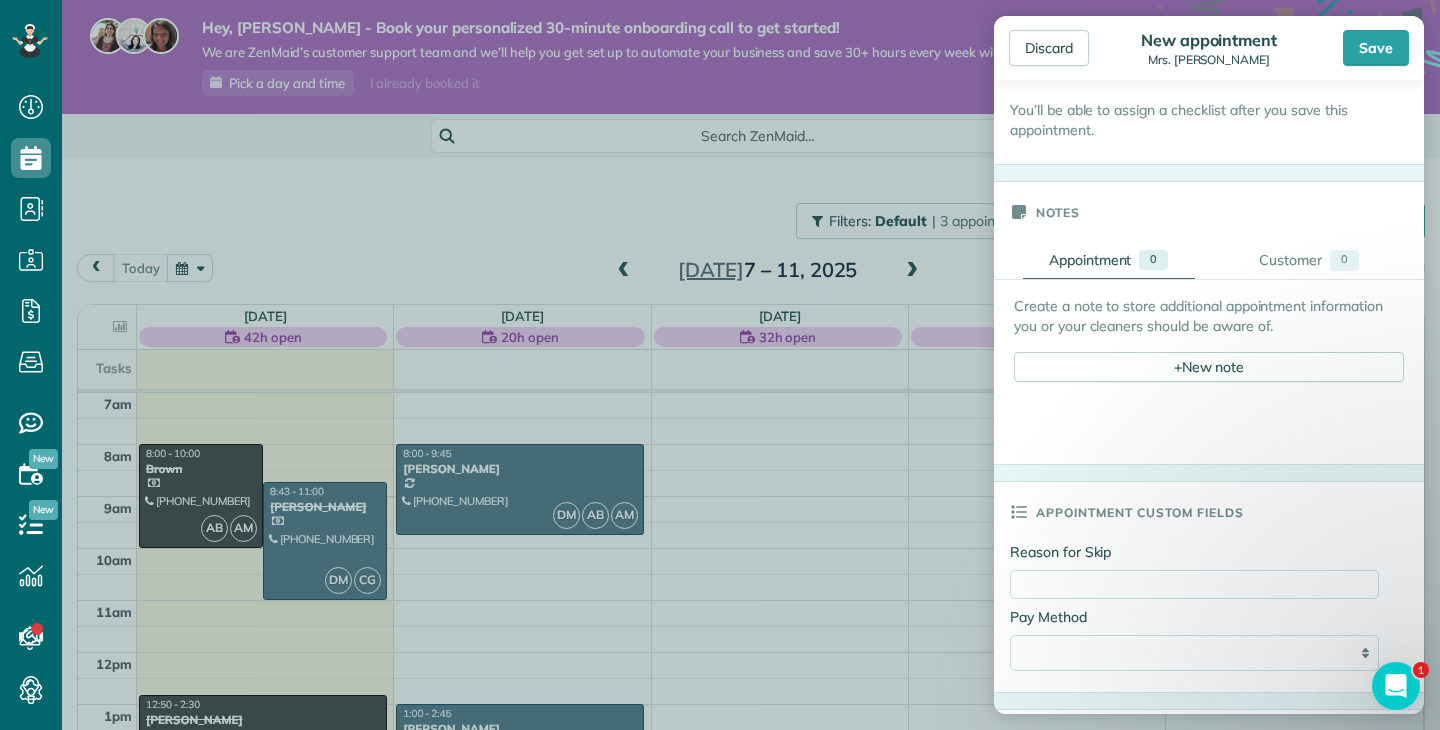 scroll, scrollTop: 813, scrollLeft: 0, axis: vertical 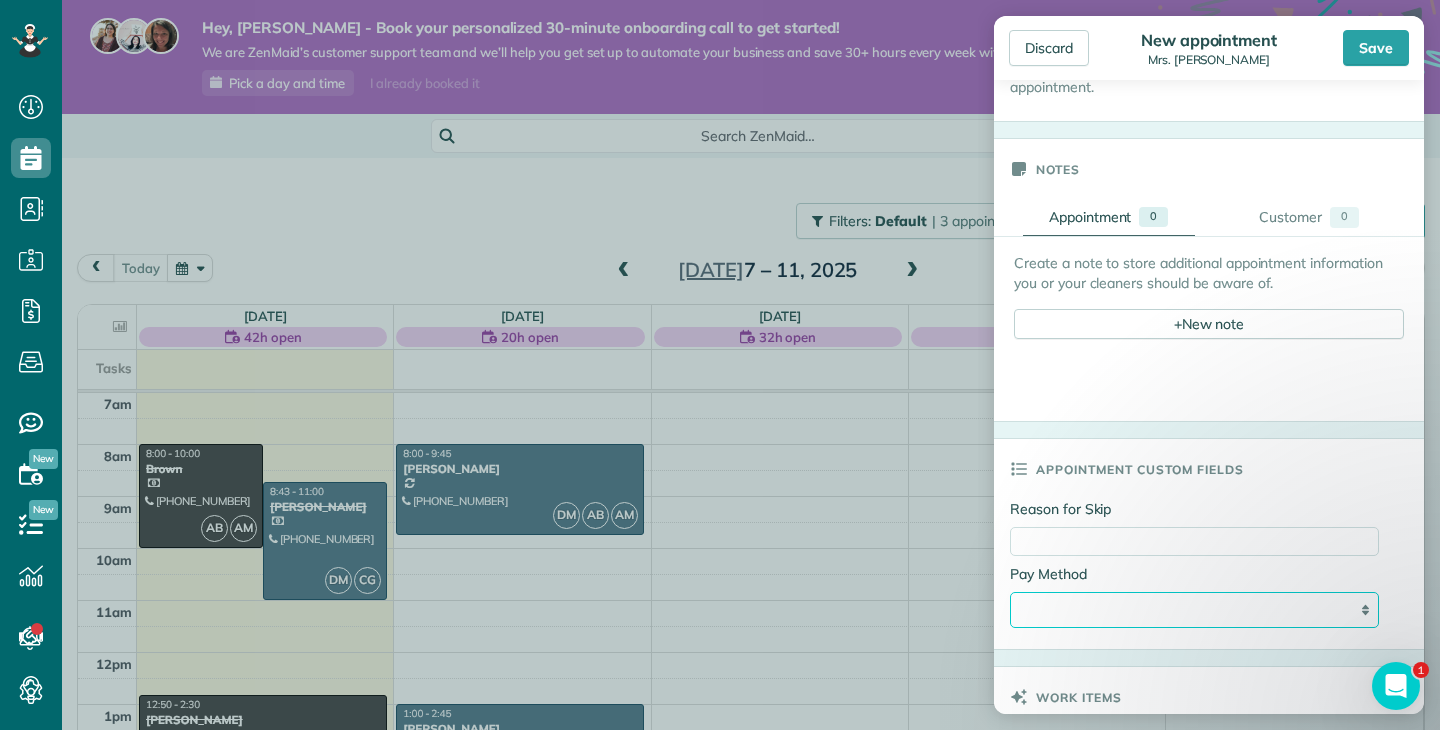 click on "**********" at bounding box center (1194, 610) 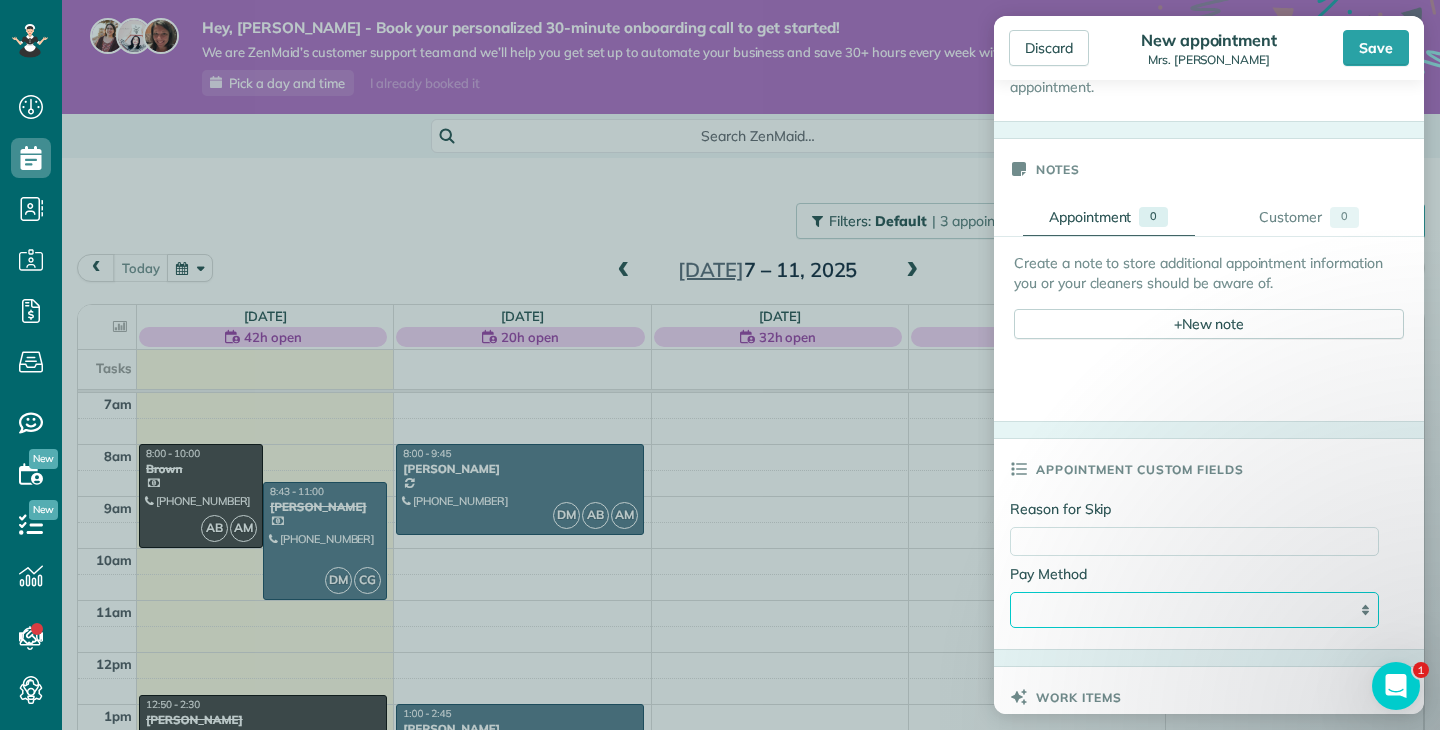 click on "**********" at bounding box center (1194, 610) 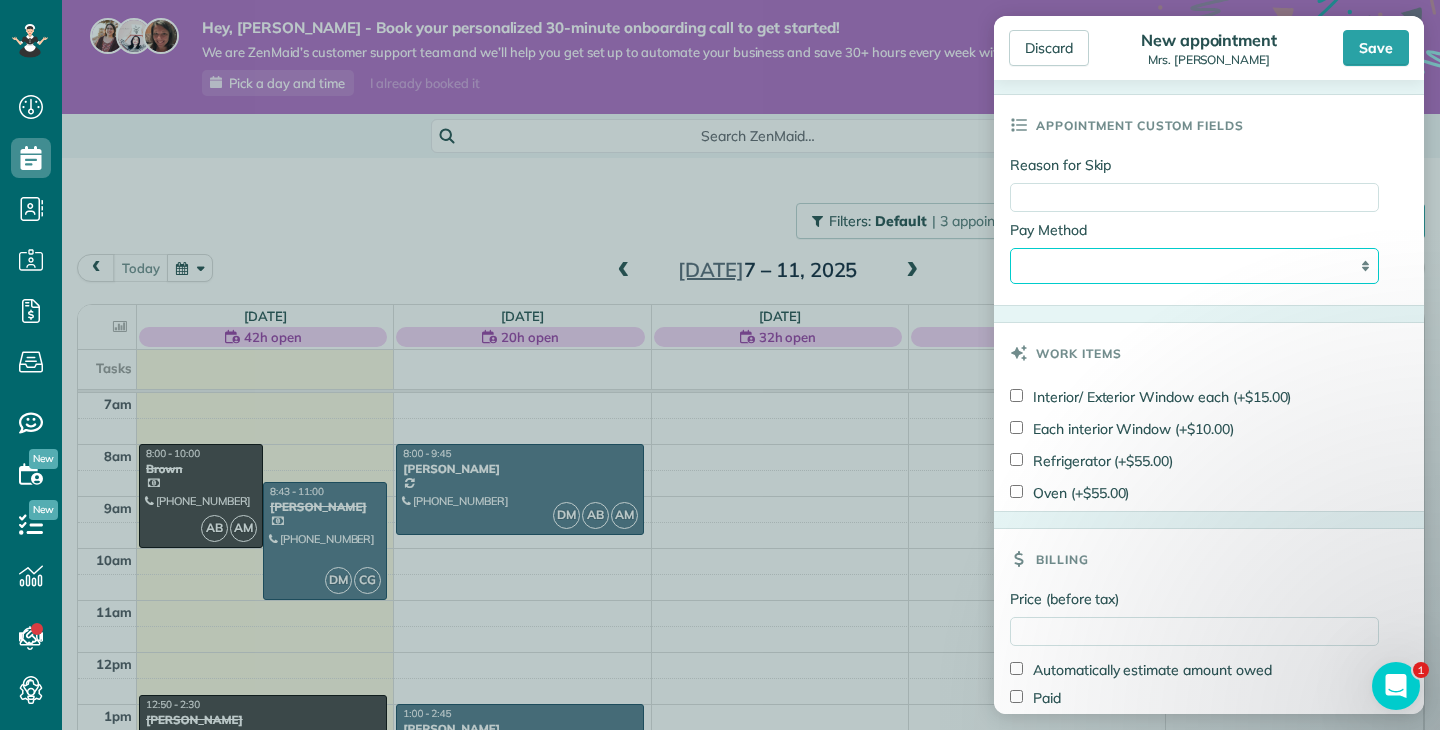 scroll, scrollTop: 1173, scrollLeft: 0, axis: vertical 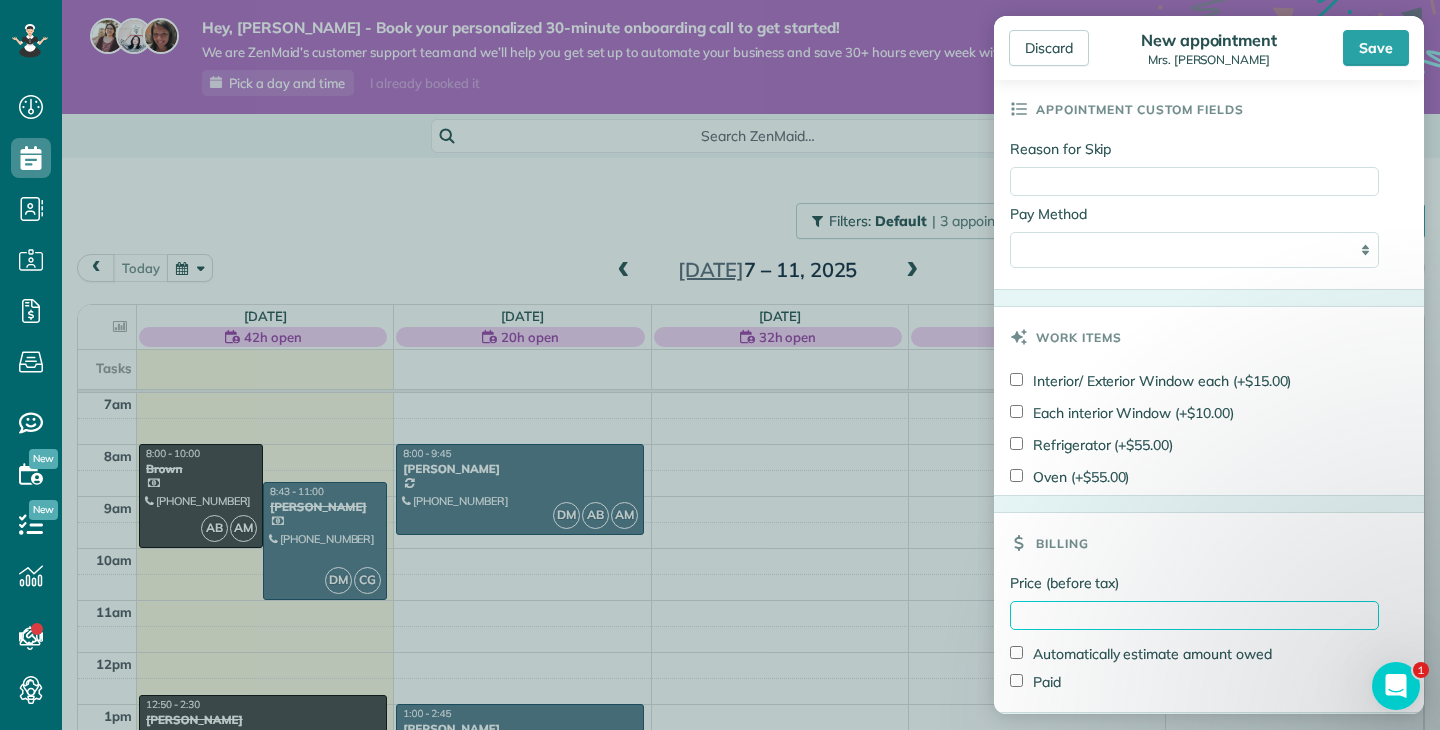 click on "Price (before tax)" at bounding box center (1194, 615) 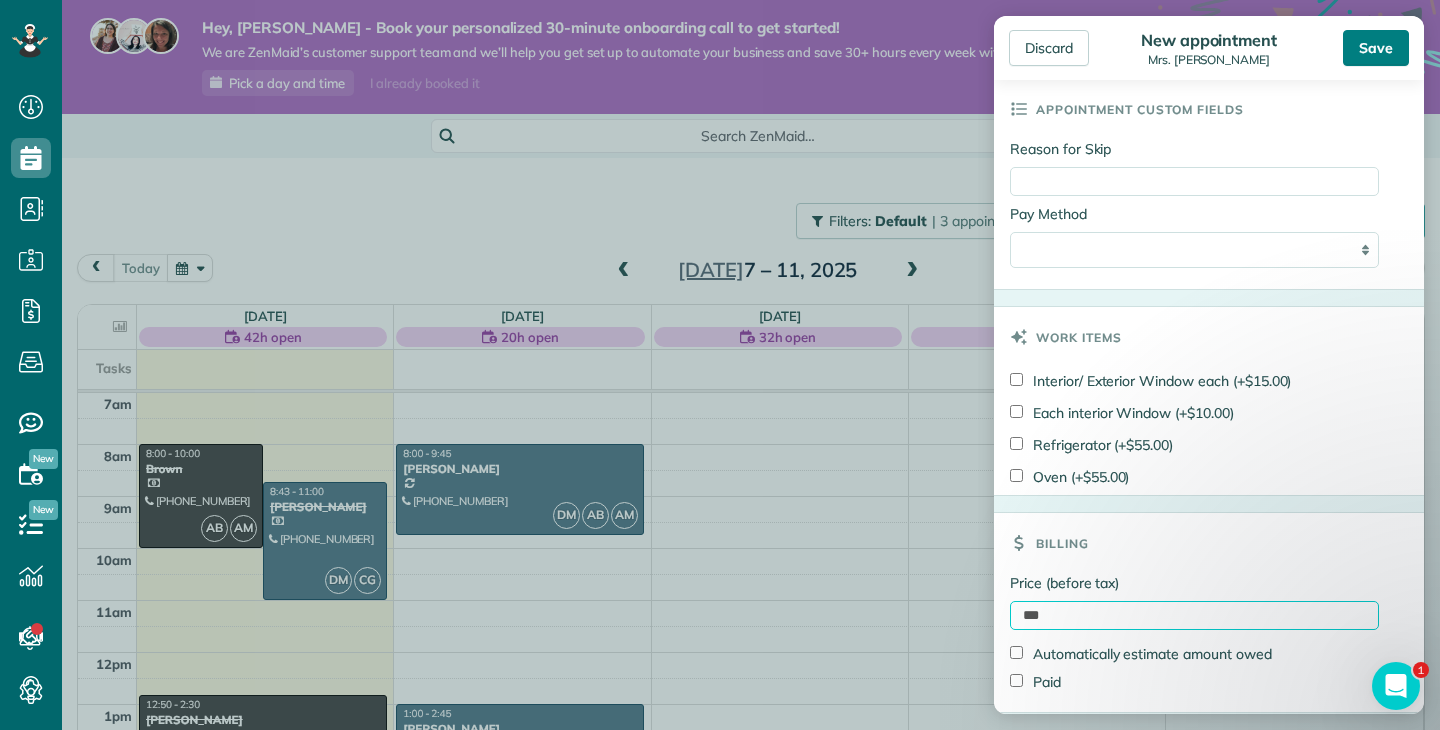 type on "***" 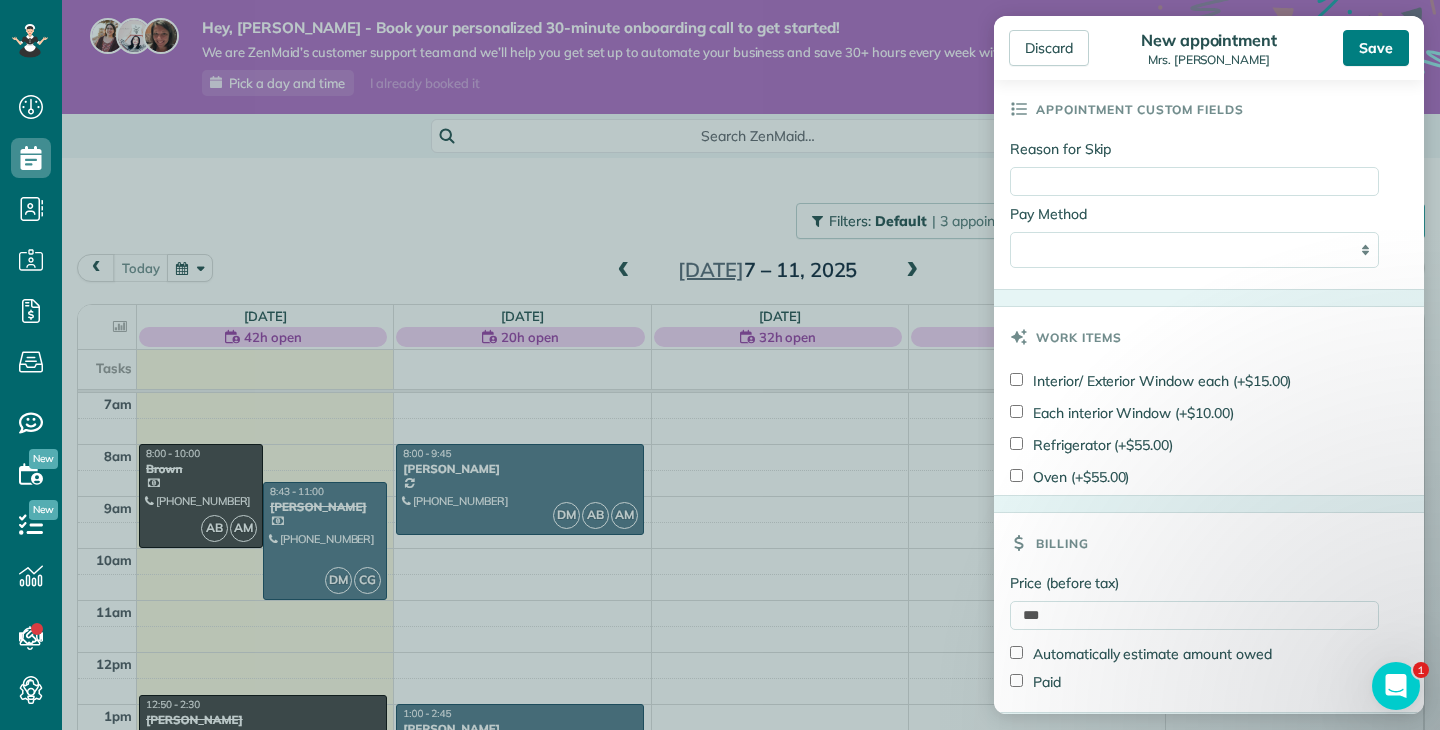 click on "Save" at bounding box center [1376, 48] 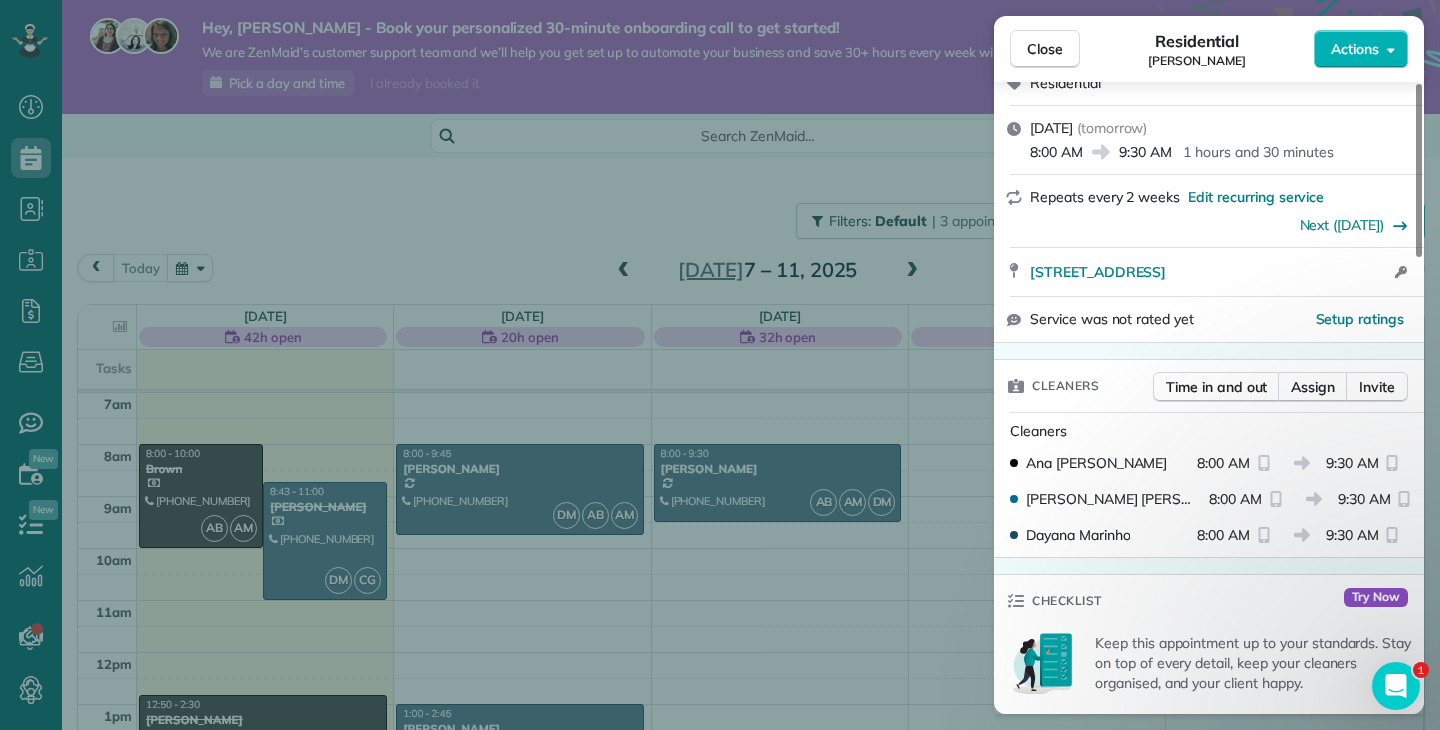 scroll, scrollTop: 256, scrollLeft: 0, axis: vertical 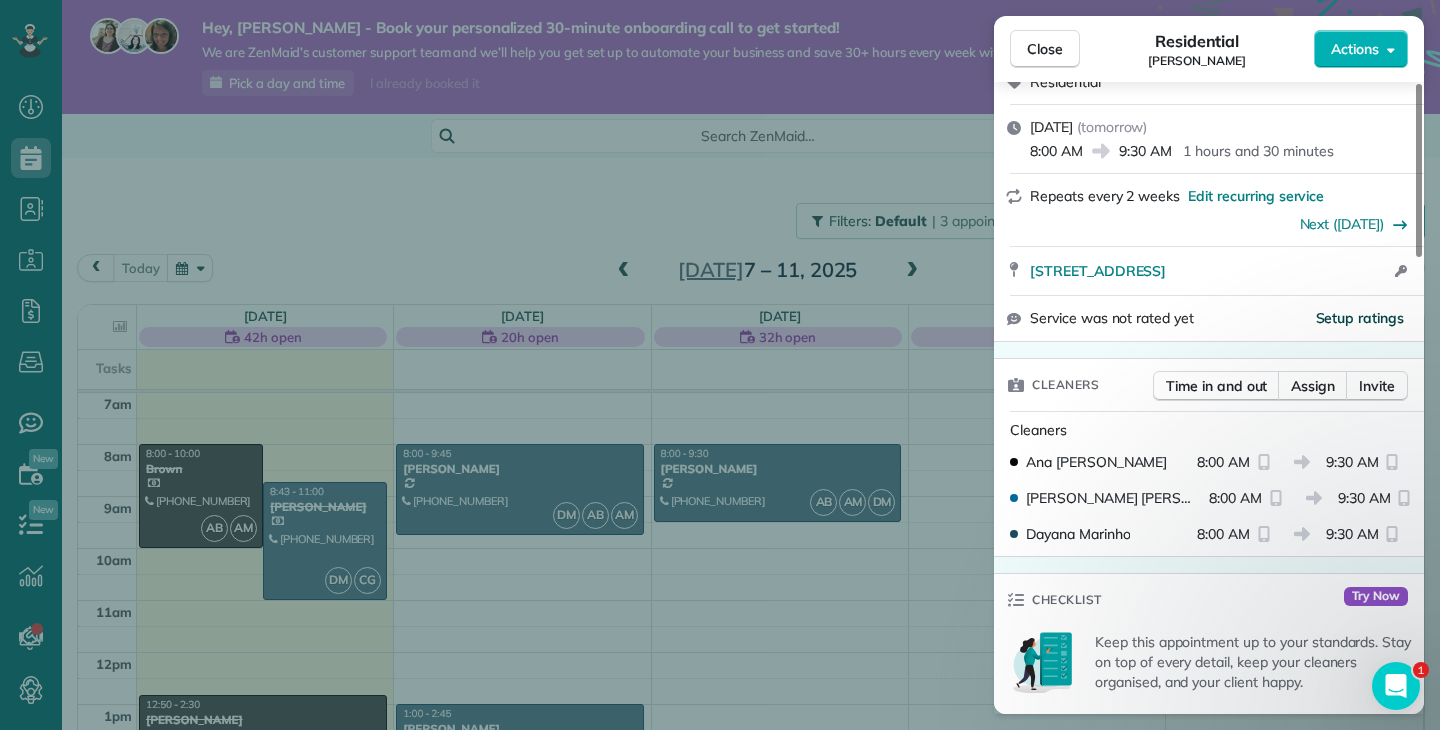 click on "Setup ratings" at bounding box center [1360, 318] 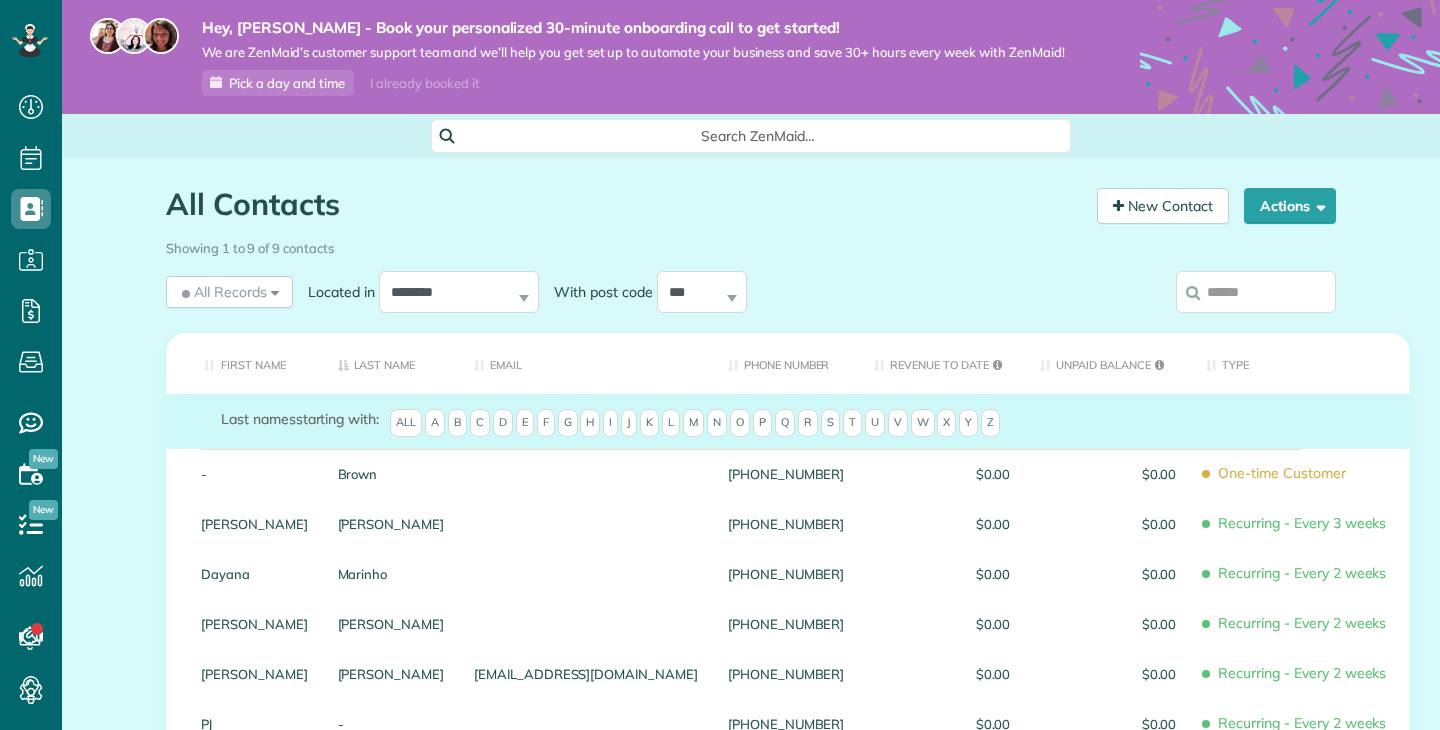 scroll, scrollTop: 0, scrollLeft: 0, axis: both 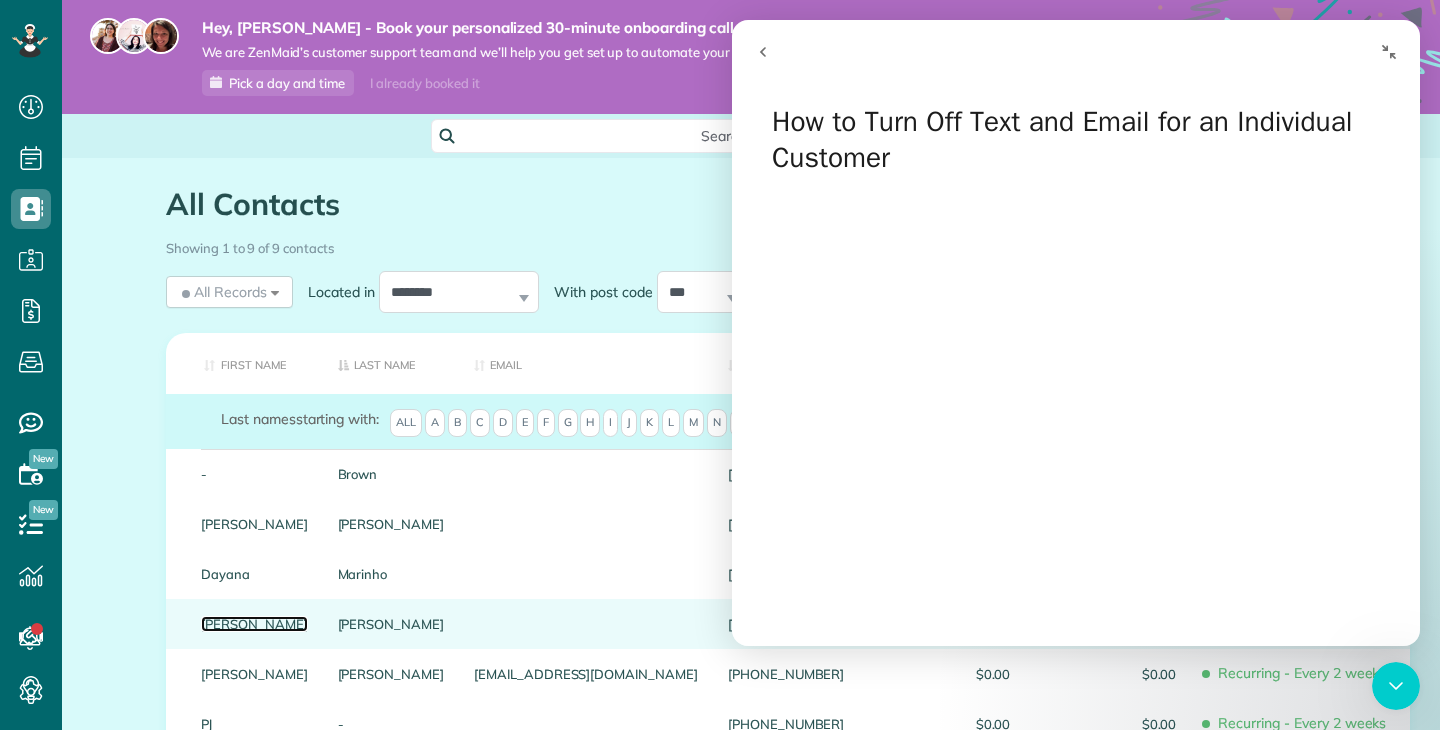 click on "John" at bounding box center (254, 624) 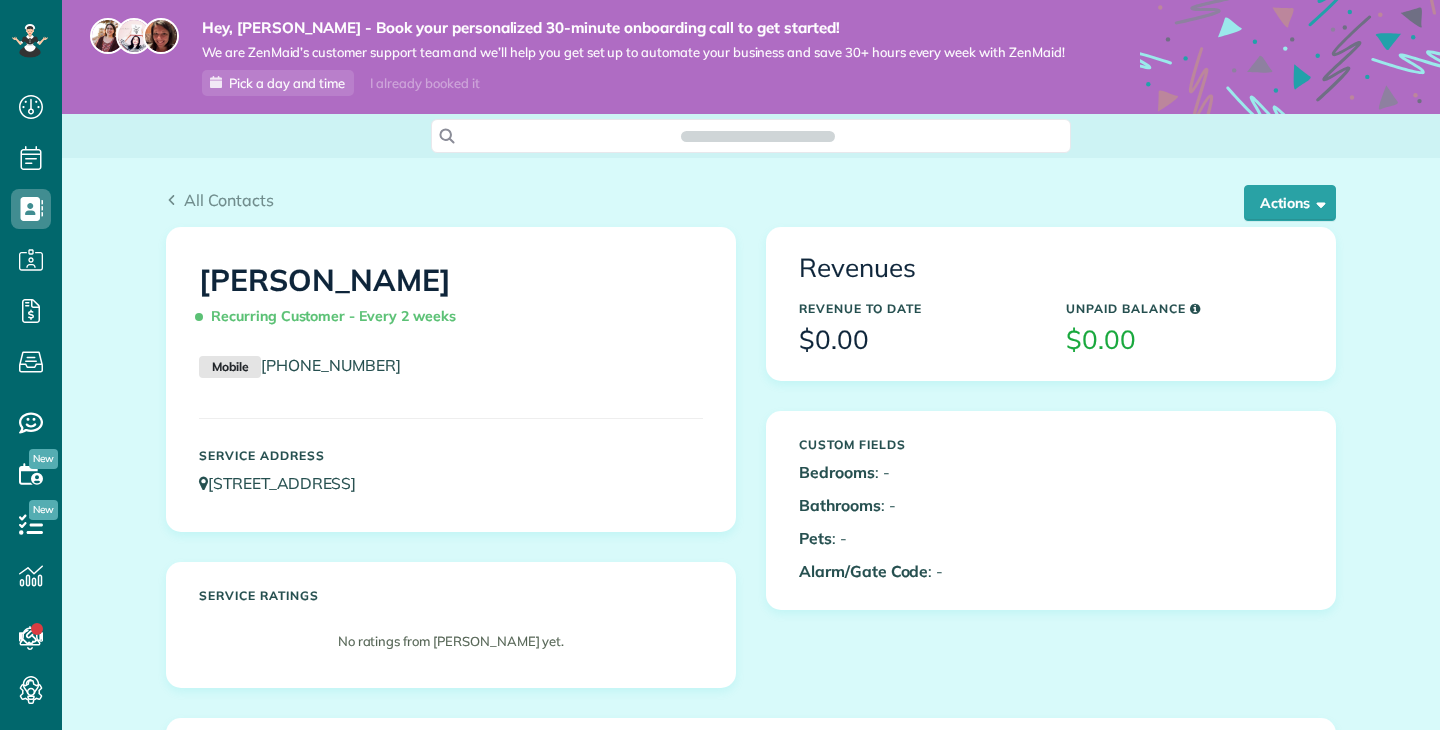 scroll, scrollTop: 0, scrollLeft: 0, axis: both 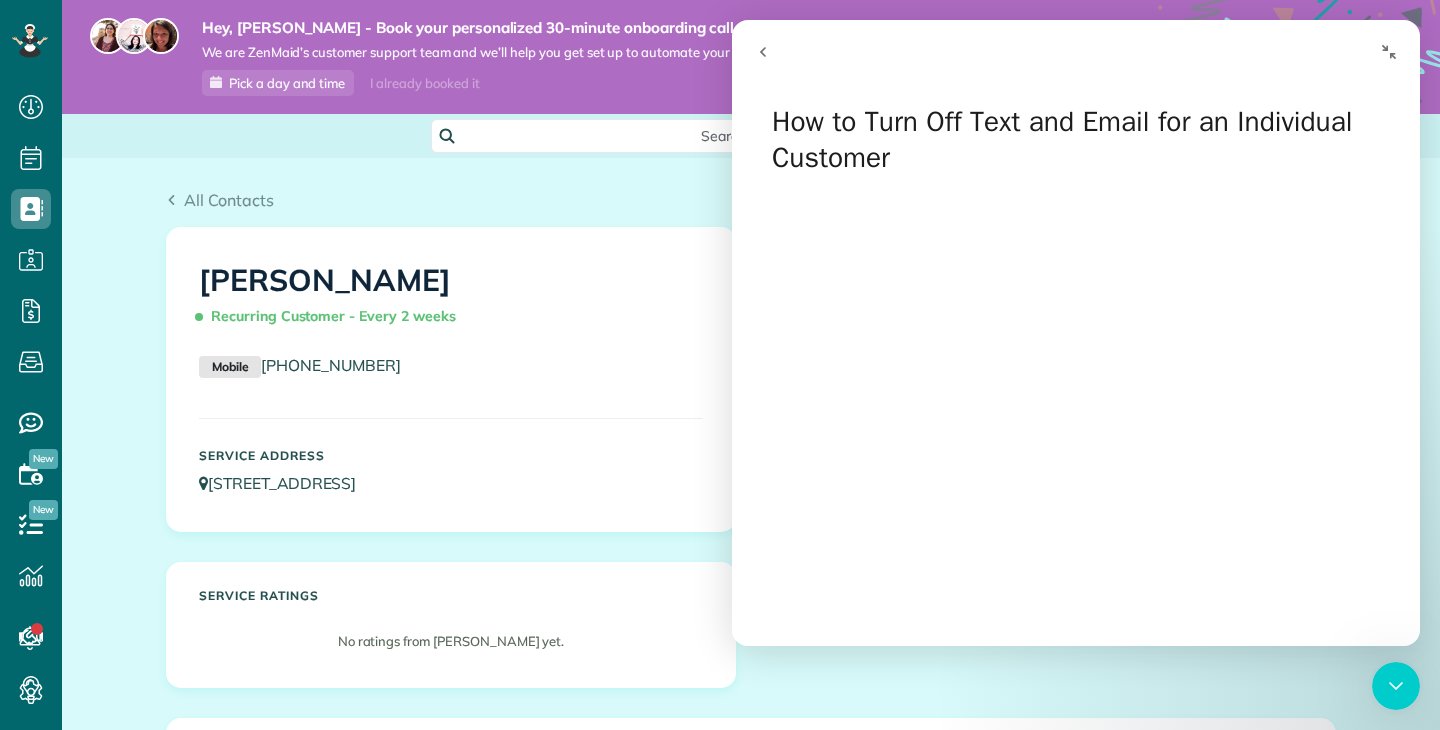 click at bounding box center (763, 52) 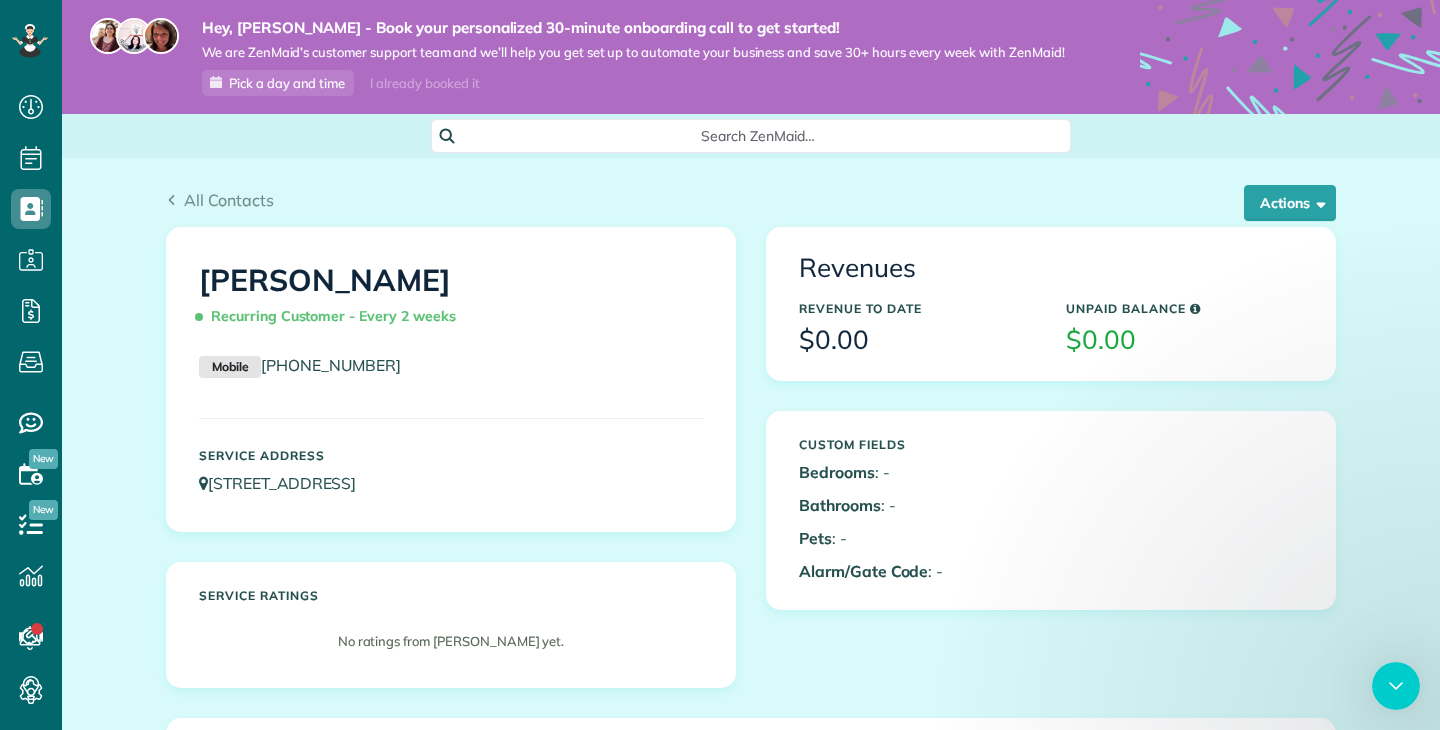 scroll, scrollTop: 0, scrollLeft: 0, axis: both 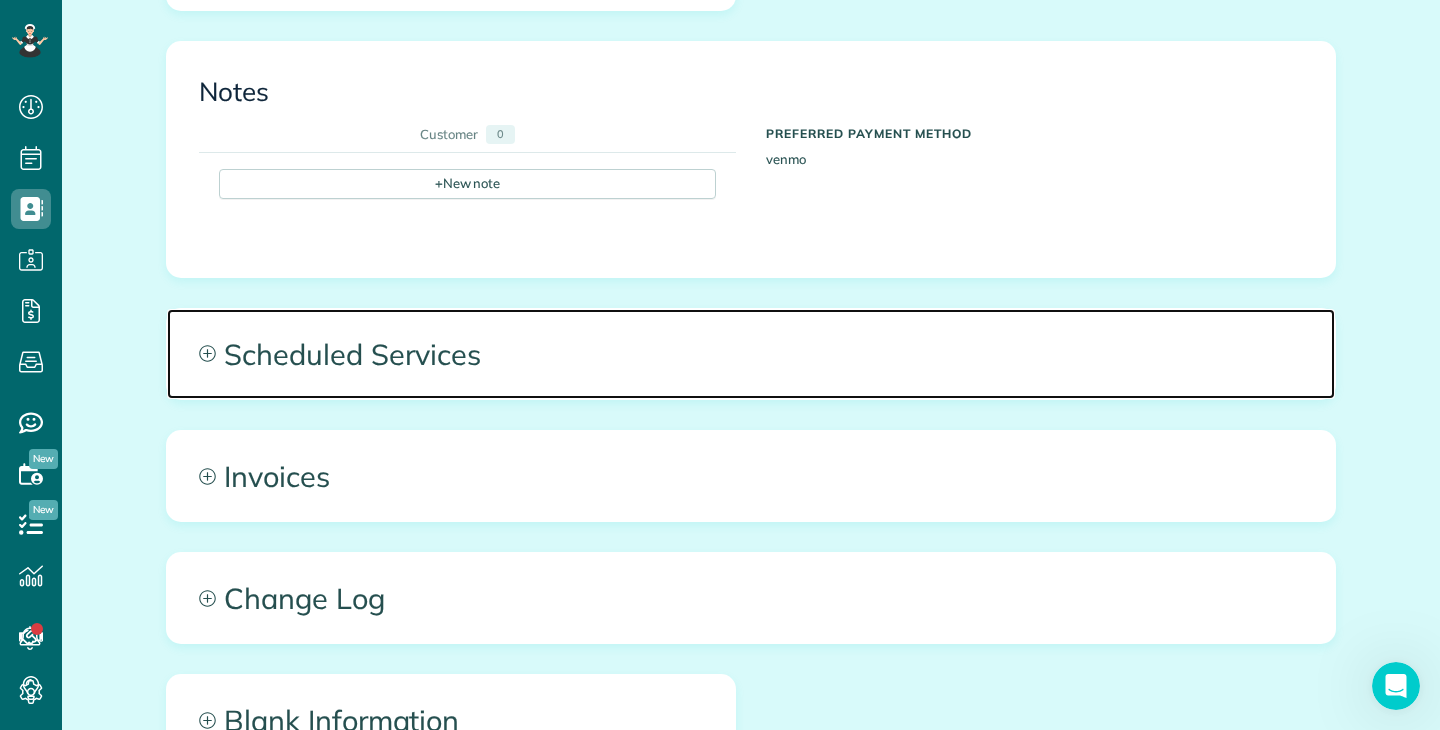 click on "Scheduled Services" at bounding box center (751, 354) 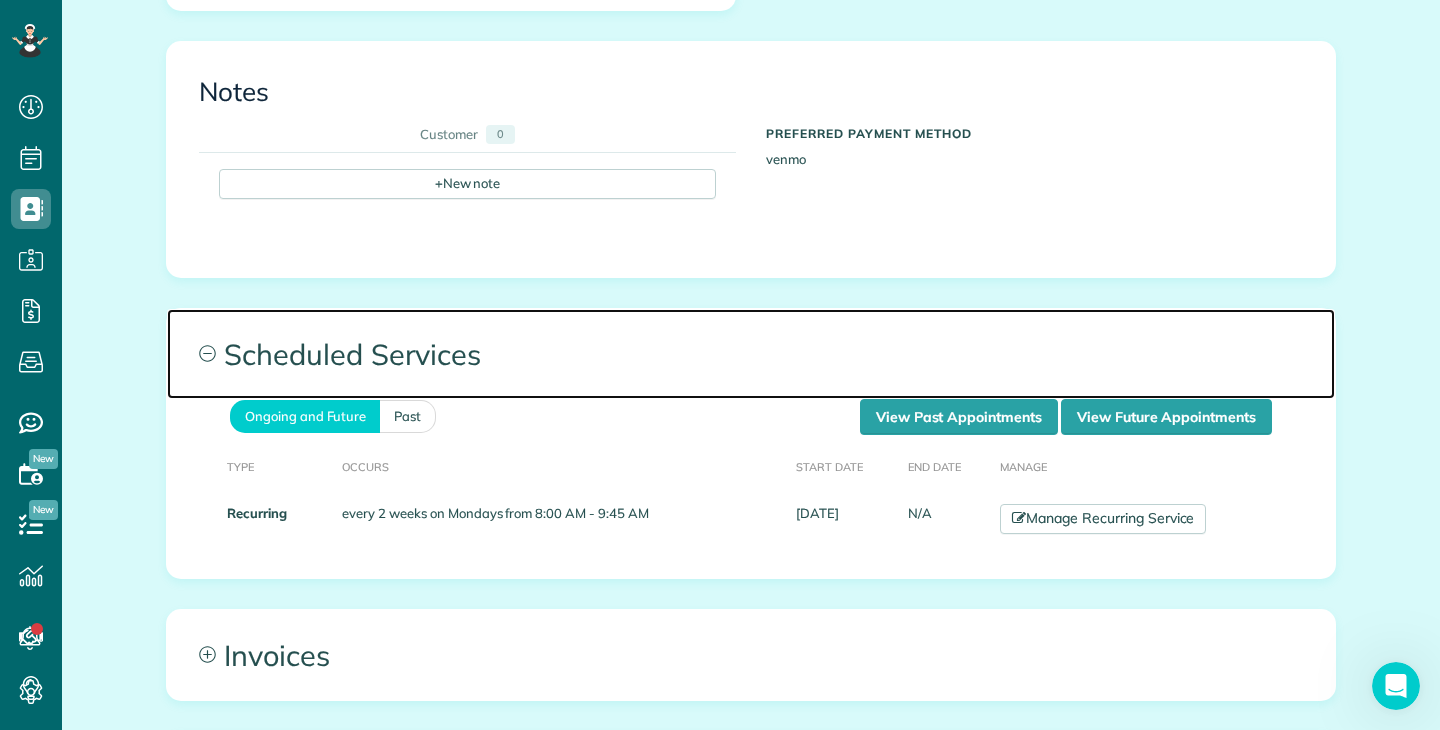 click on "Scheduled Services" at bounding box center (751, 354) 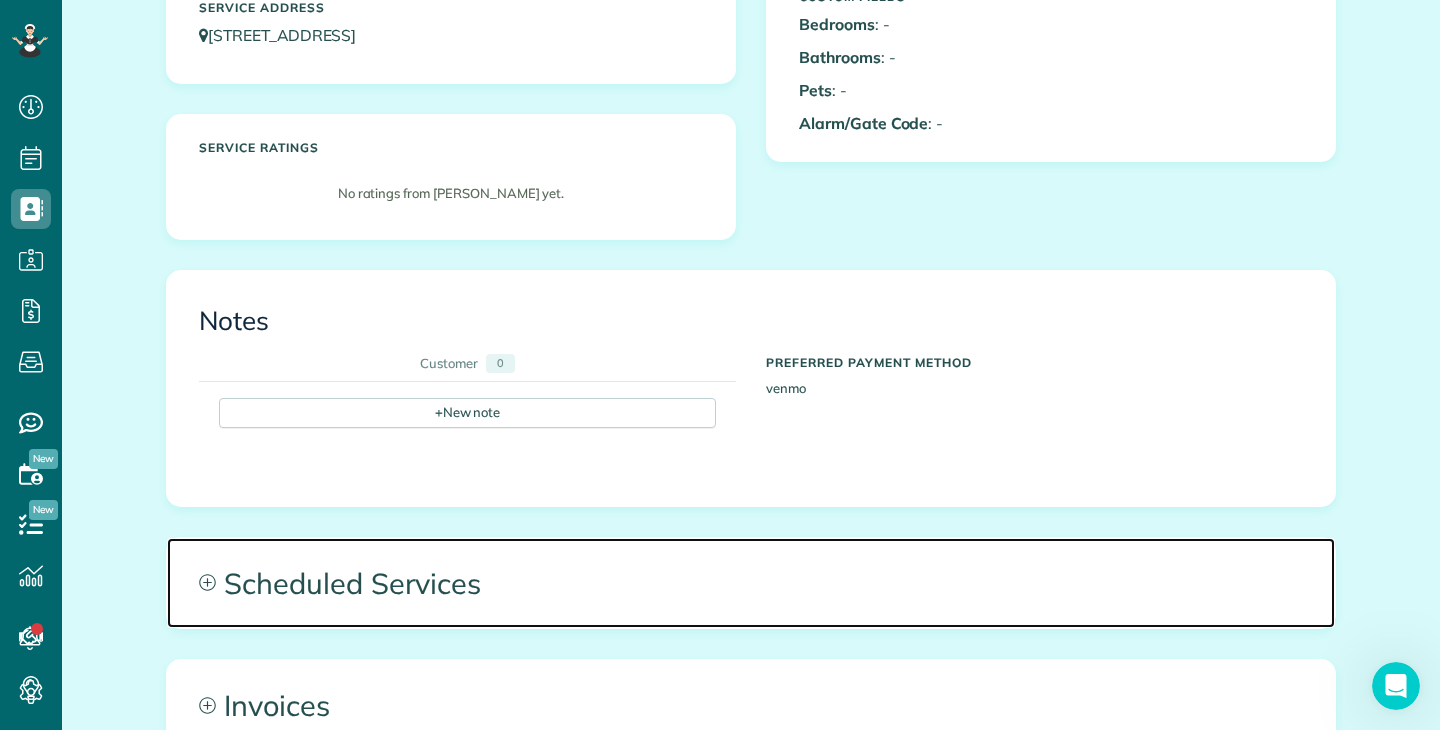 scroll, scrollTop: 0, scrollLeft: 0, axis: both 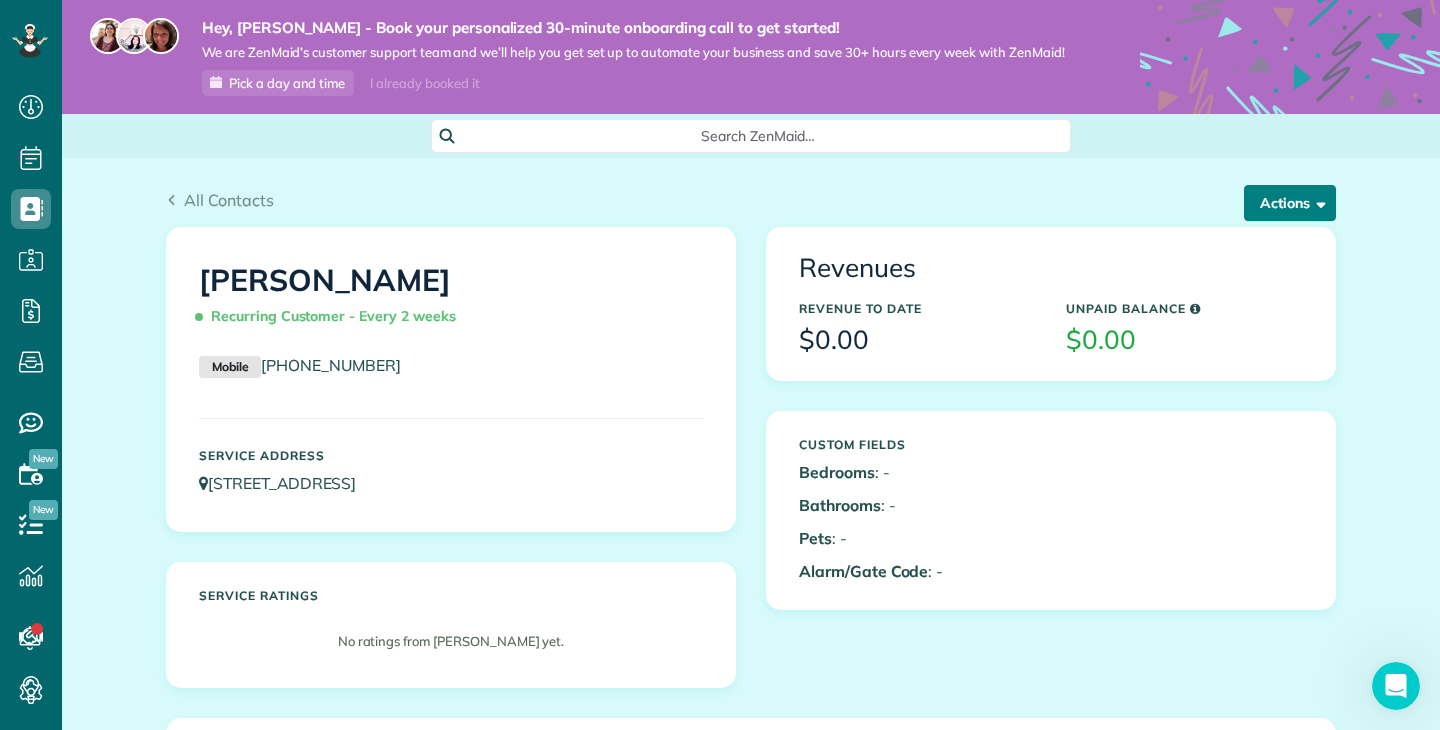 click on "Actions" at bounding box center [1290, 203] 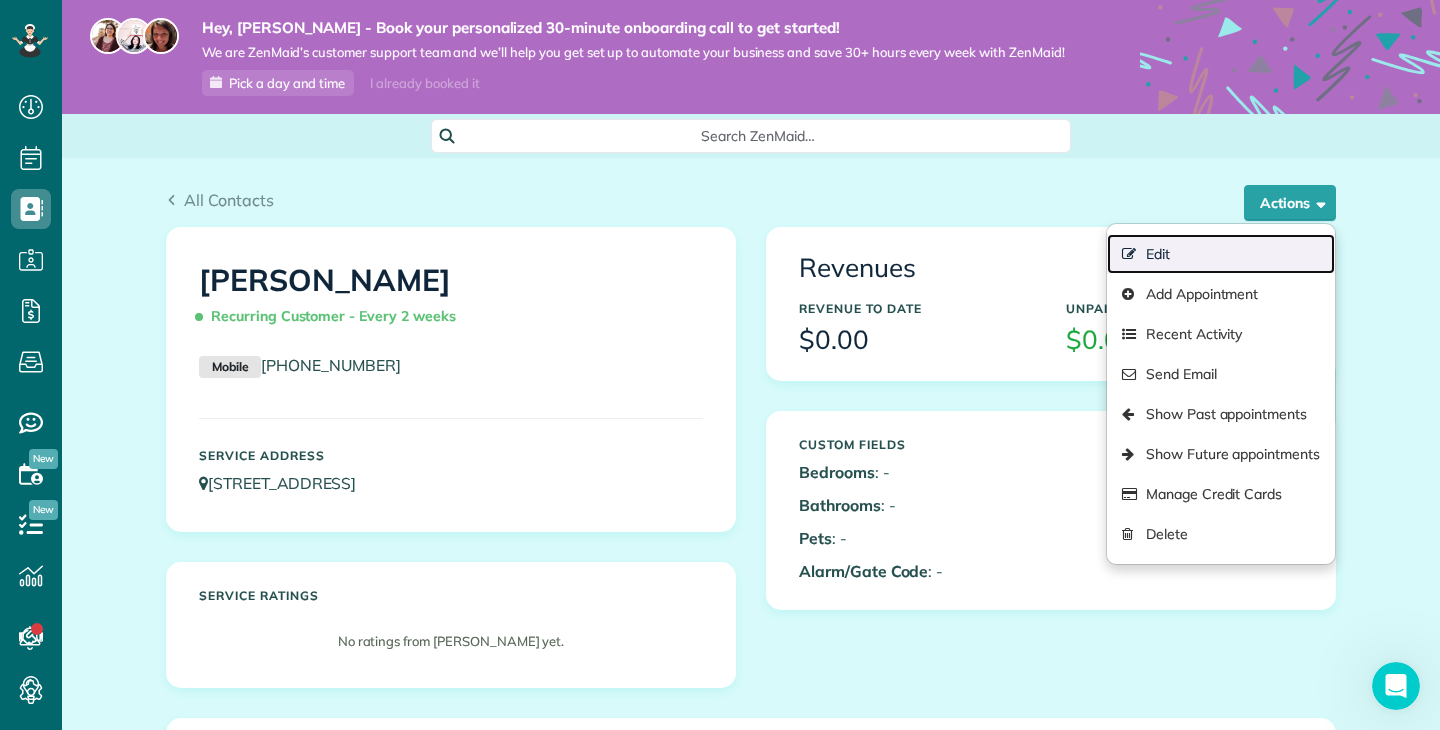 click on "Edit" at bounding box center [1221, 254] 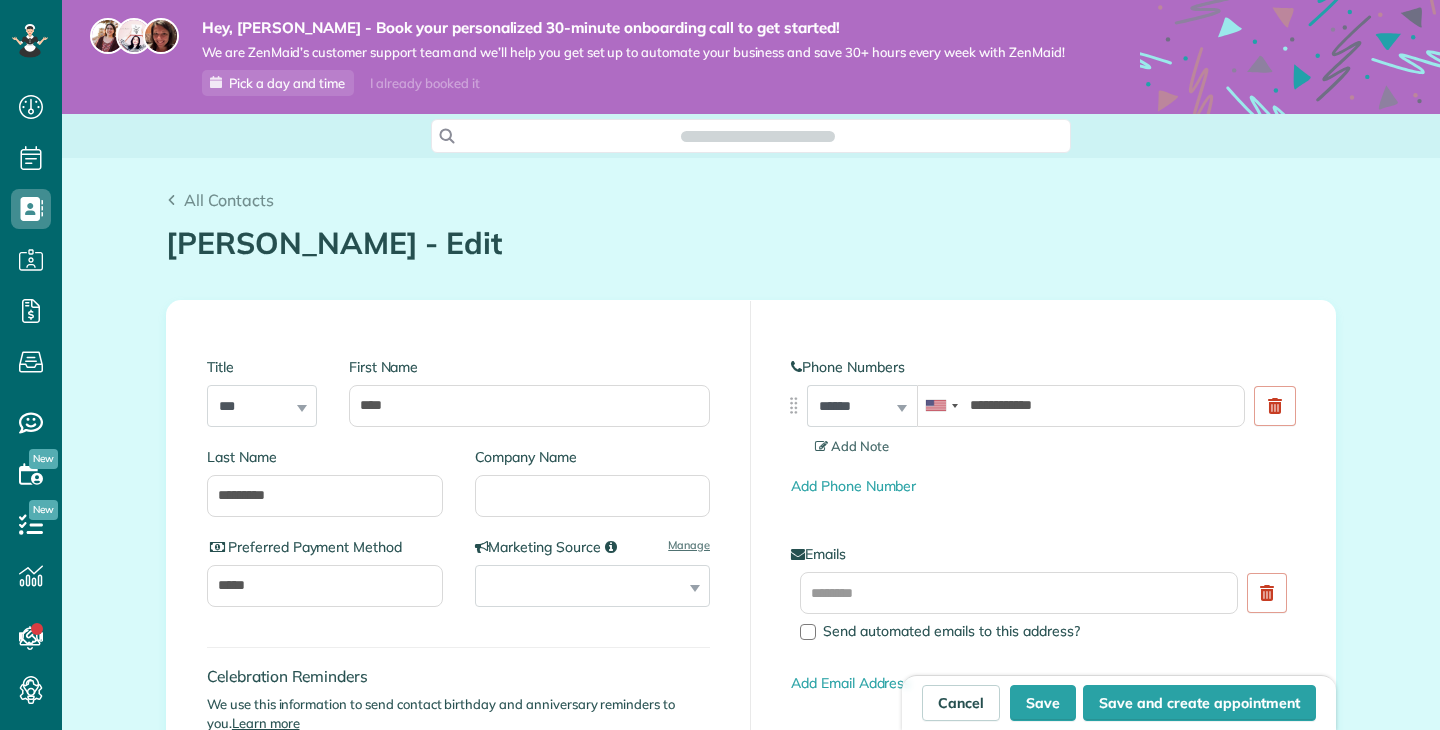 scroll, scrollTop: 0, scrollLeft: 0, axis: both 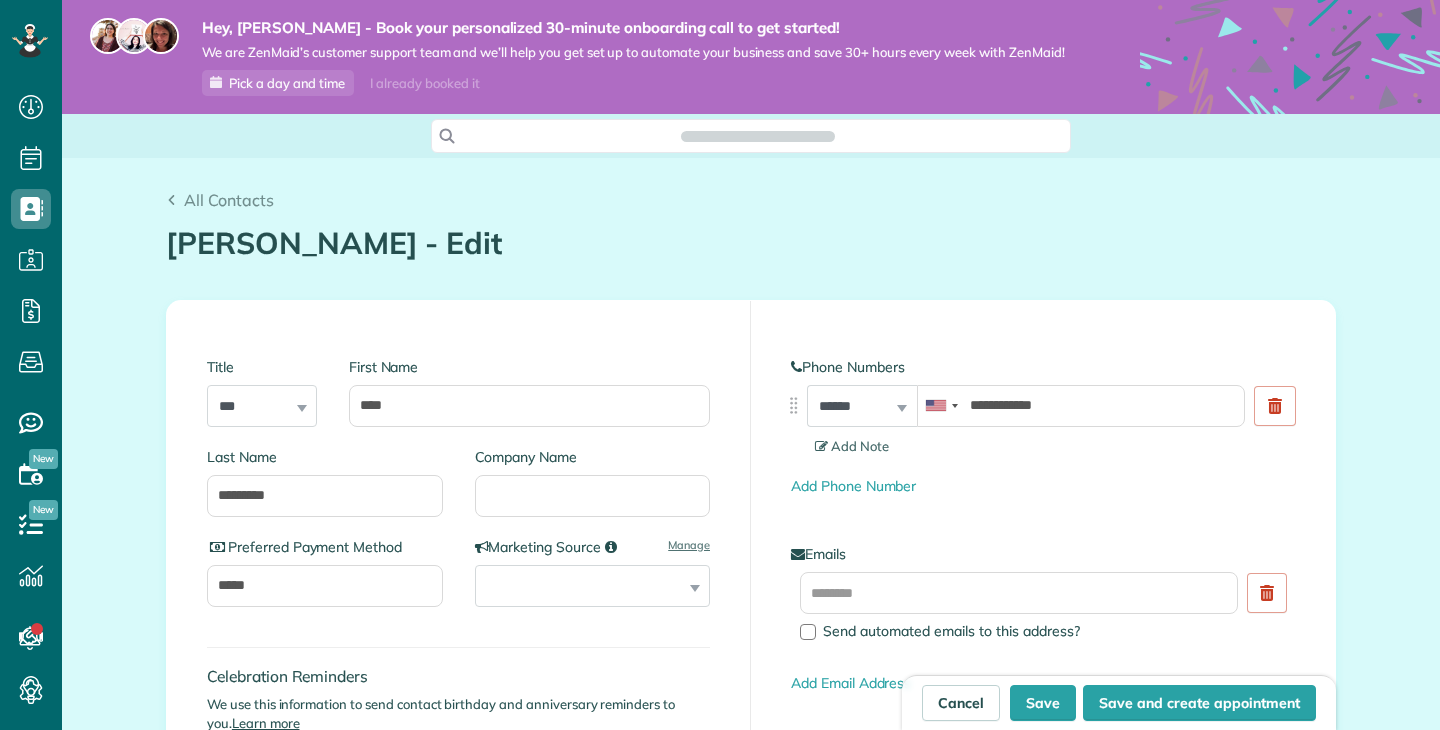 type on "**********" 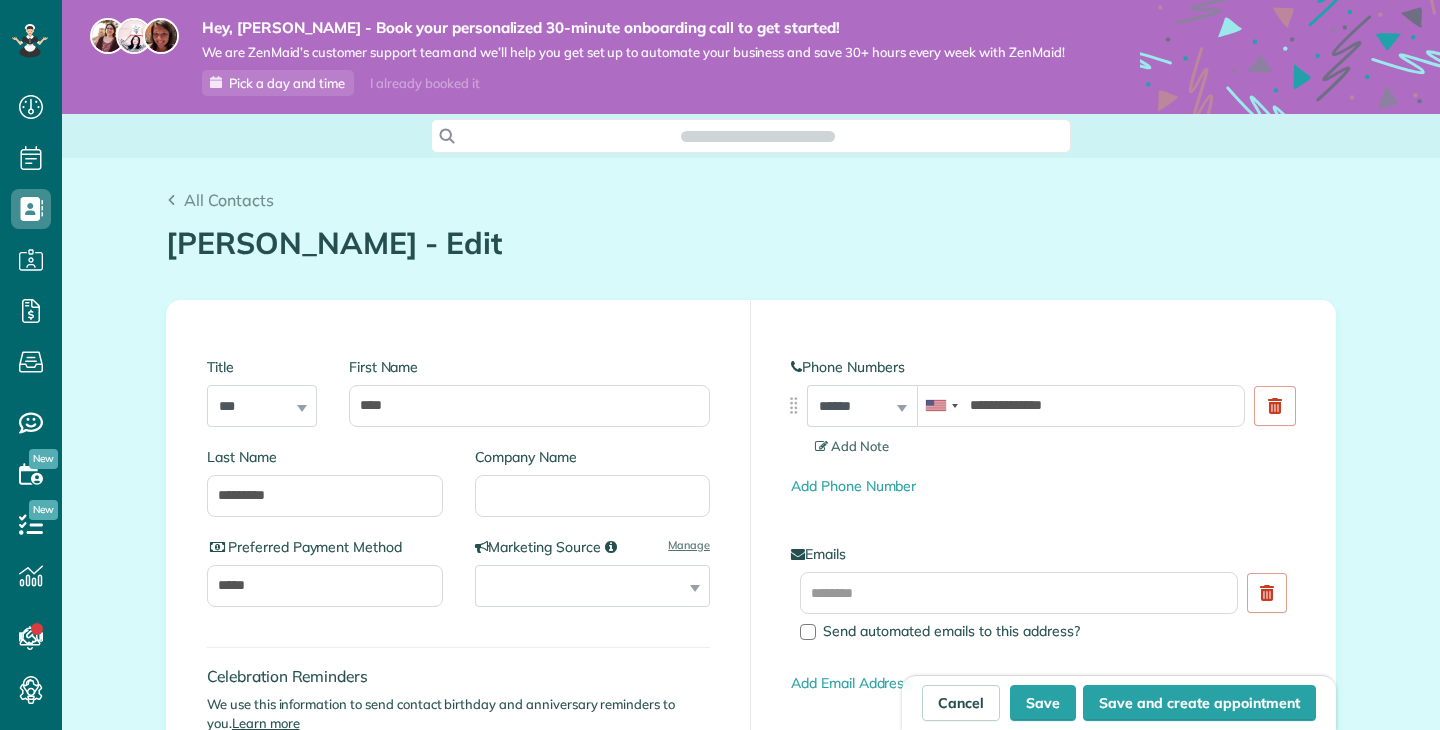 scroll, scrollTop: 730, scrollLeft: 62, axis: both 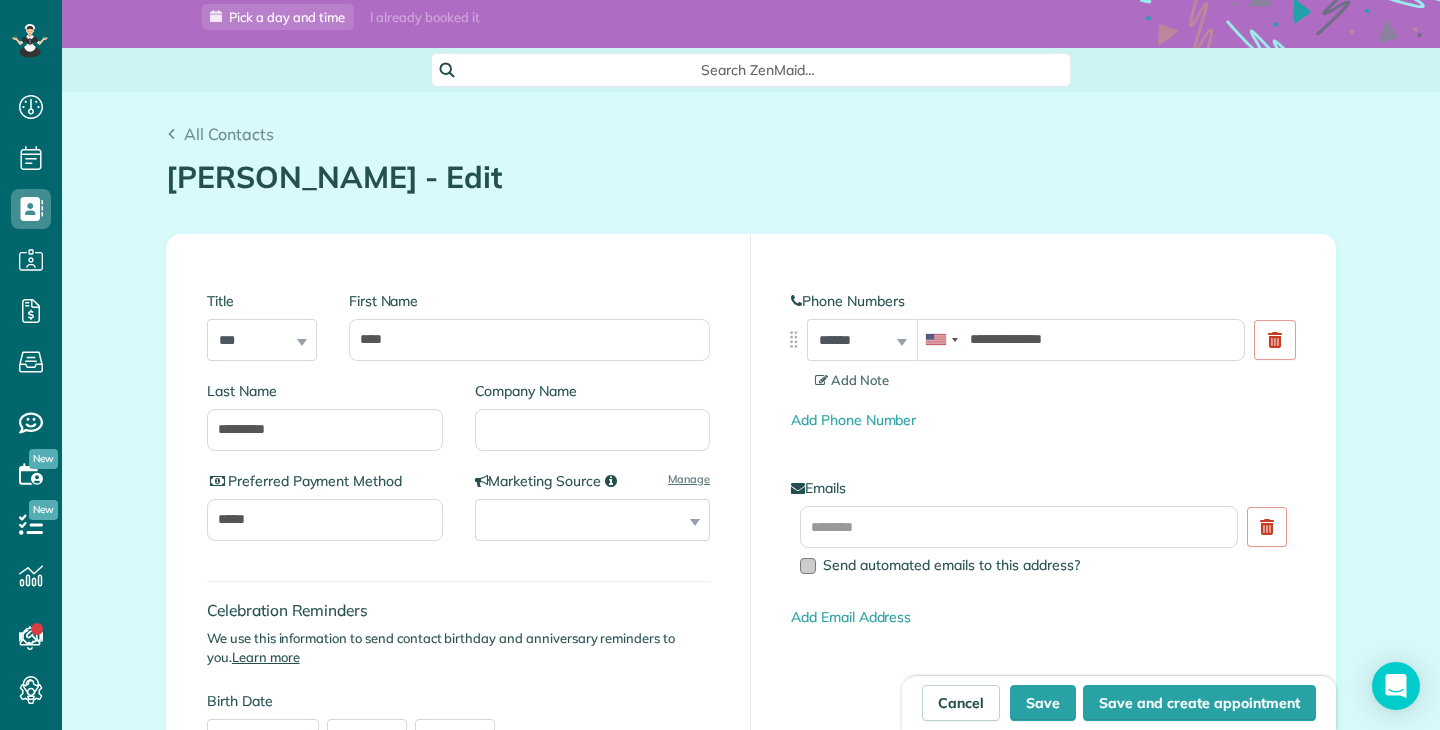 click at bounding box center [808, 566] 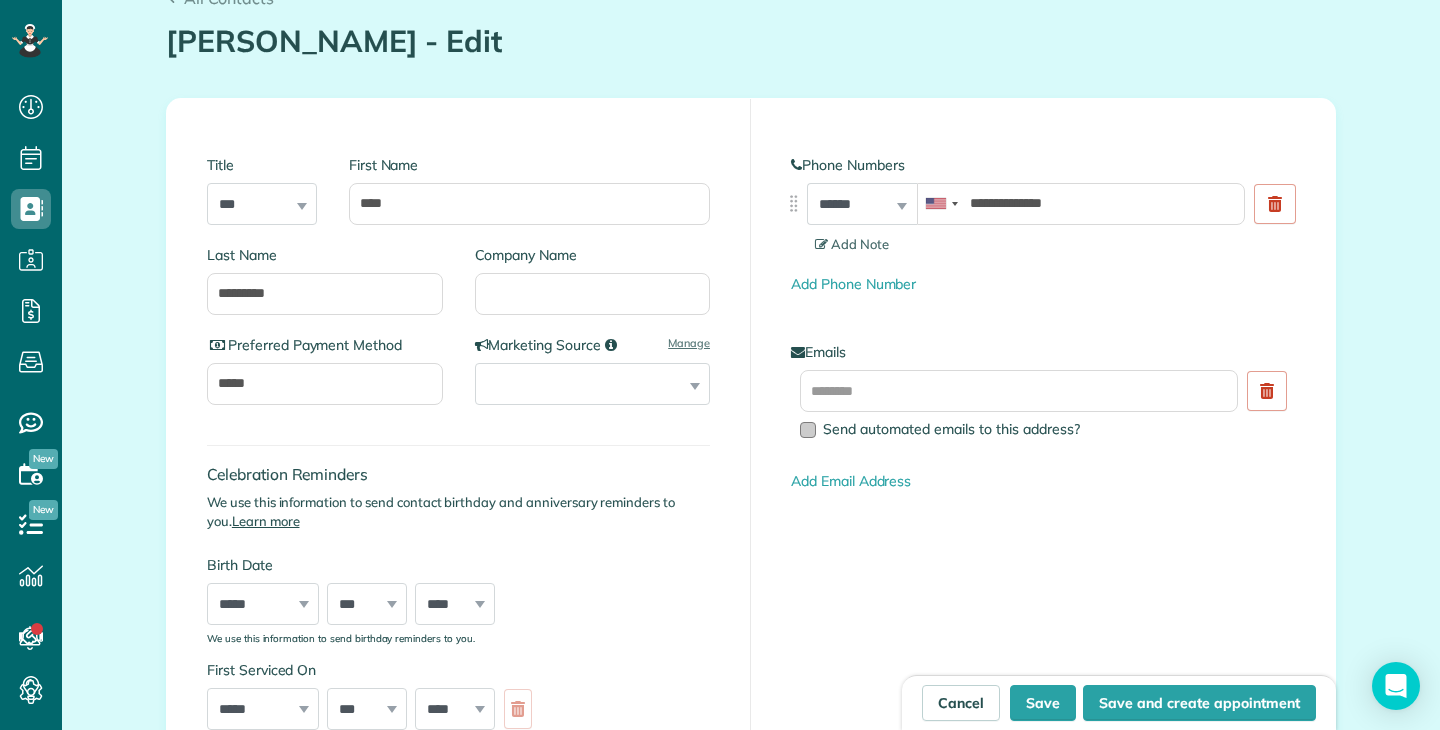 scroll, scrollTop: 201, scrollLeft: 0, axis: vertical 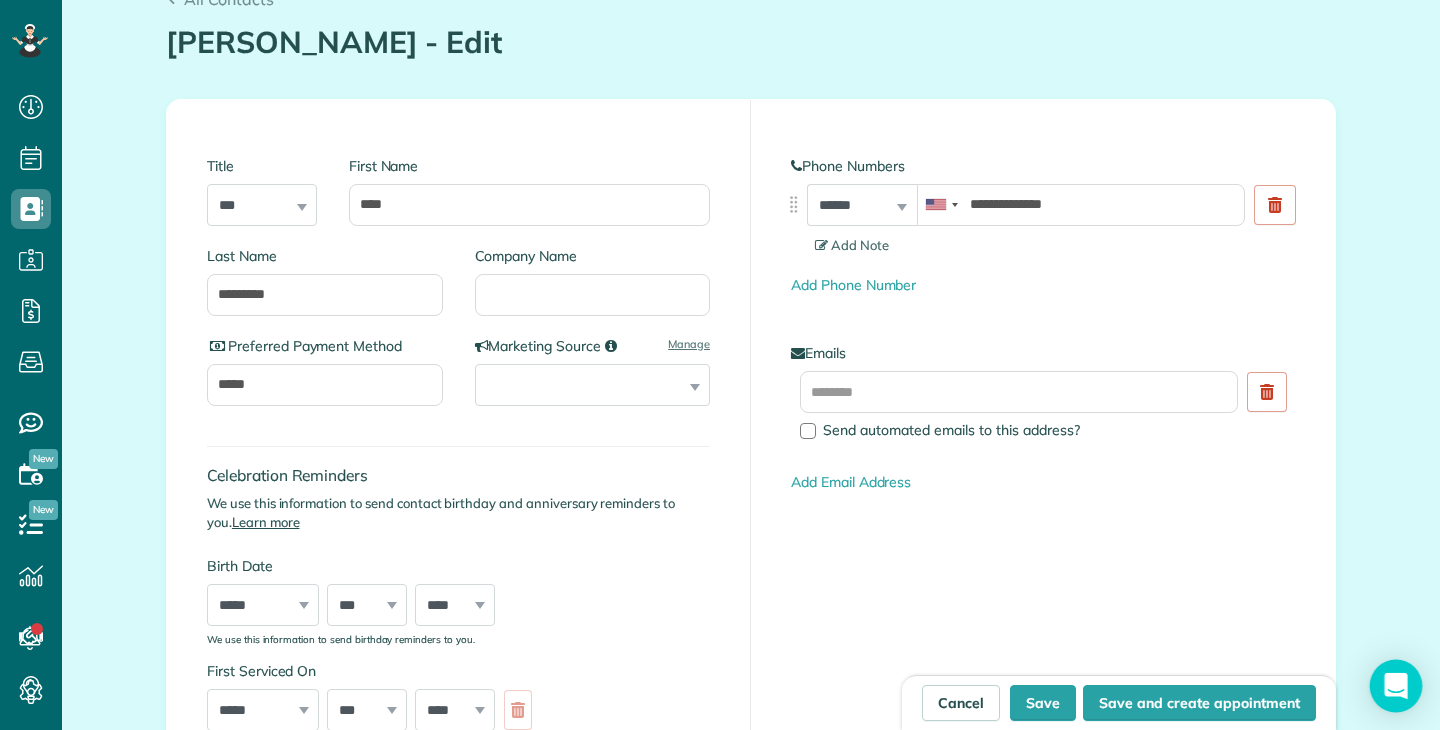 click 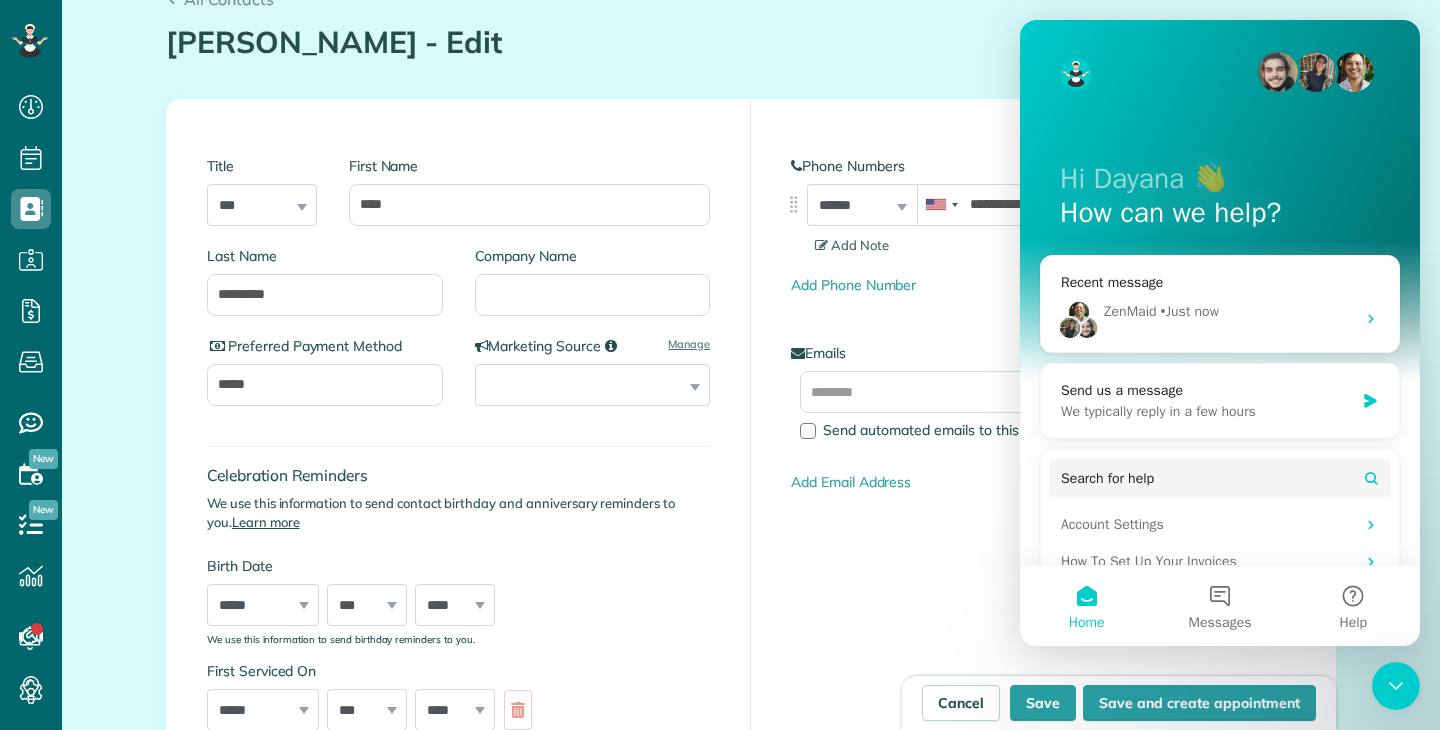 scroll, scrollTop: 0, scrollLeft: 0, axis: both 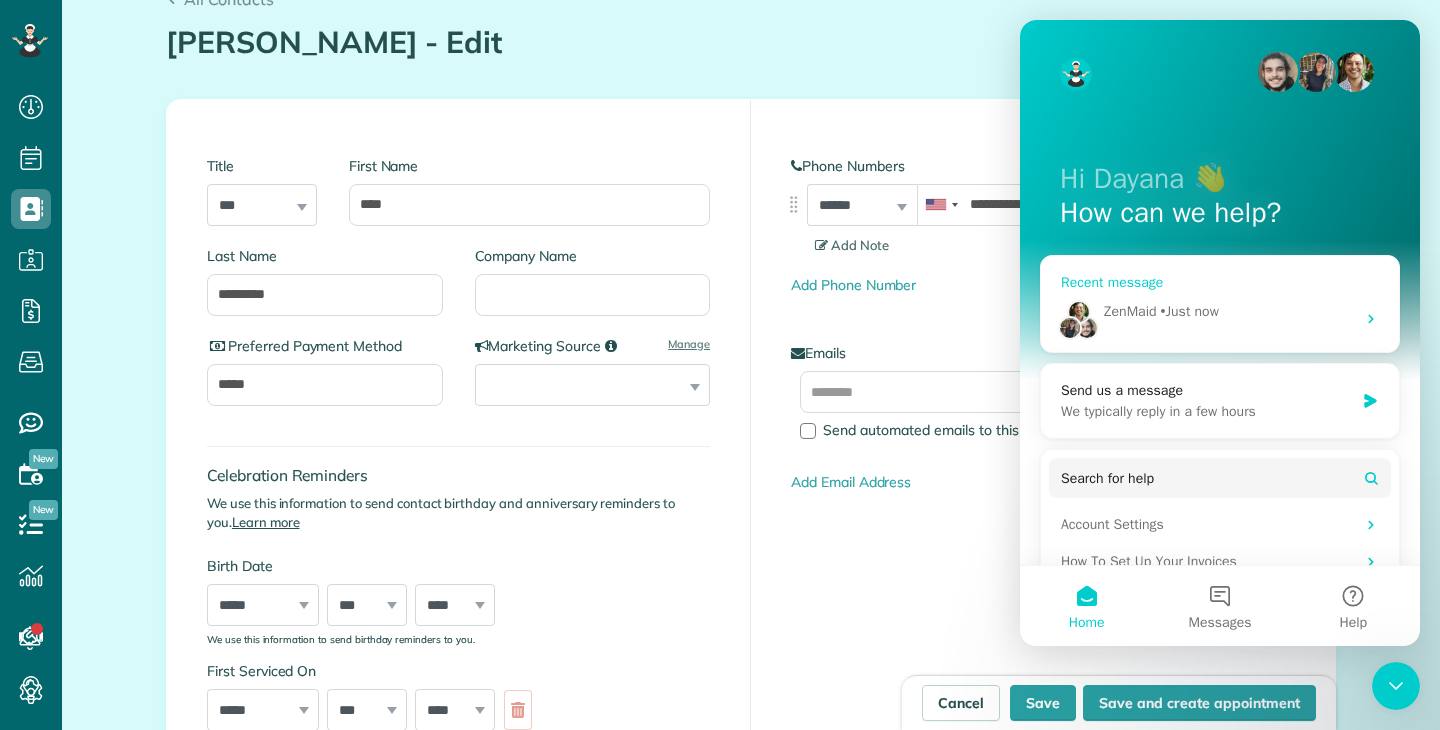 click on "ZenMaid •  Just now" at bounding box center (1220, 318) 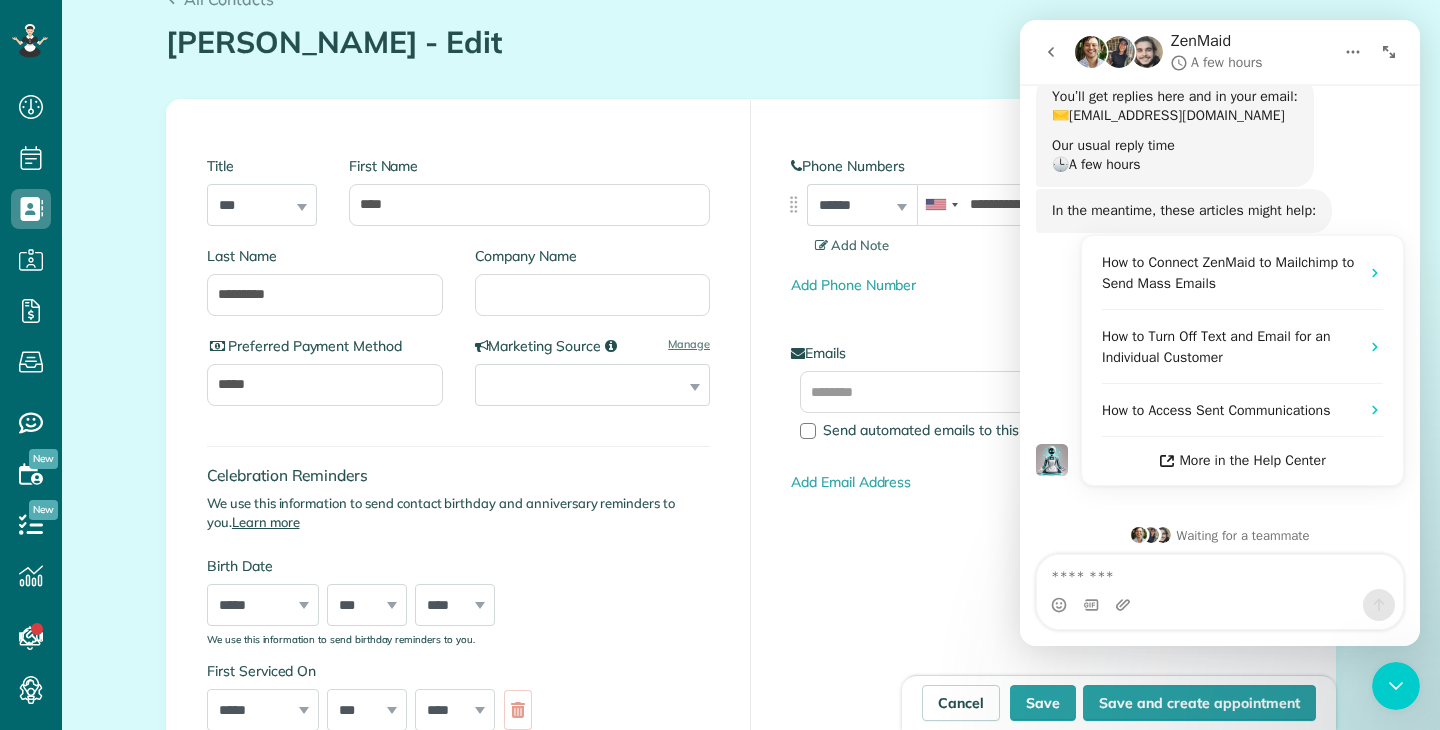 scroll, scrollTop: 161, scrollLeft: 0, axis: vertical 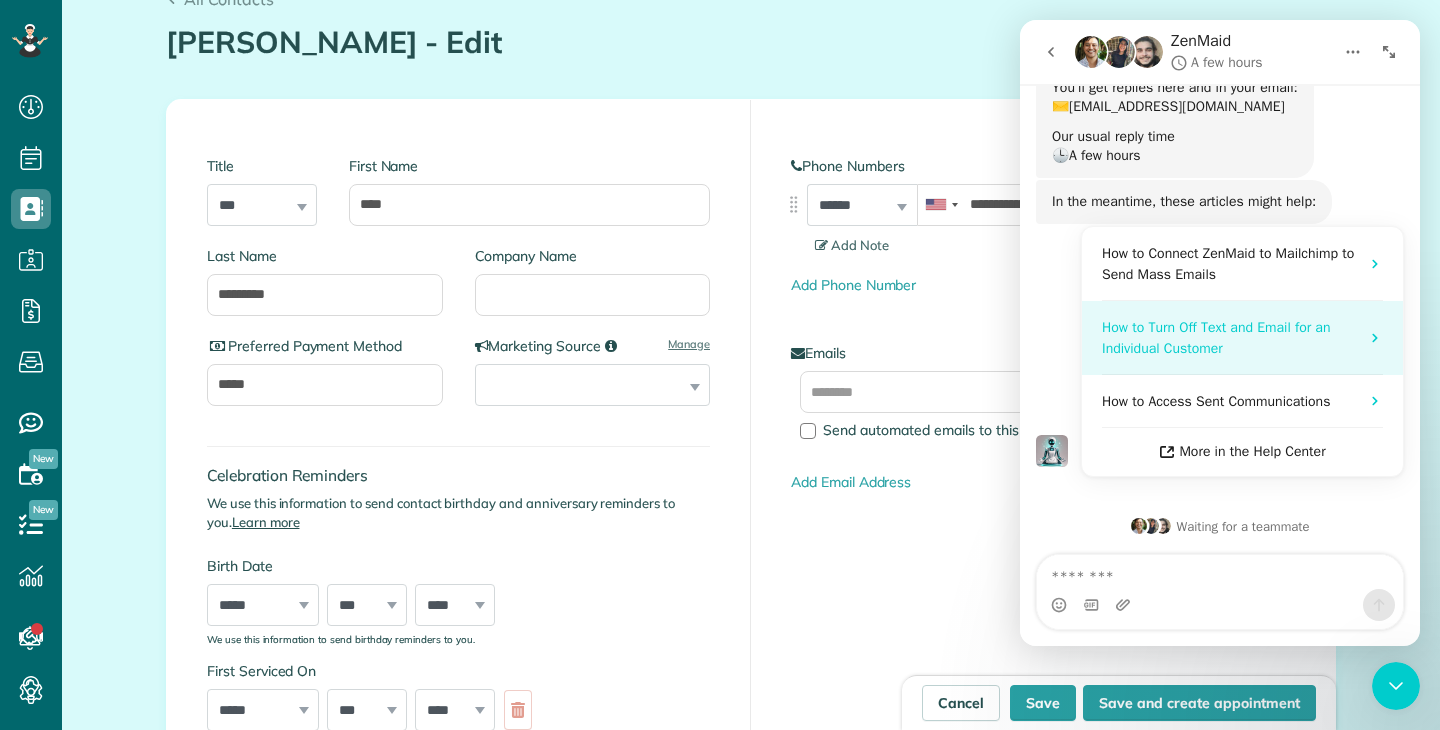 click on "How to Turn Off Text and Email for an Individual Customer" at bounding box center [1230, 338] 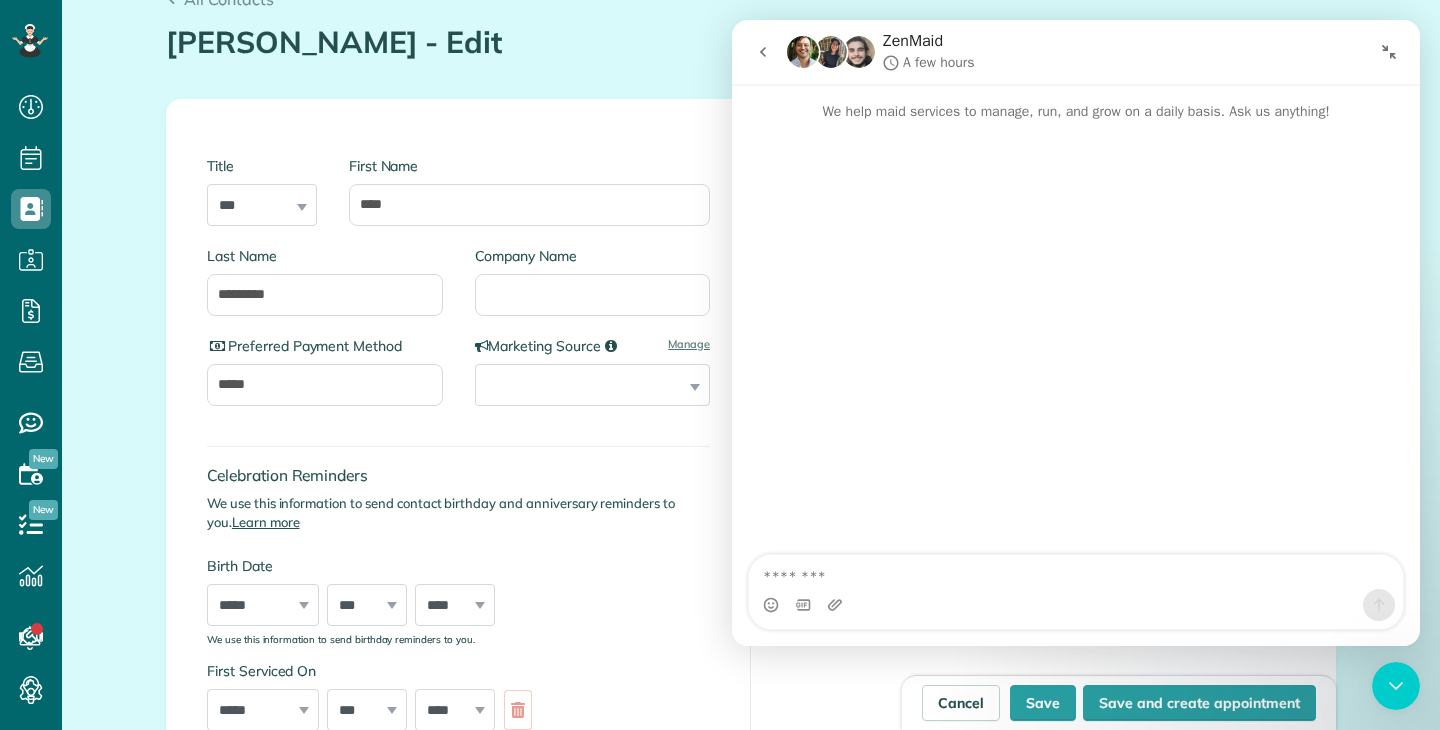 scroll, scrollTop: 0, scrollLeft: 0, axis: both 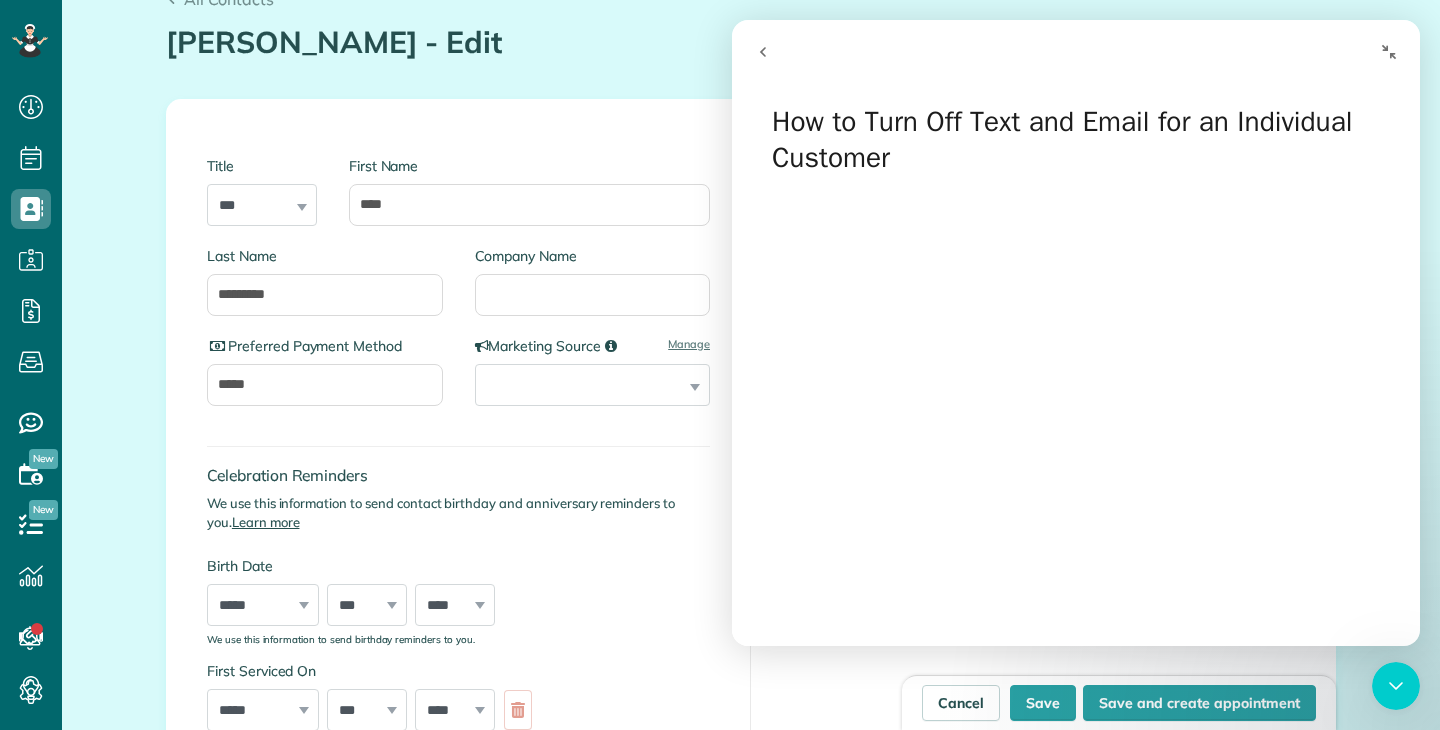 click 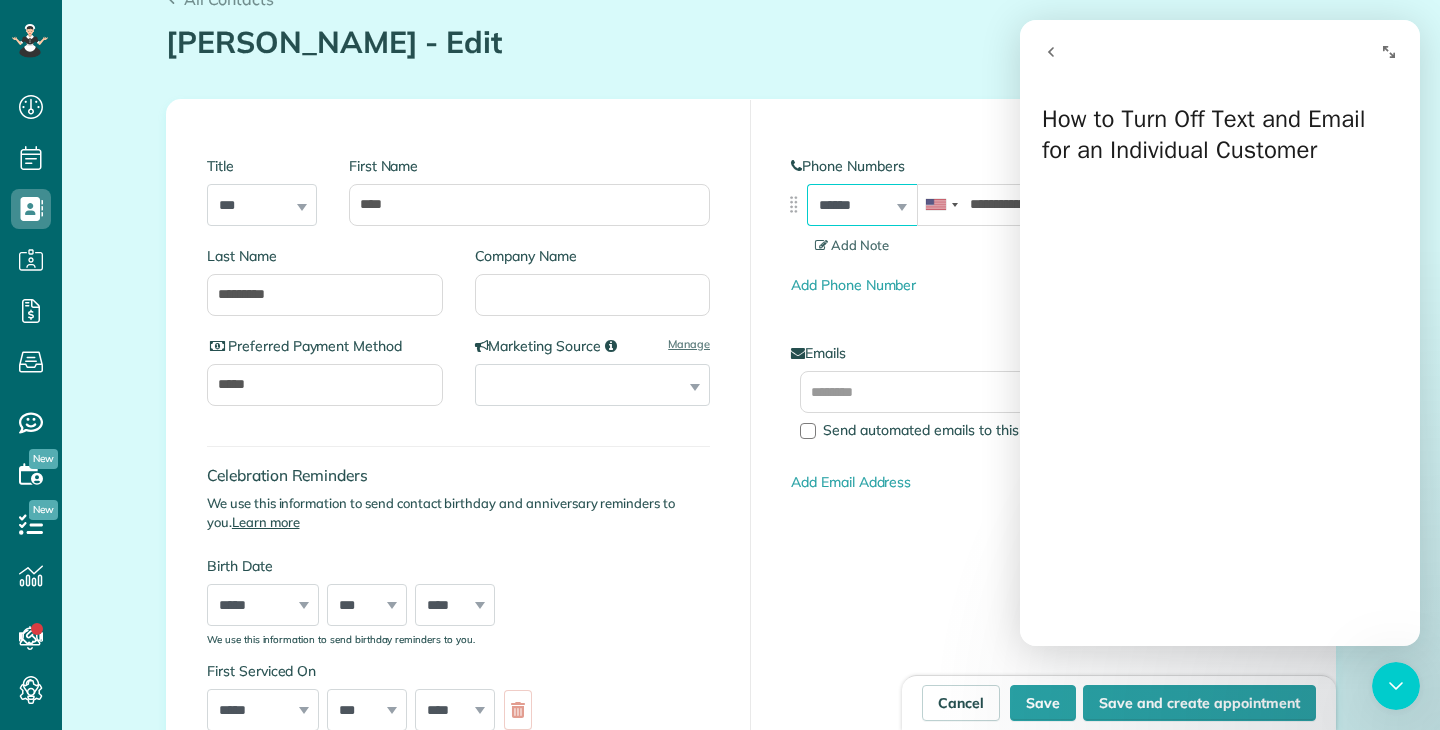 click on "**********" at bounding box center [862, 205] 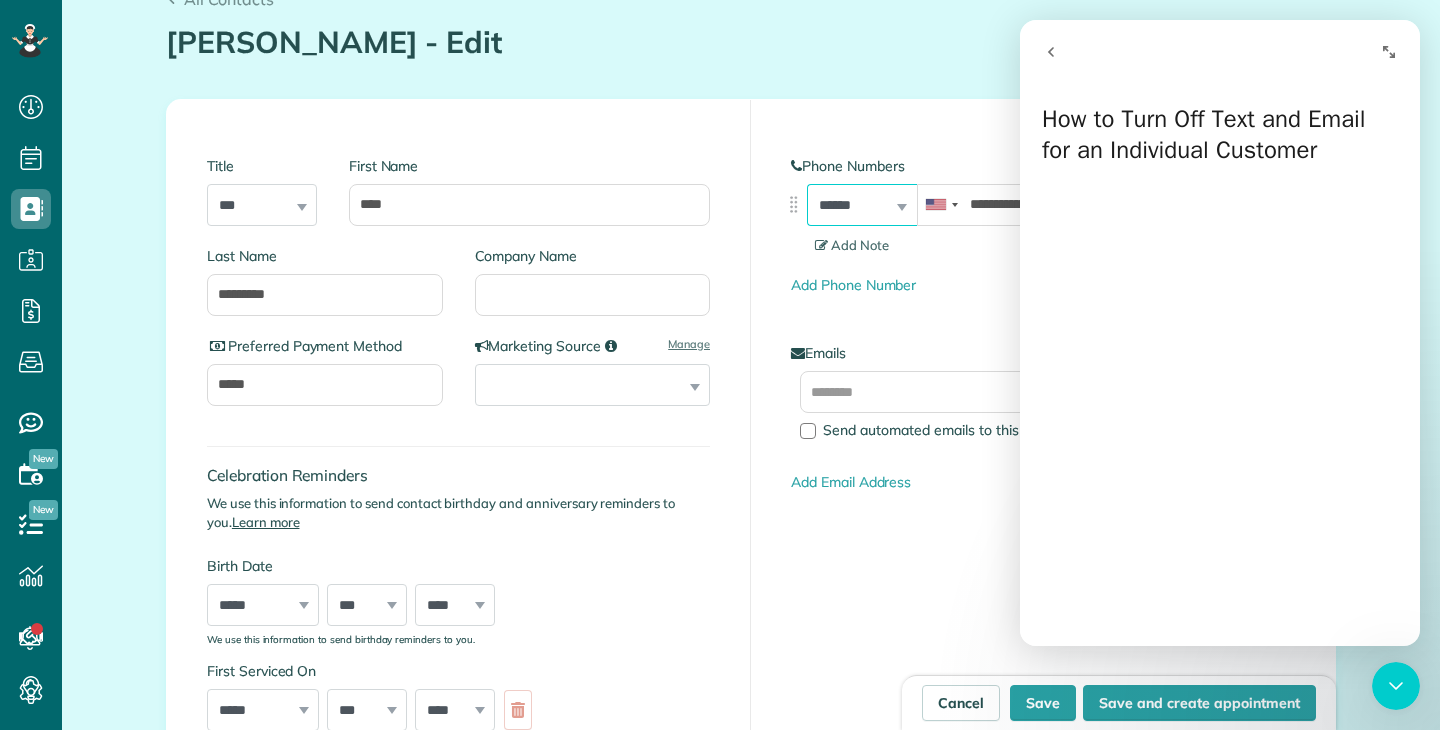select on "**********" 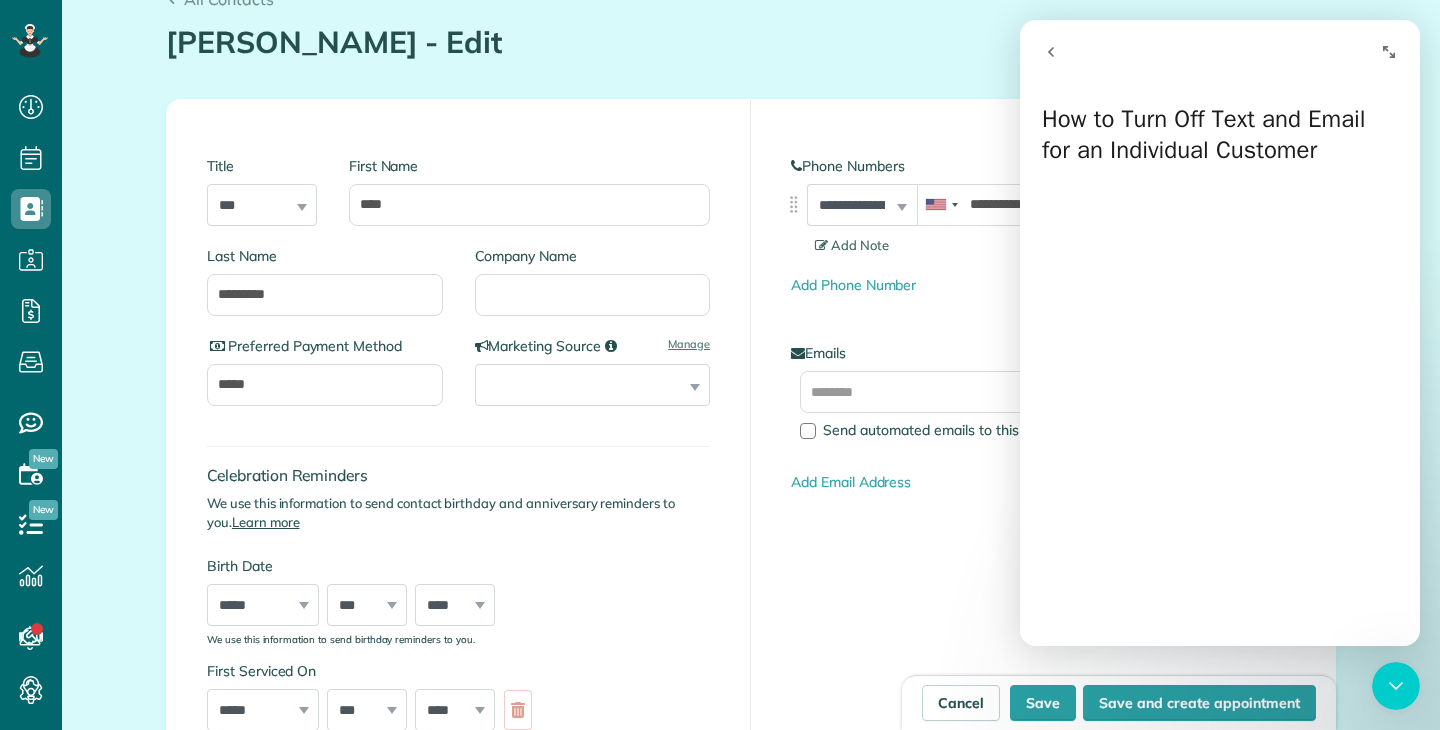 click 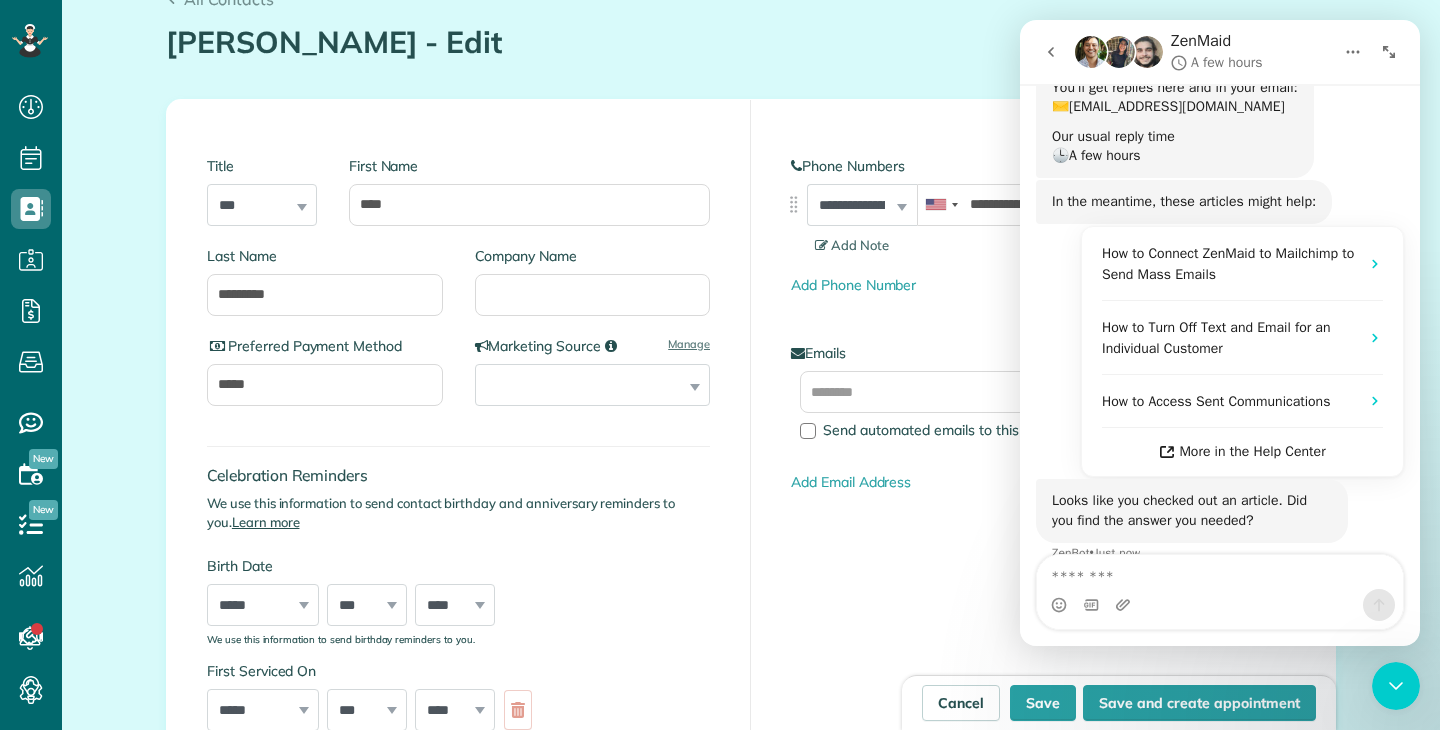 scroll, scrollTop: 317, scrollLeft: 0, axis: vertical 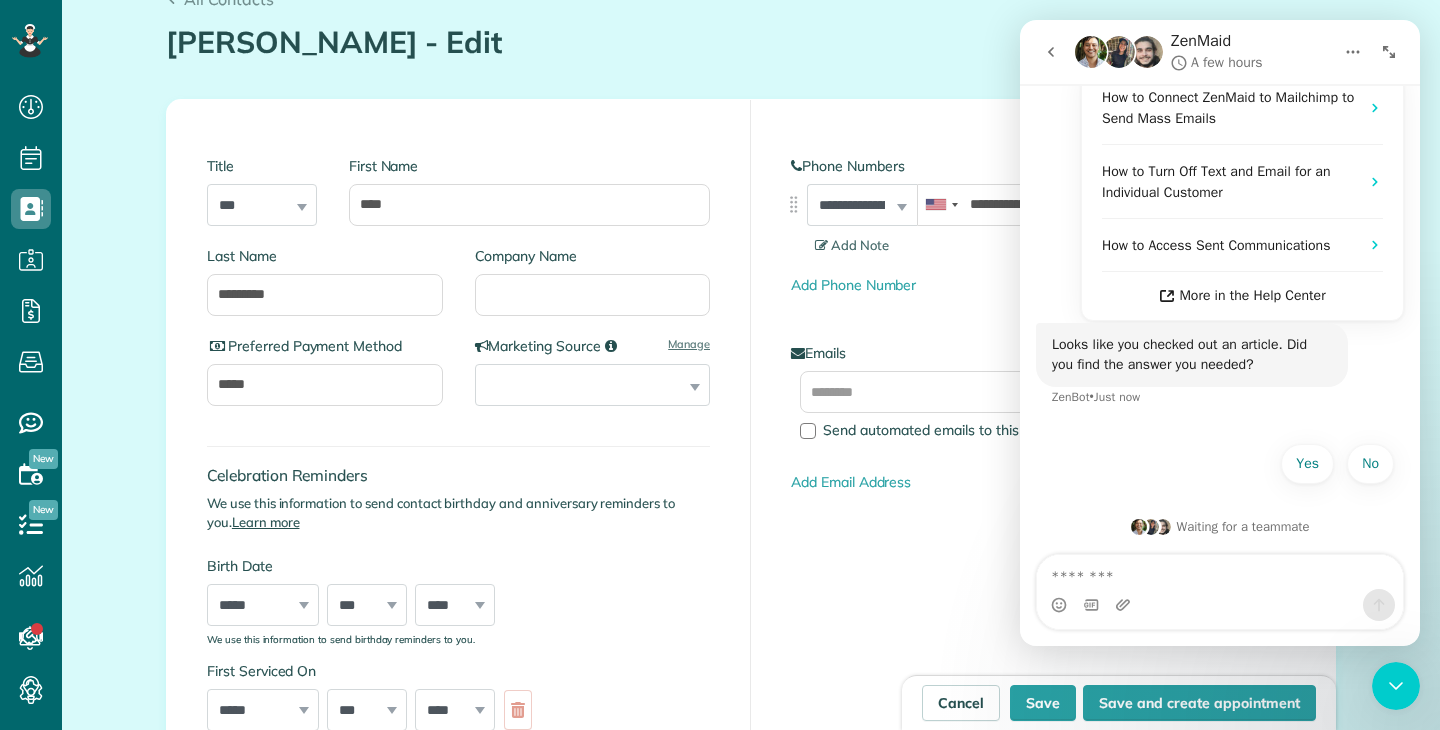 click at bounding box center (1353, 52) 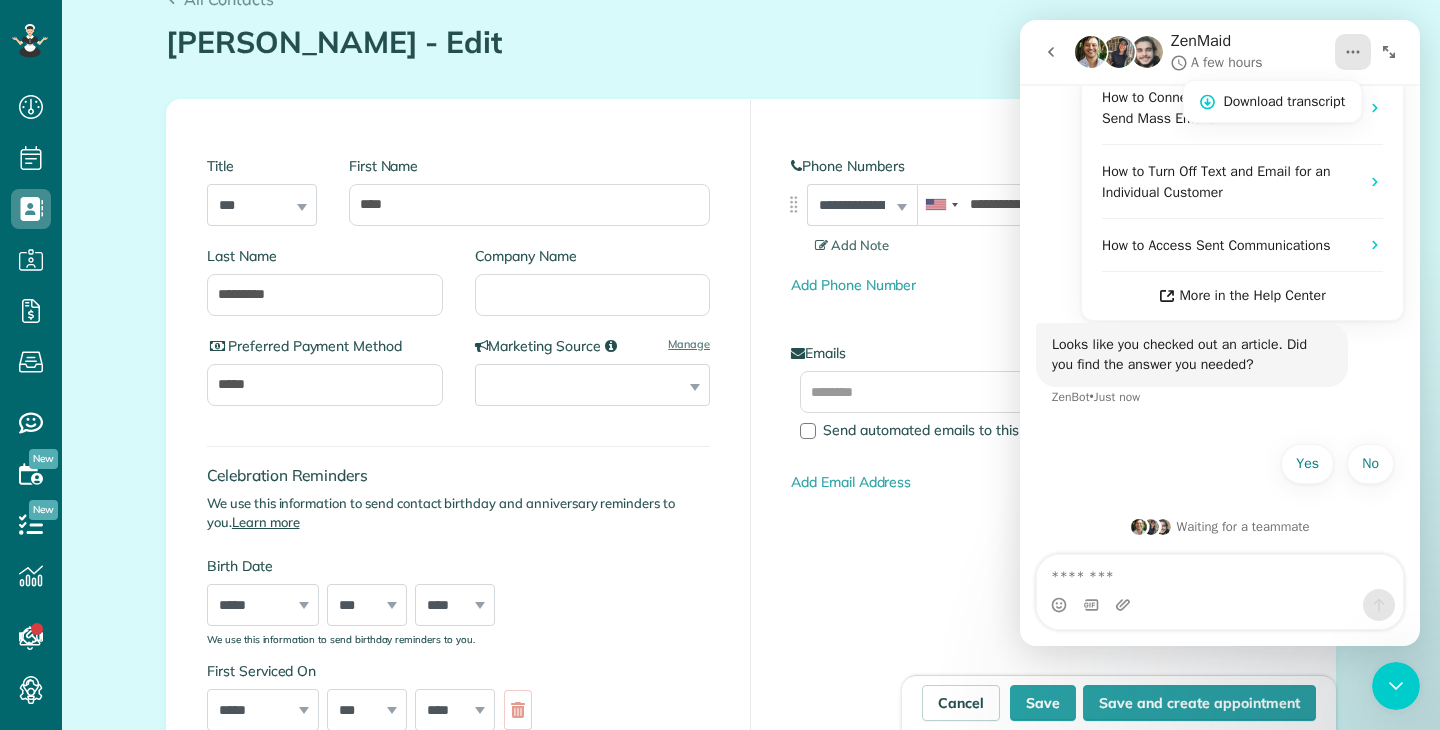click 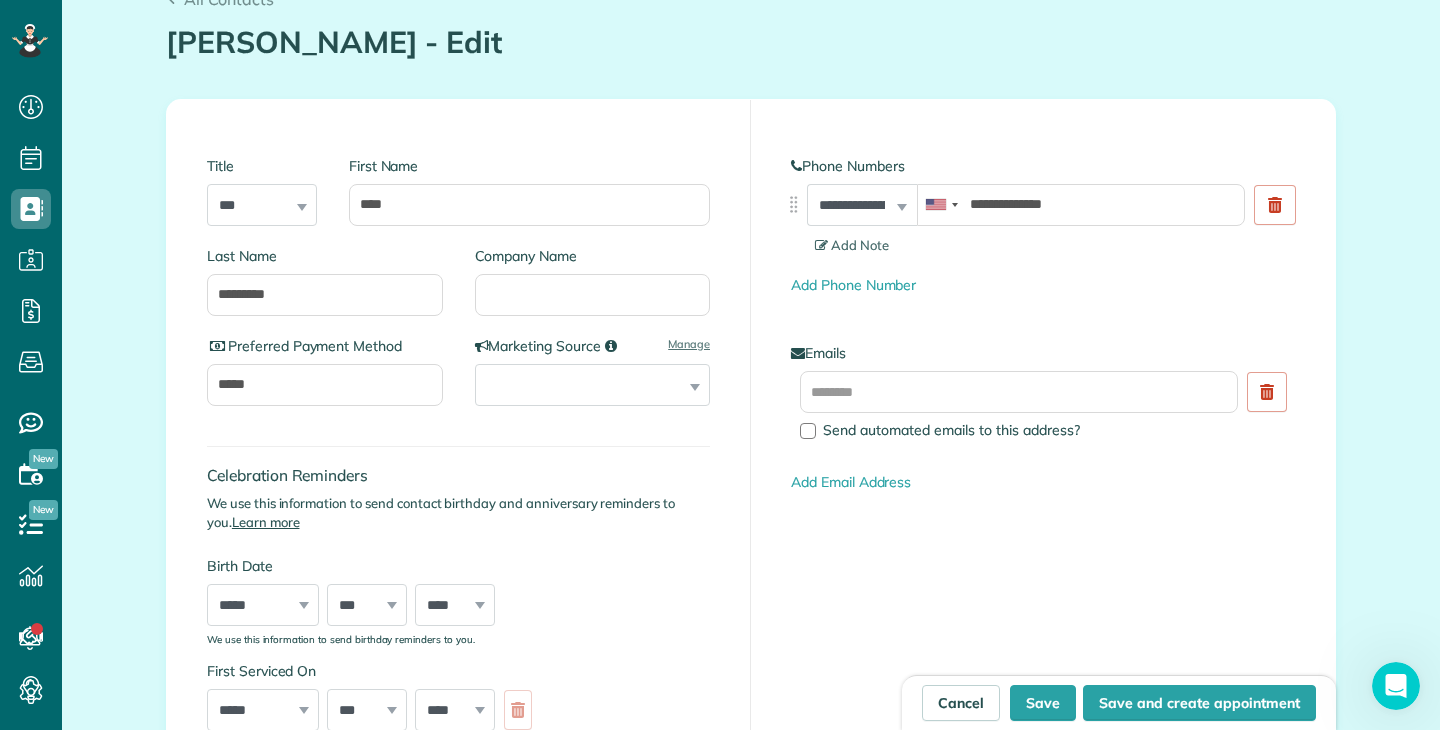 scroll, scrollTop: 0, scrollLeft: 0, axis: both 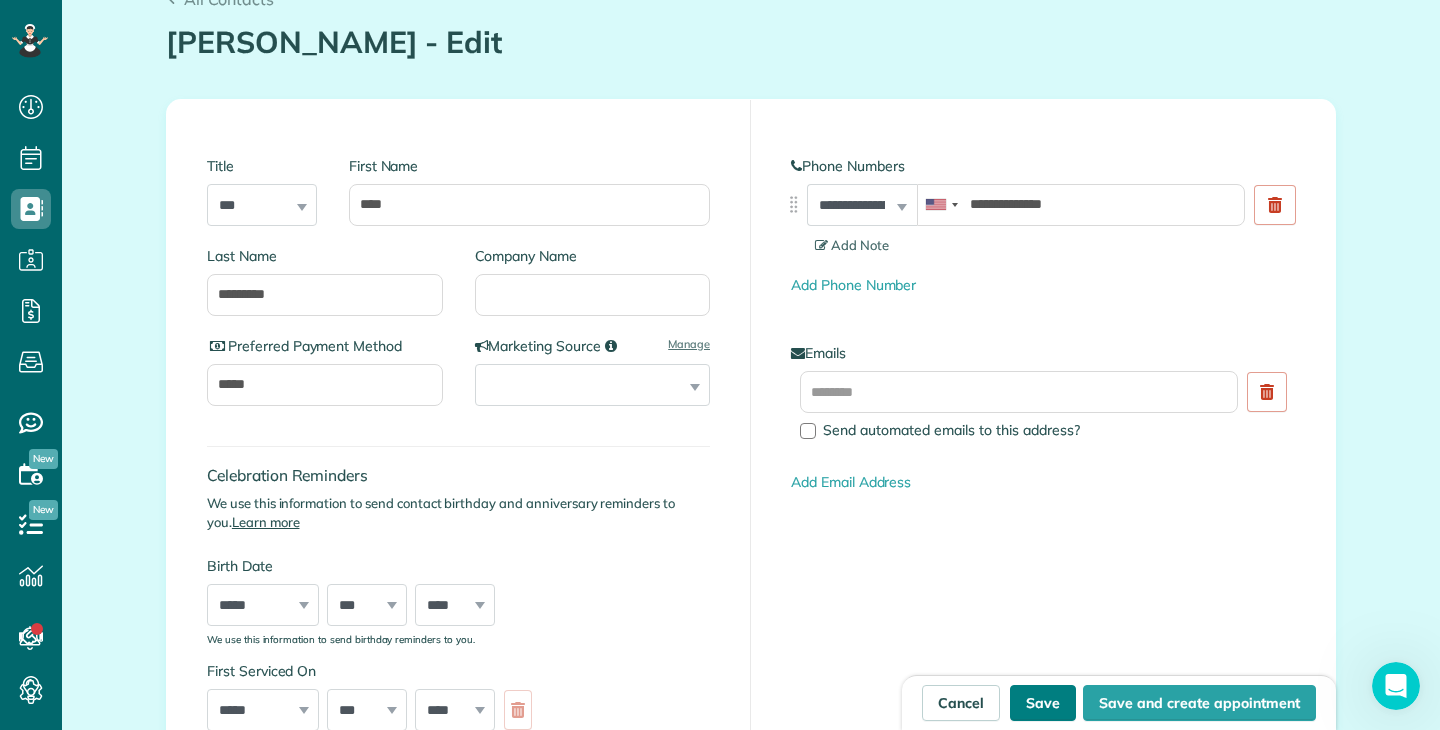 click on "Save" at bounding box center [1043, 703] 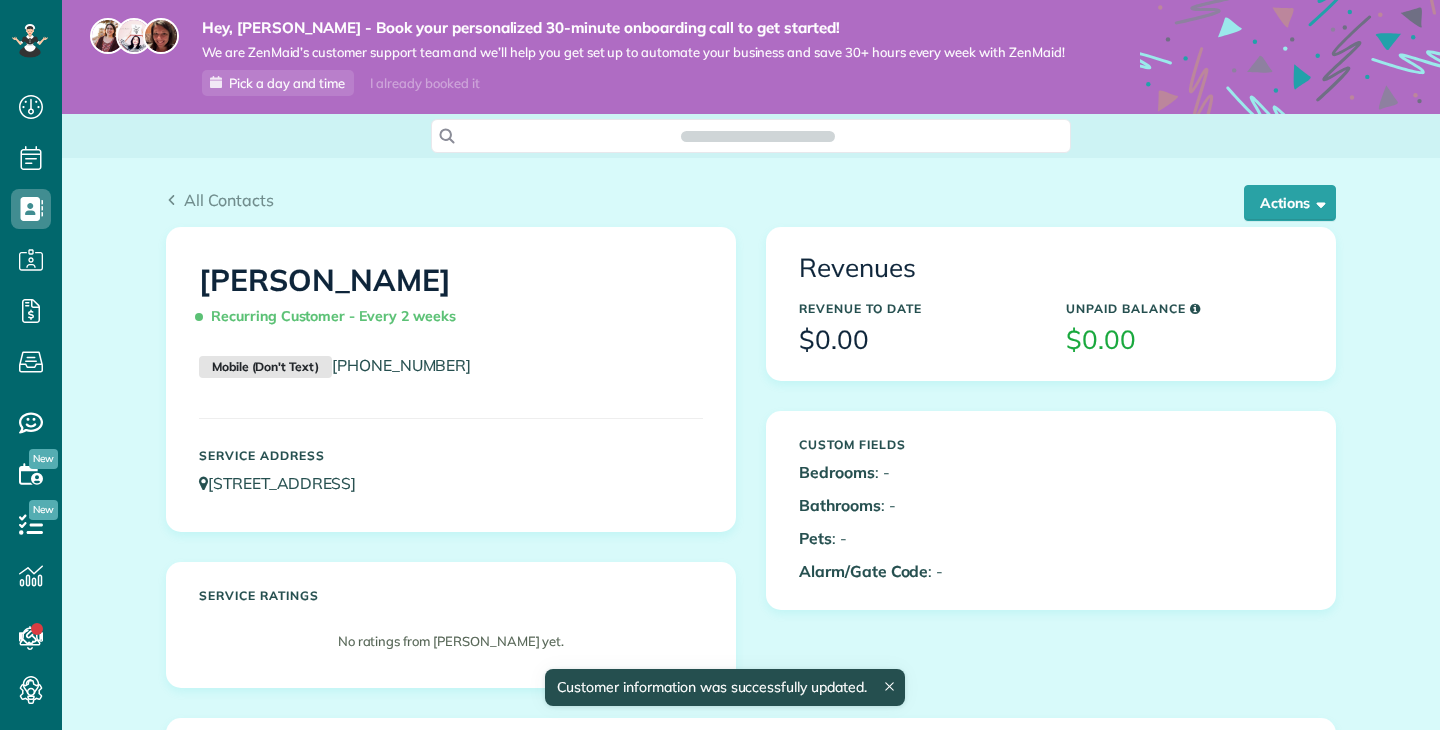 scroll, scrollTop: 0, scrollLeft: 0, axis: both 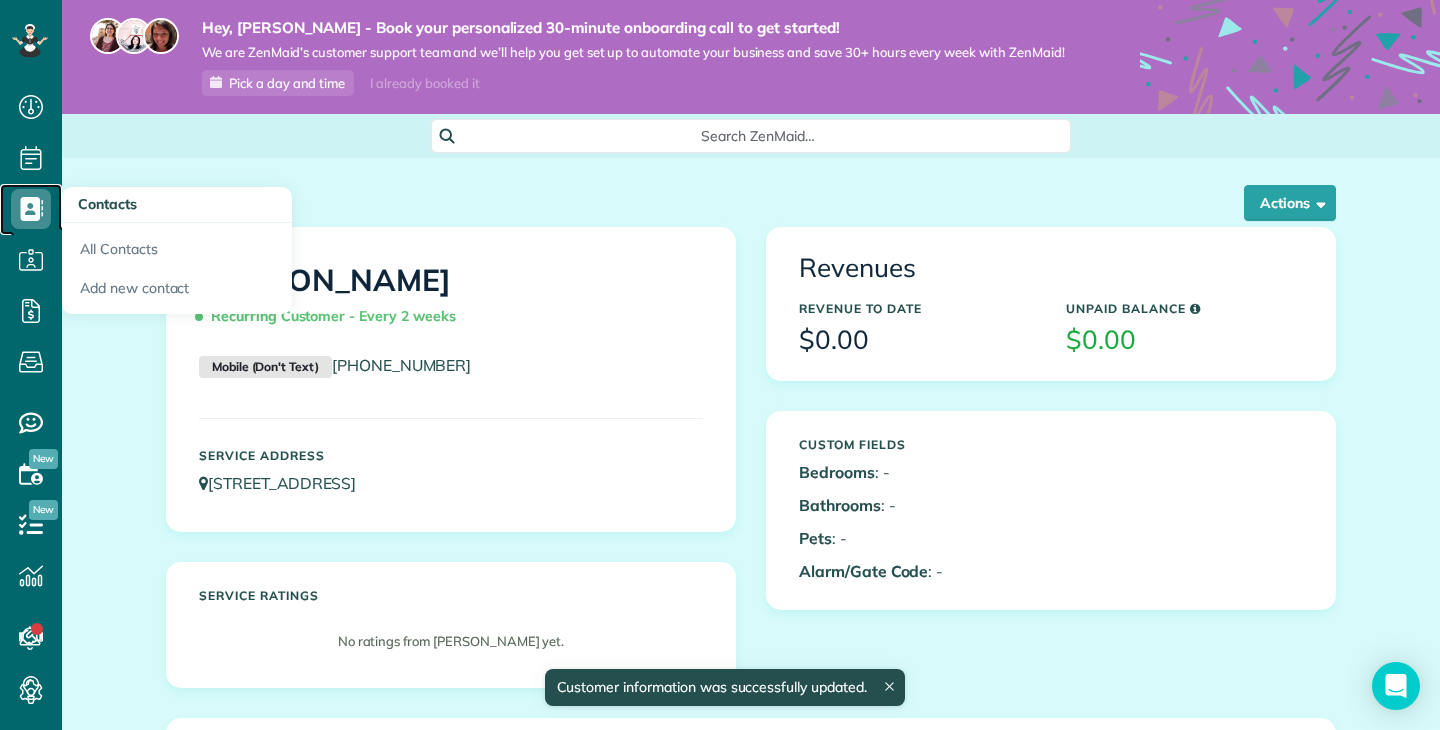 click 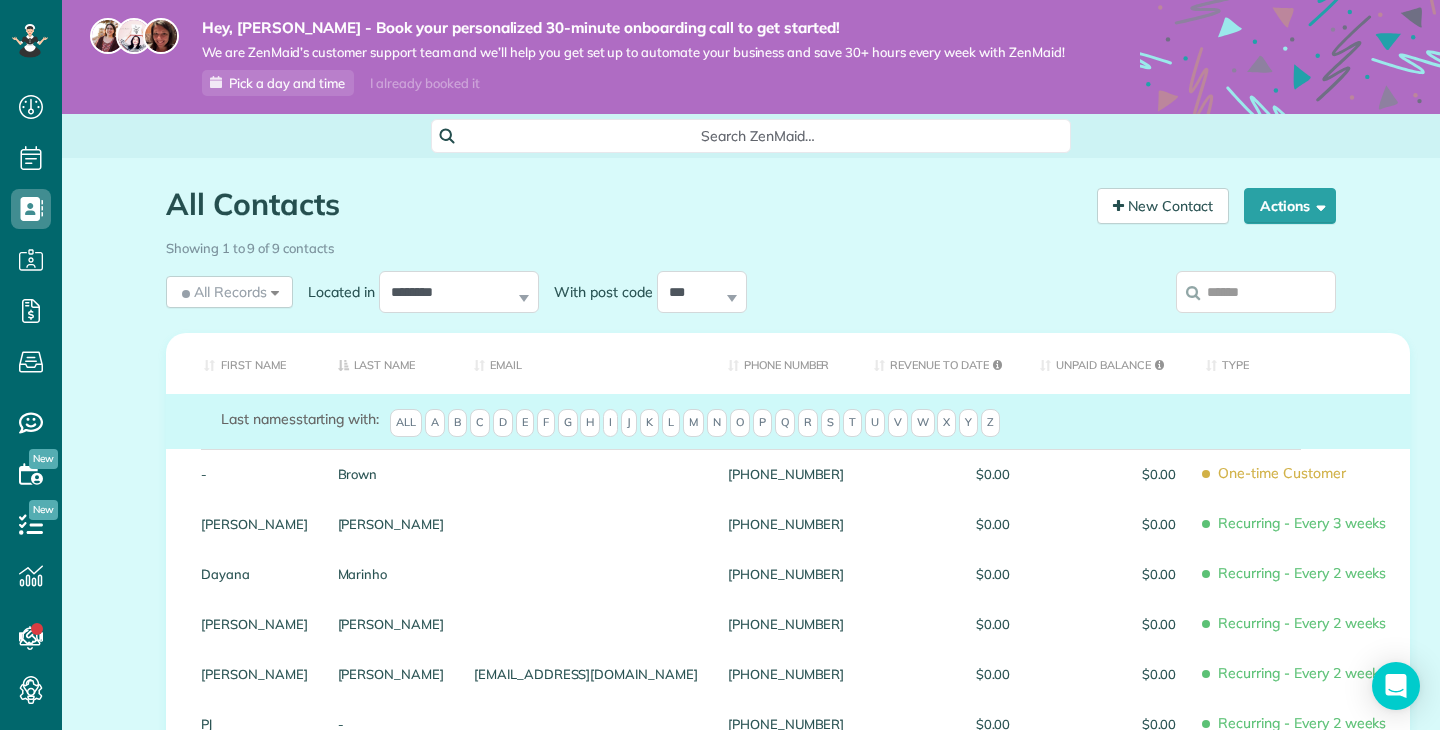 scroll, scrollTop: 0, scrollLeft: 0, axis: both 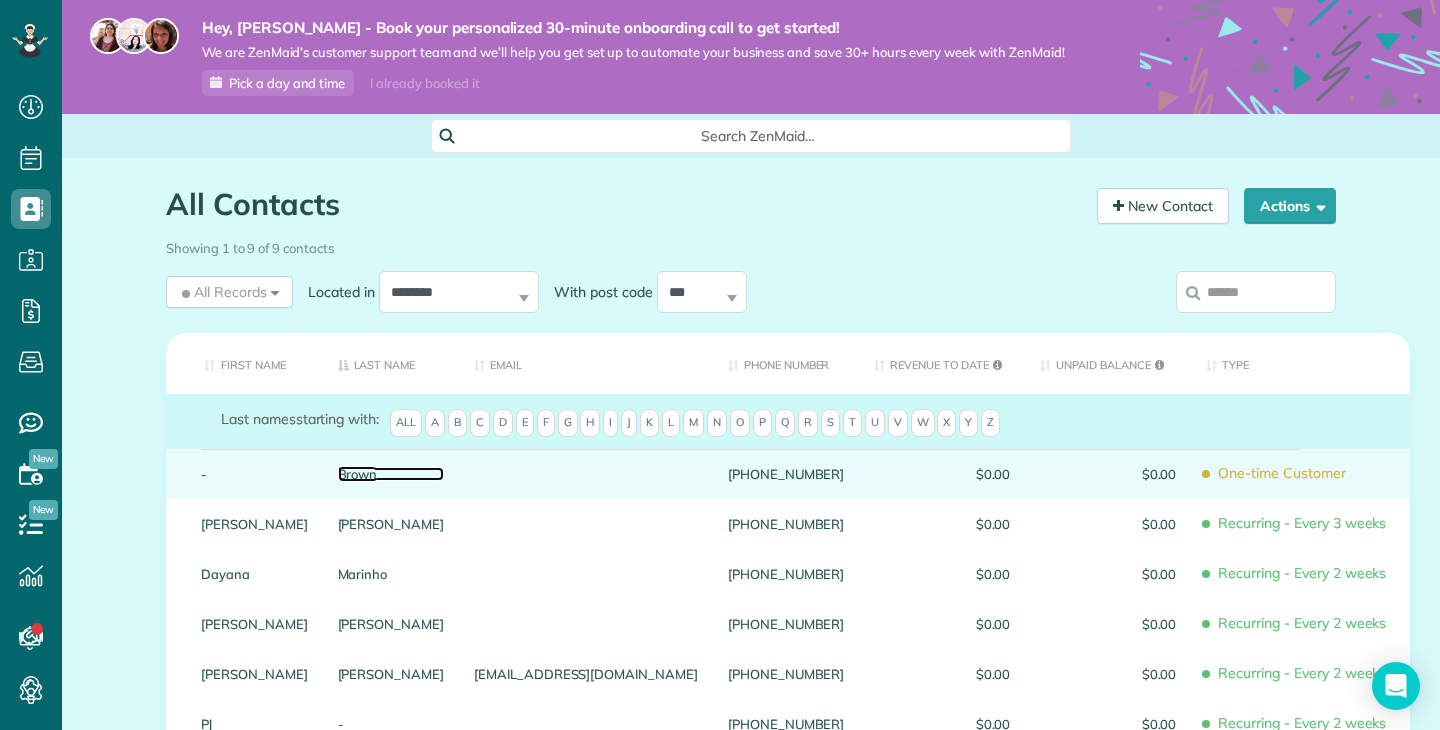 click on "Brown" at bounding box center [391, 474] 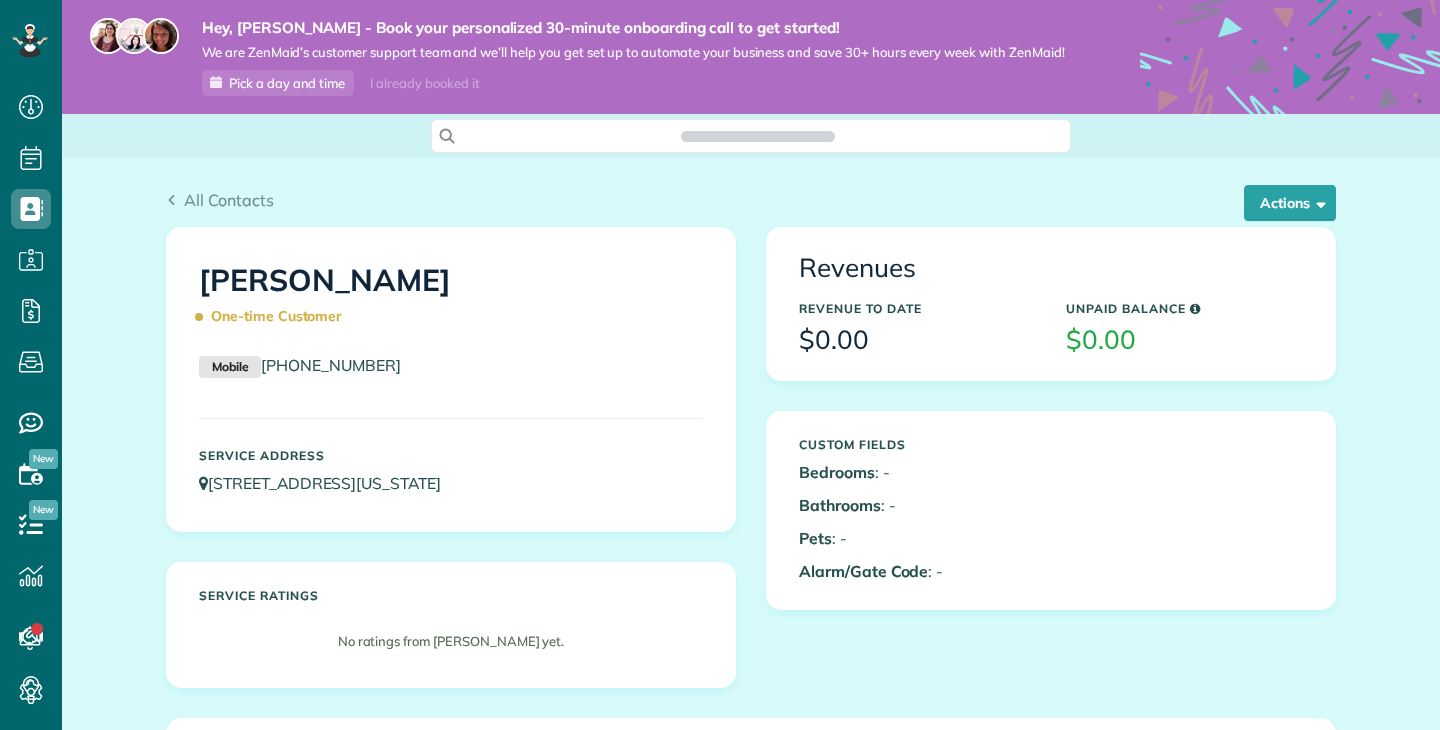 scroll, scrollTop: 0, scrollLeft: 0, axis: both 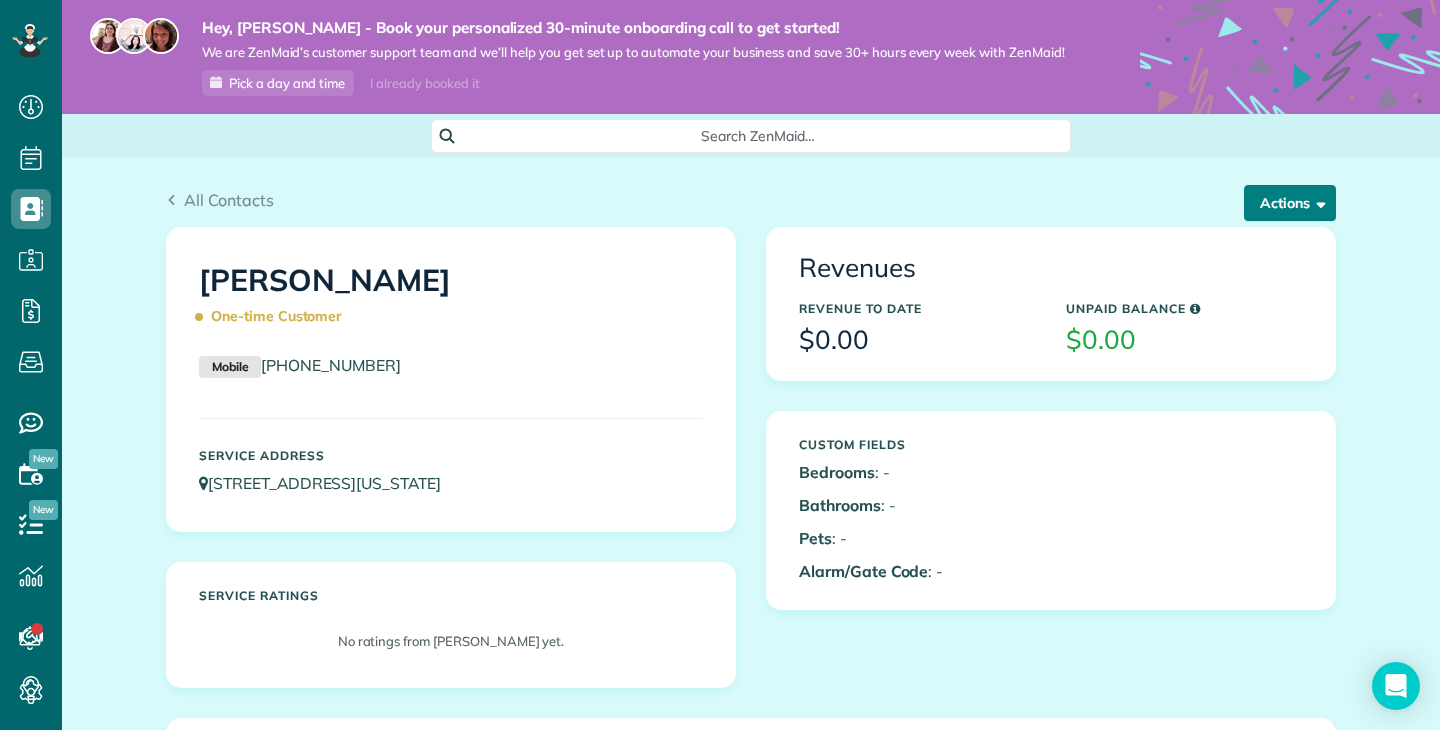 click on "Actions" at bounding box center [1290, 203] 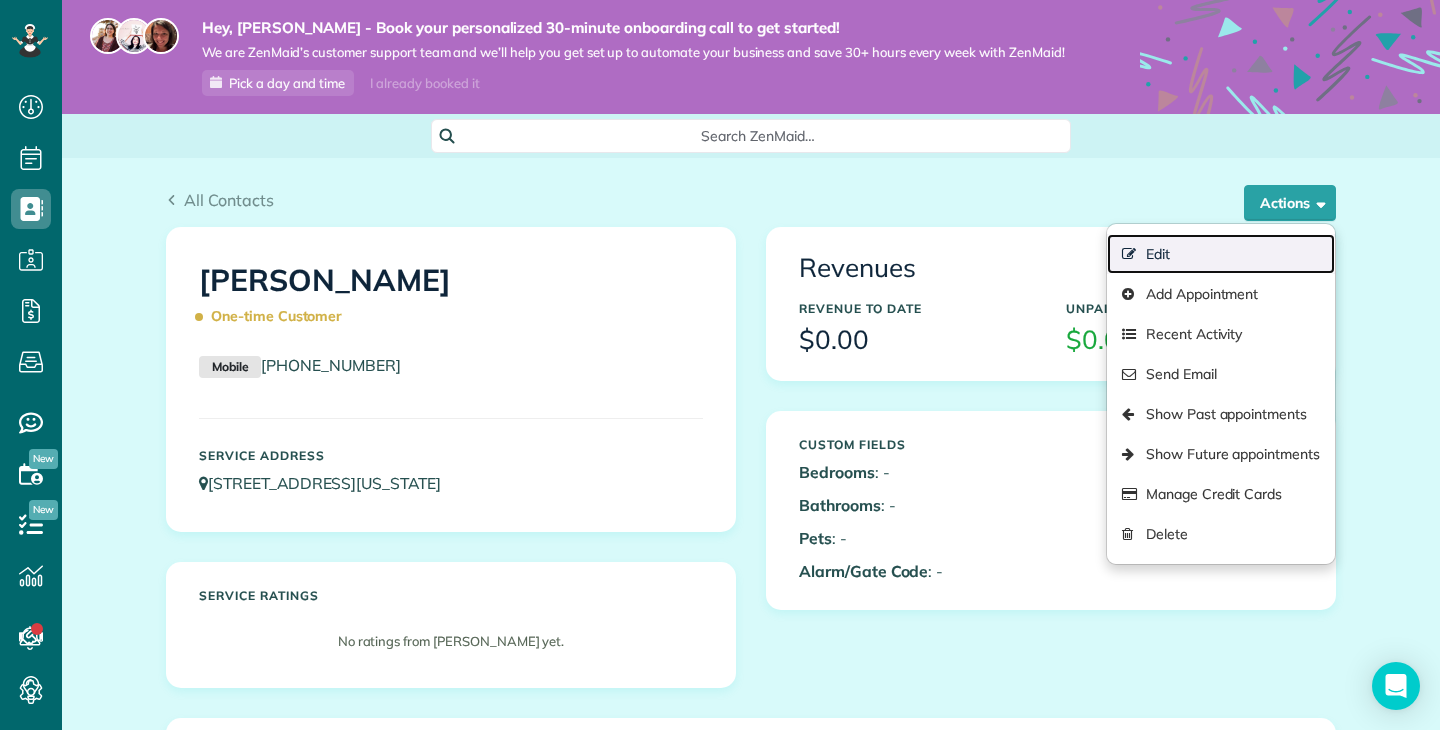 click on "Edit" at bounding box center (1221, 254) 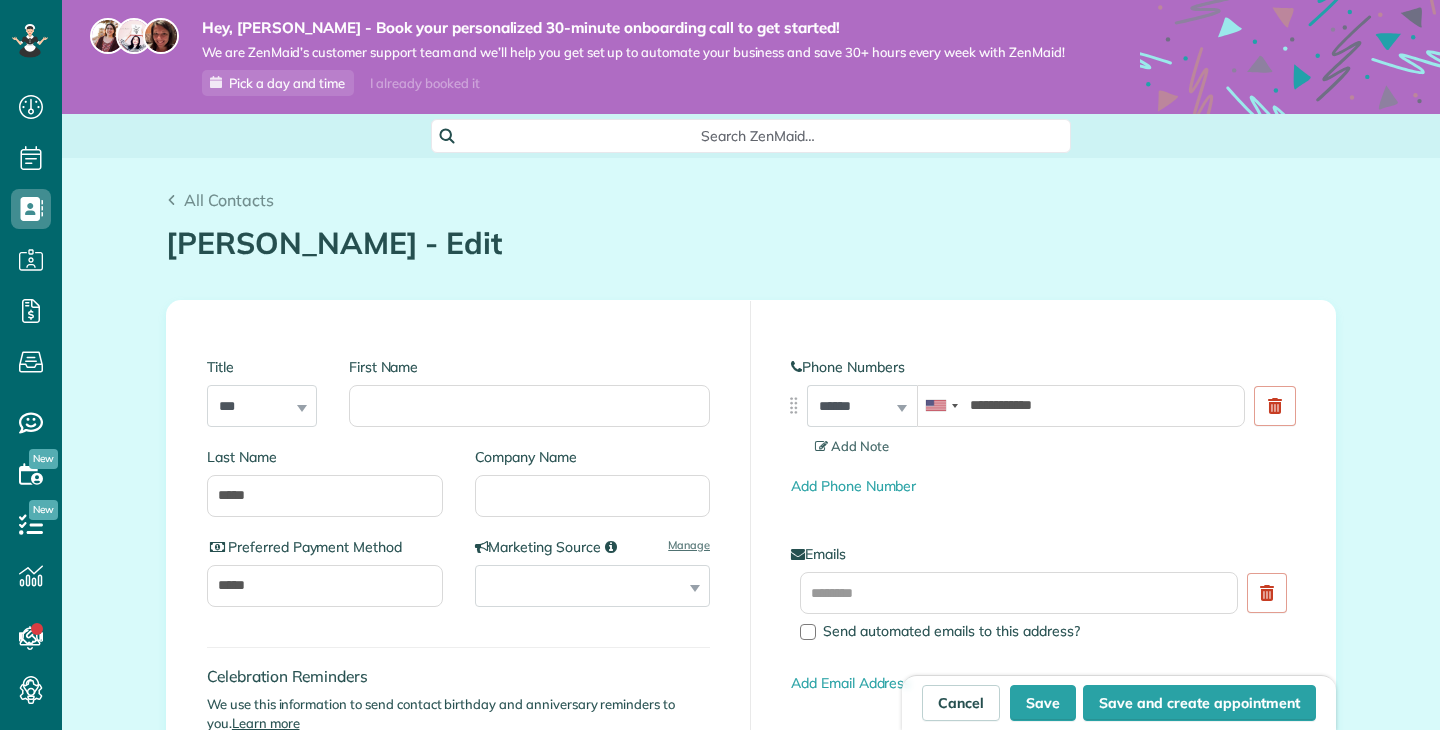 type on "**********" 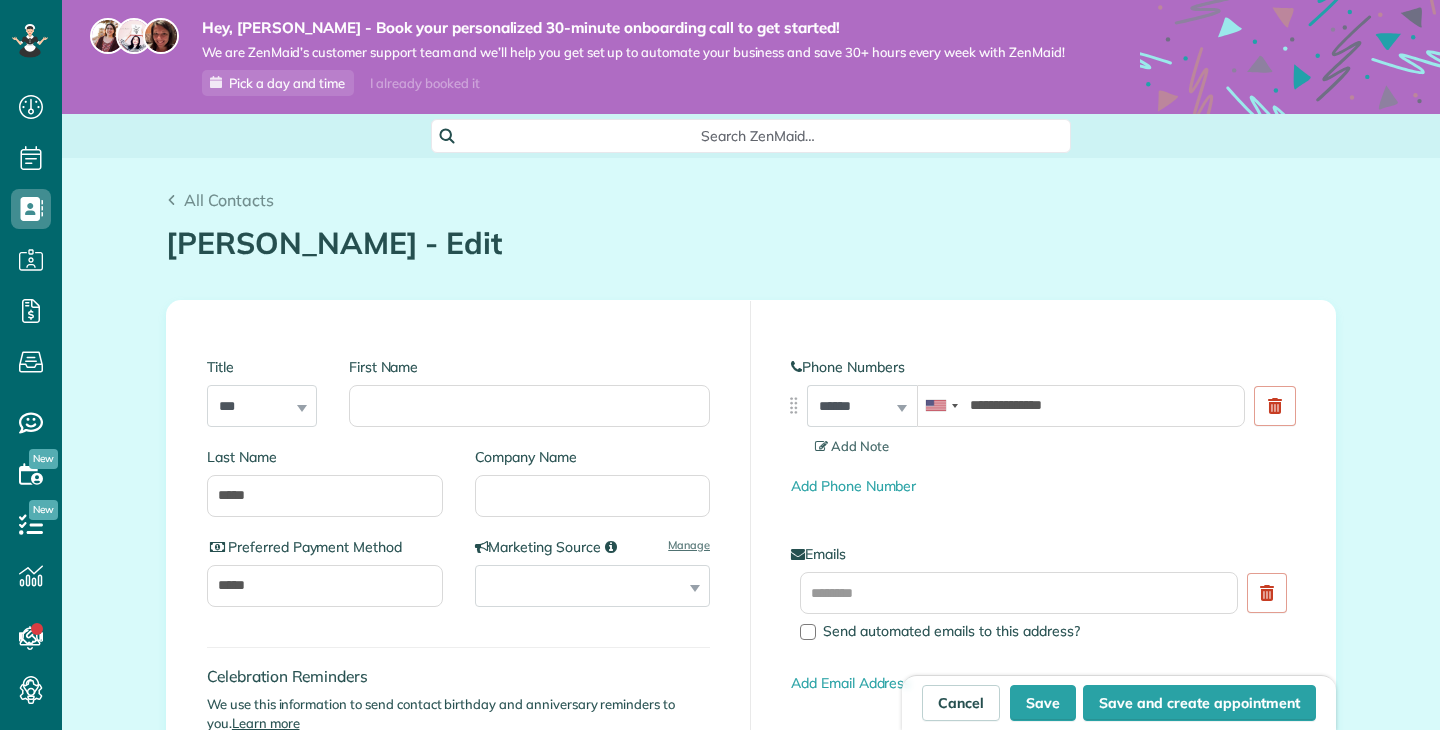 scroll, scrollTop: 0, scrollLeft: 0, axis: both 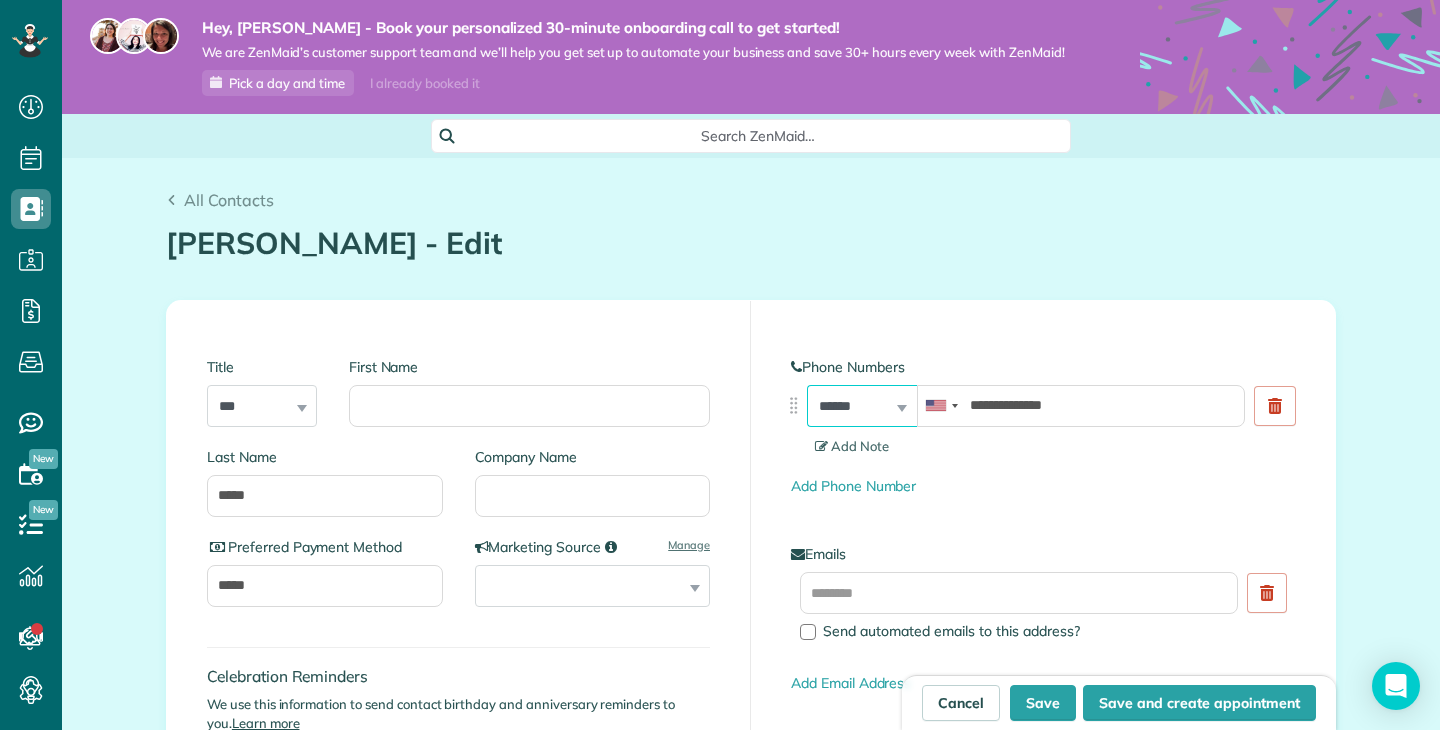 click on "**********" at bounding box center [862, 406] 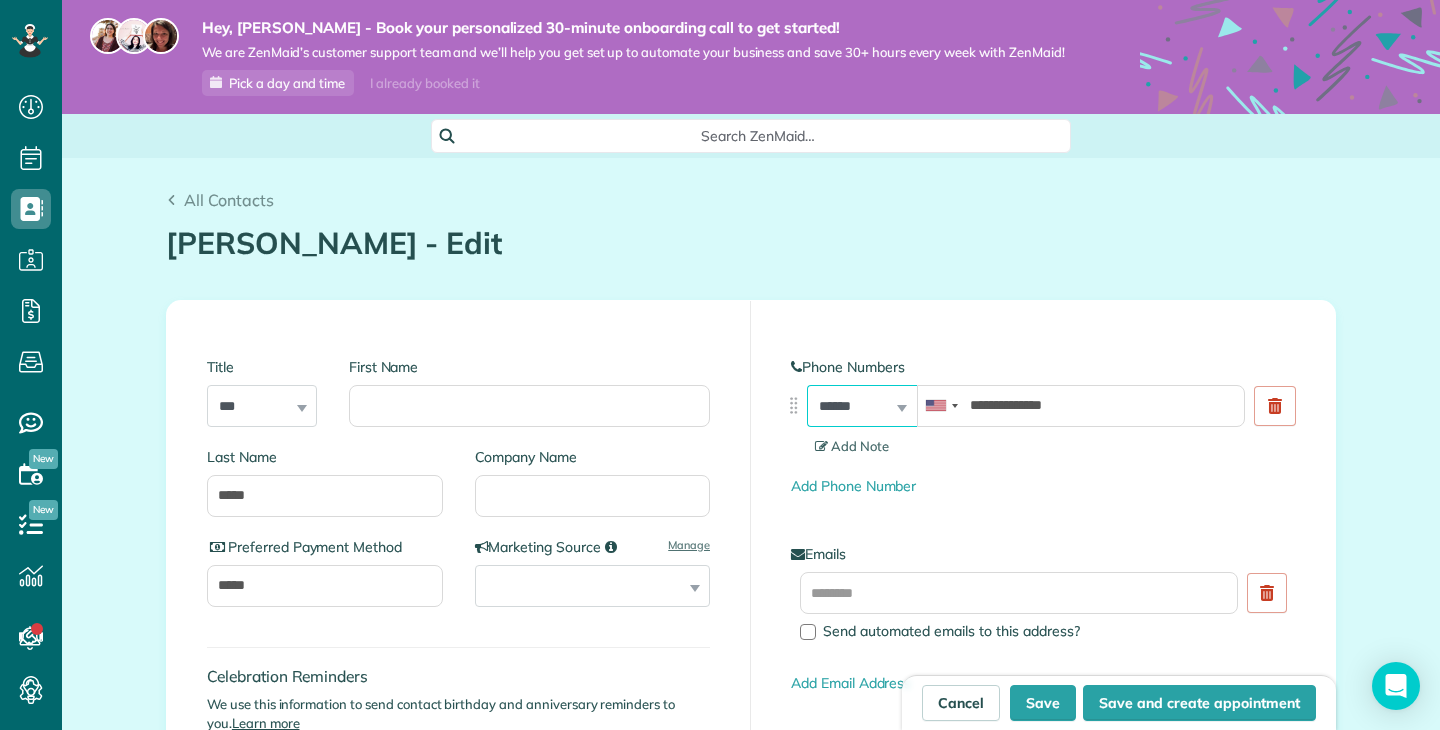 select on "**********" 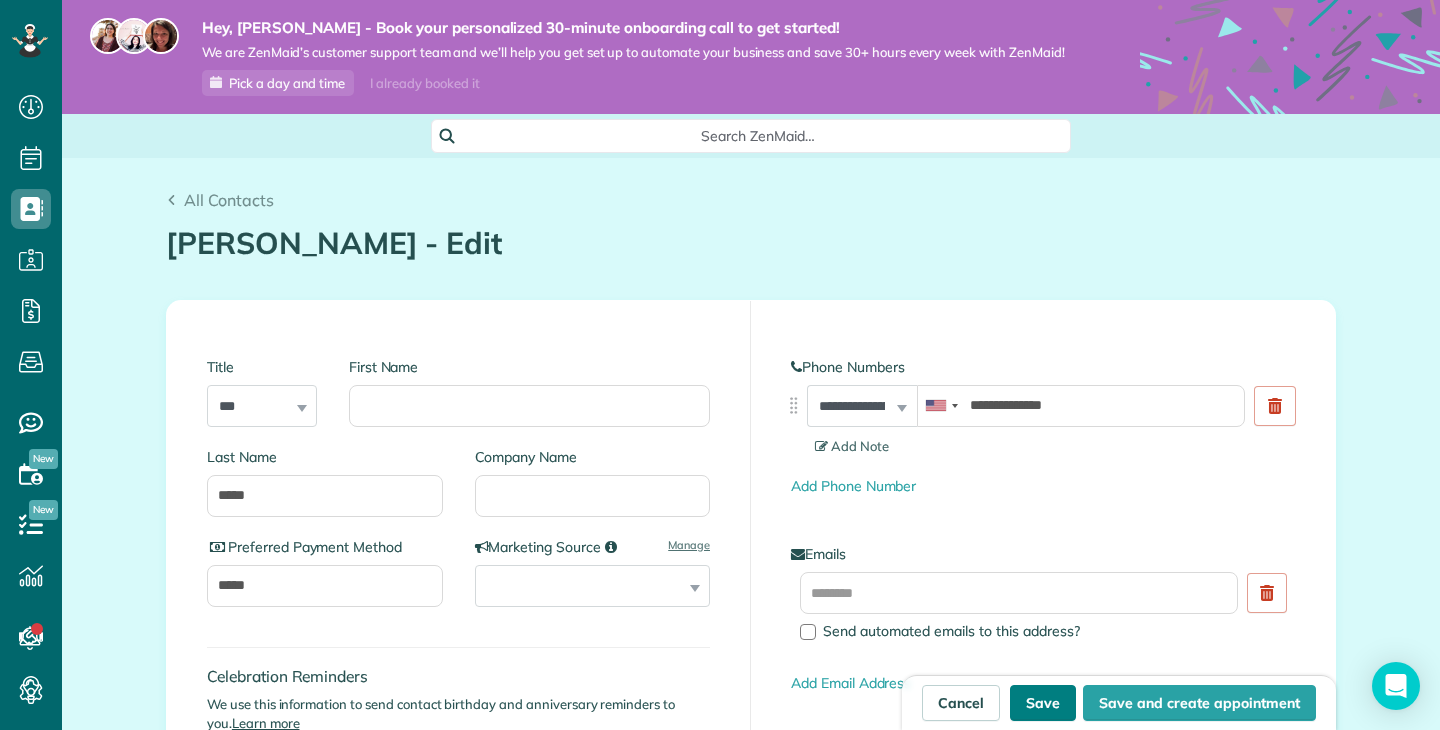 click on "Save" at bounding box center [1043, 703] 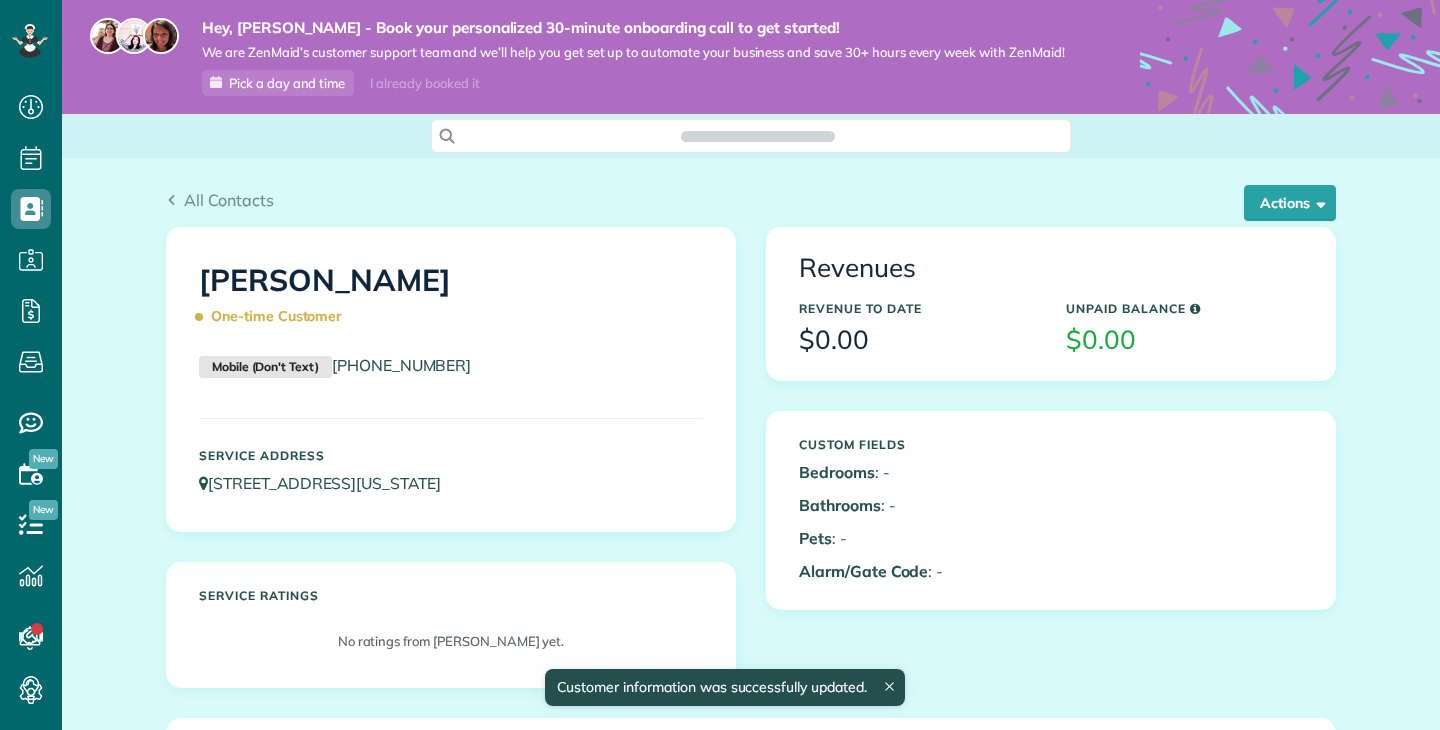 scroll, scrollTop: 0, scrollLeft: 0, axis: both 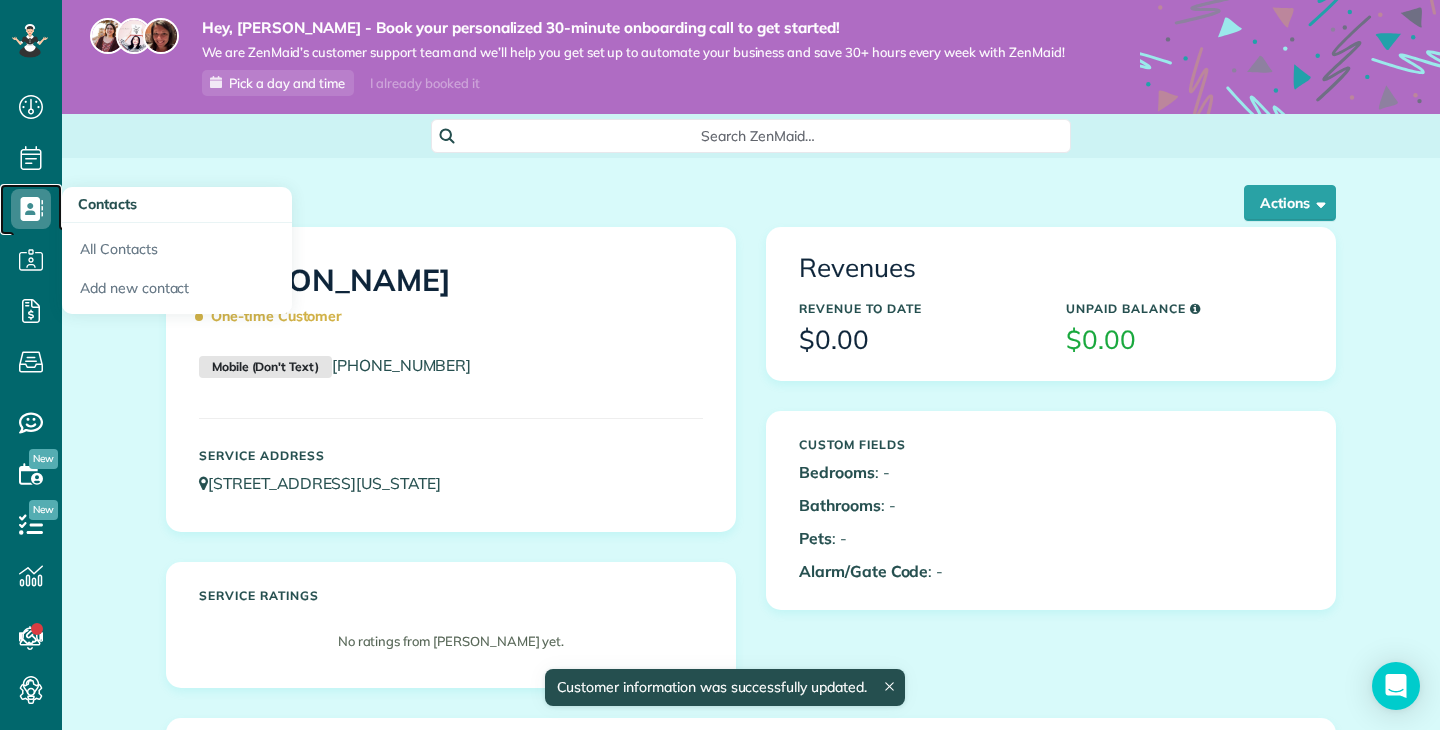 click 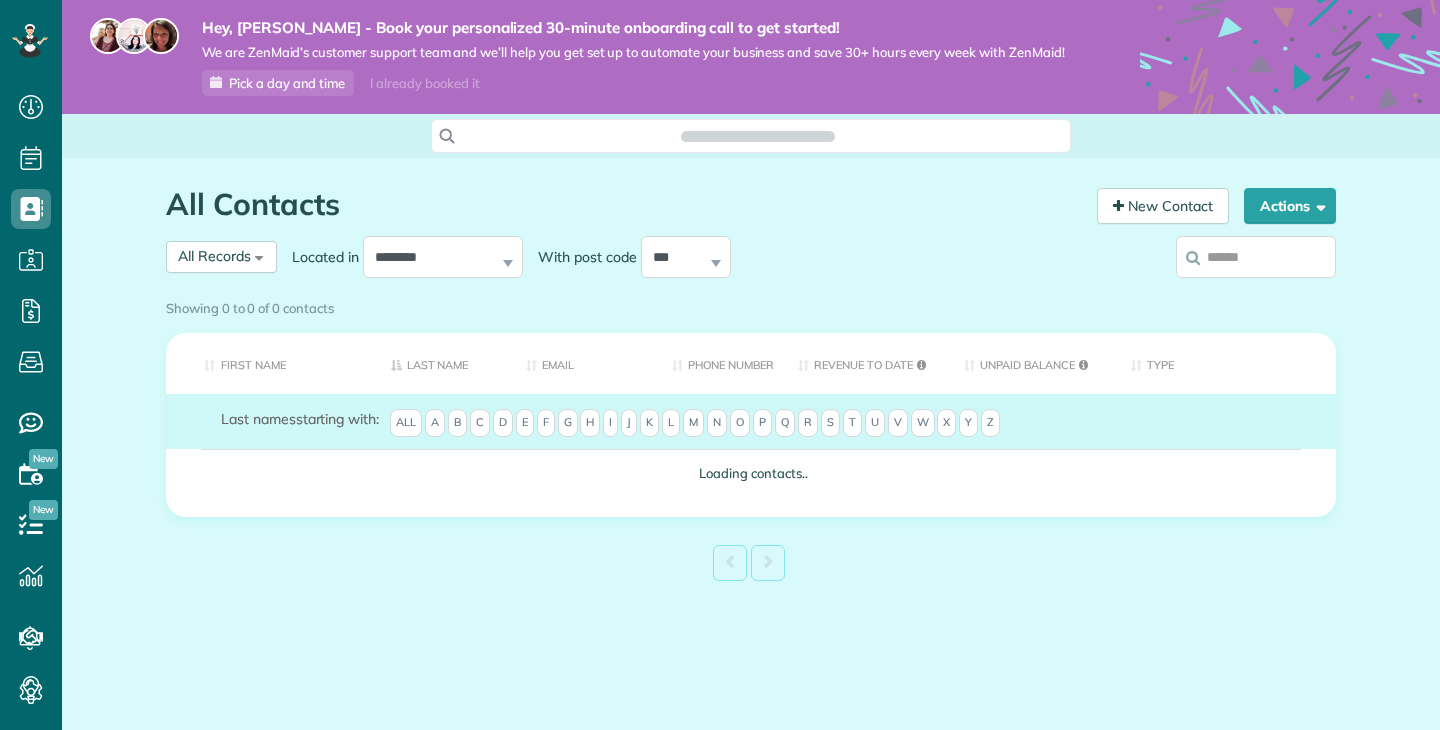 scroll, scrollTop: 0, scrollLeft: 0, axis: both 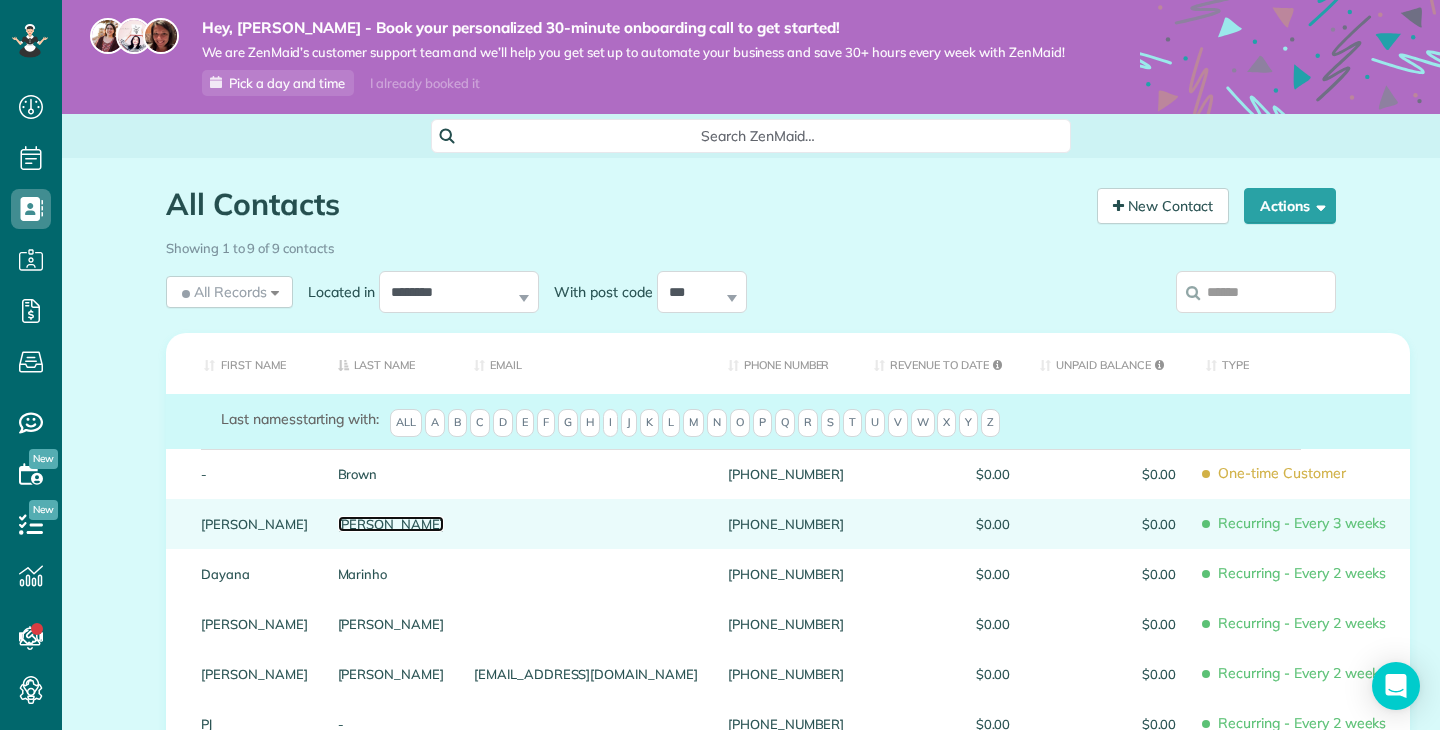 click on "[PERSON_NAME]" at bounding box center (391, 524) 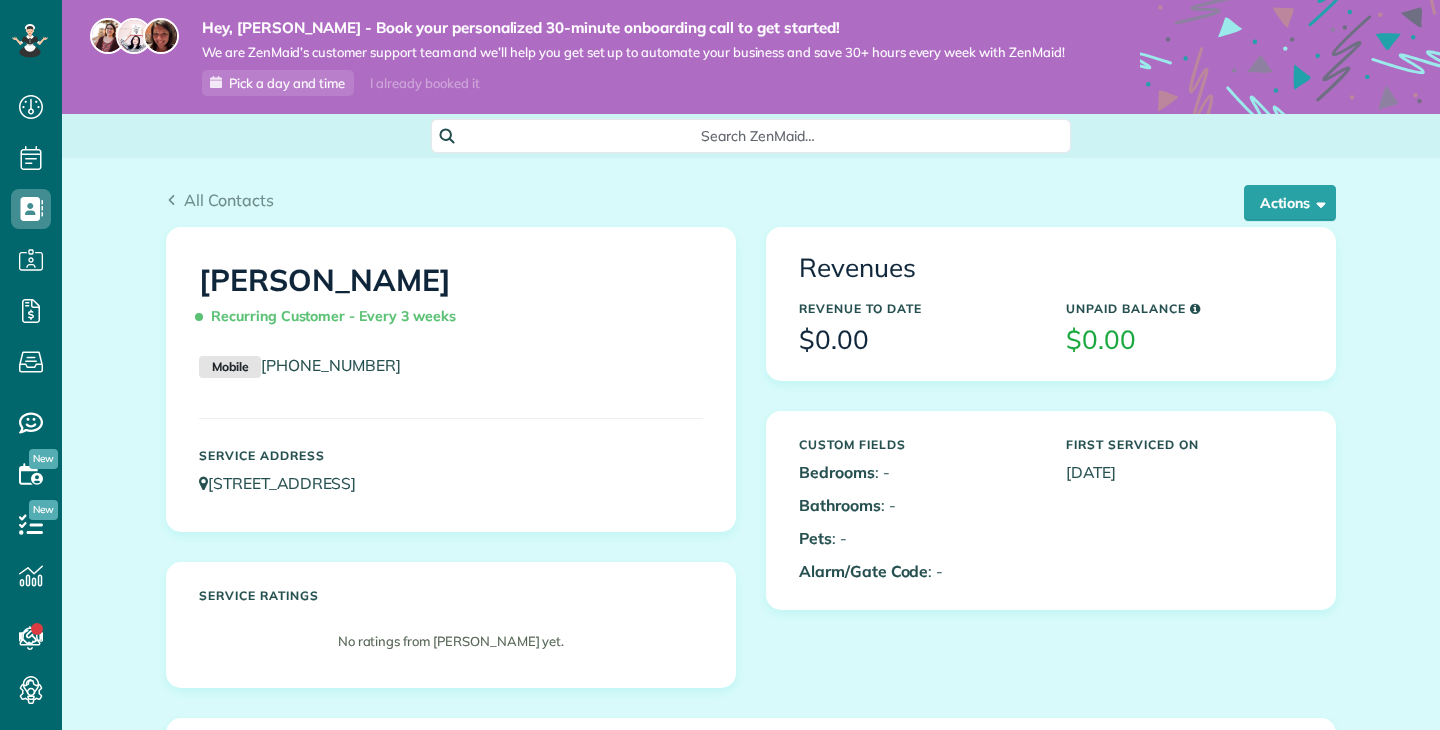 scroll, scrollTop: 0, scrollLeft: 0, axis: both 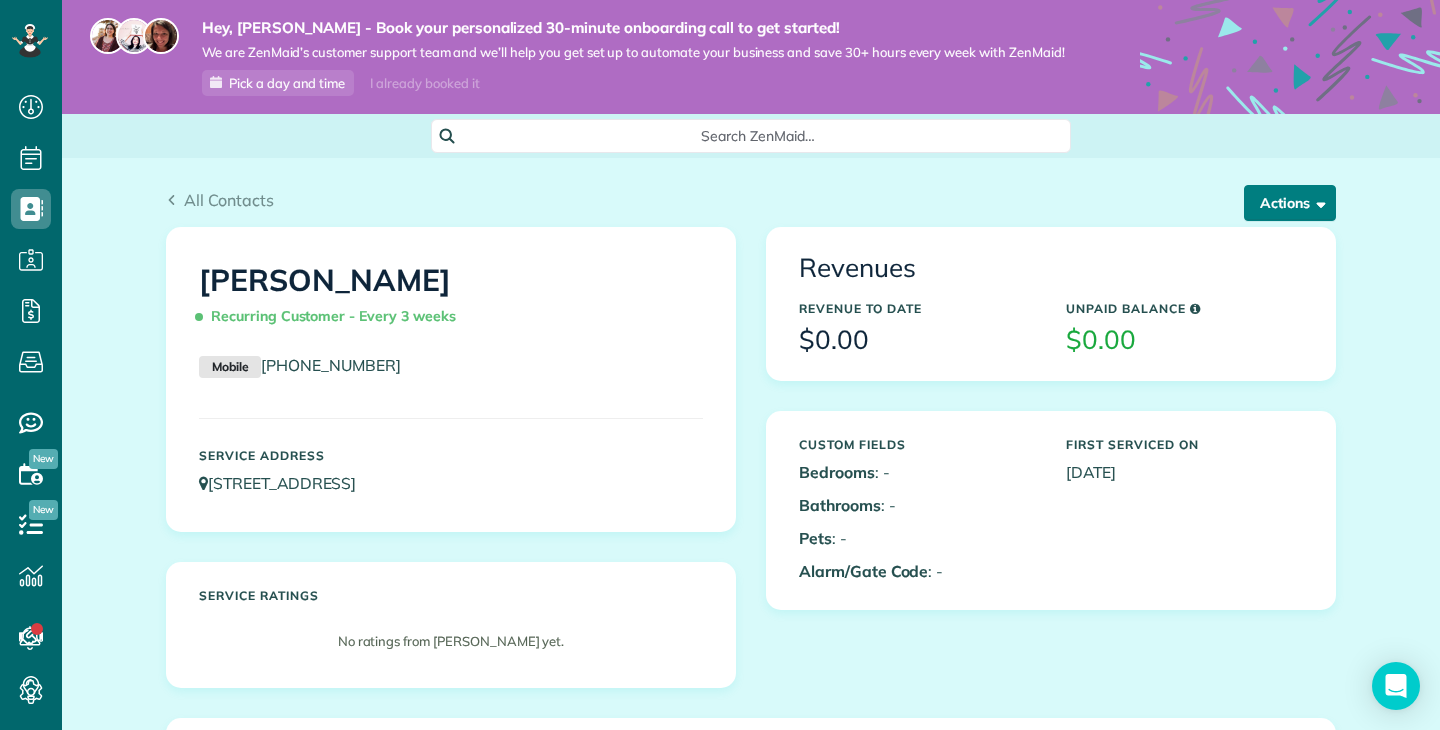 click on "Actions" at bounding box center [1290, 203] 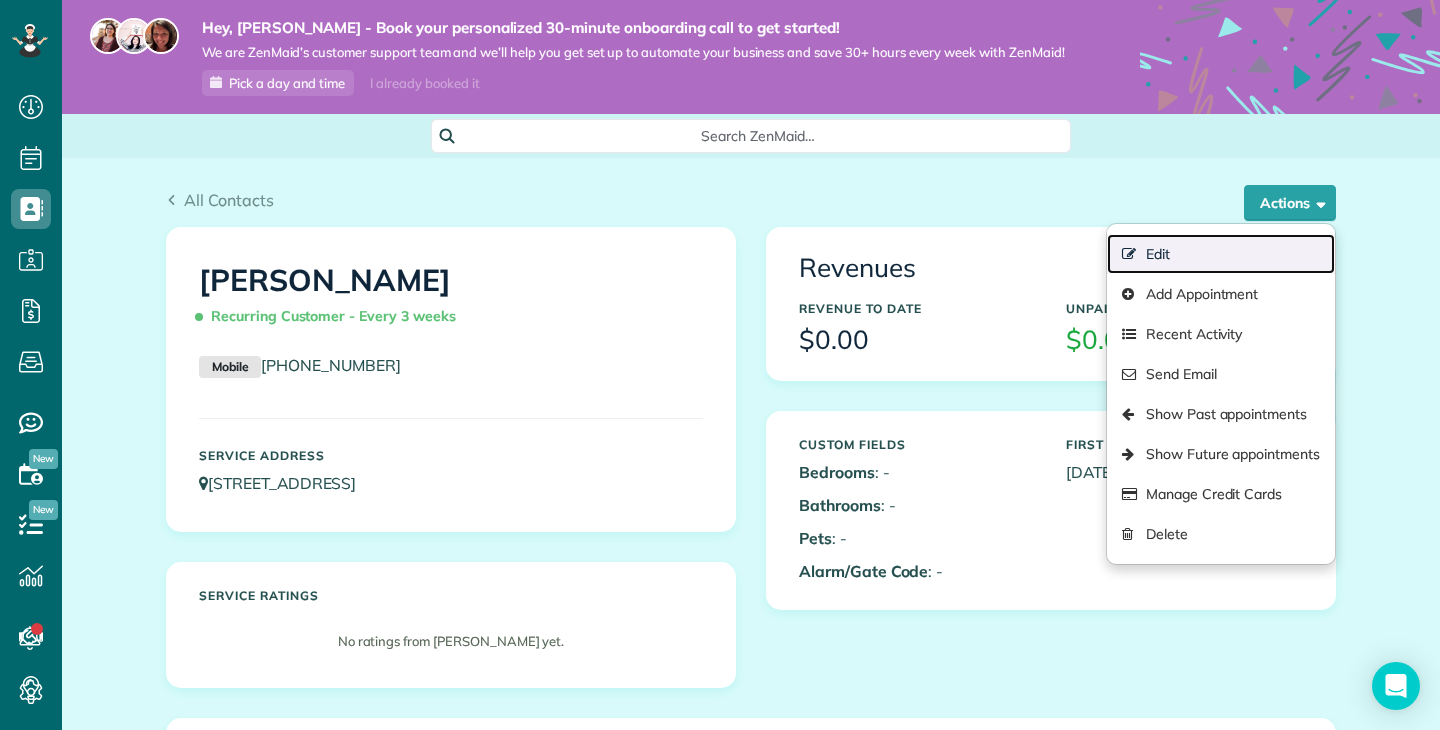 click on "Edit" at bounding box center [1221, 254] 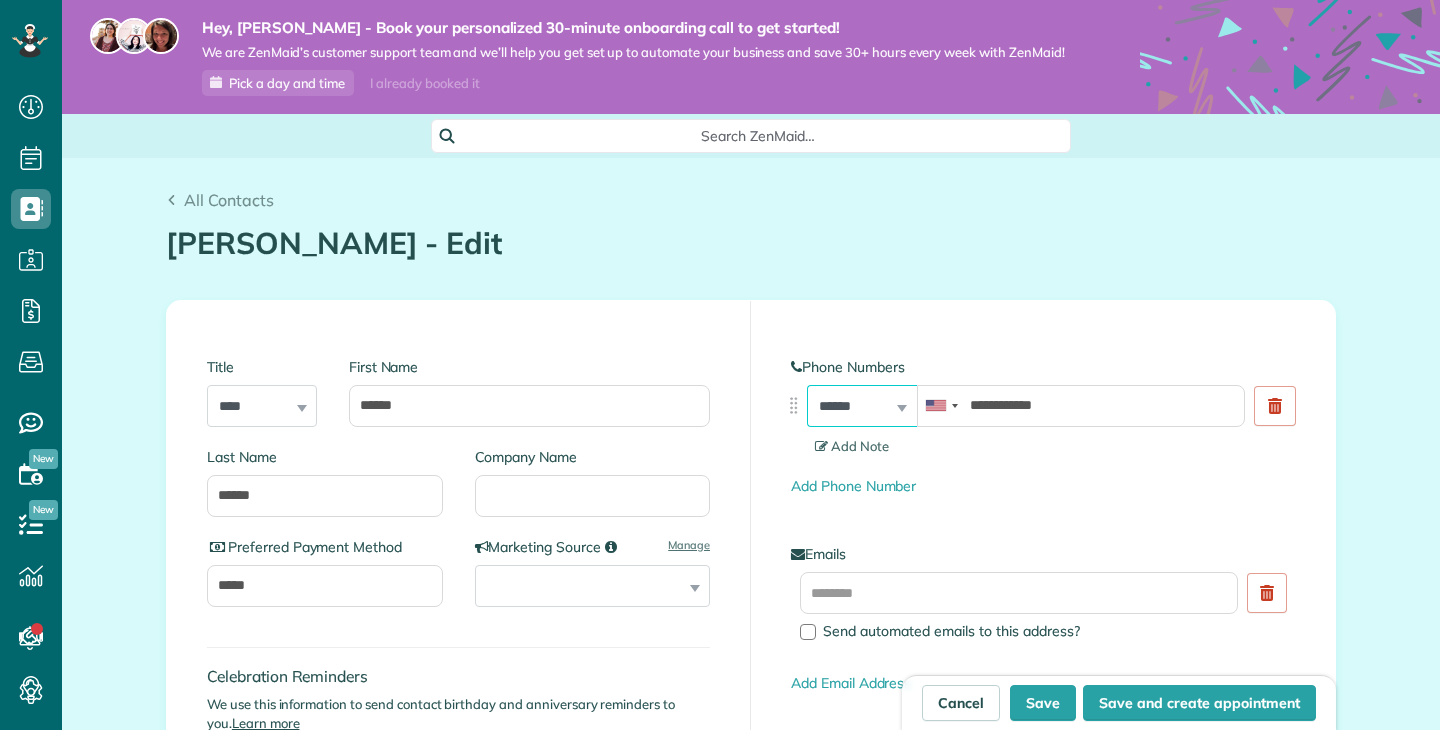 click on "**********" at bounding box center (862, 406) 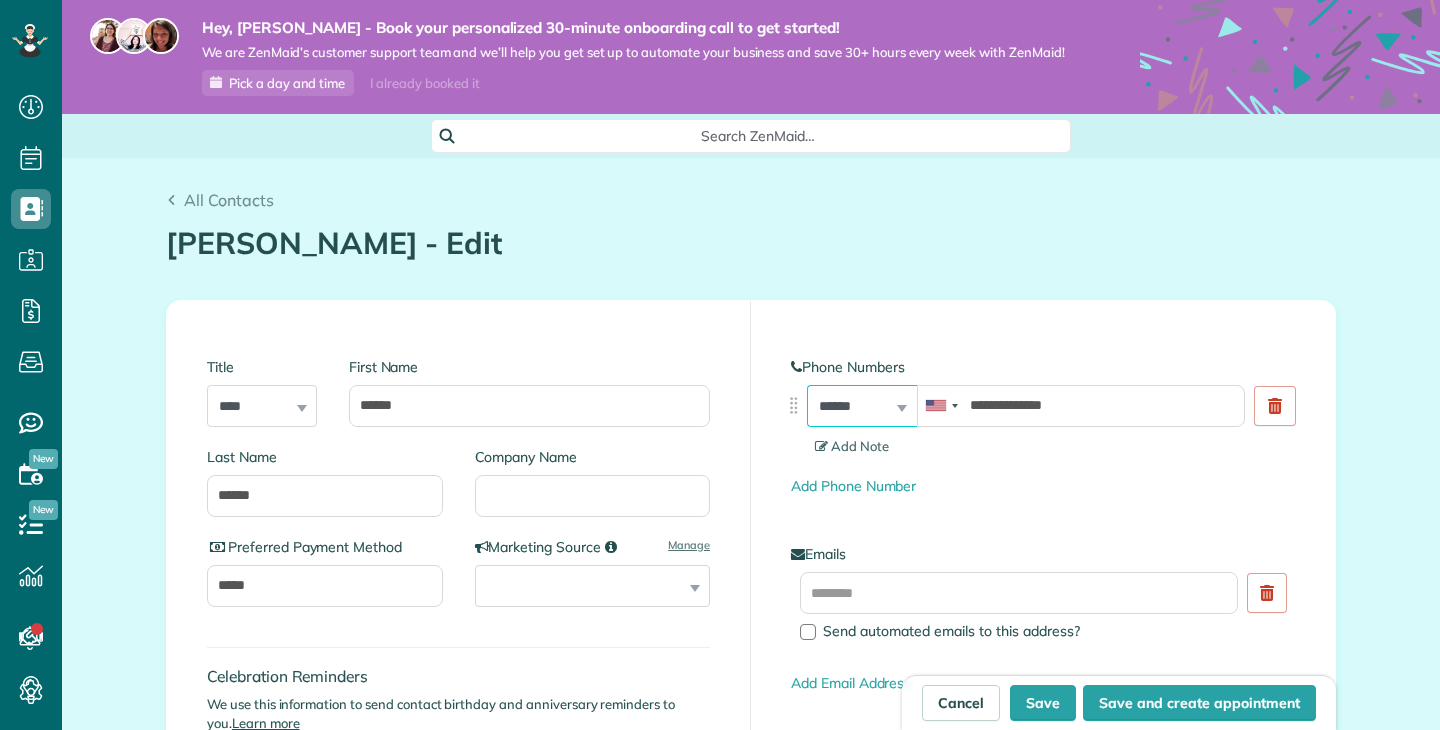 scroll, scrollTop: 0, scrollLeft: 0, axis: both 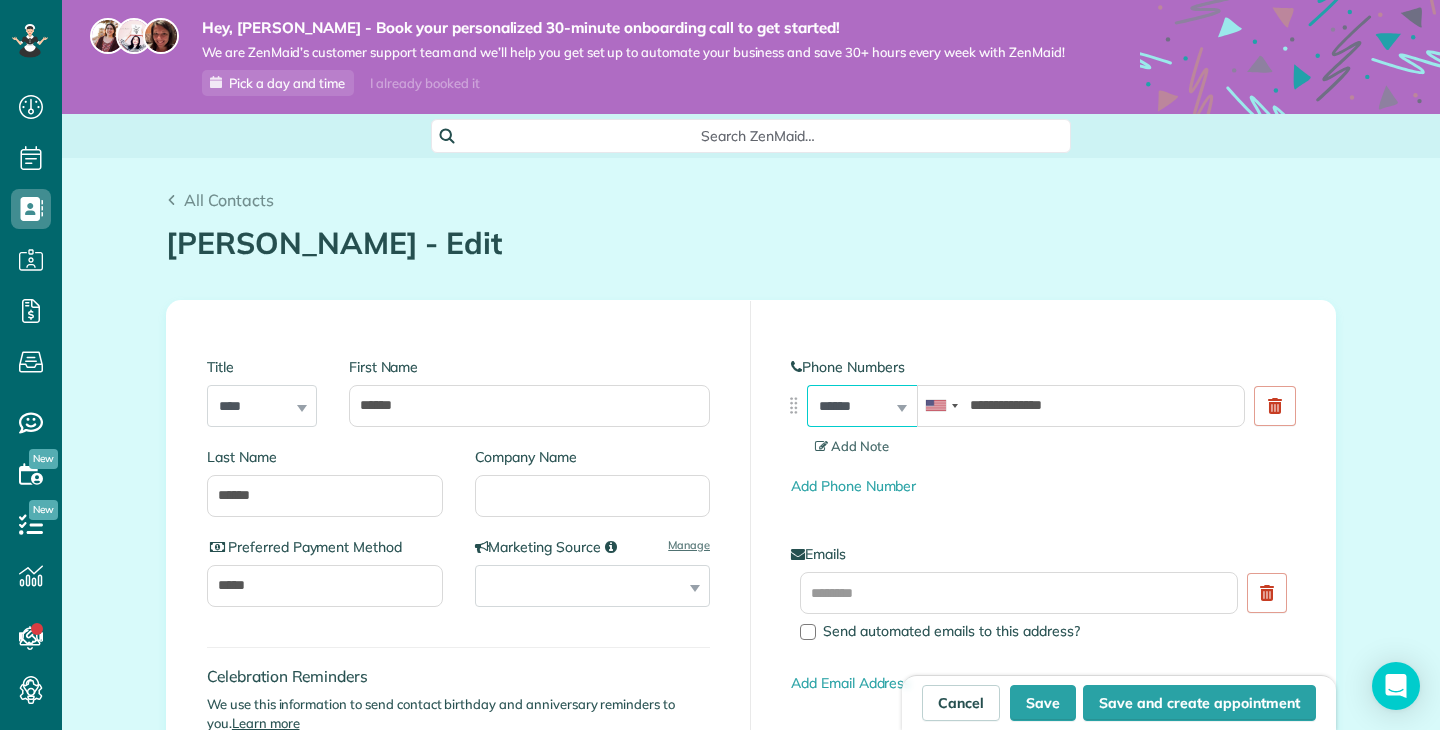 select on "**********" 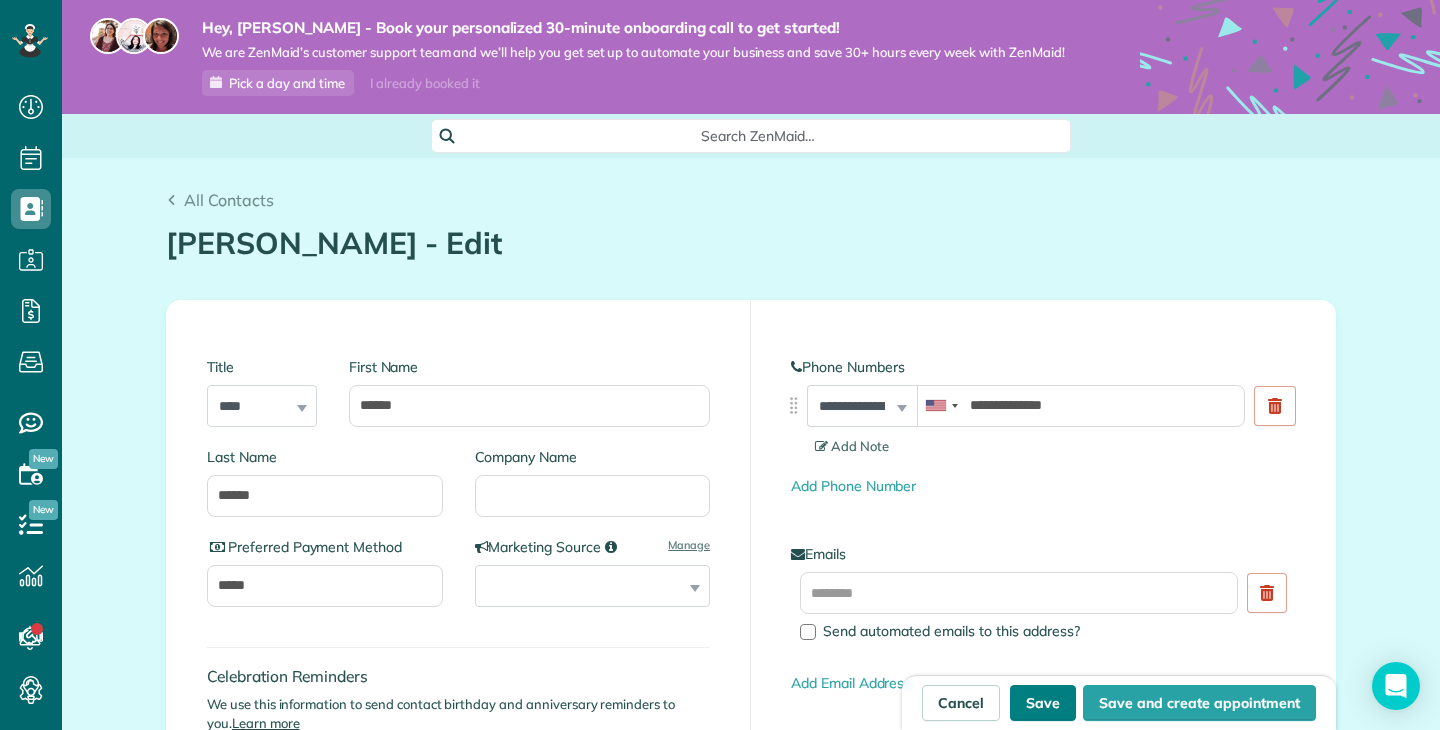 click on "Save" at bounding box center [1043, 703] 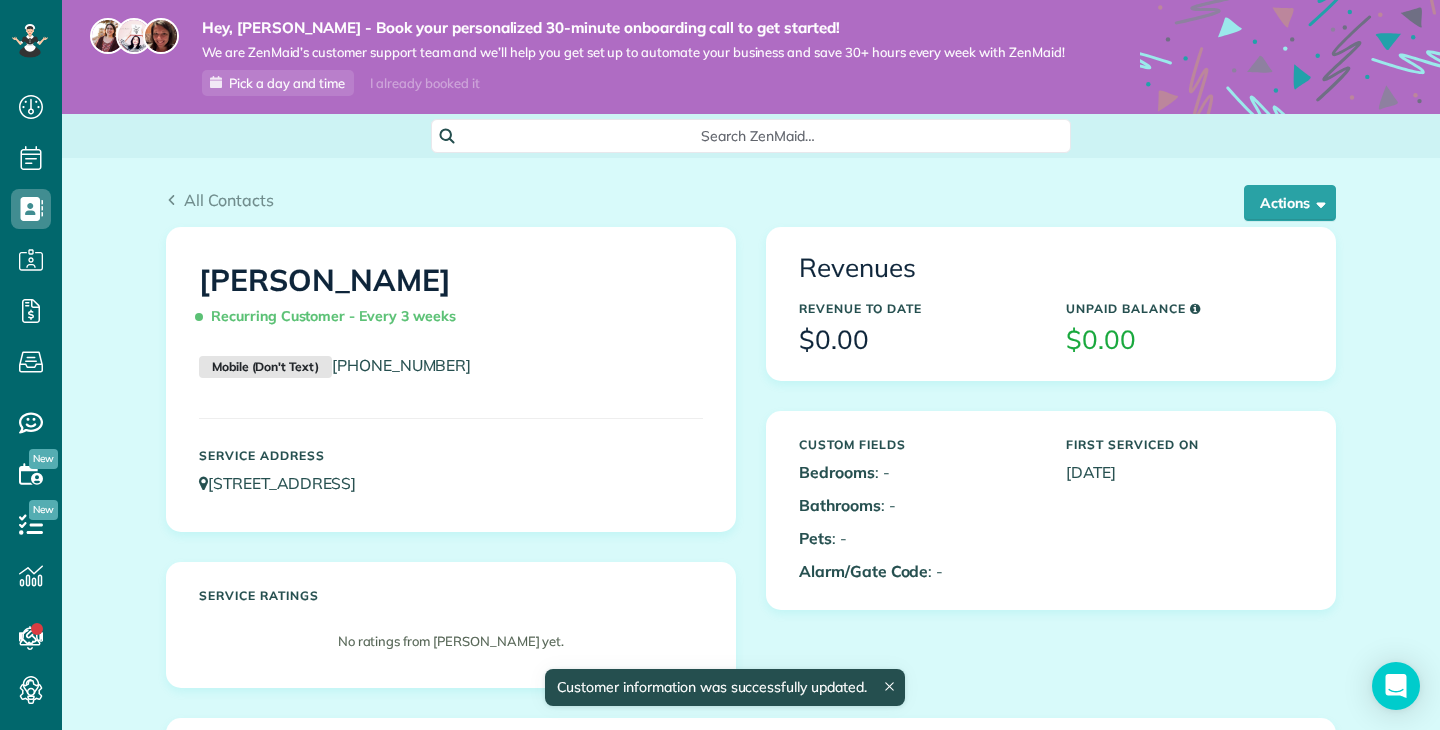 scroll, scrollTop: 0, scrollLeft: 0, axis: both 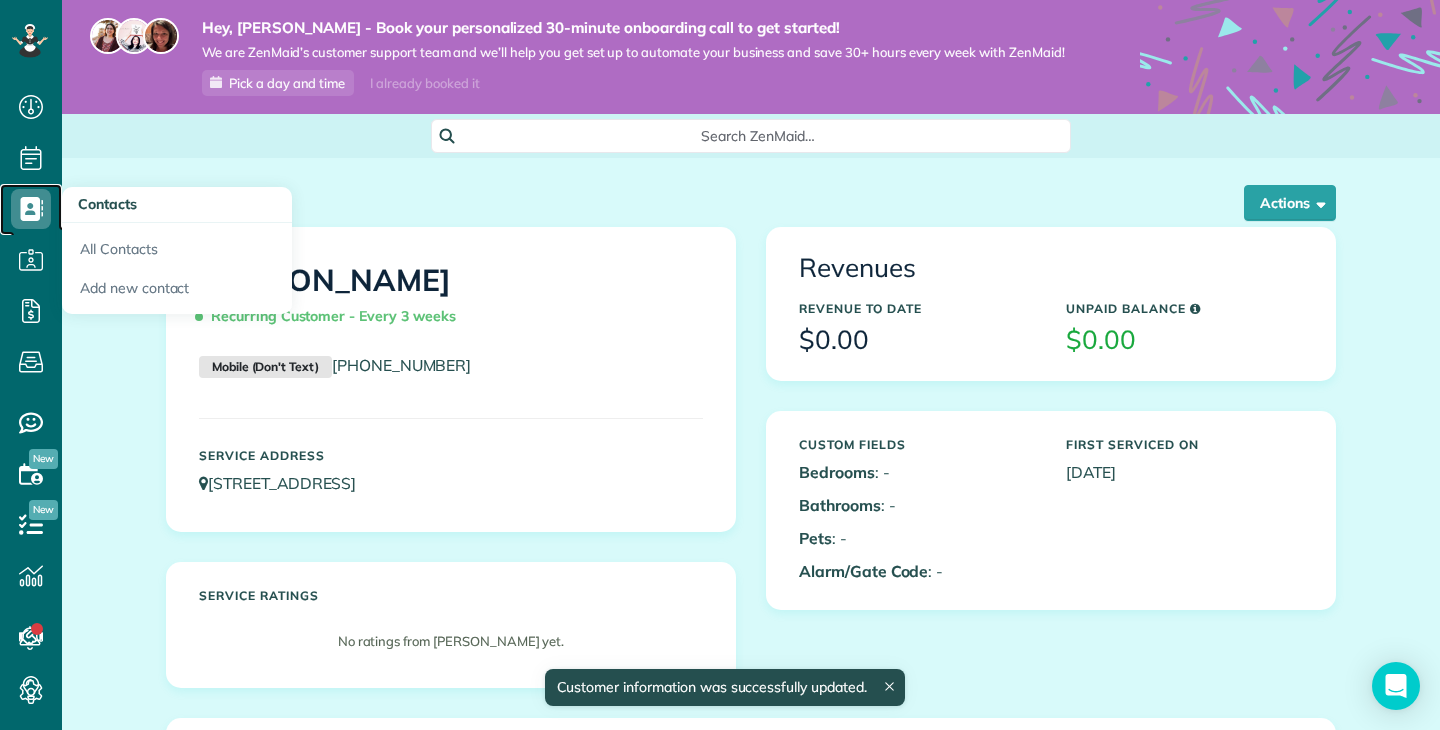 click 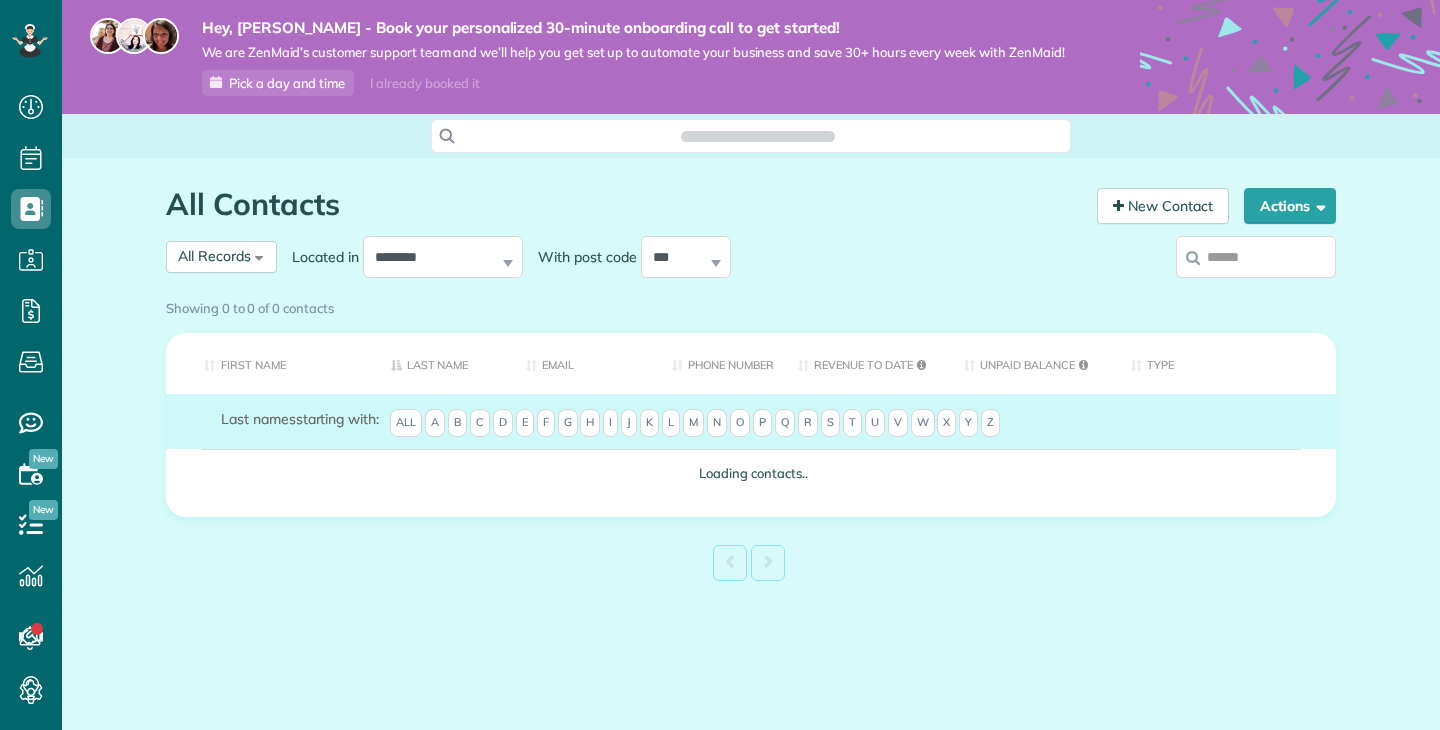 scroll, scrollTop: 0, scrollLeft: 0, axis: both 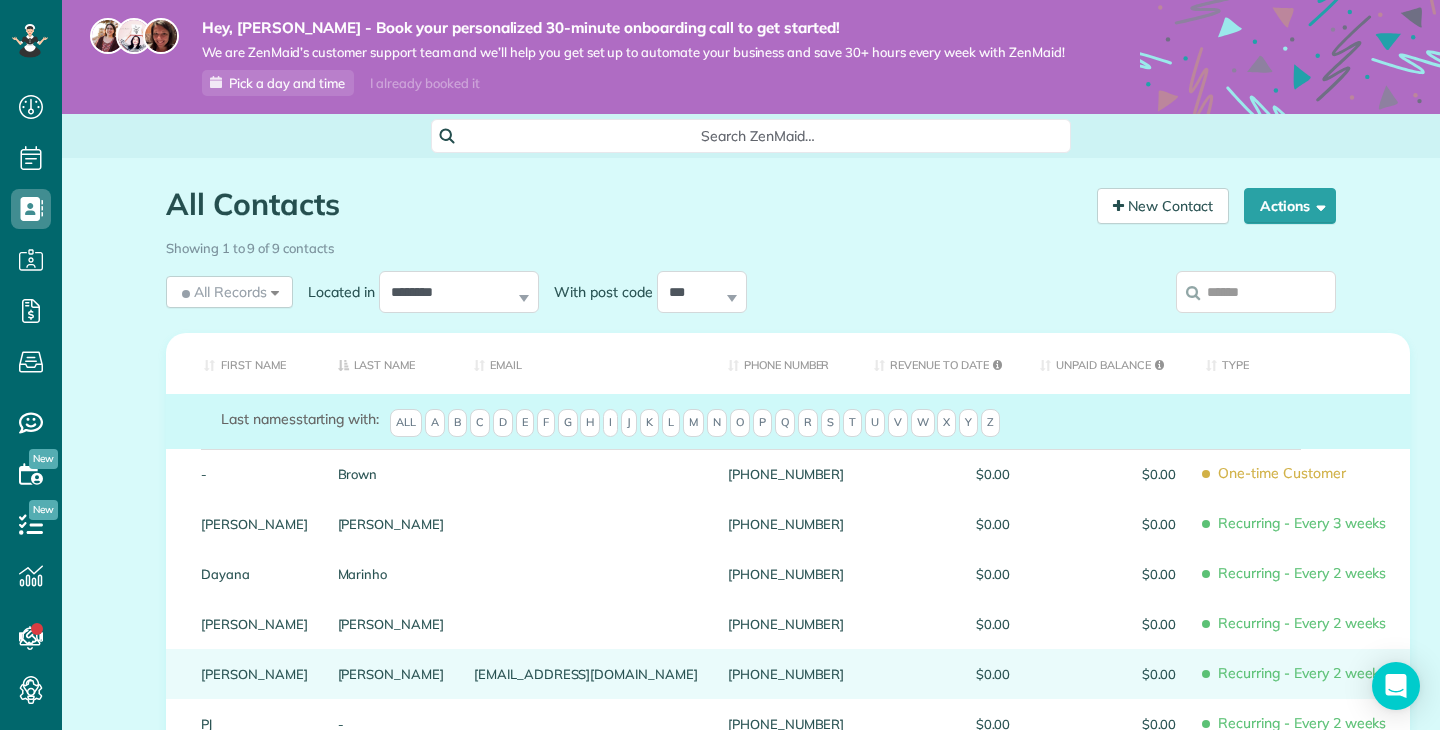 click on "Steeley" at bounding box center [391, 674] 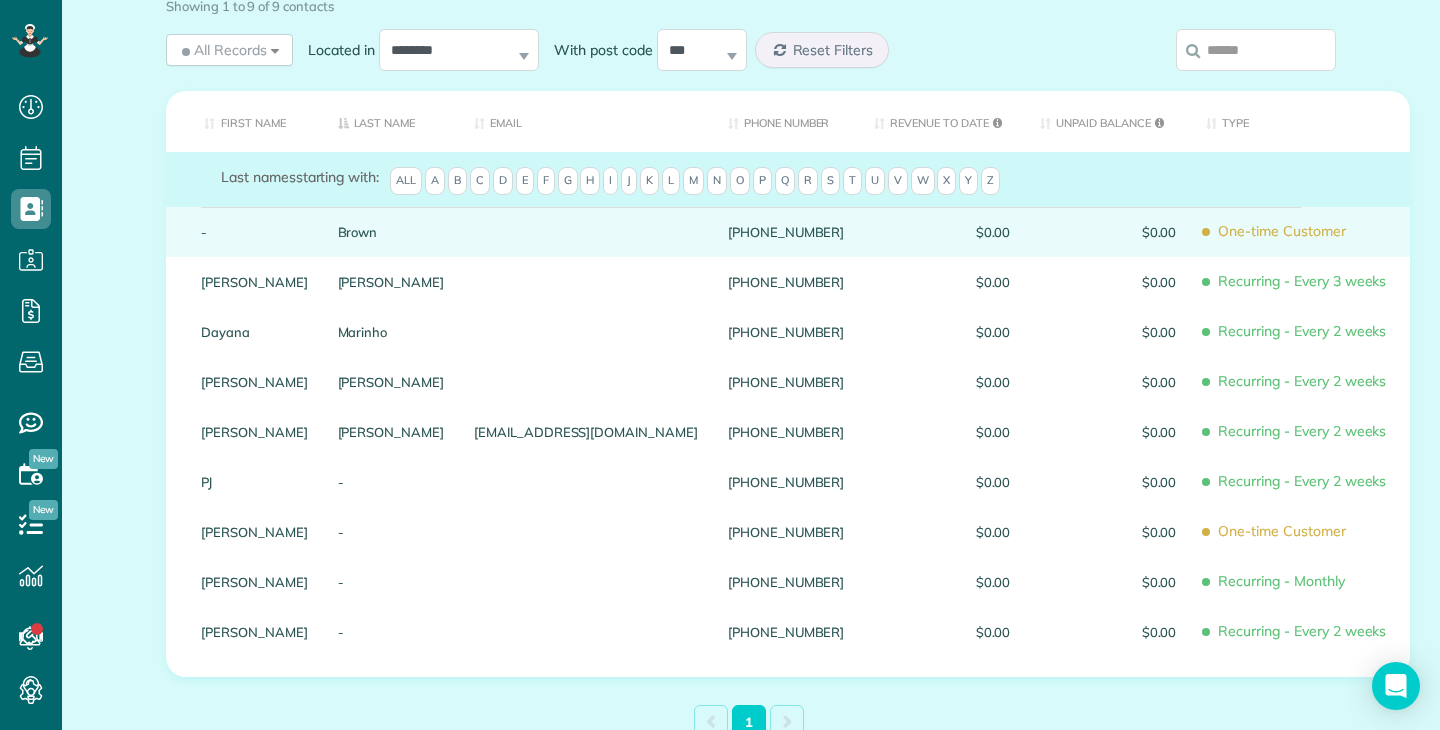 scroll, scrollTop: 284, scrollLeft: 0, axis: vertical 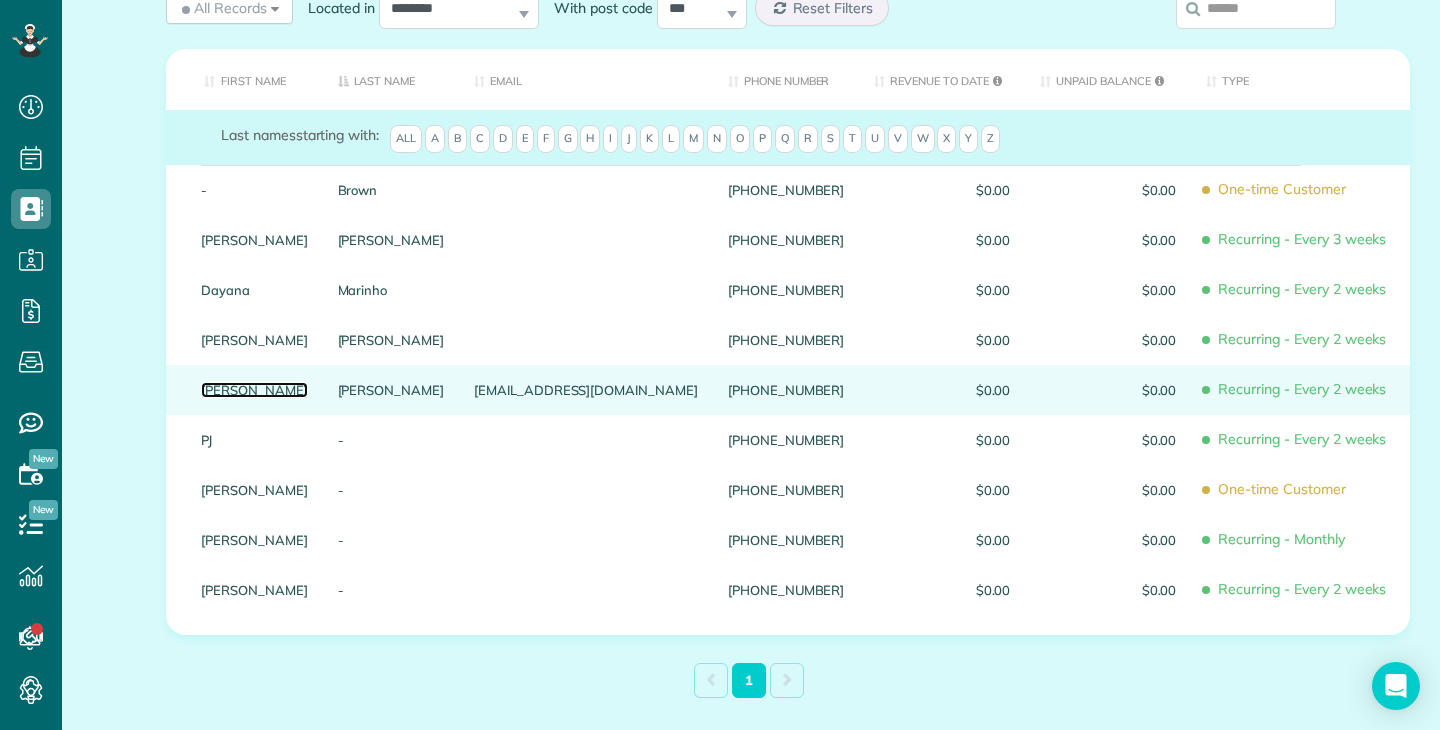 click on "Clarice" at bounding box center (254, 390) 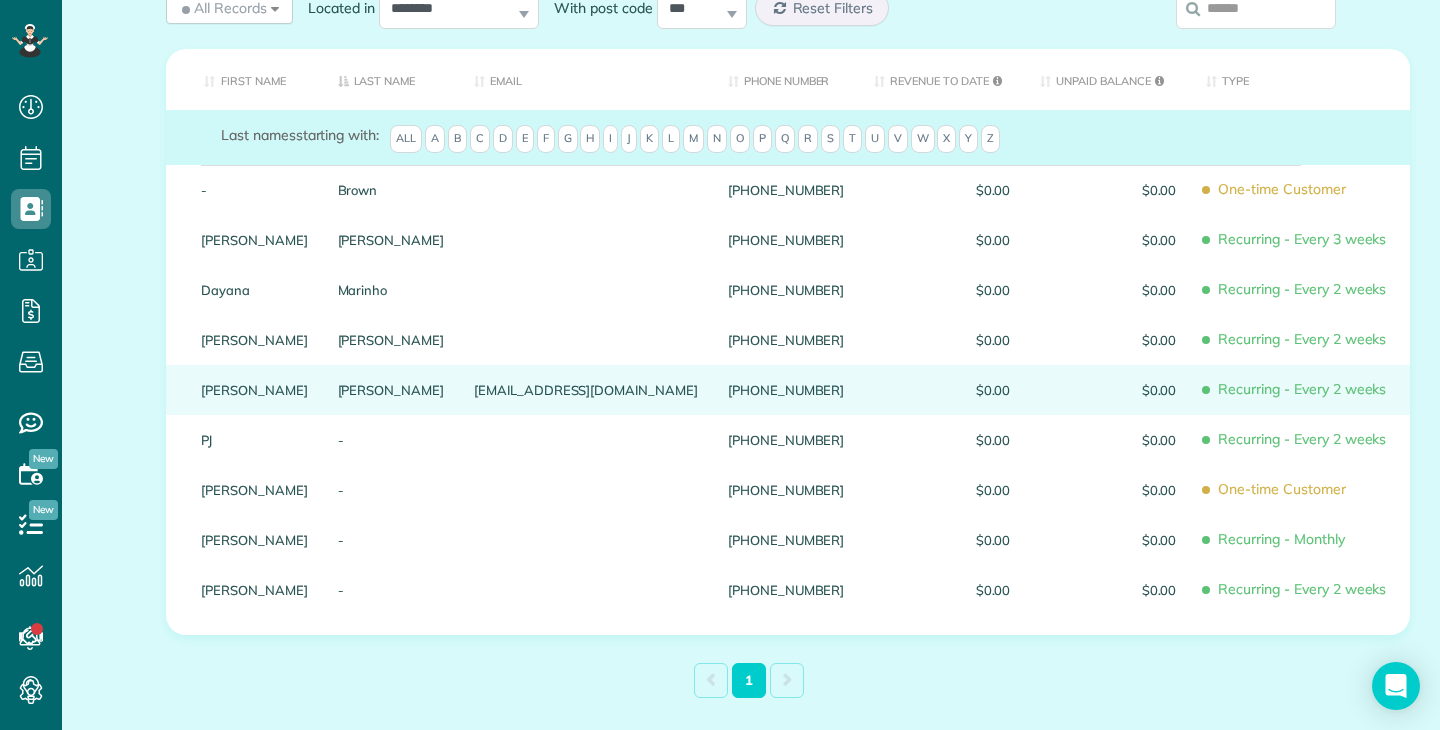 scroll, scrollTop: 179, scrollLeft: 0, axis: vertical 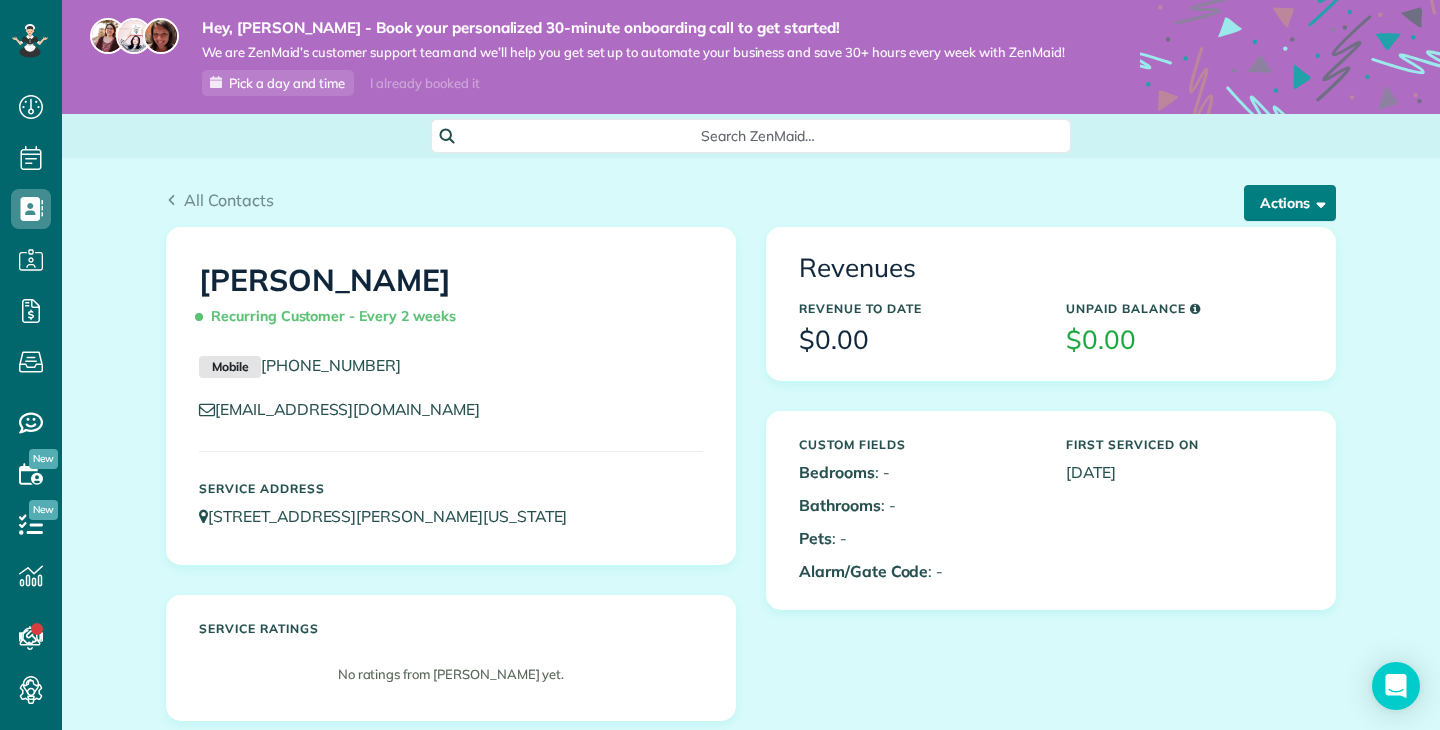 click on "Actions" at bounding box center (1290, 203) 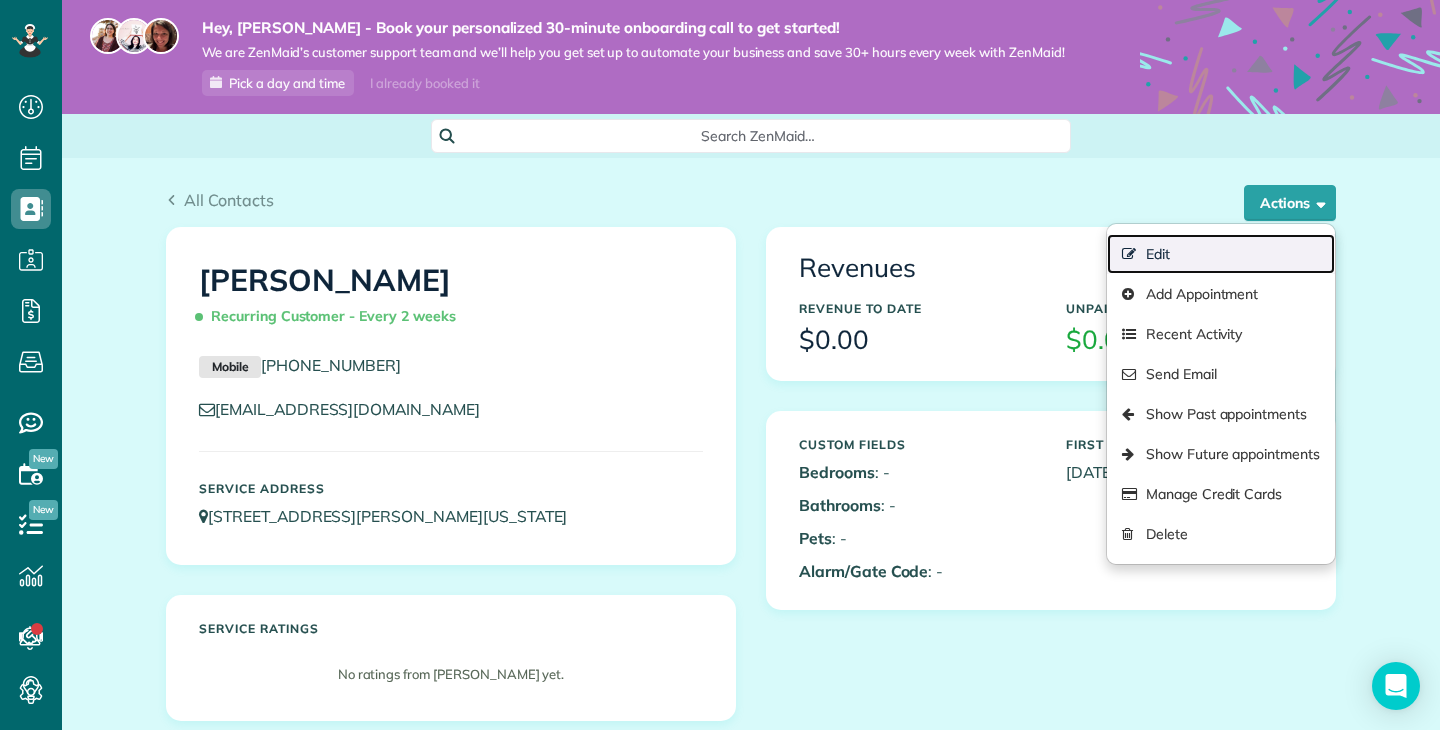 click on "Edit" at bounding box center (1221, 254) 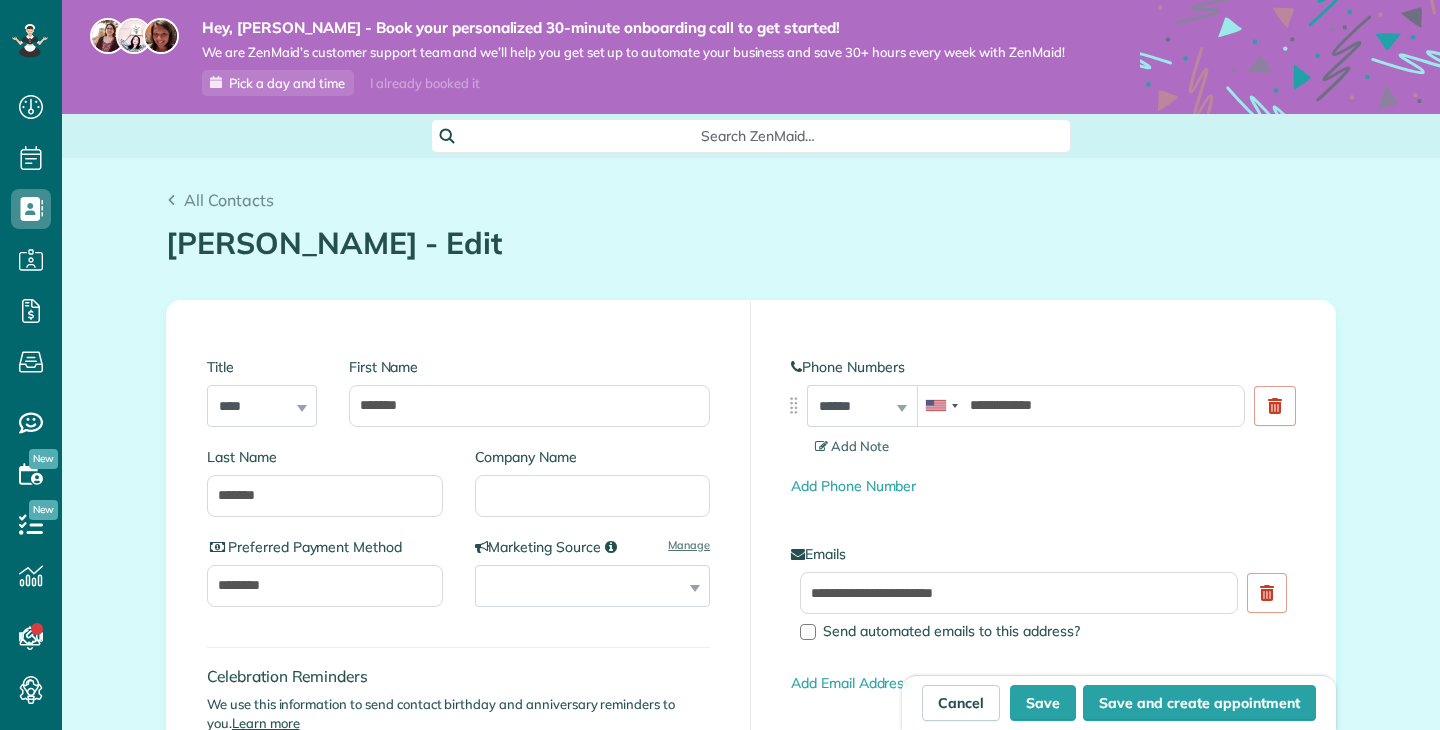 type on "**********" 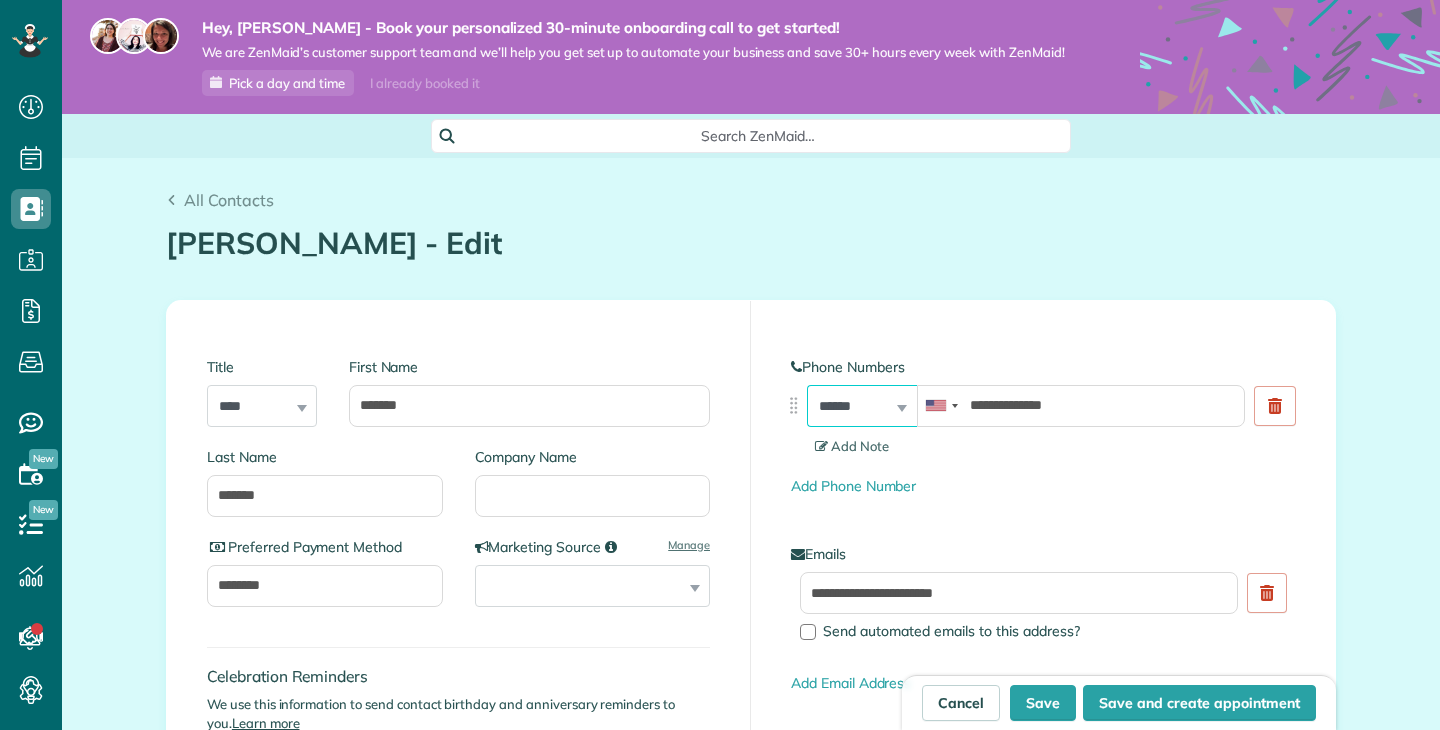 scroll, scrollTop: 0, scrollLeft: 0, axis: both 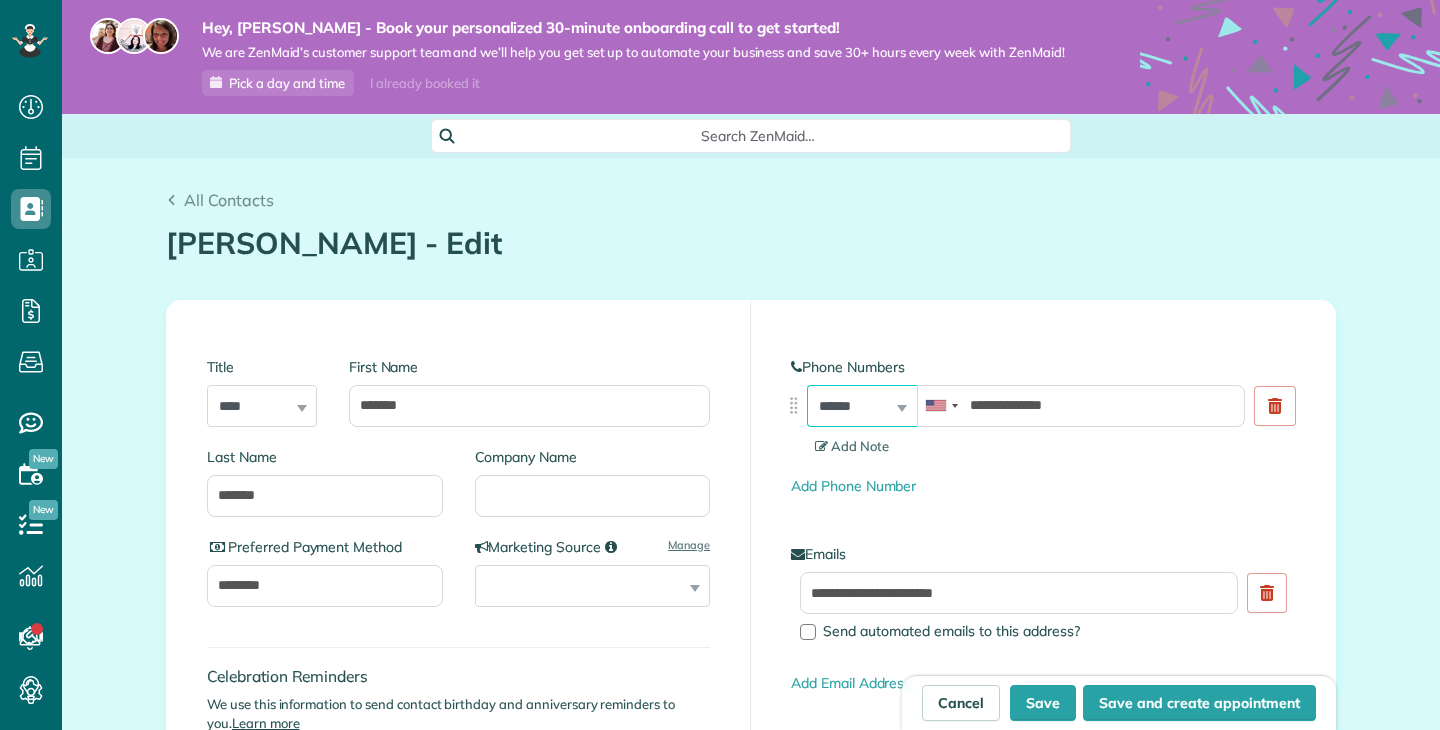 click on "**********" at bounding box center (862, 406) 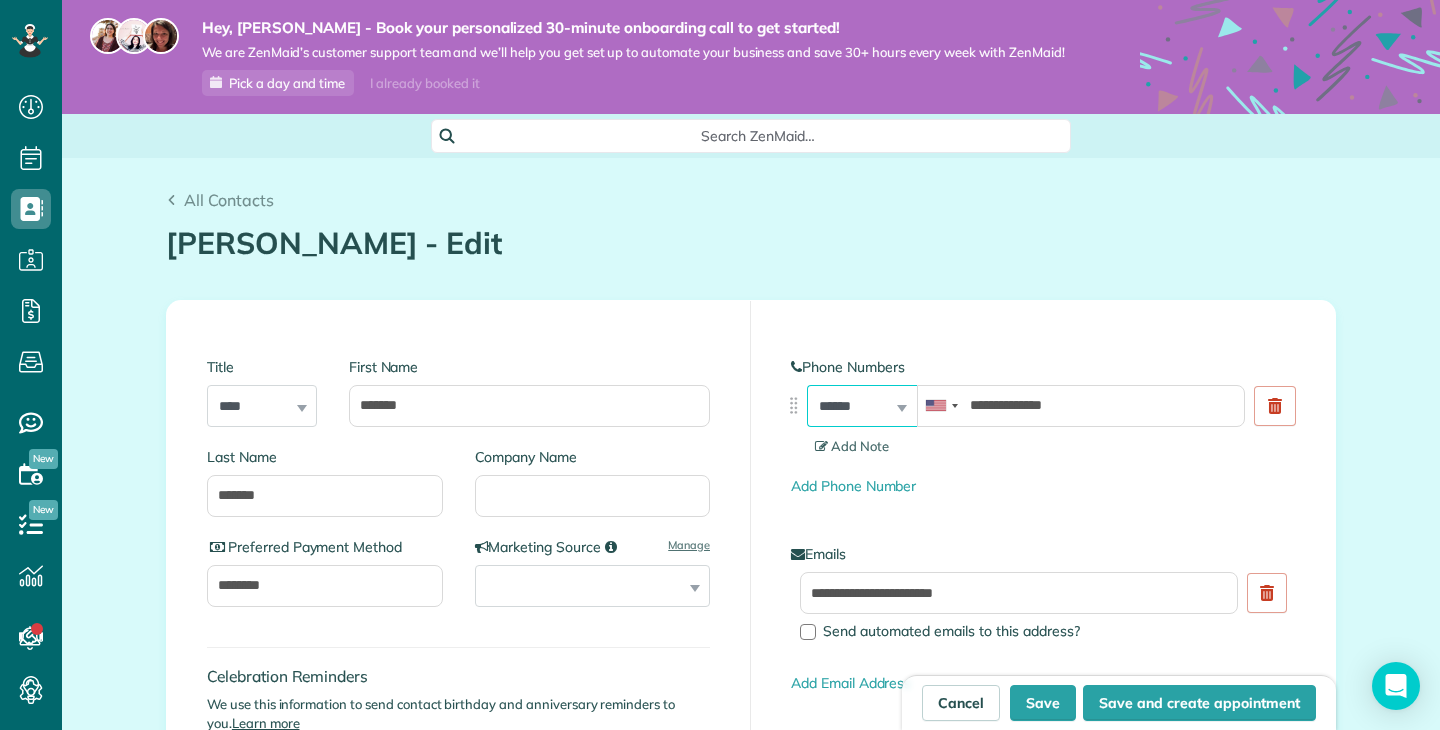 select on "**********" 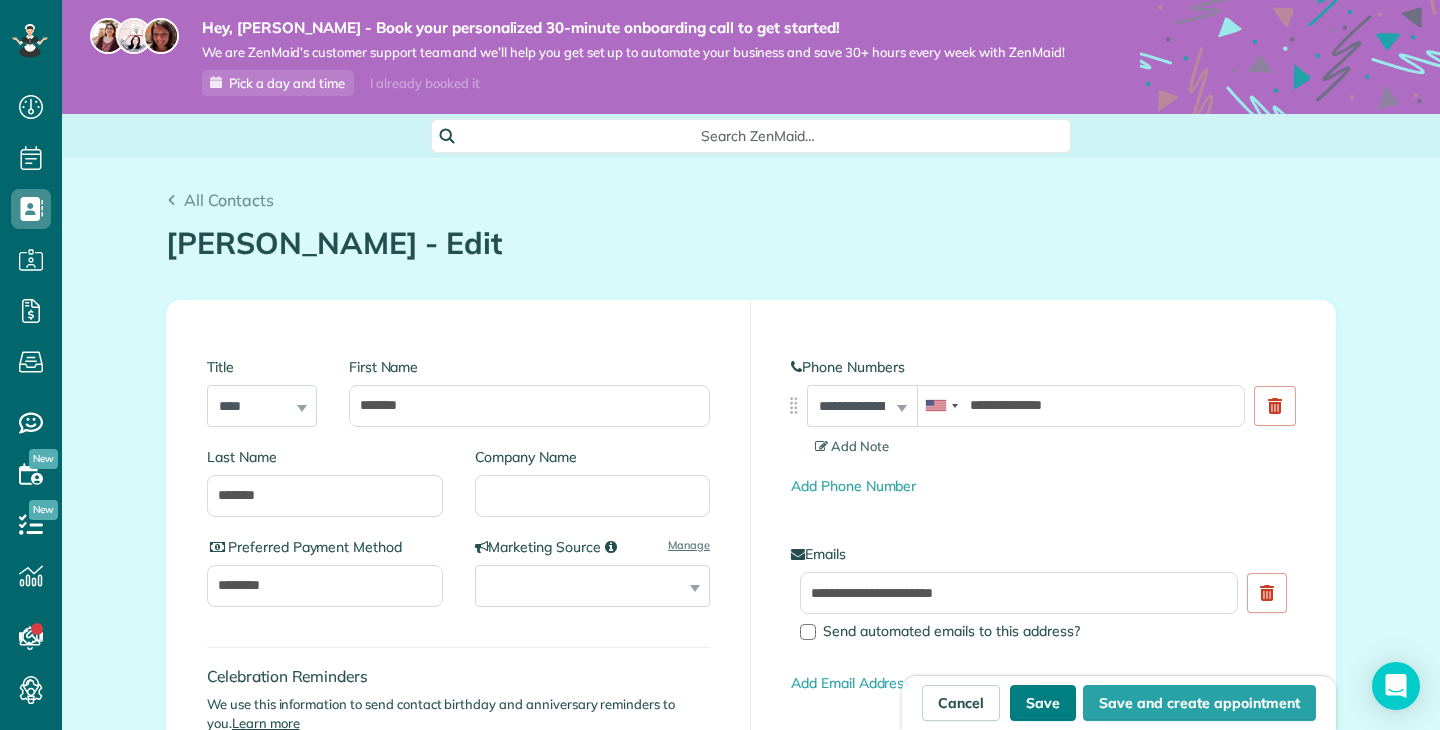 click on "Save" at bounding box center [1043, 703] 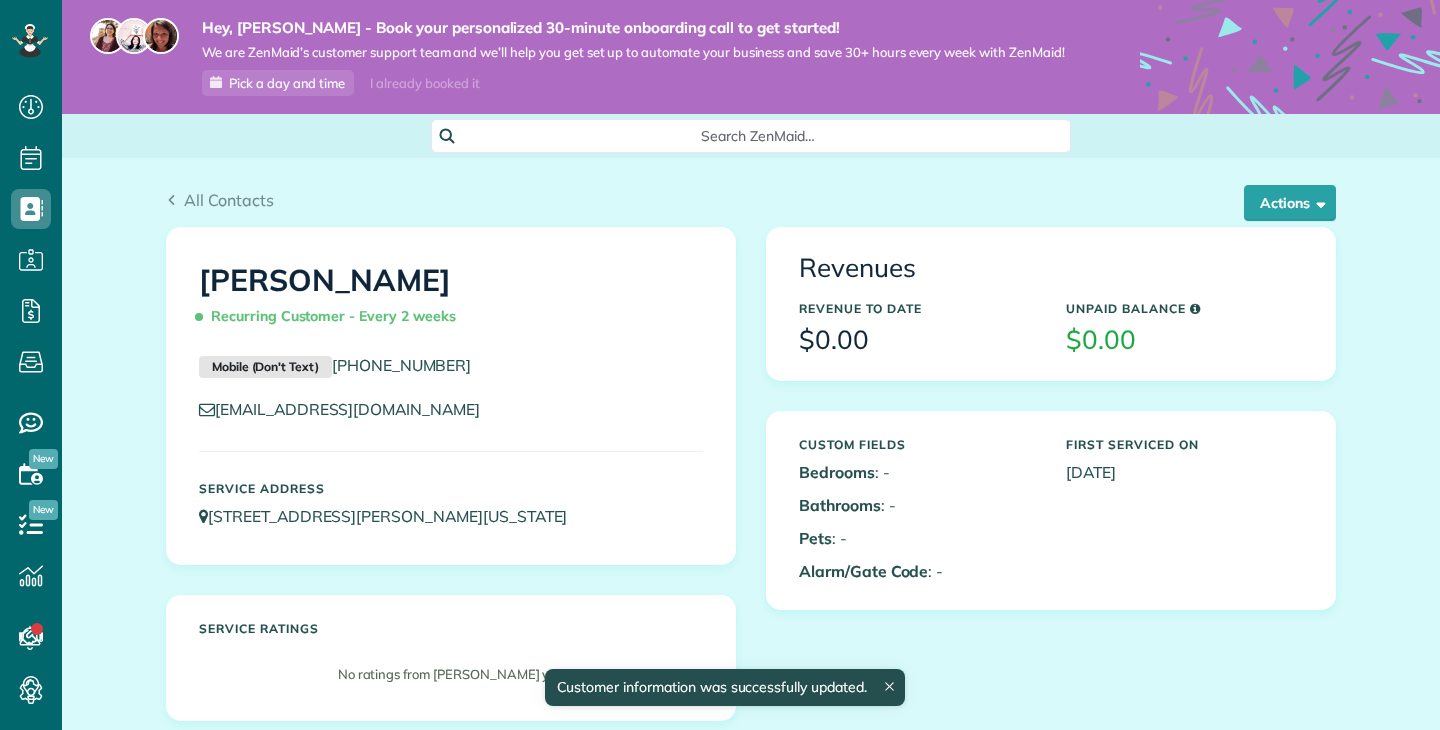 scroll, scrollTop: 0, scrollLeft: 0, axis: both 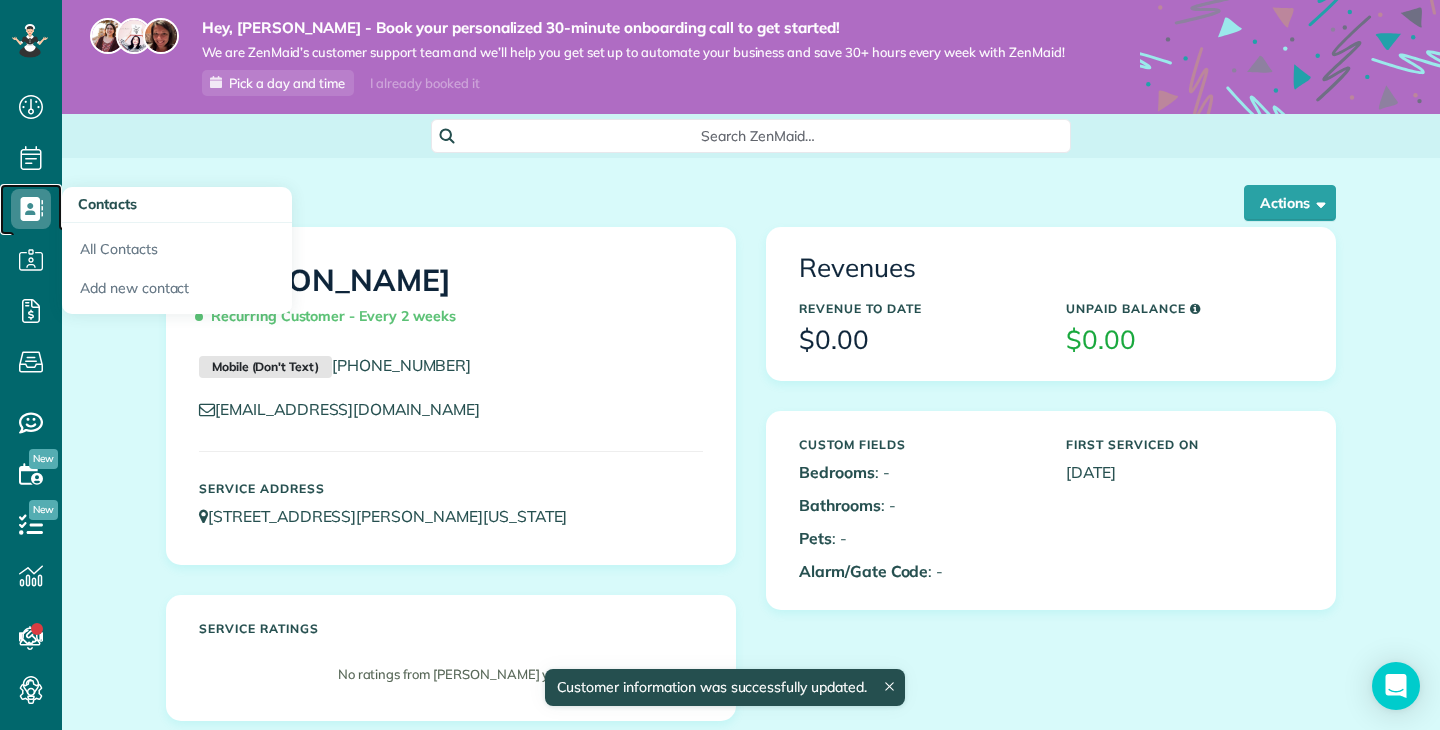 click 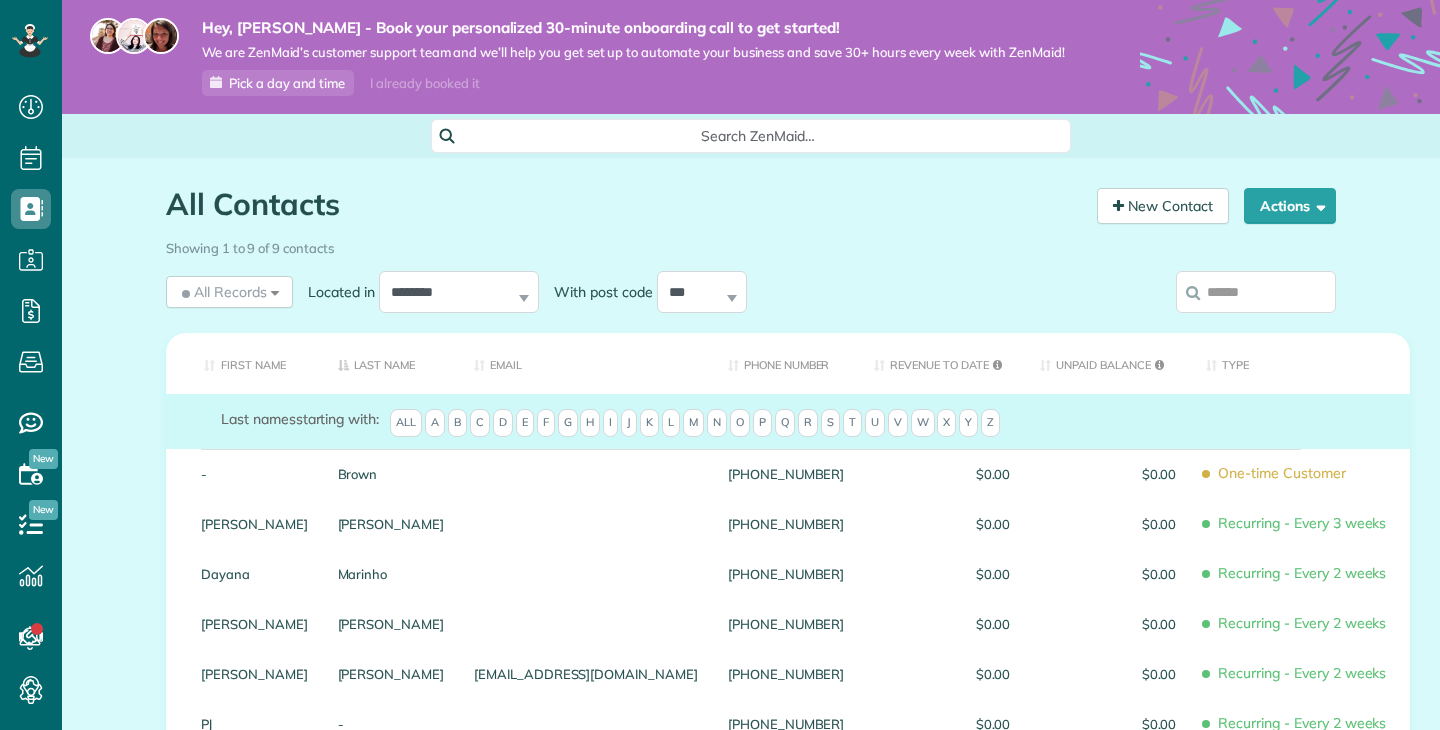 scroll, scrollTop: 0, scrollLeft: 0, axis: both 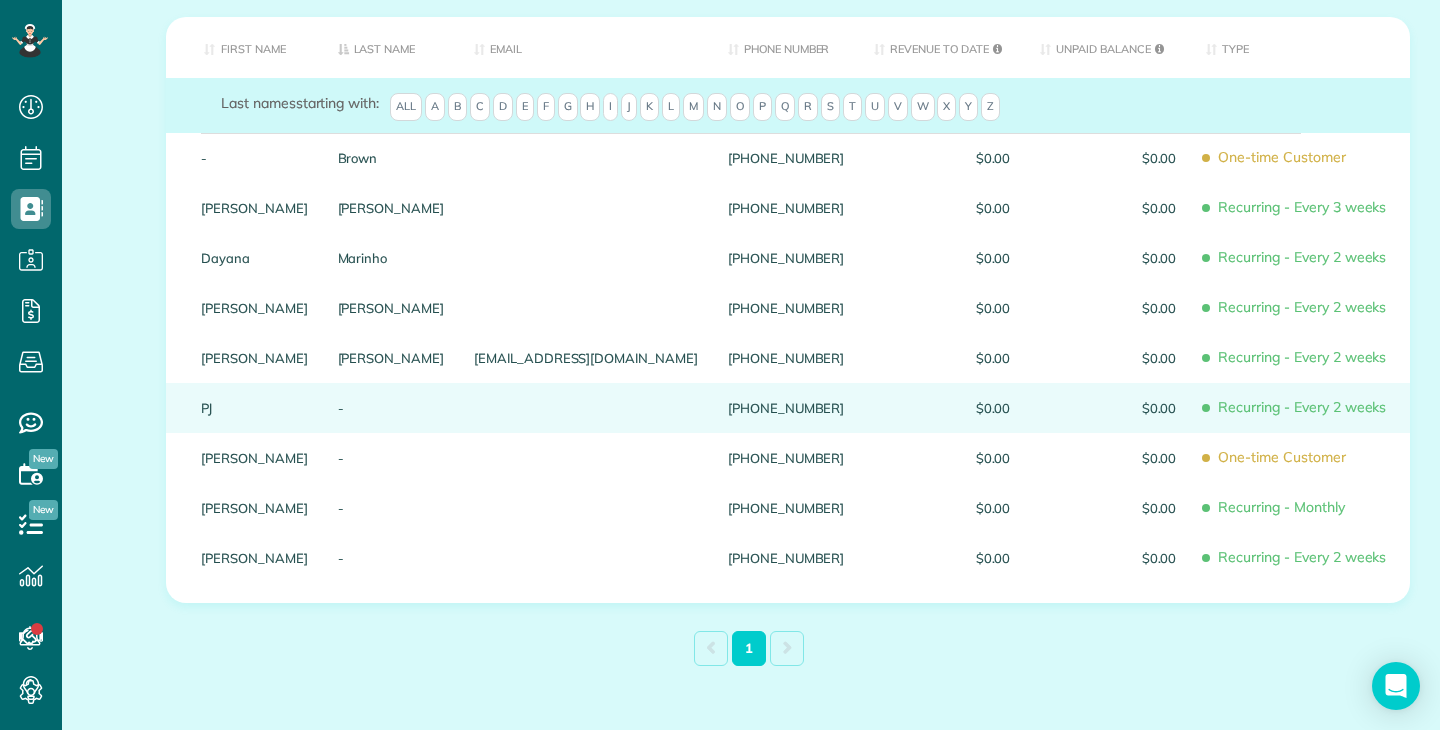 click on "PJ" at bounding box center (254, 408) 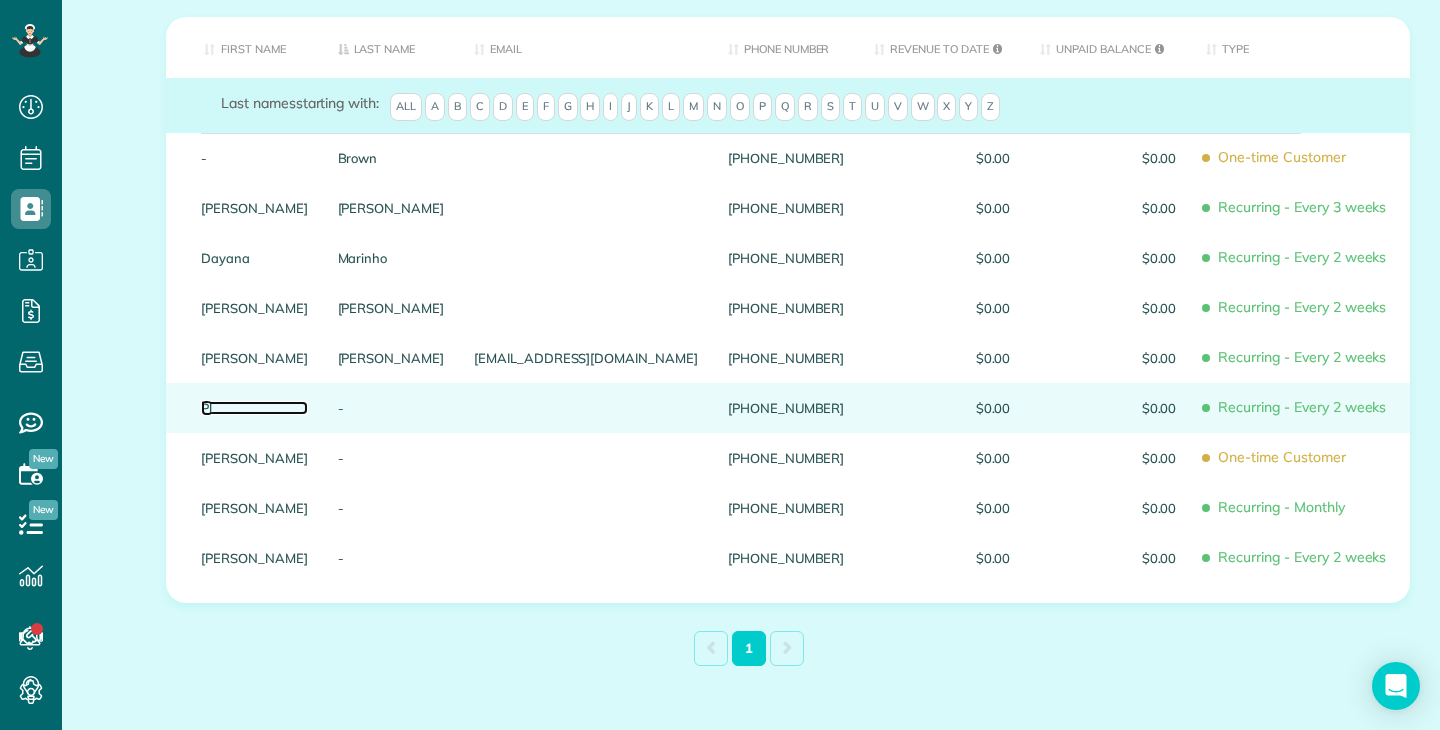 click on "PJ" at bounding box center [254, 408] 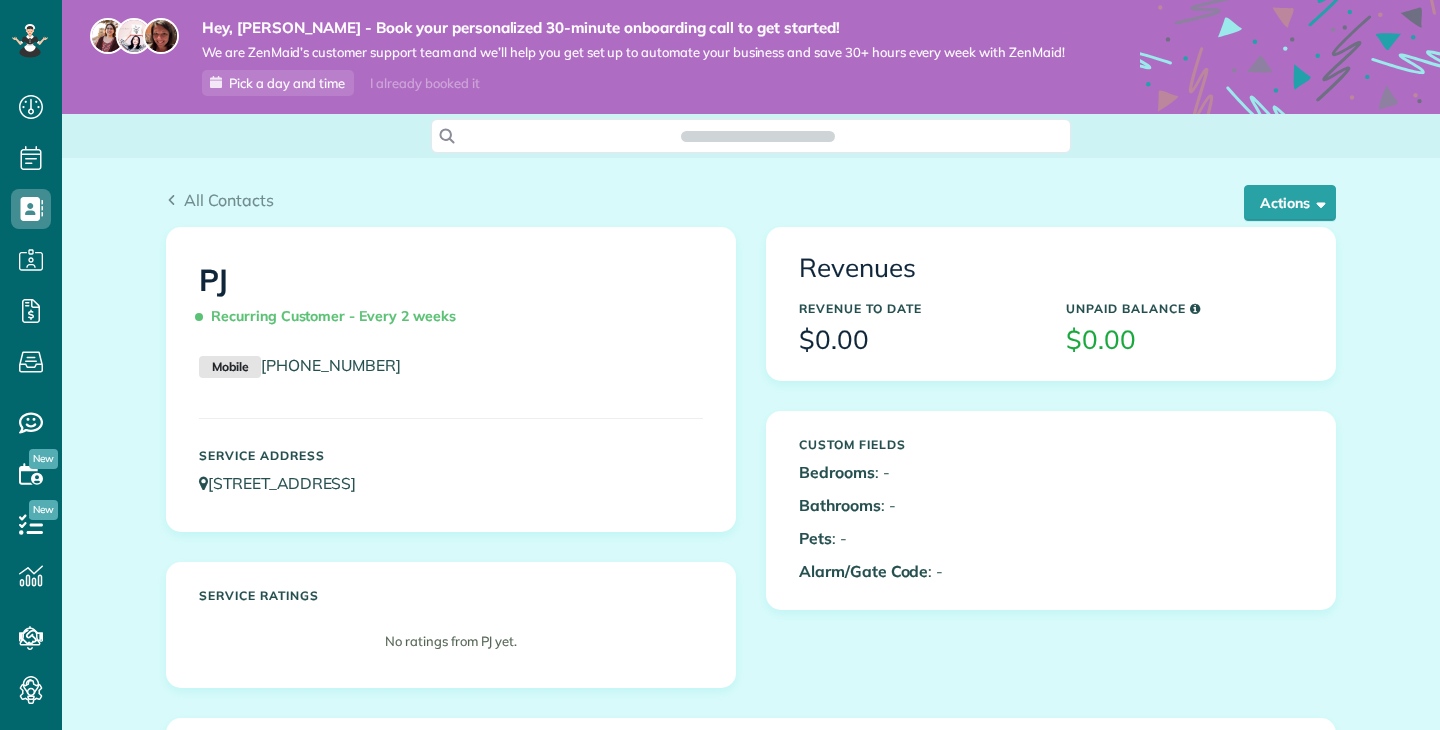 scroll, scrollTop: 0, scrollLeft: 0, axis: both 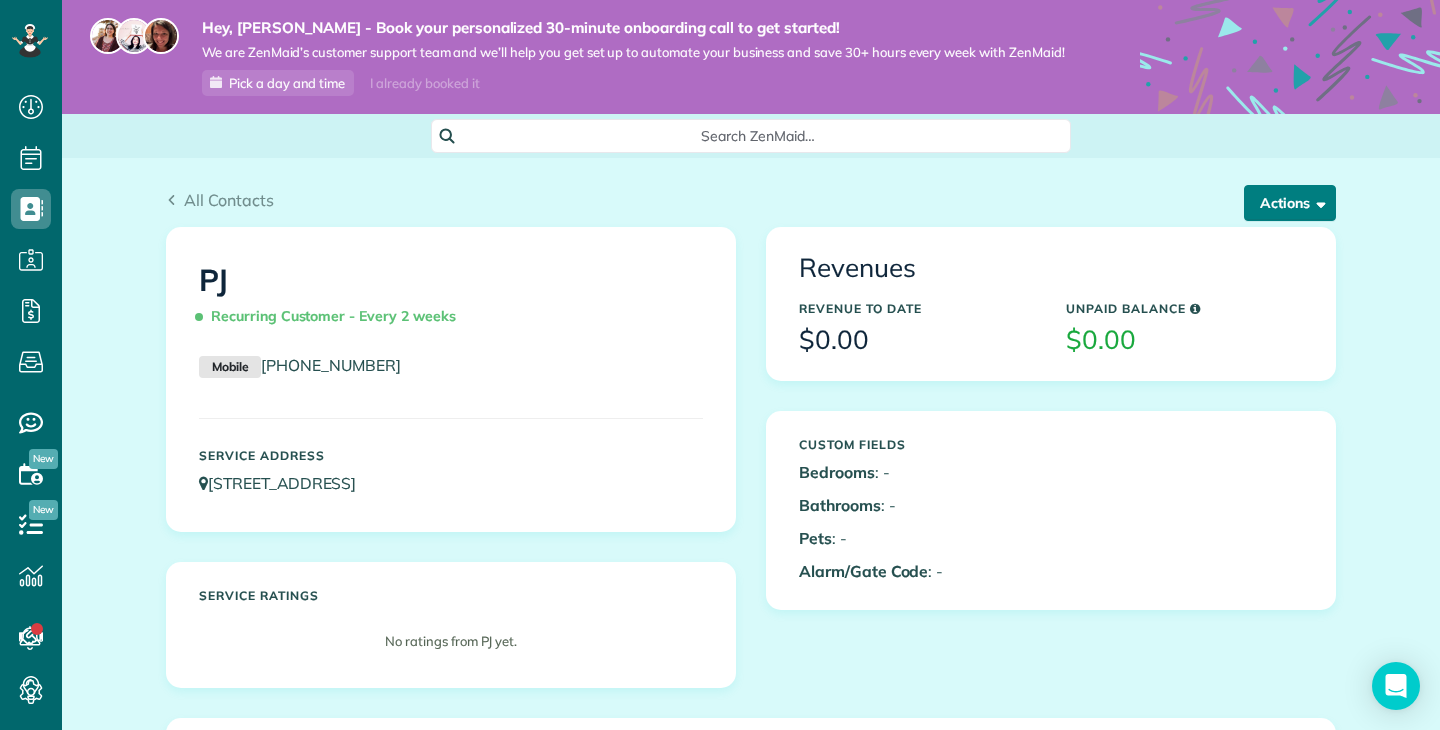 click on "Actions" at bounding box center [1290, 203] 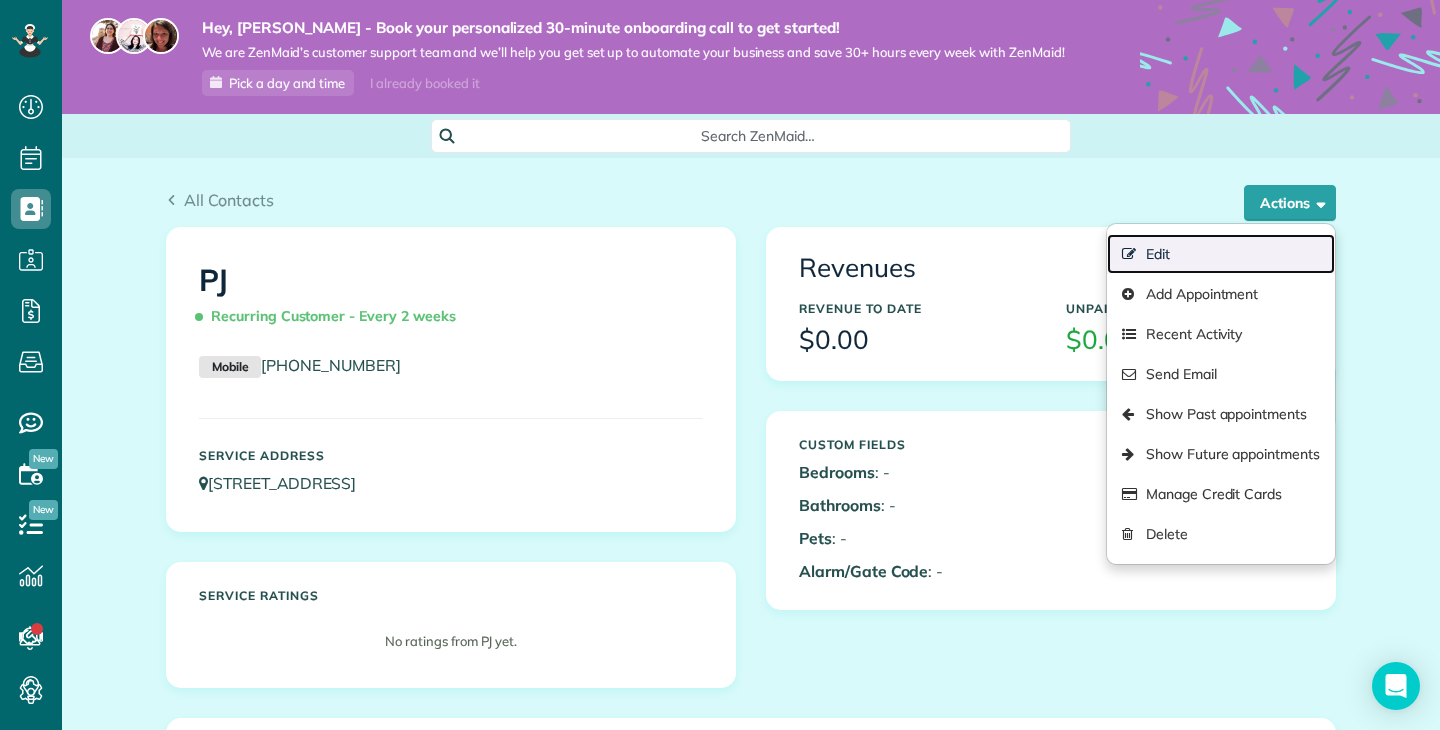 click on "Edit" at bounding box center (1221, 254) 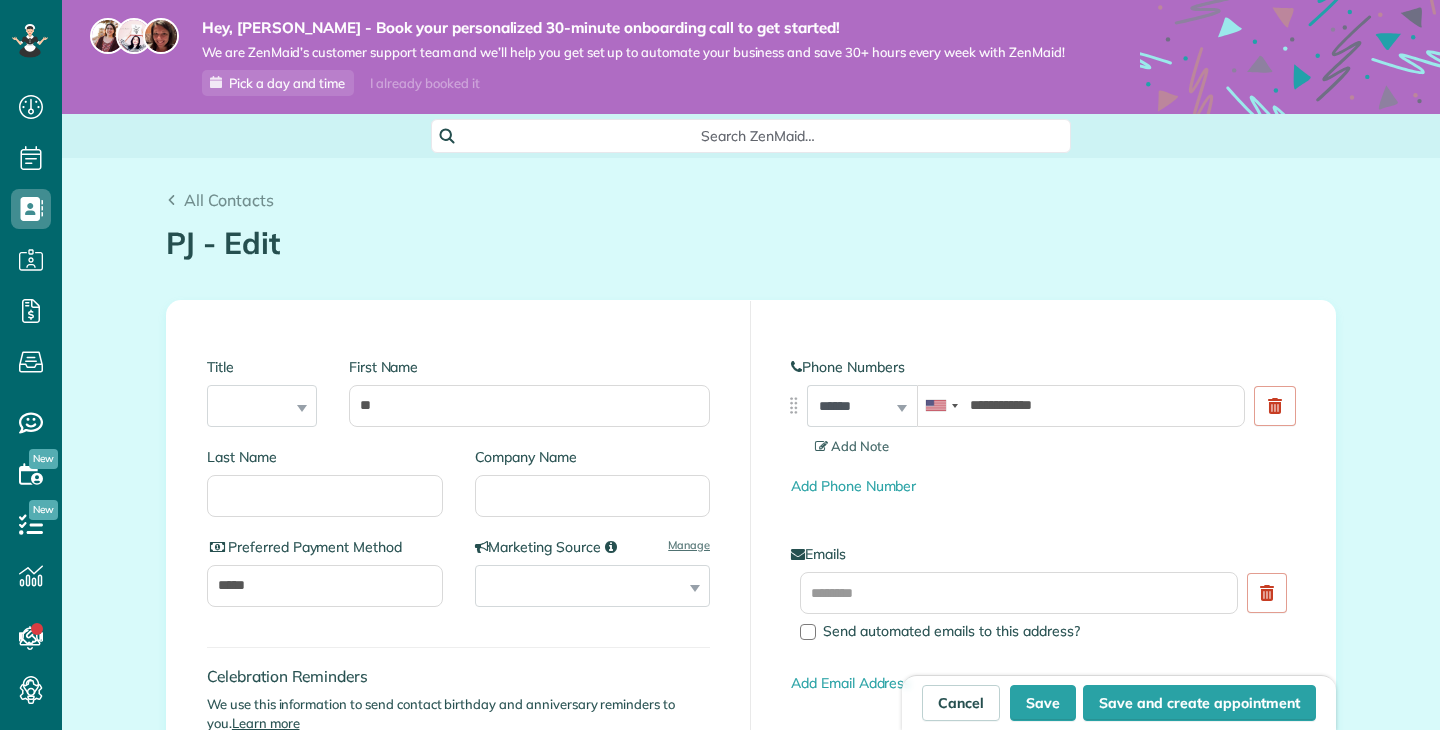 type on "**********" 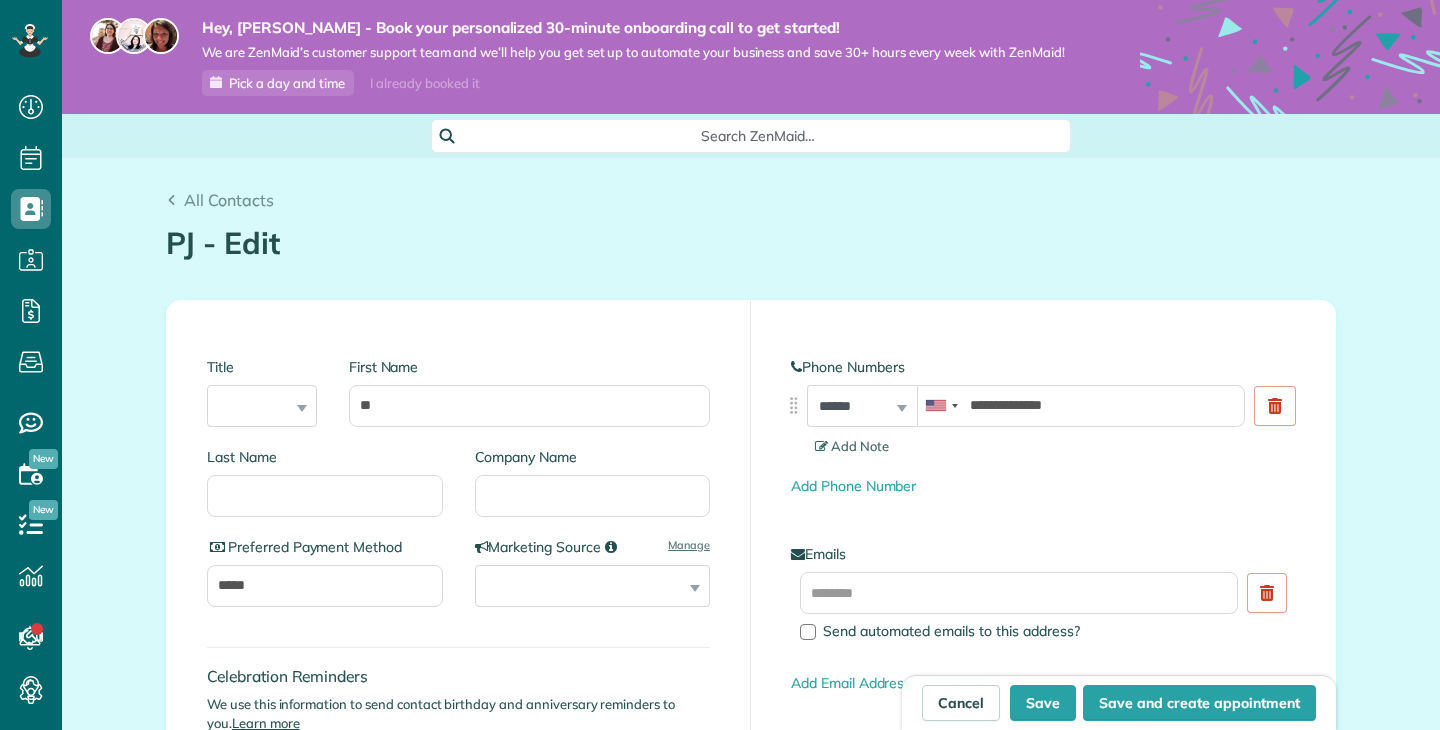 scroll, scrollTop: 0, scrollLeft: 0, axis: both 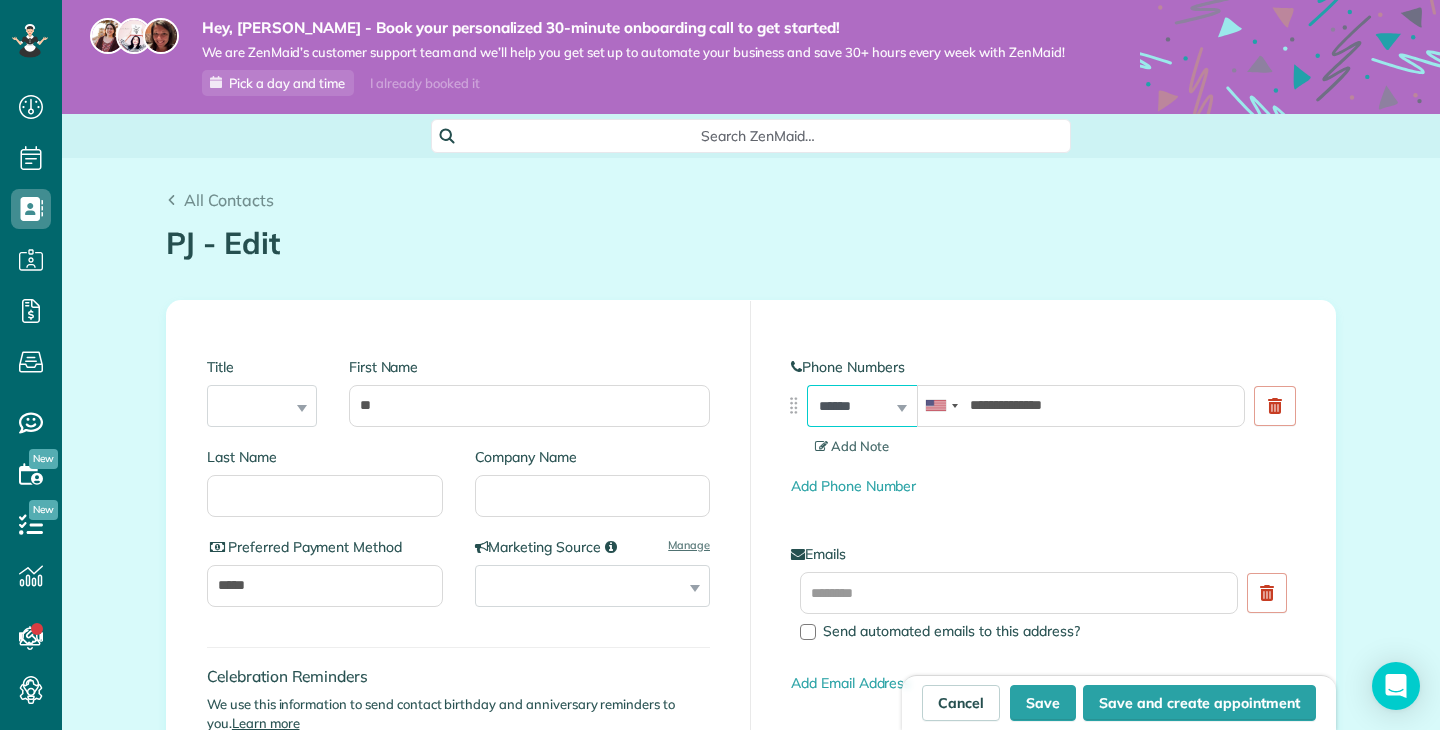 click on "**********" at bounding box center (862, 406) 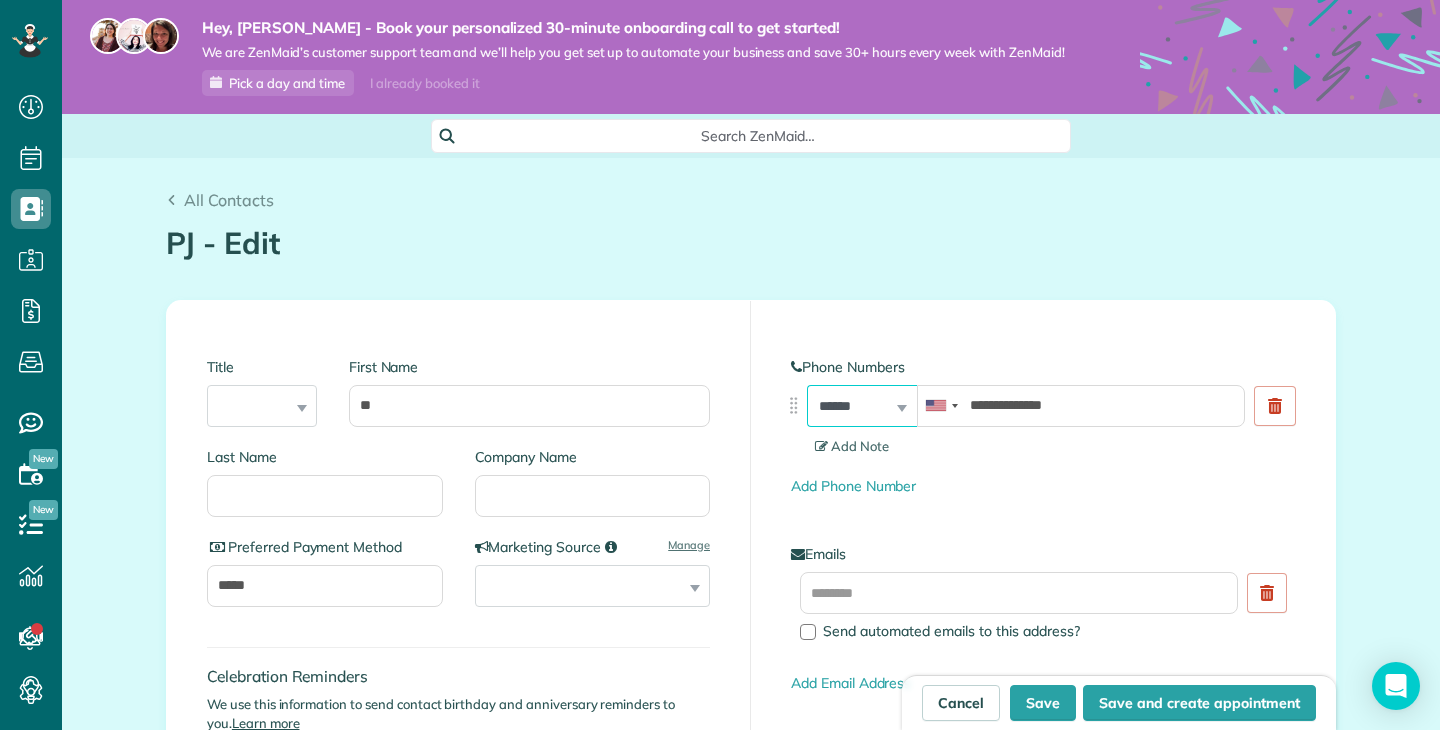 select on "**********" 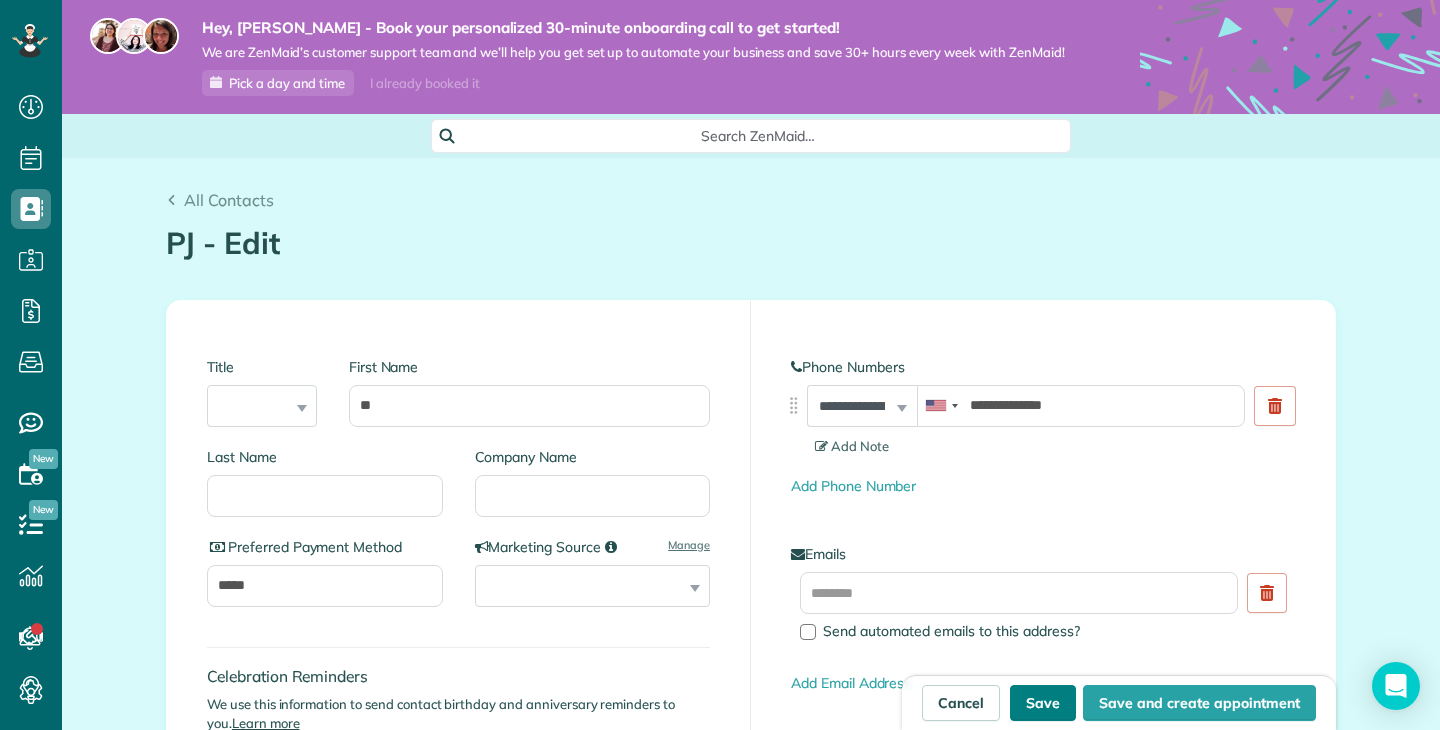 click on "Save" at bounding box center (1043, 703) 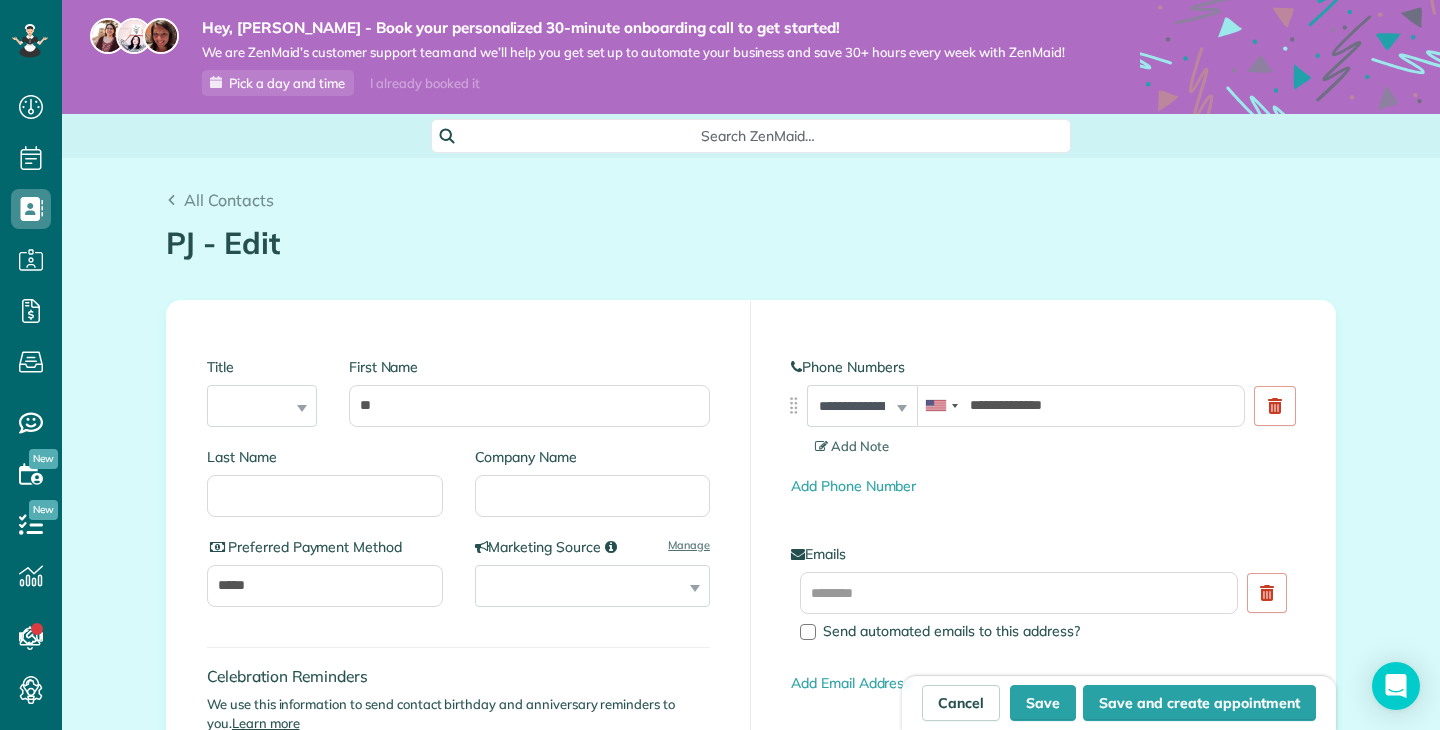 type on "**********" 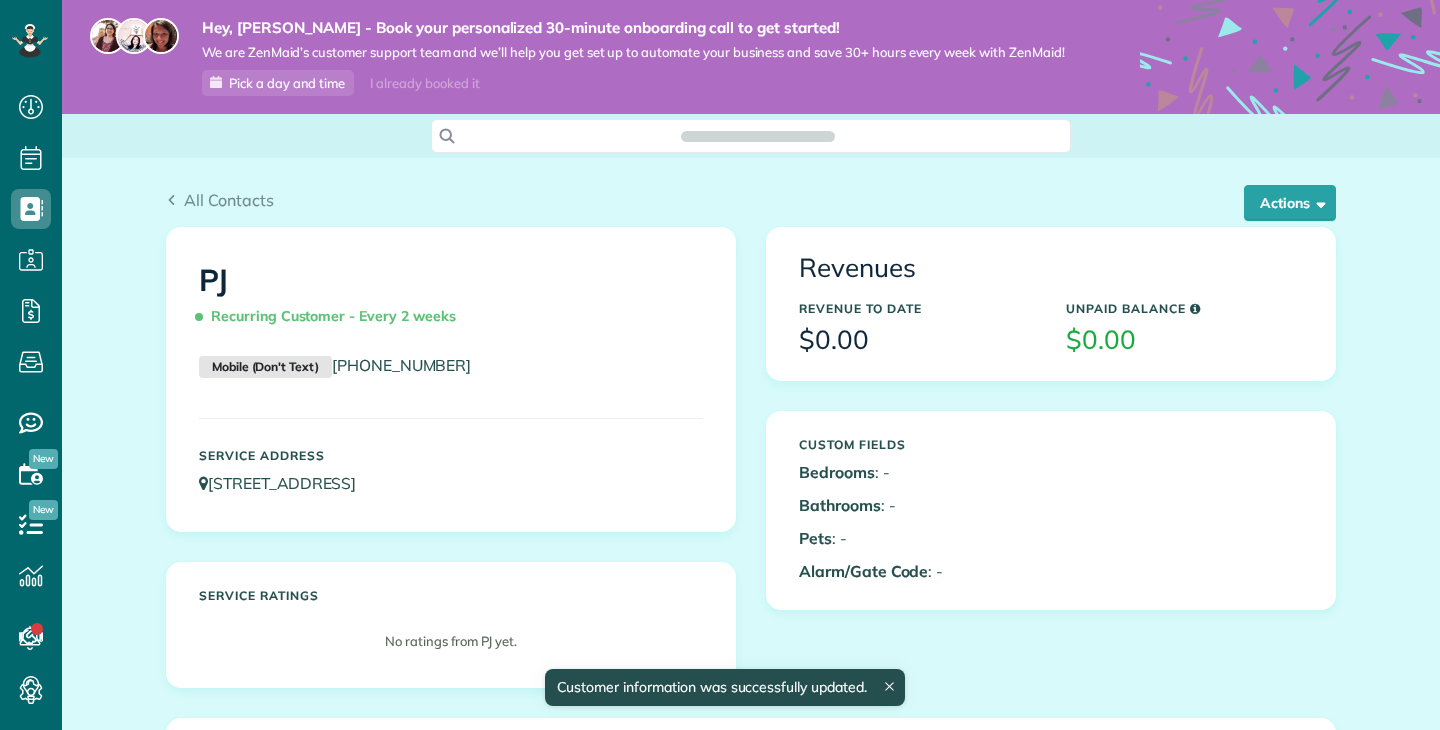 scroll, scrollTop: 0, scrollLeft: 0, axis: both 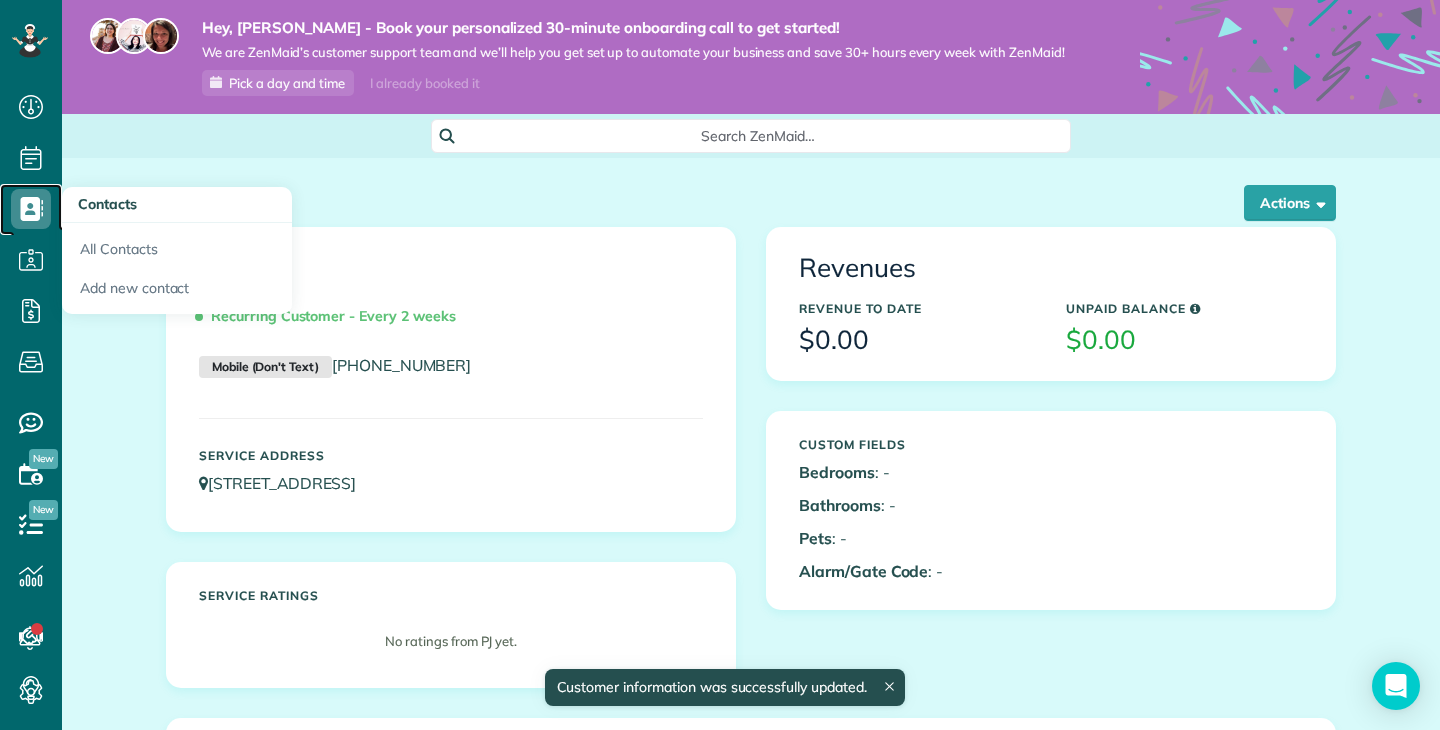 click on "Contacts" at bounding box center (31, 229) 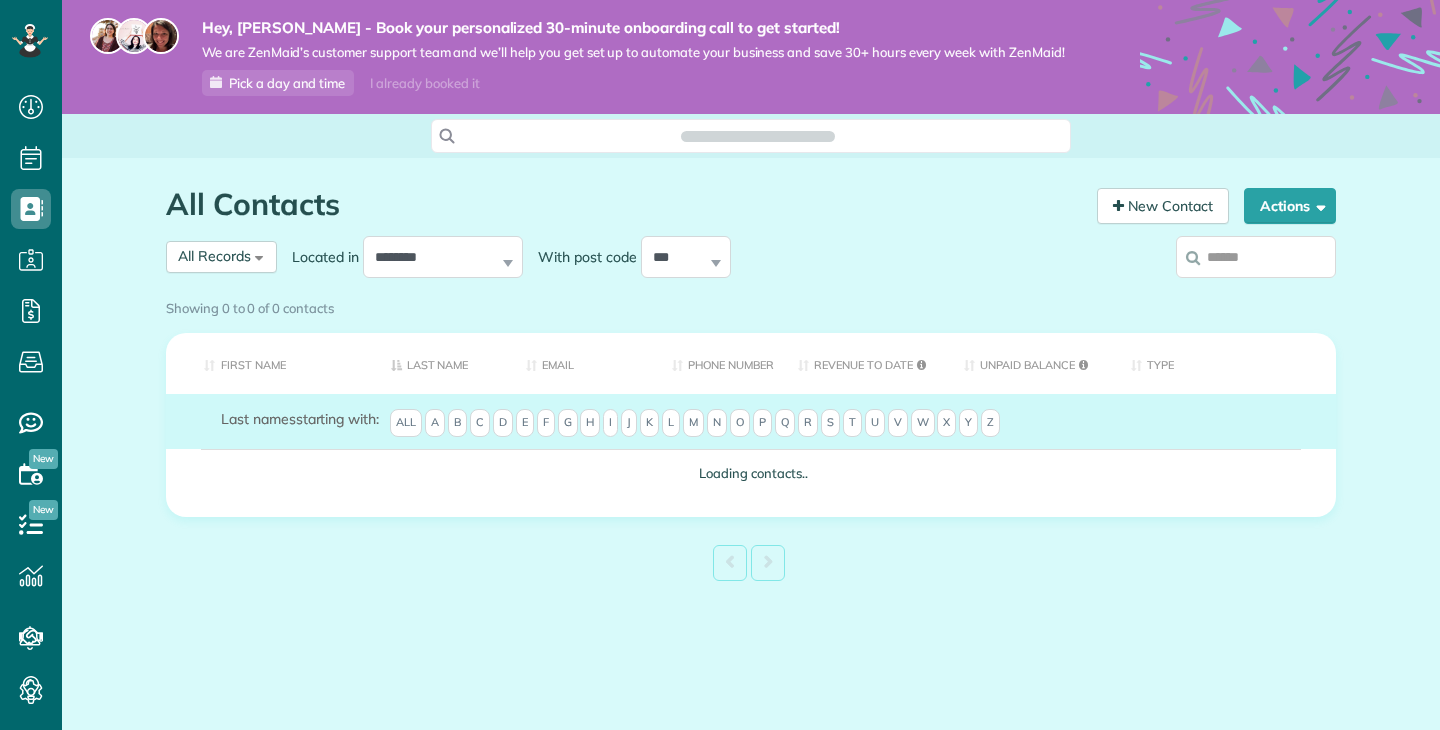 scroll, scrollTop: 0, scrollLeft: 0, axis: both 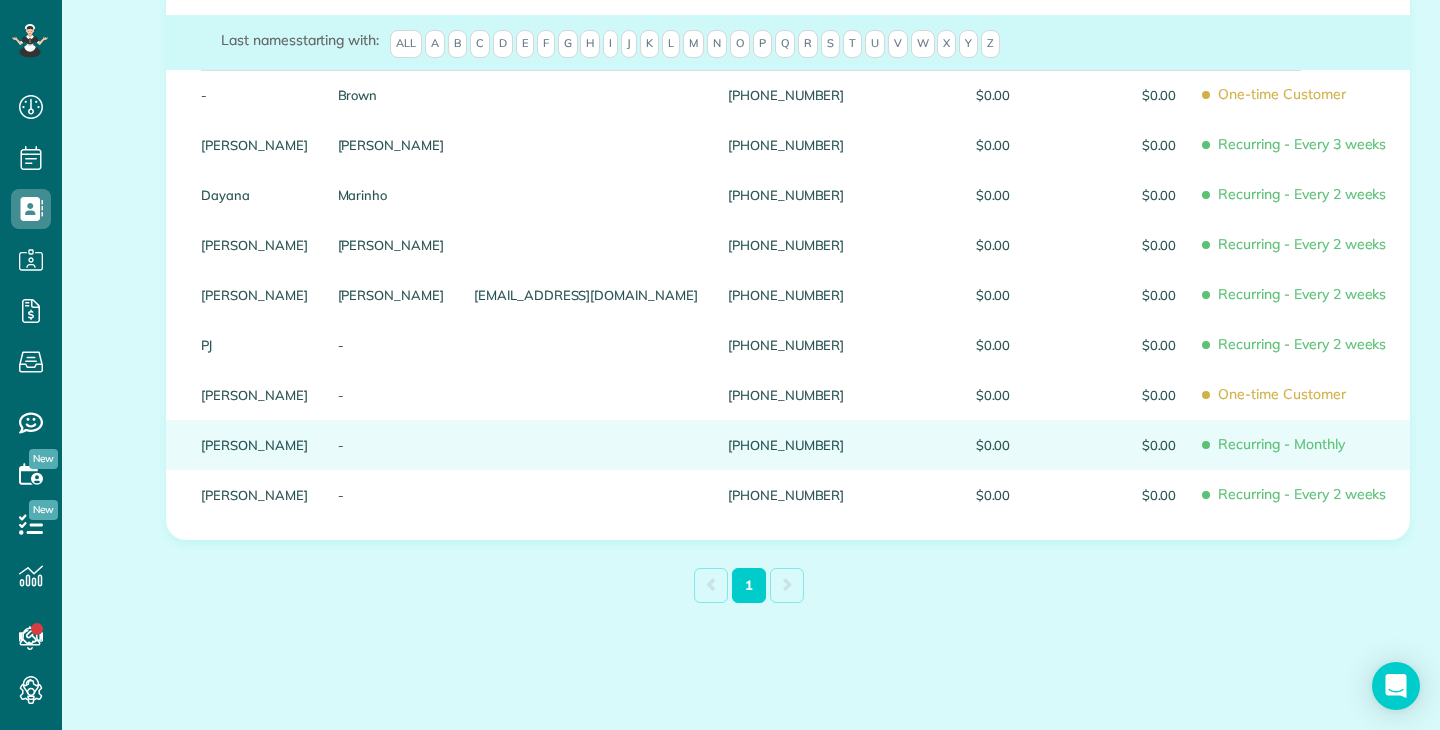 click on "[PERSON_NAME]" at bounding box center [254, 445] 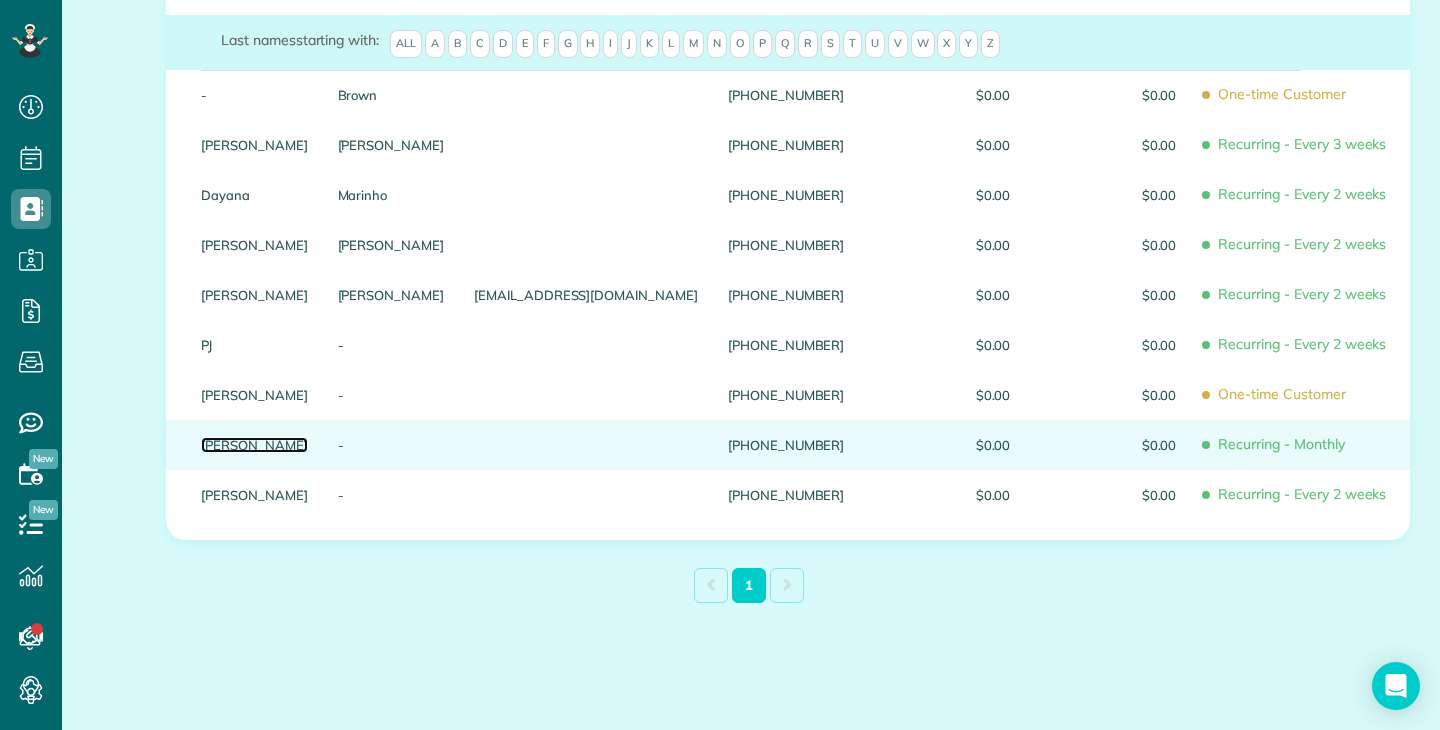click on "[PERSON_NAME]" at bounding box center [254, 445] 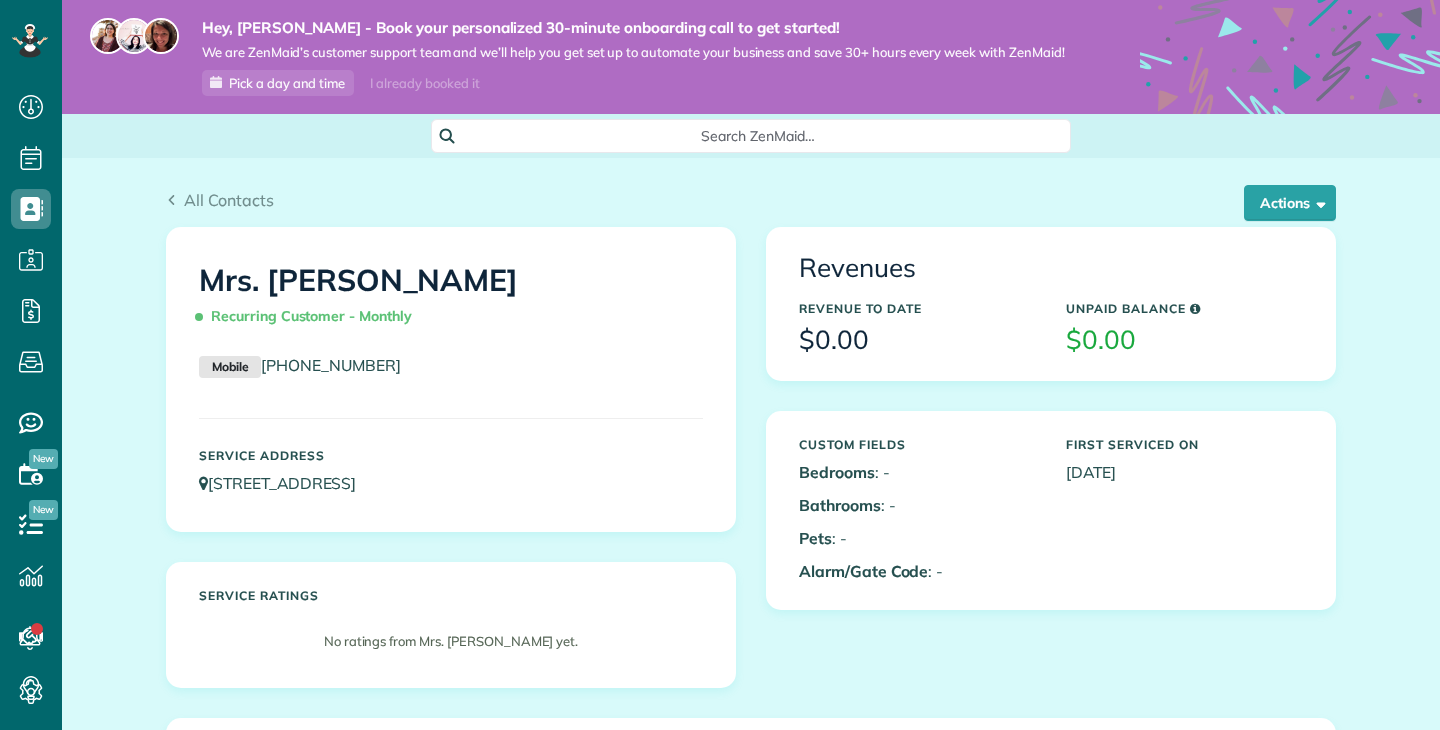 scroll, scrollTop: 0, scrollLeft: 0, axis: both 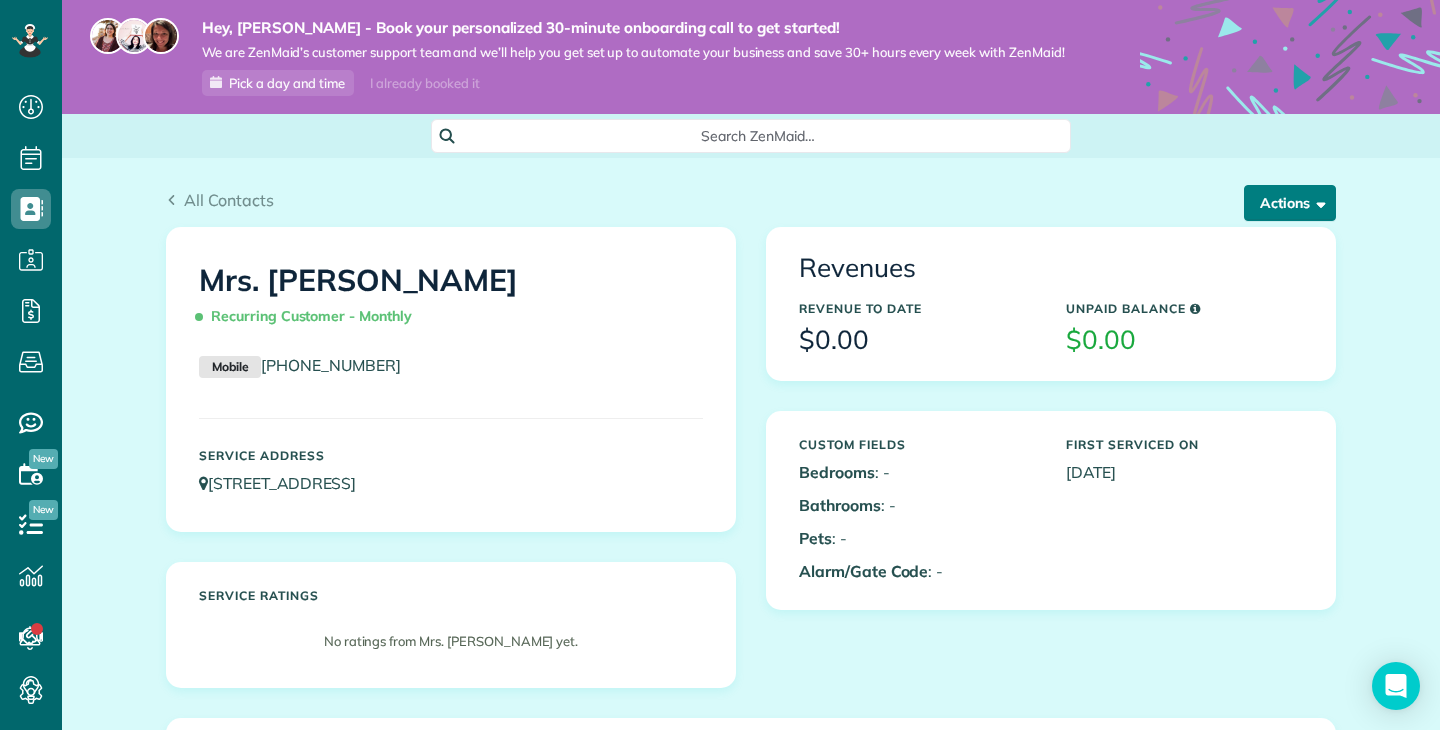 click on "Actions" at bounding box center (1290, 203) 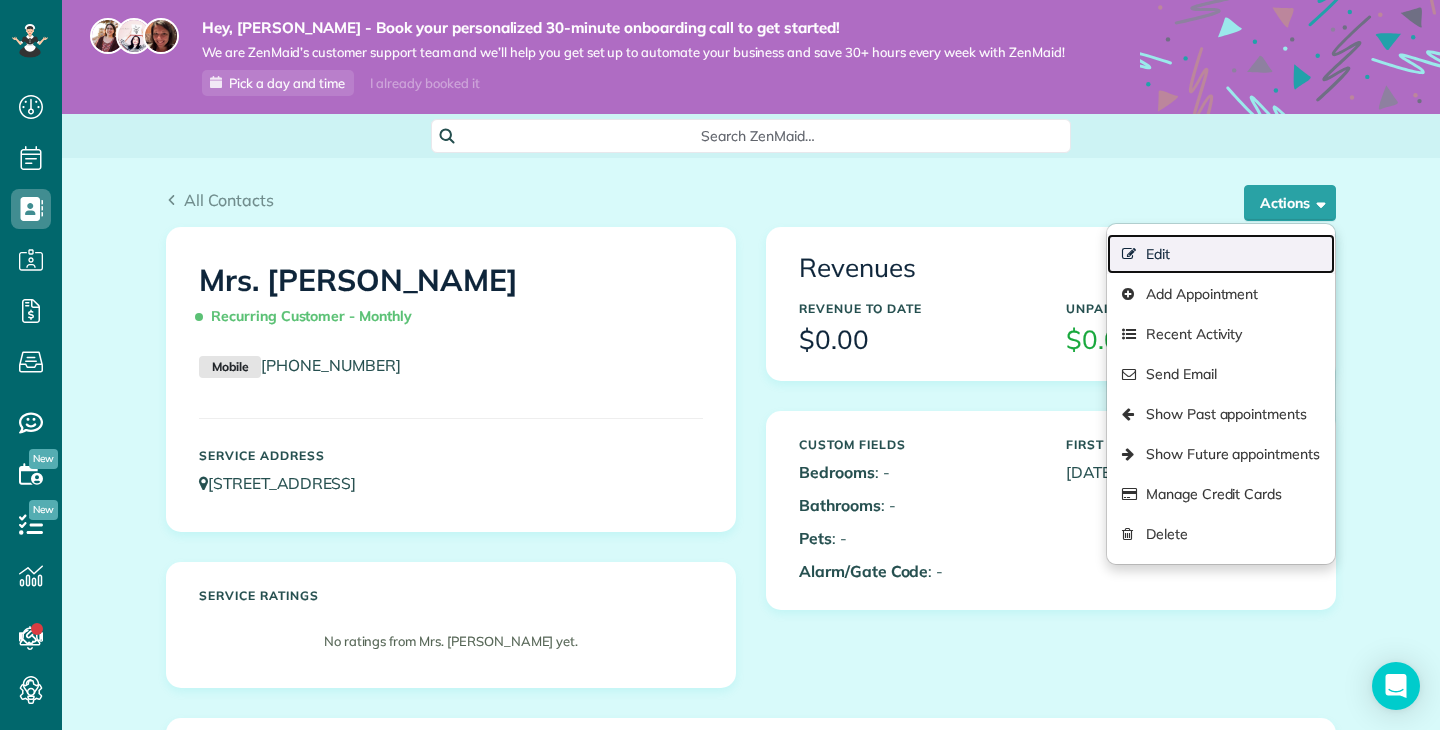 click on "Edit" at bounding box center [1221, 254] 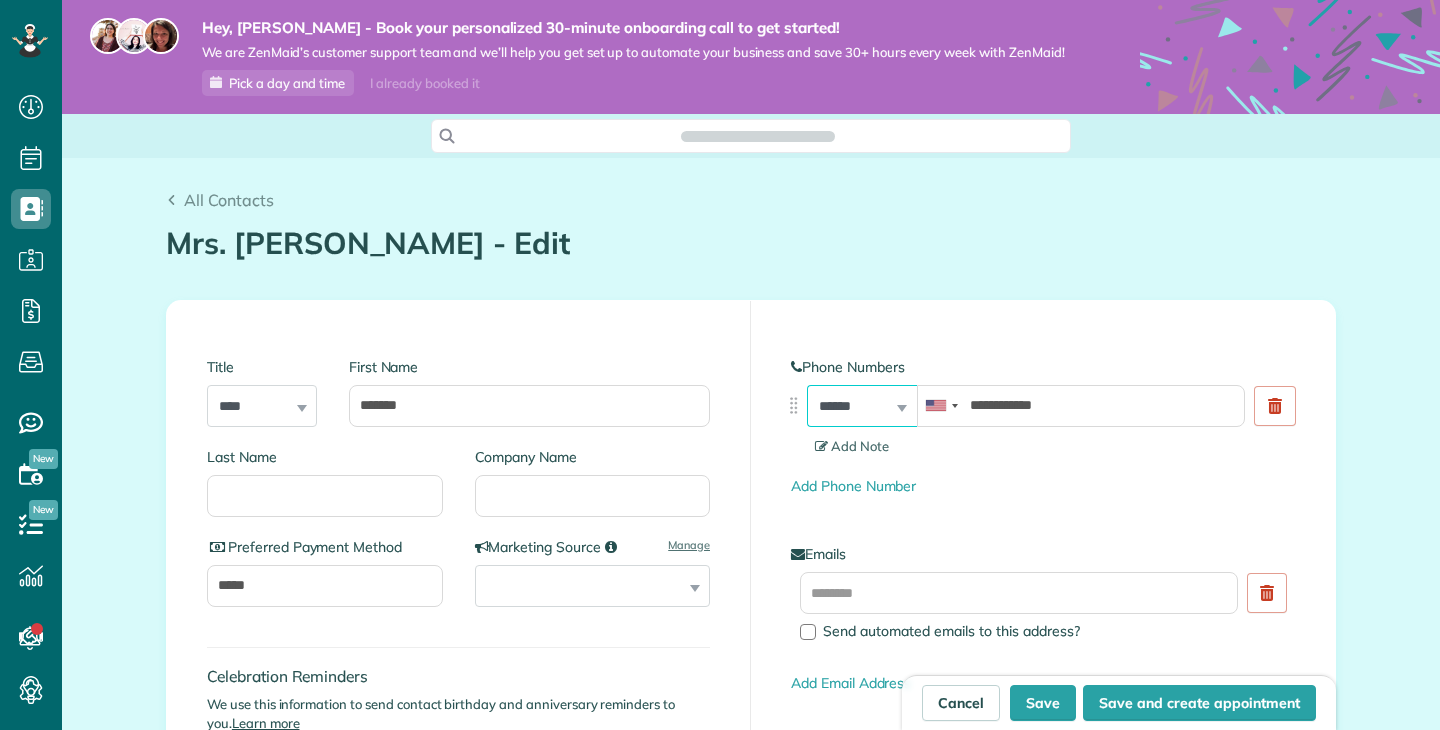 click on "**********" at bounding box center [862, 406] 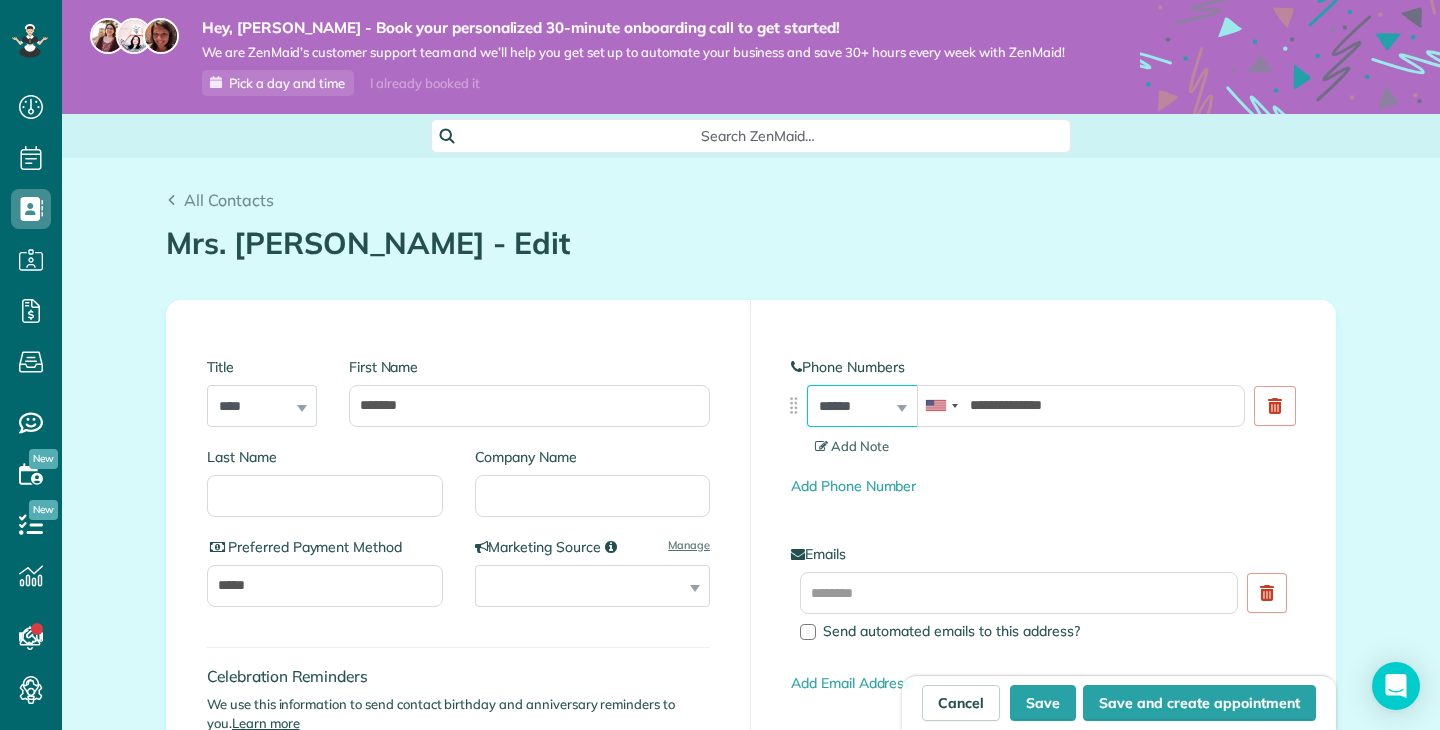 scroll, scrollTop: 730, scrollLeft: 62, axis: both 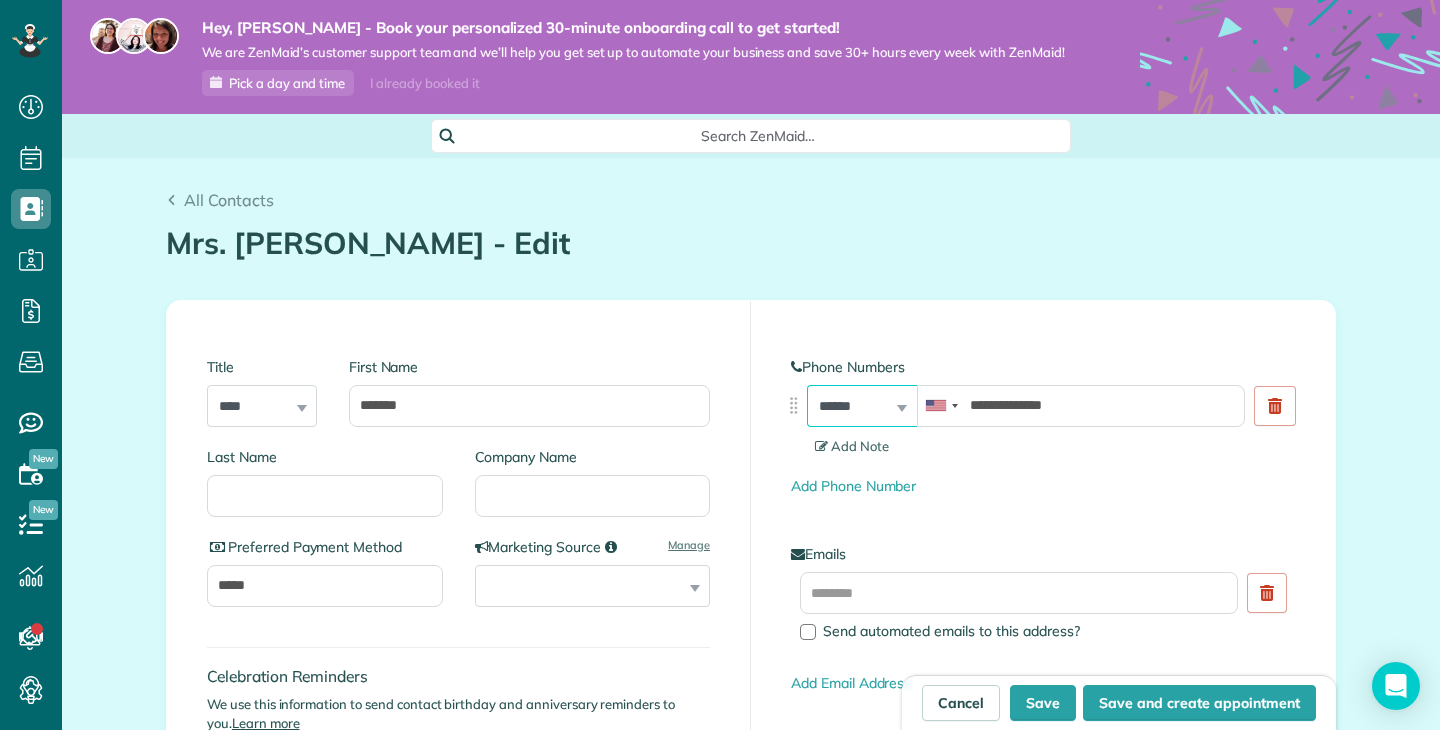 select on "**********" 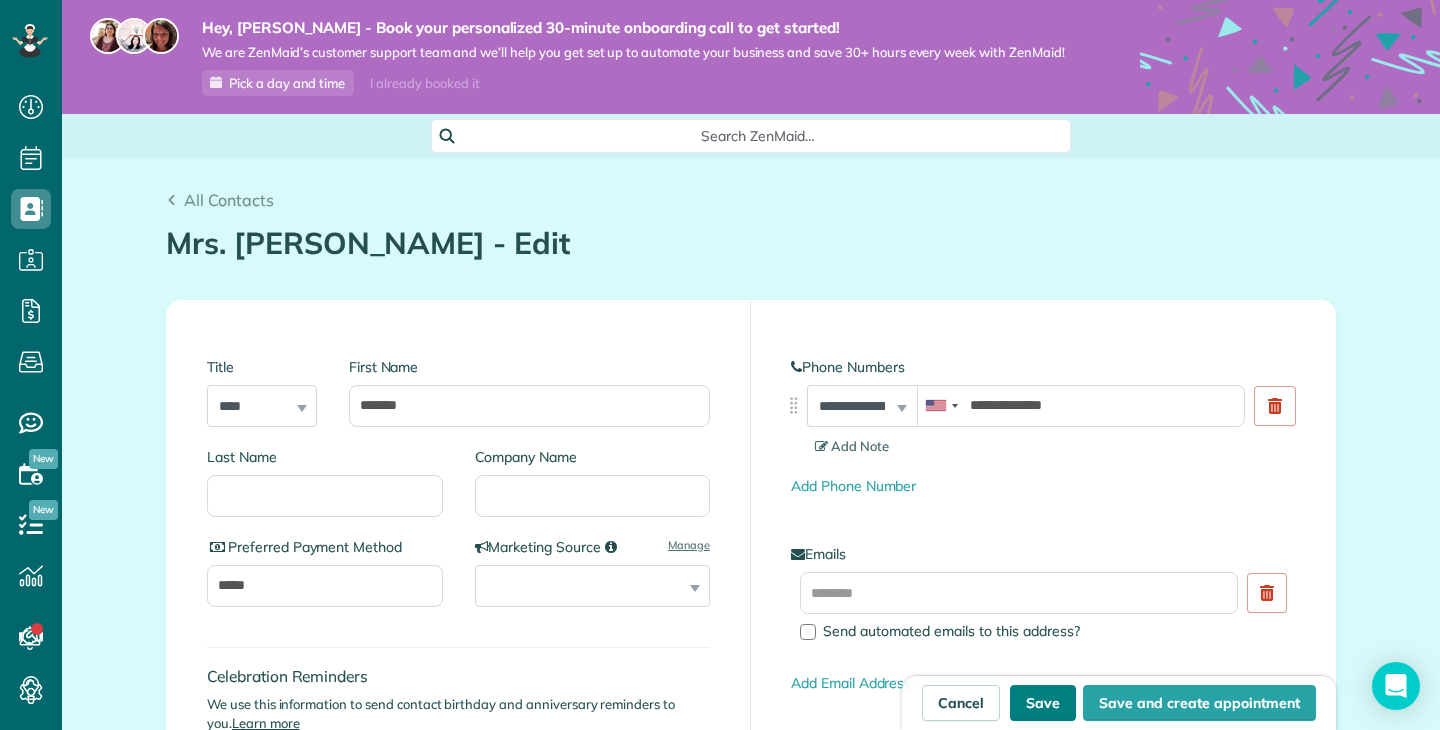 click on "Save" at bounding box center (1043, 703) 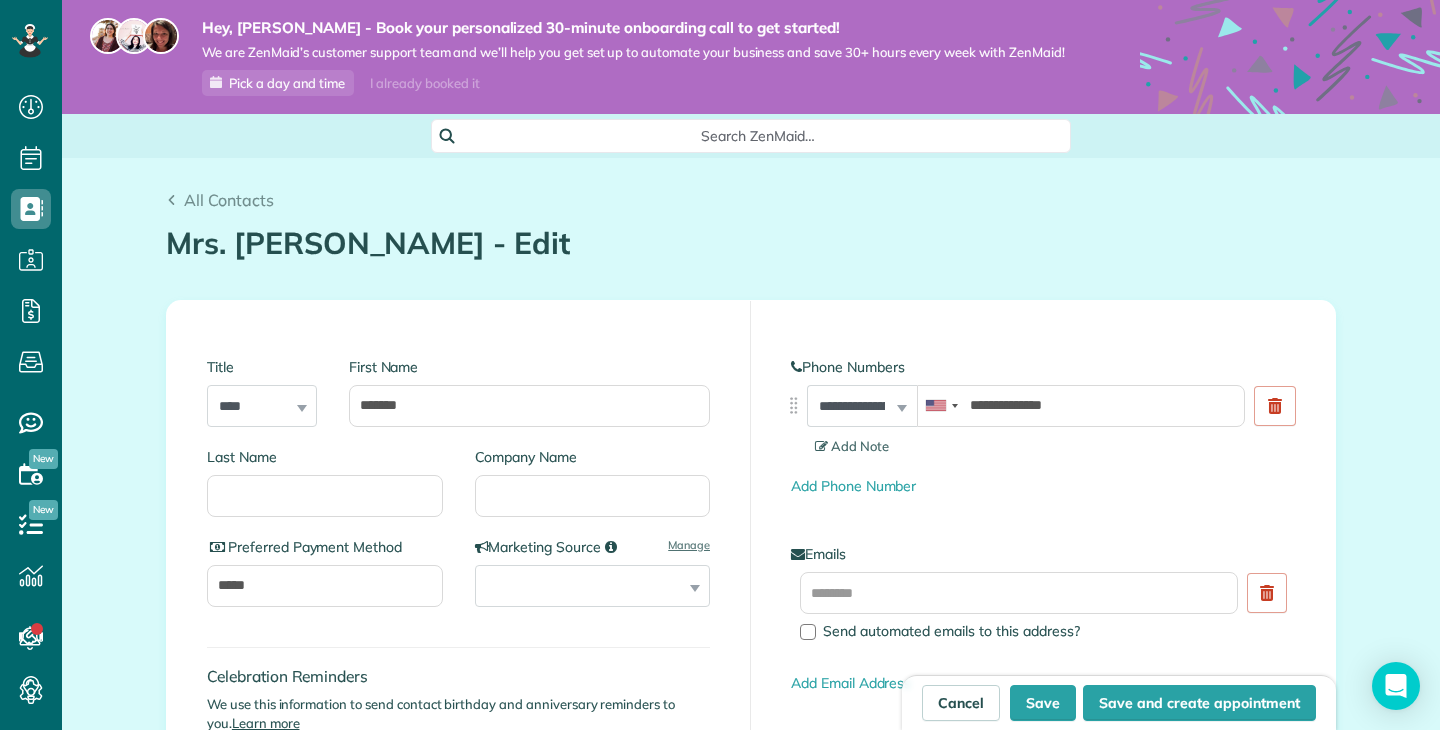 type on "**********" 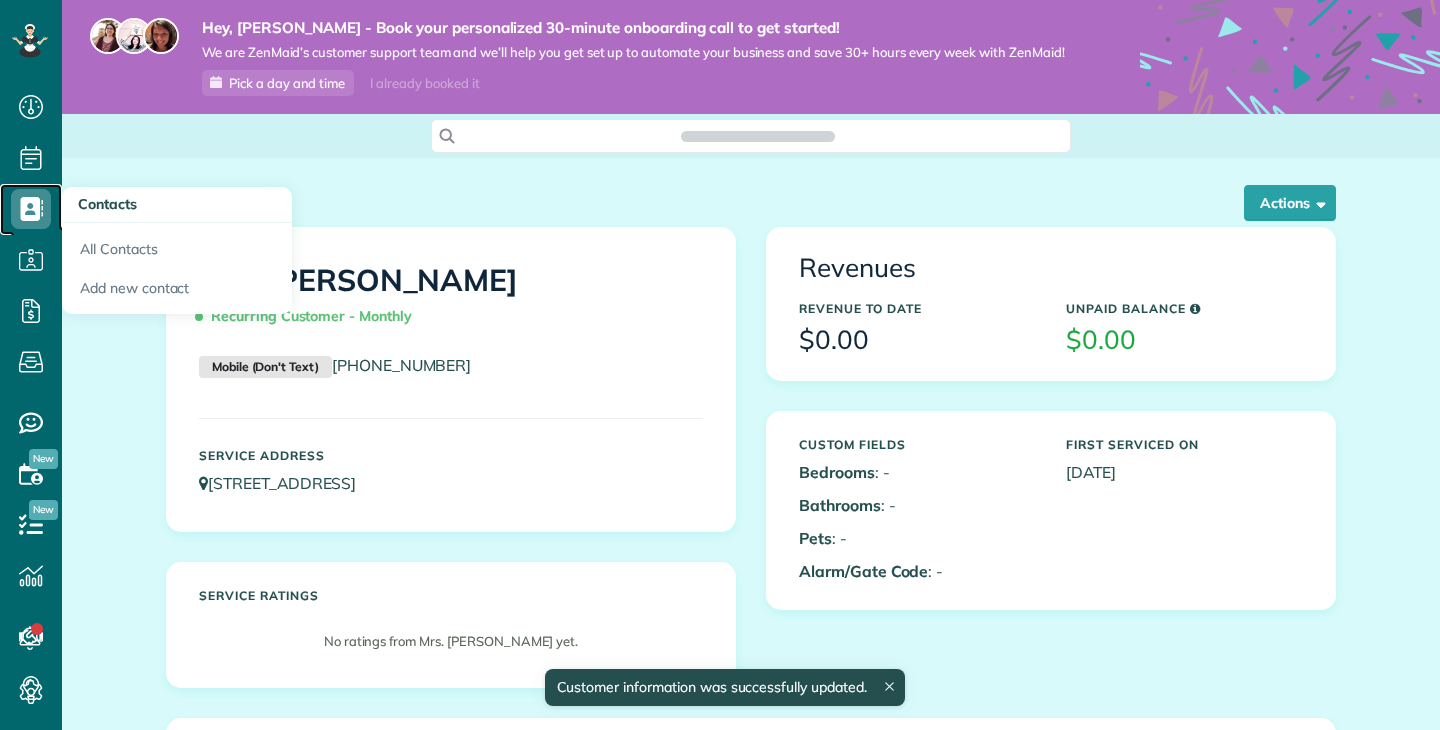 scroll, scrollTop: 0, scrollLeft: 0, axis: both 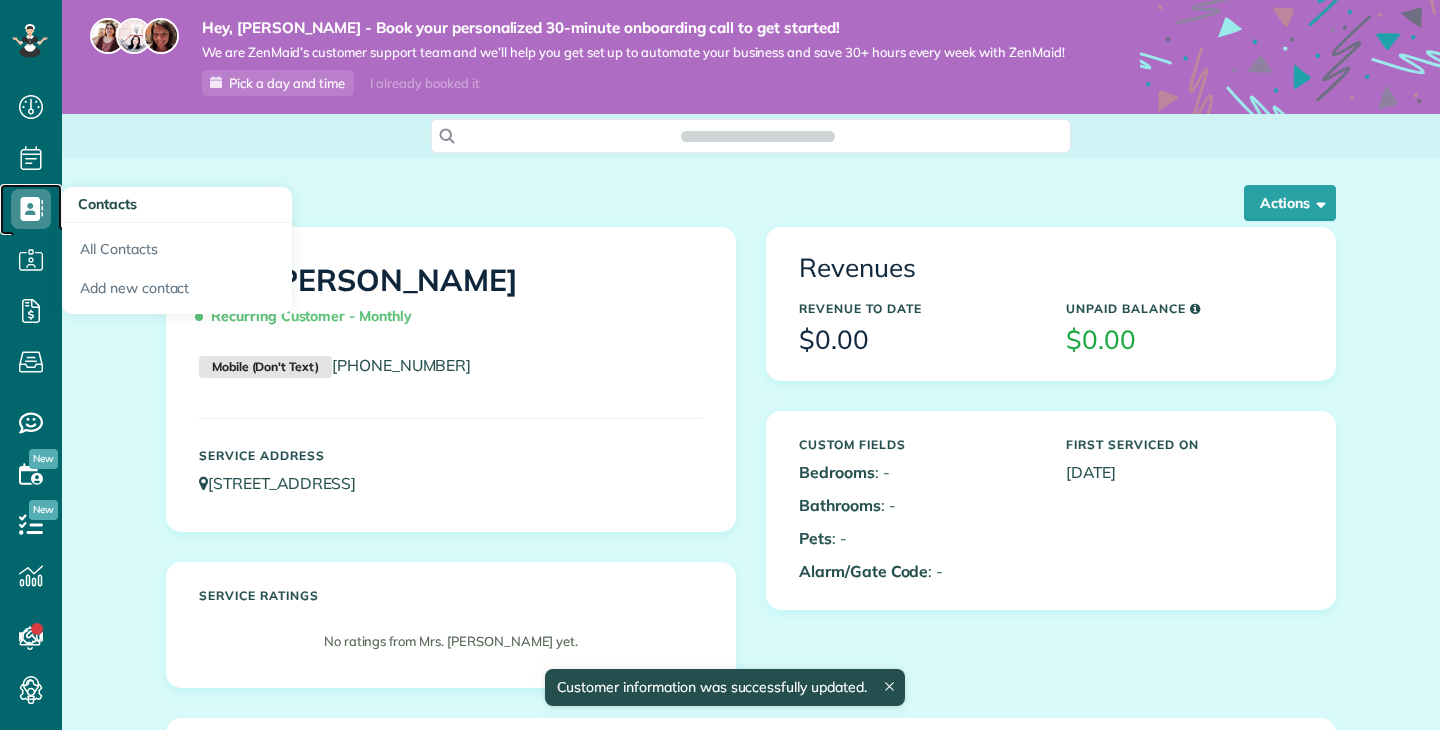click 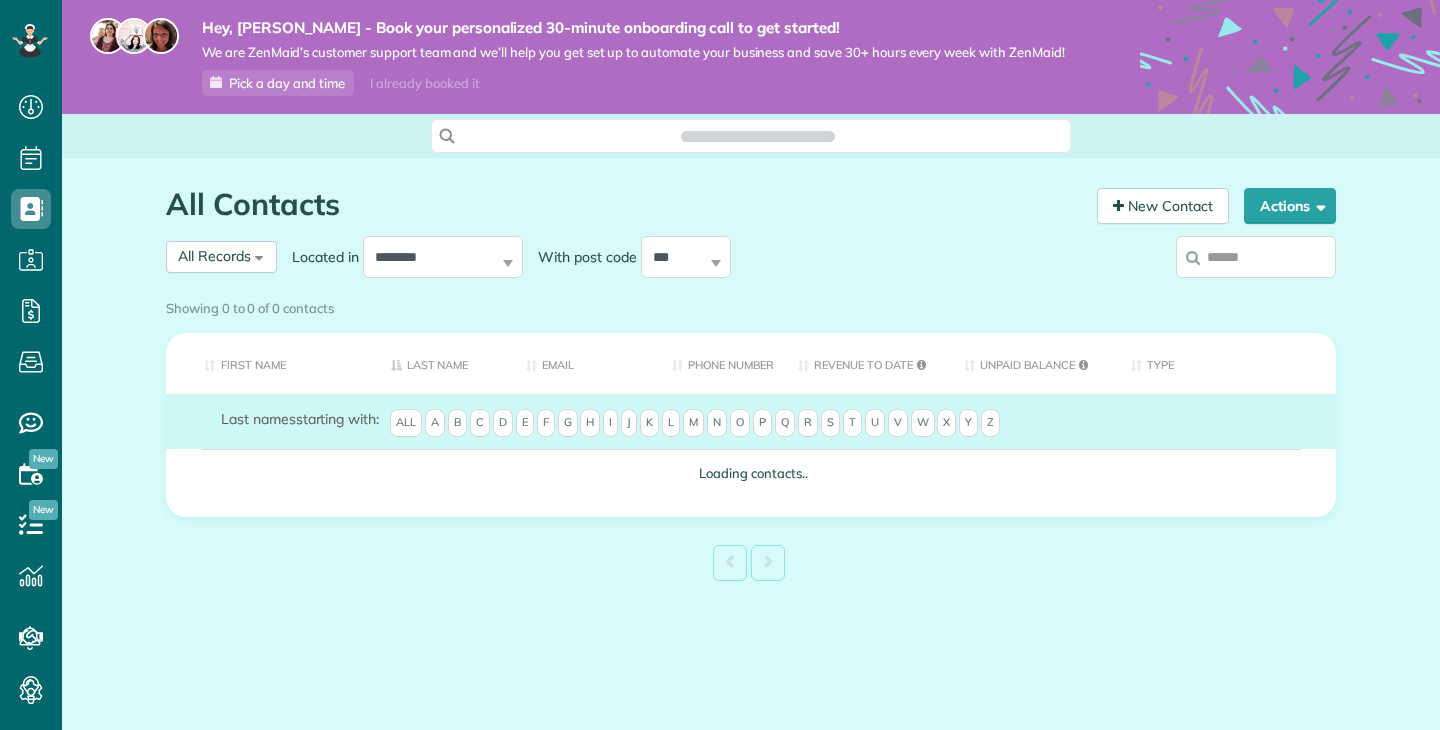 scroll, scrollTop: 0, scrollLeft: 0, axis: both 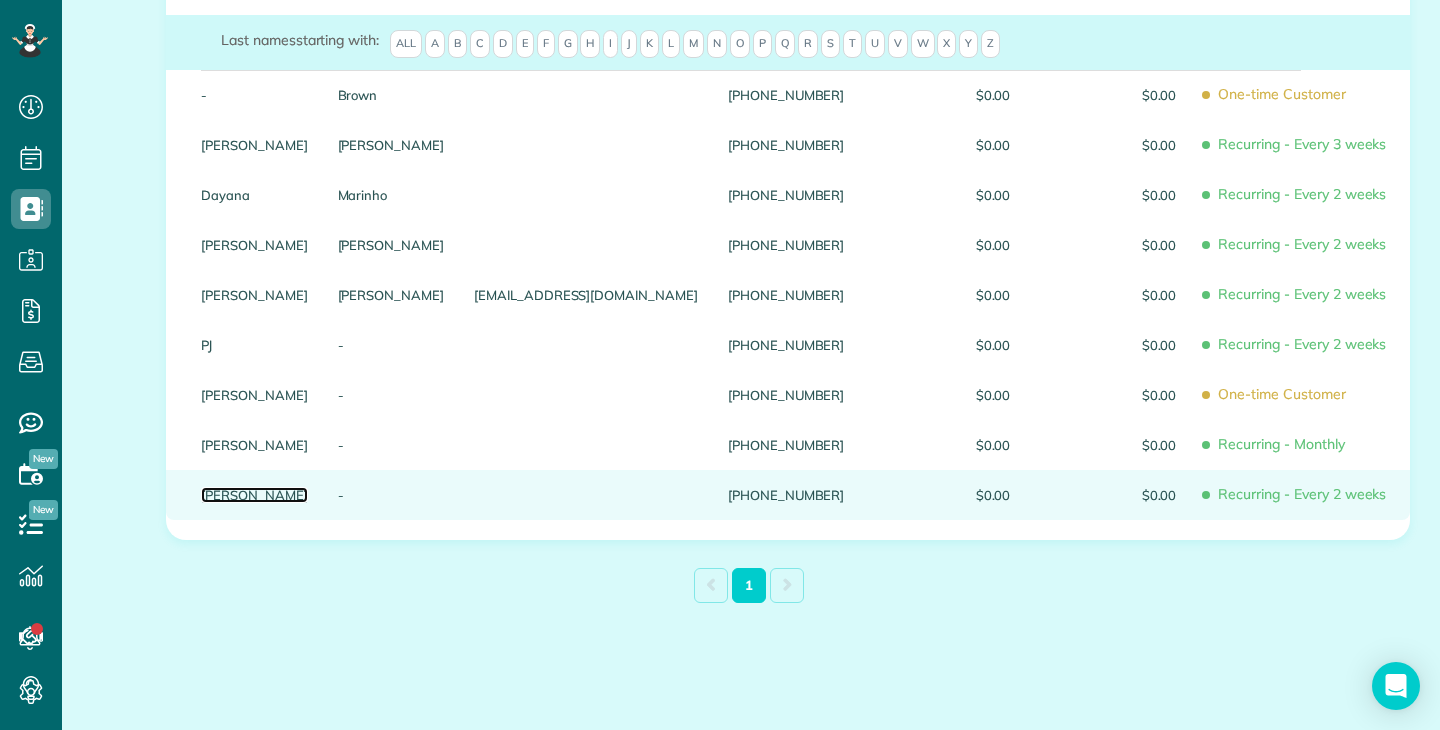 click on "[PERSON_NAME]" at bounding box center [254, 495] 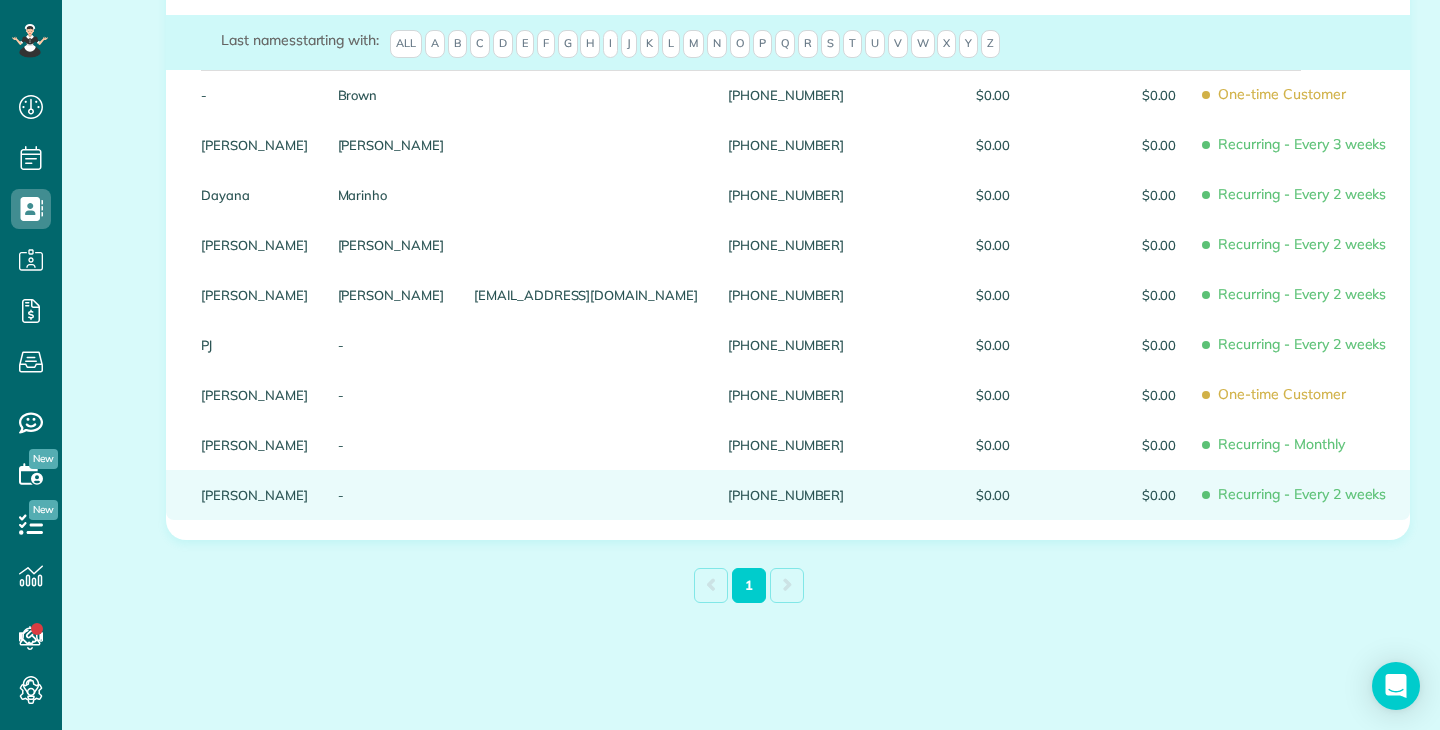 scroll, scrollTop: 0, scrollLeft: 0, axis: both 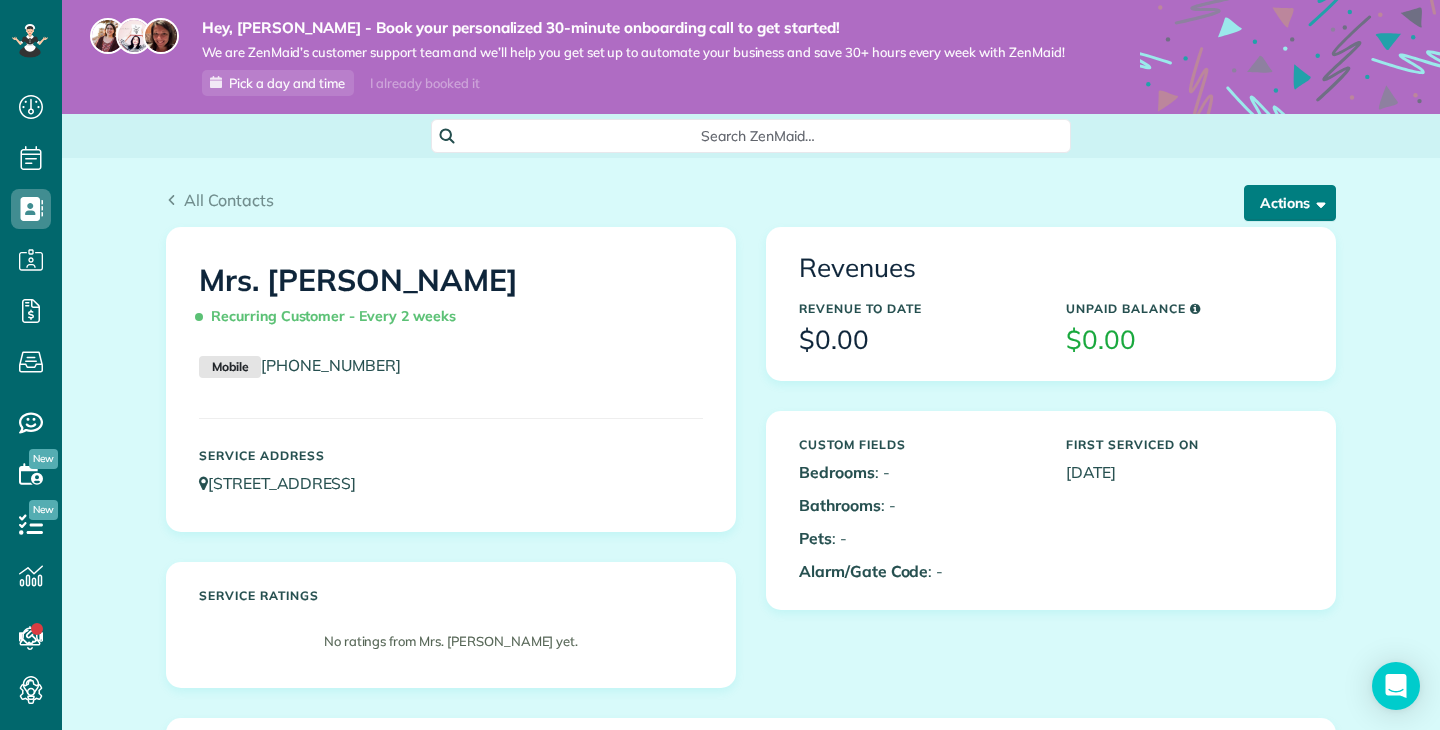 click on "Actions" at bounding box center (1290, 203) 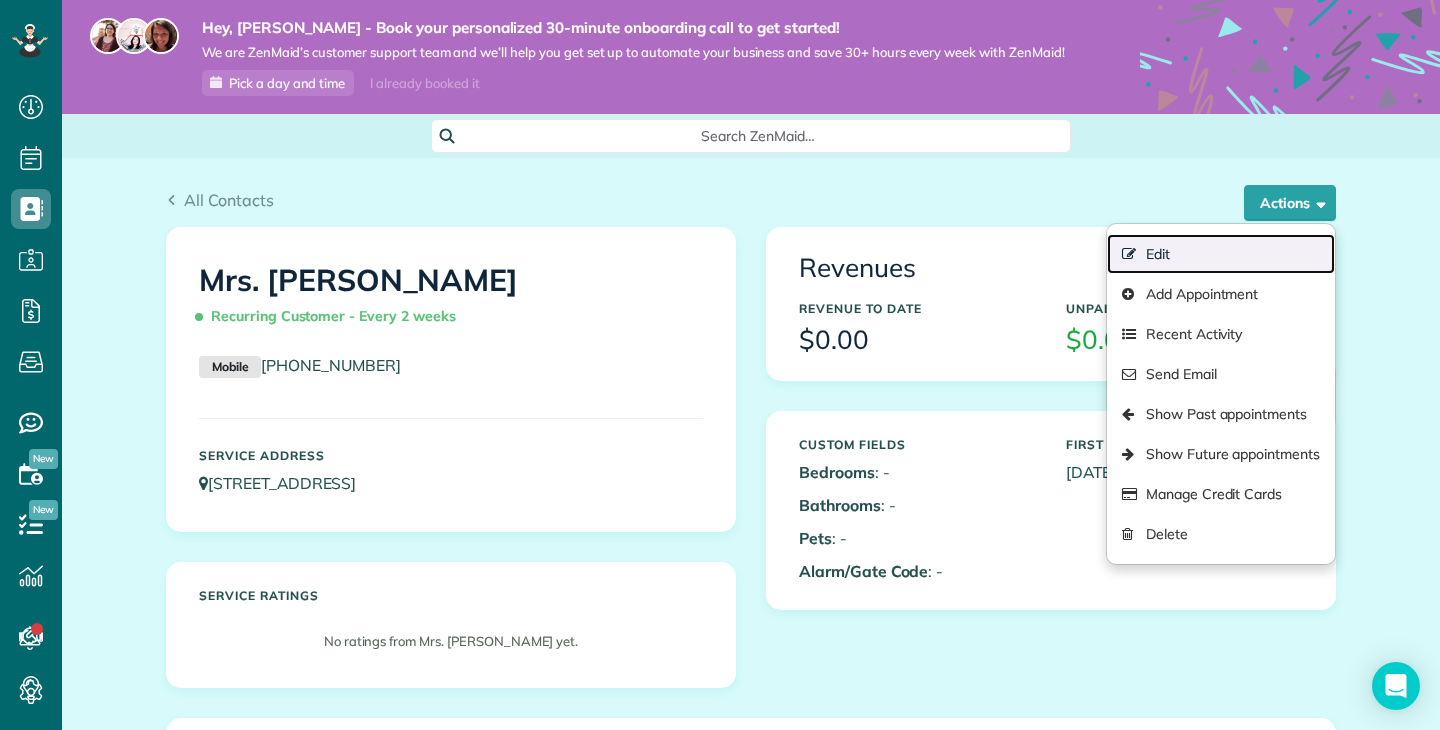 click on "Edit" at bounding box center (1221, 254) 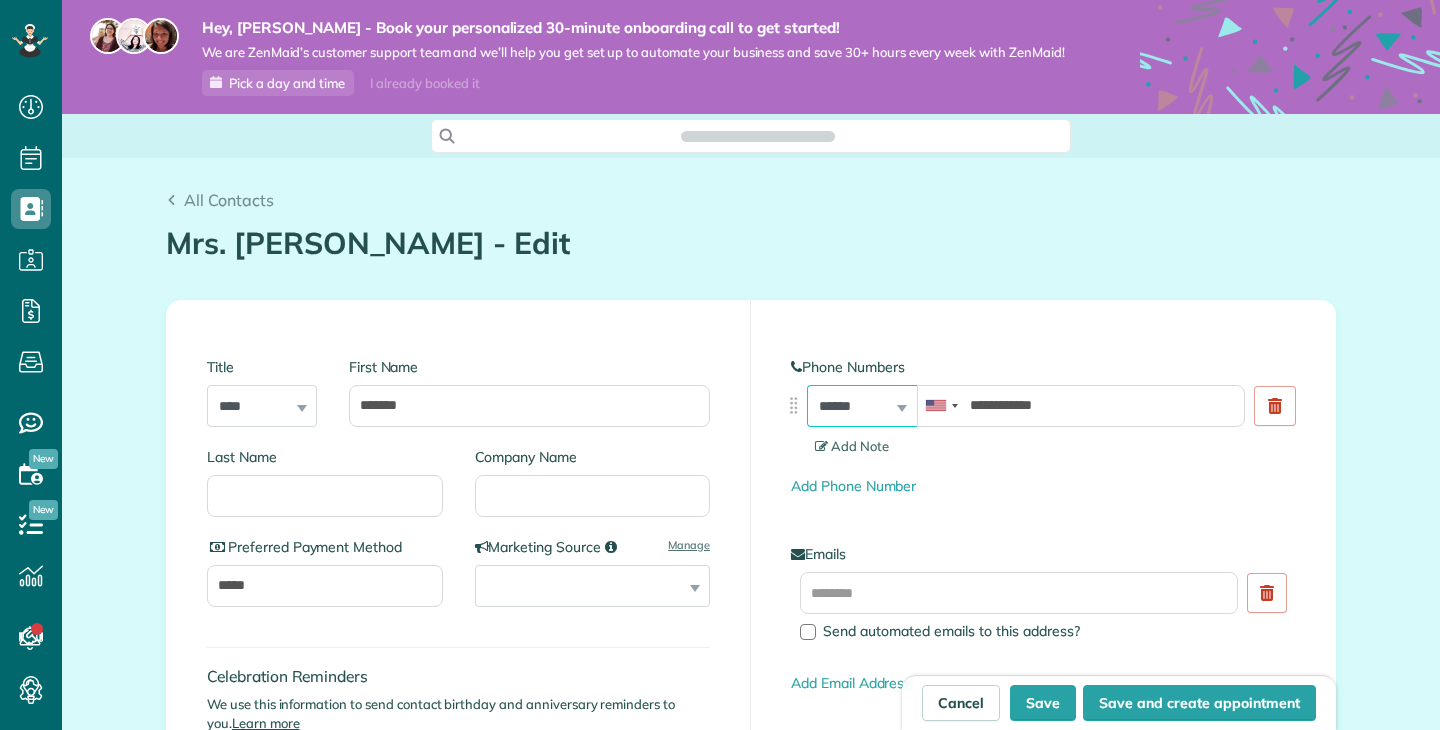 click on "**********" at bounding box center [862, 406] 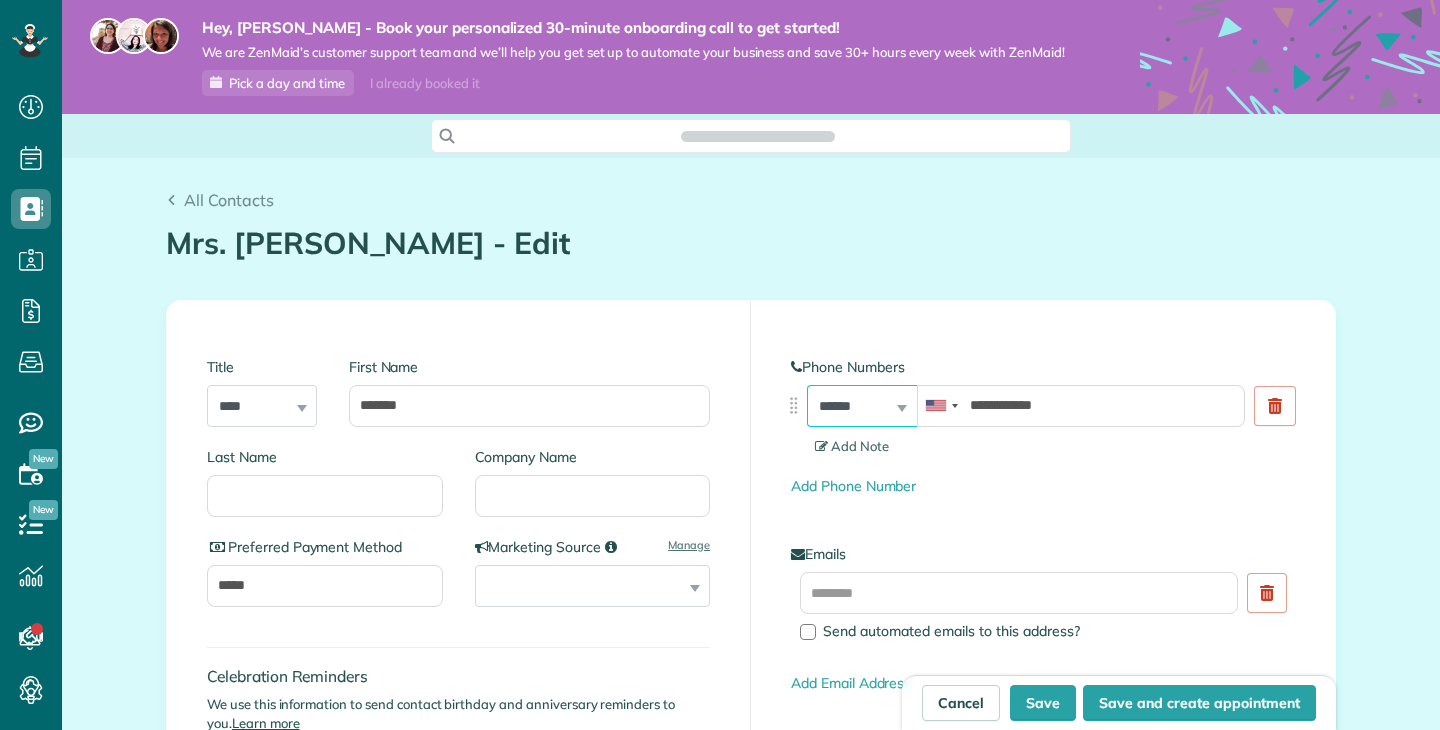scroll, scrollTop: 0, scrollLeft: 0, axis: both 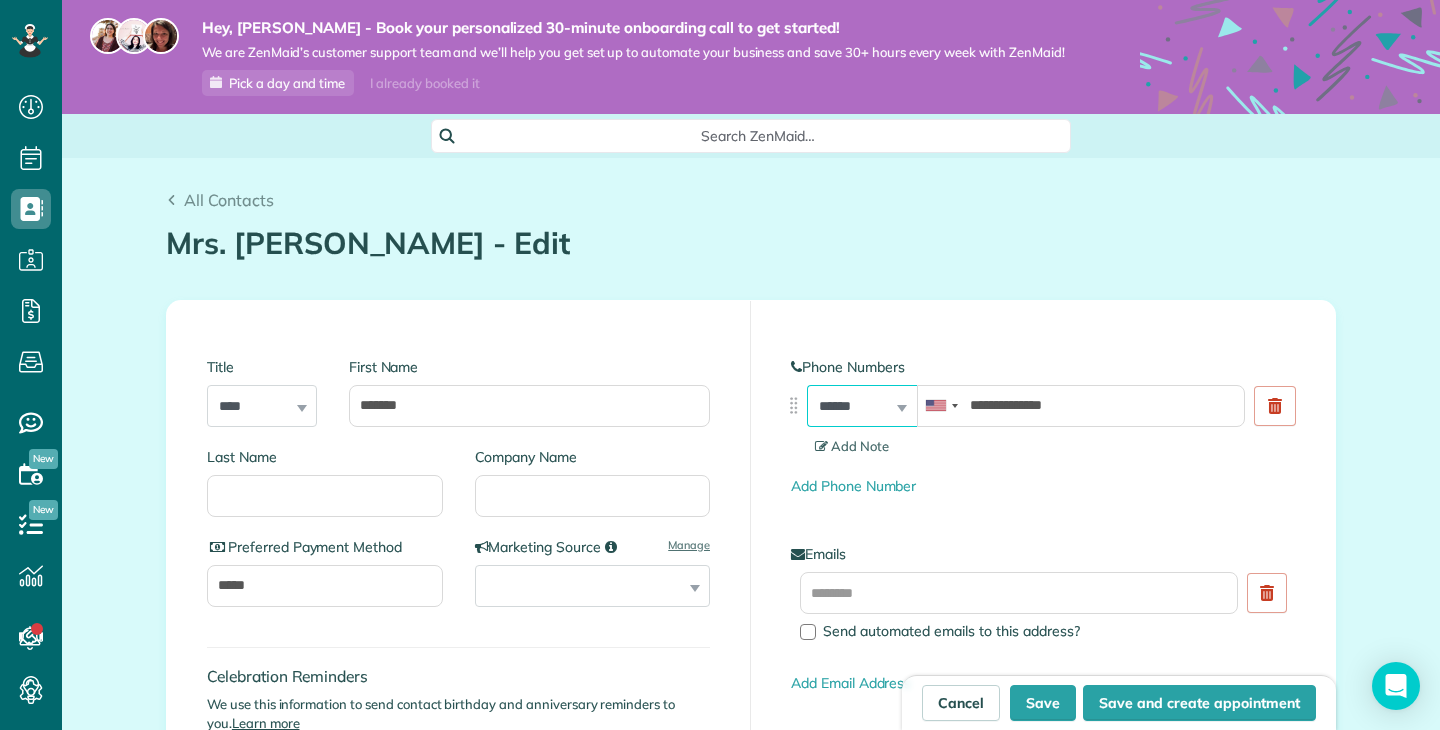 select on "**********" 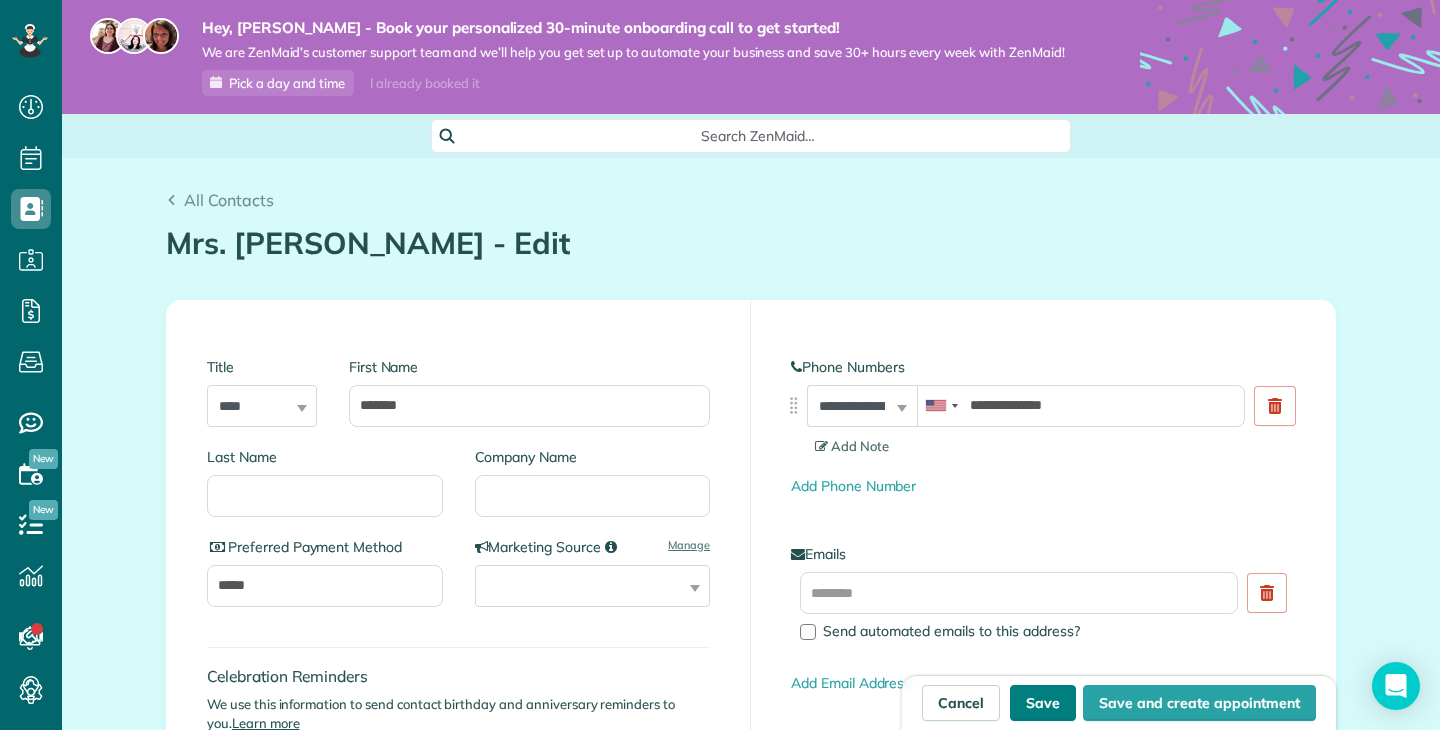 click on "Save" at bounding box center [1043, 703] 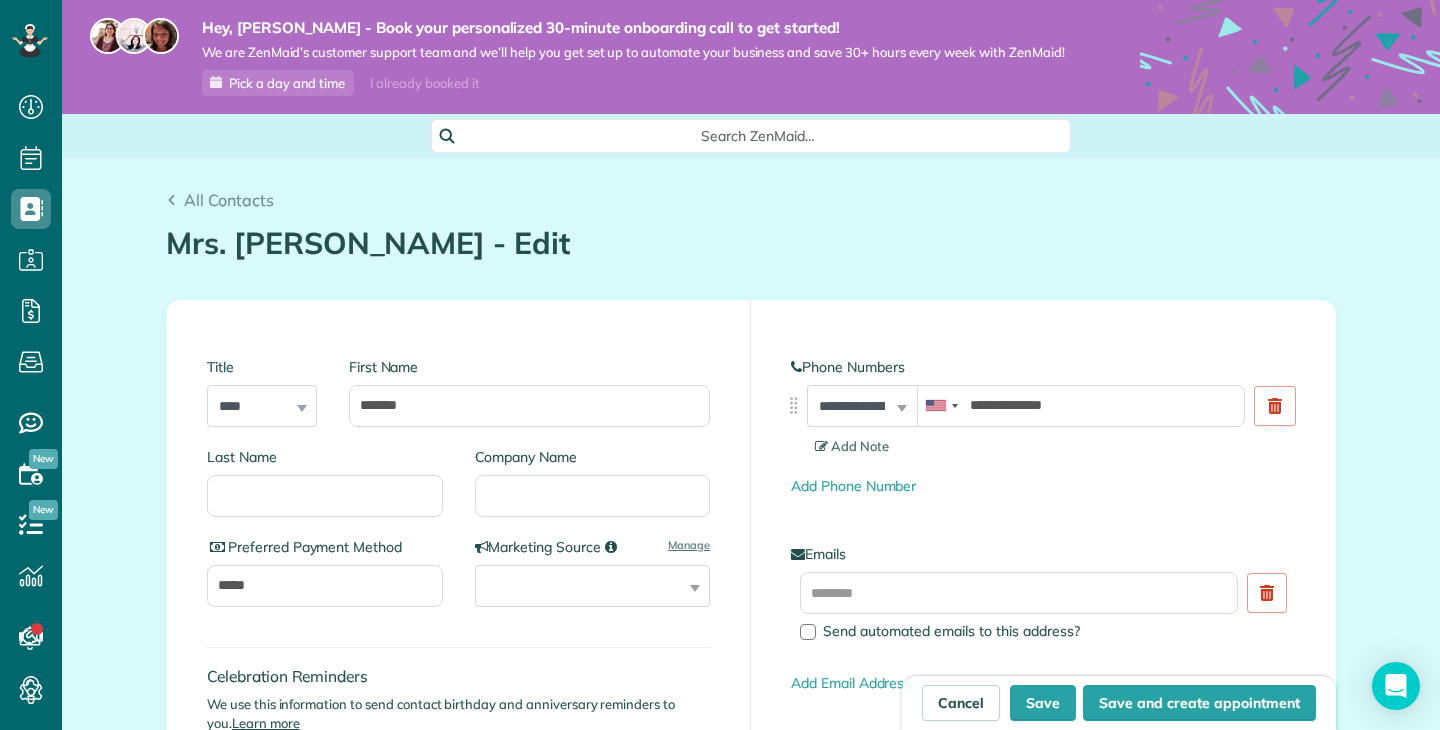 type on "**********" 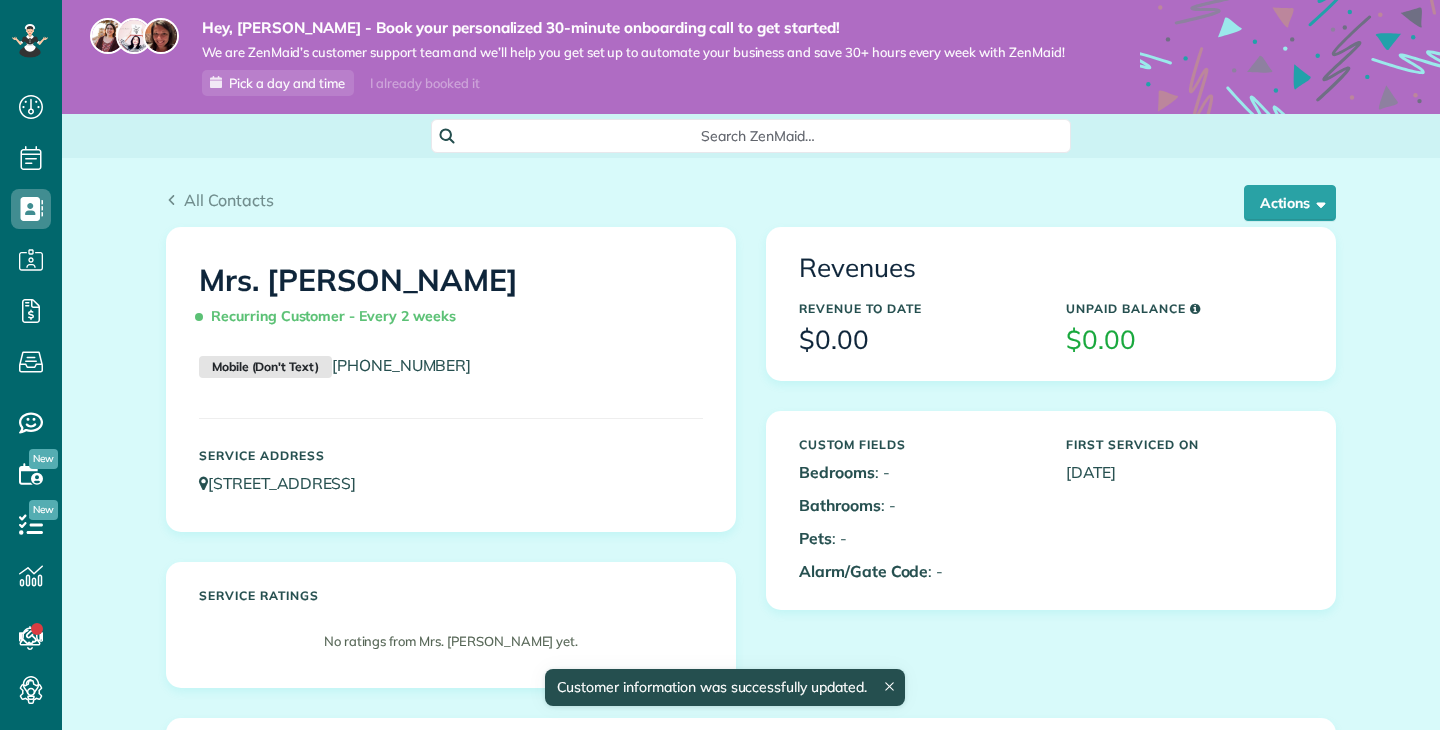 scroll, scrollTop: 0, scrollLeft: 0, axis: both 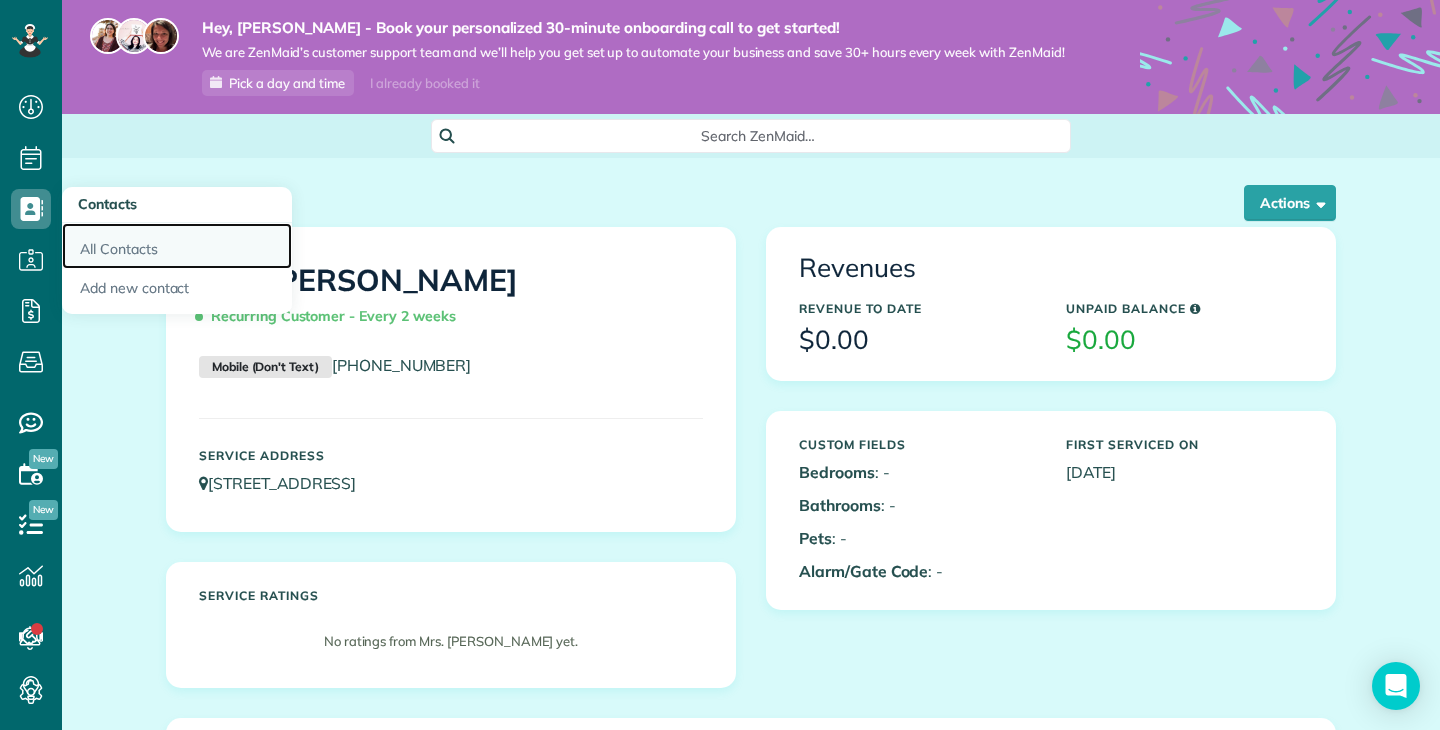 click on "All Contacts" at bounding box center [177, 246] 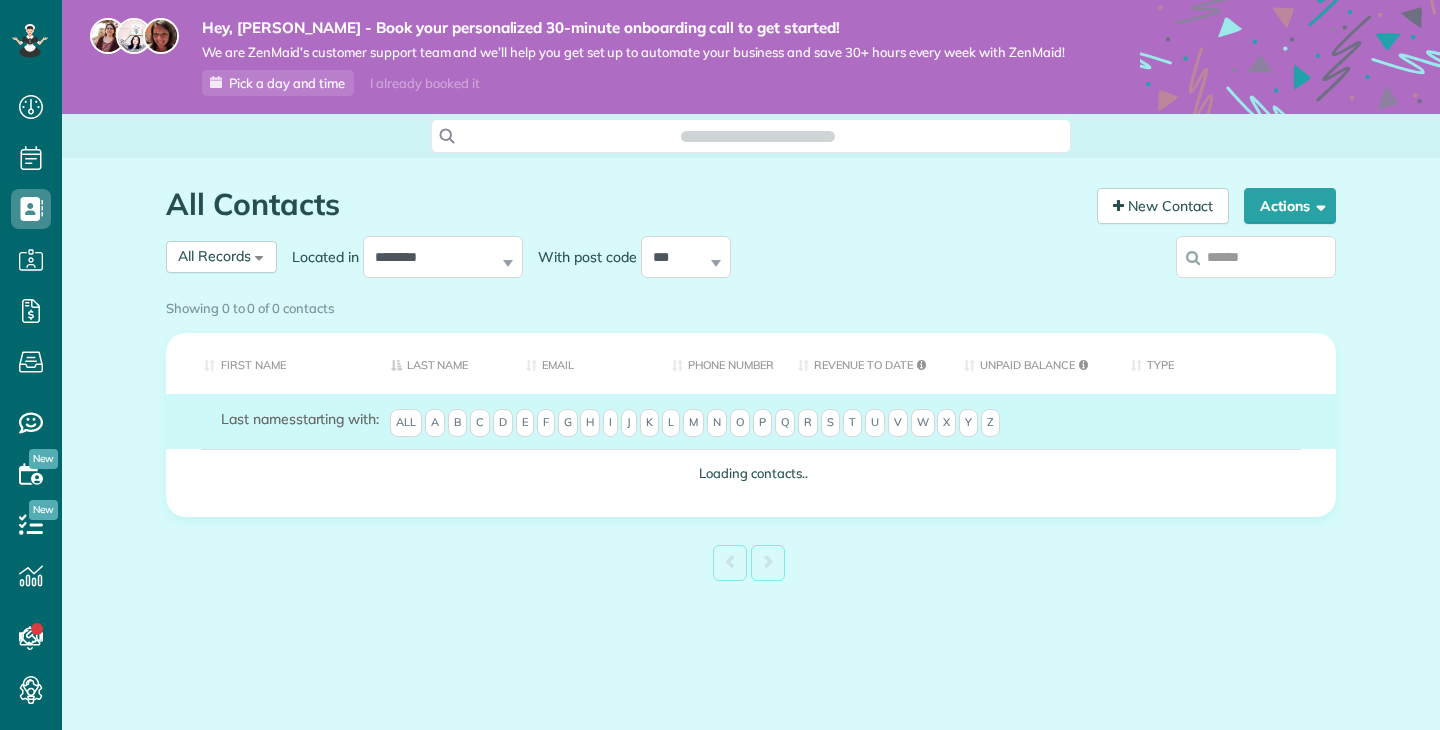 scroll, scrollTop: 0, scrollLeft: 0, axis: both 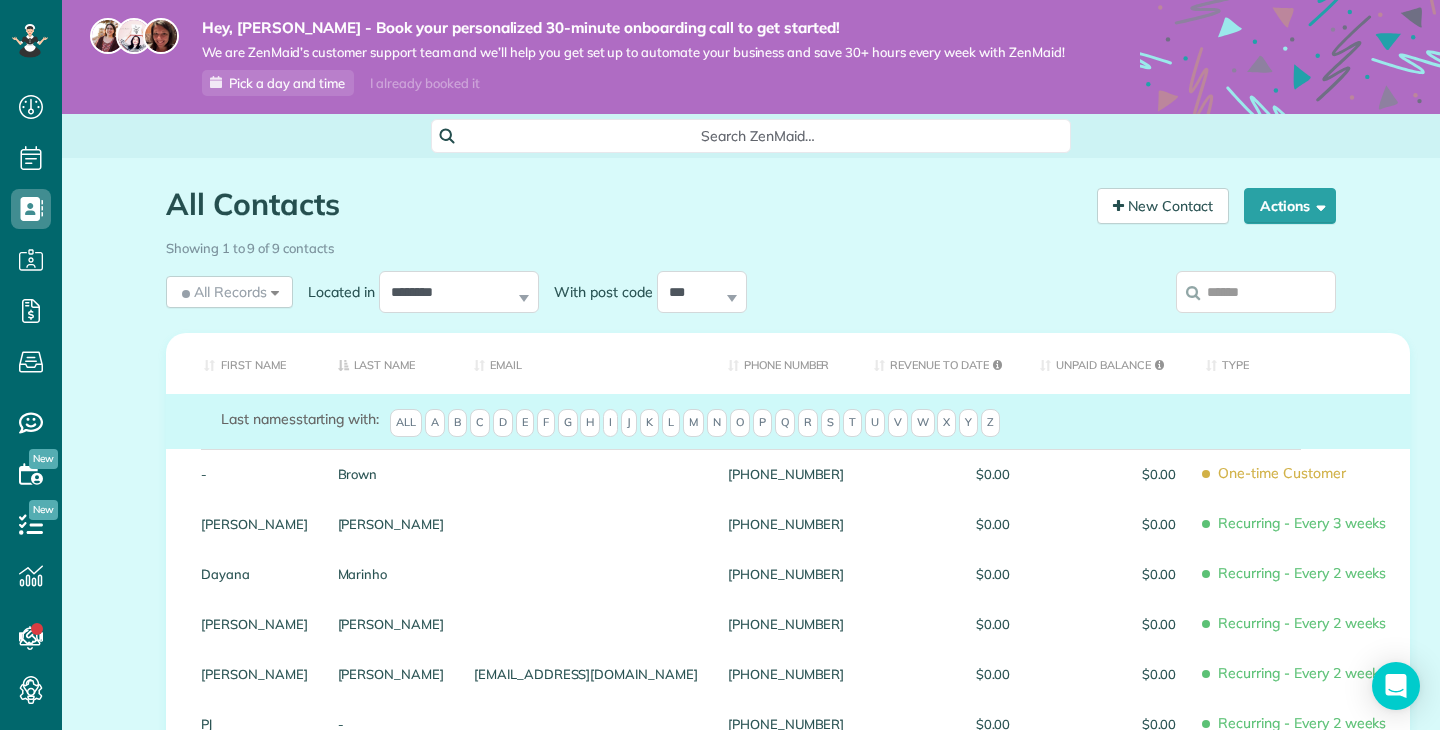 click on "Actions
New Contact
Export Appointments (QDS Friendly)
Sync Contacts to MailChimp..
Export data.." at bounding box center [1282, 209] 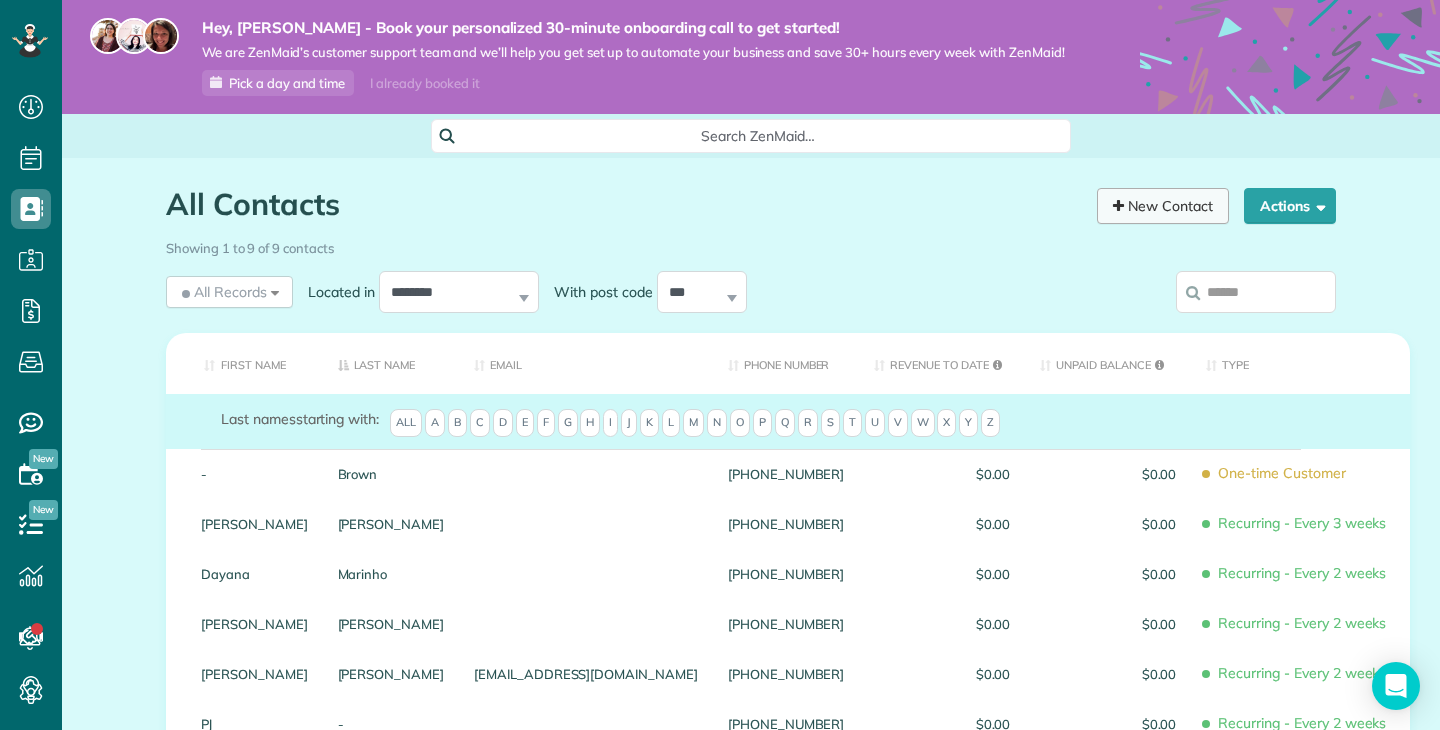 click on "New Contact" at bounding box center [1163, 206] 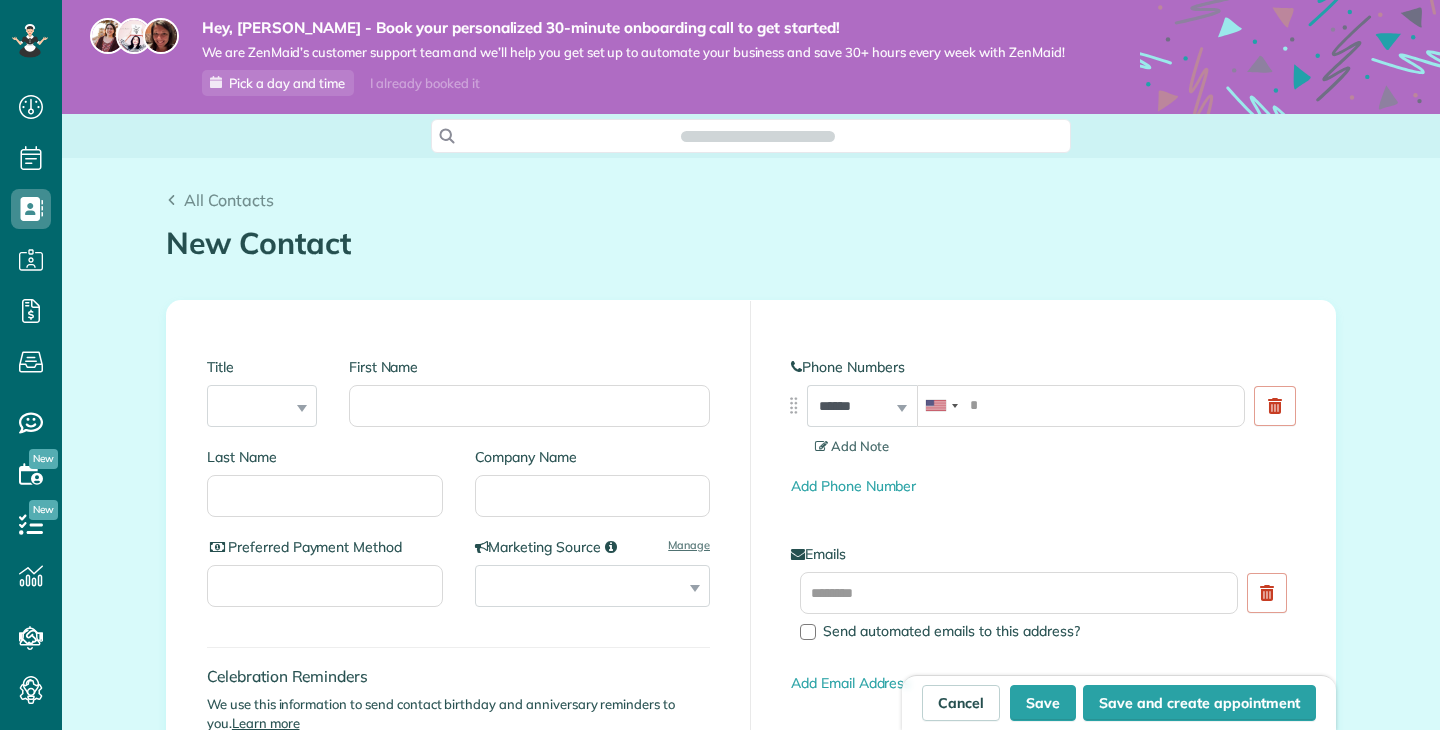 scroll, scrollTop: 0, scrollLeft: 0, axis: both 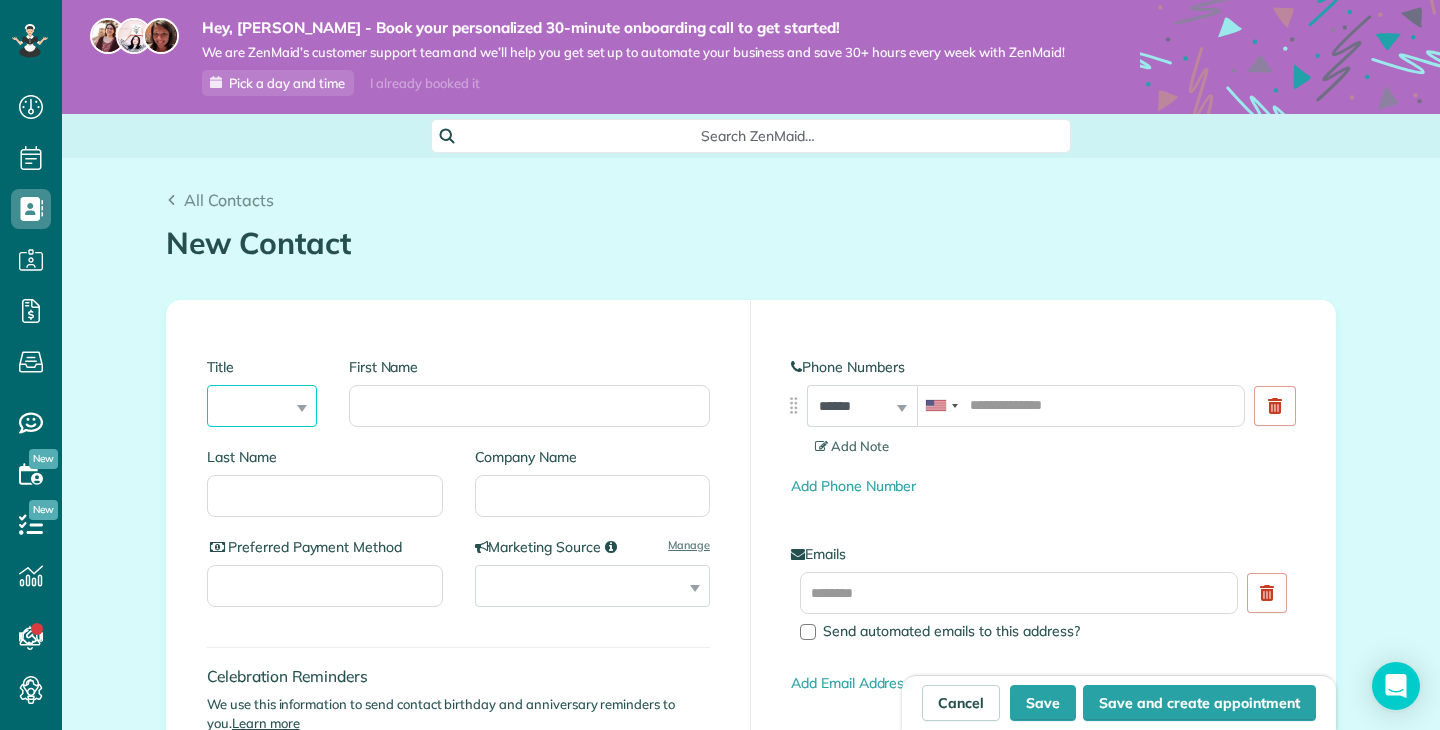 click on "***
****
***
***" at bounding box center (262, 406) 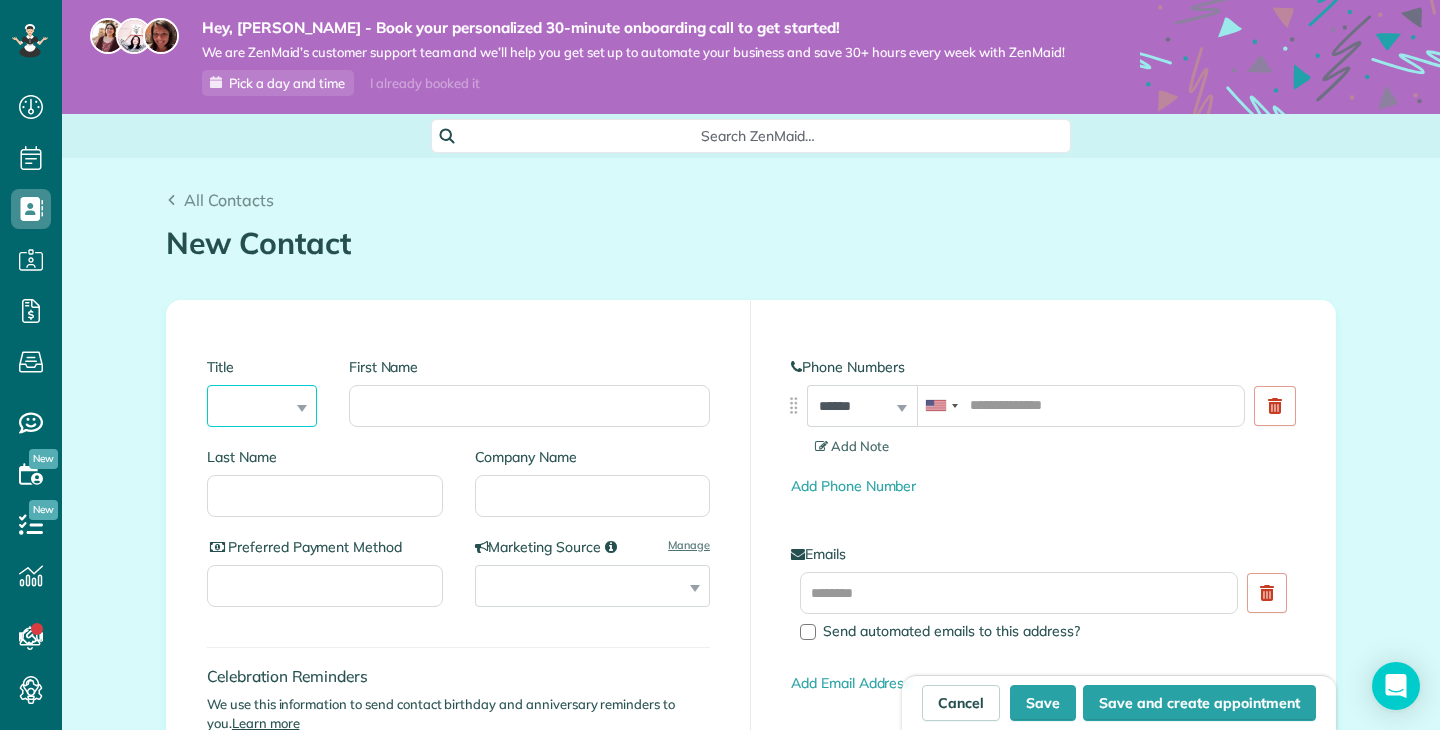 select on "****" 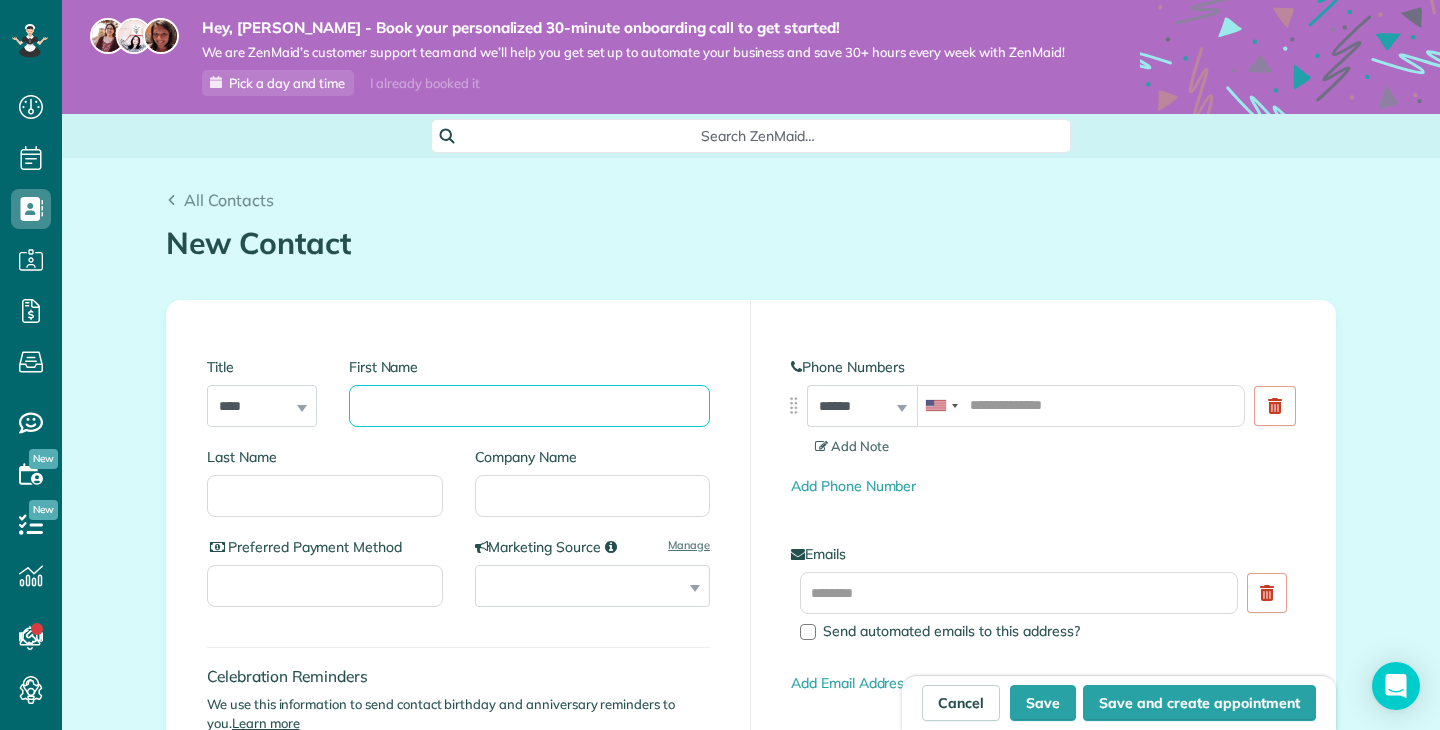 click on "First Name" at bounding box center (529, 406) 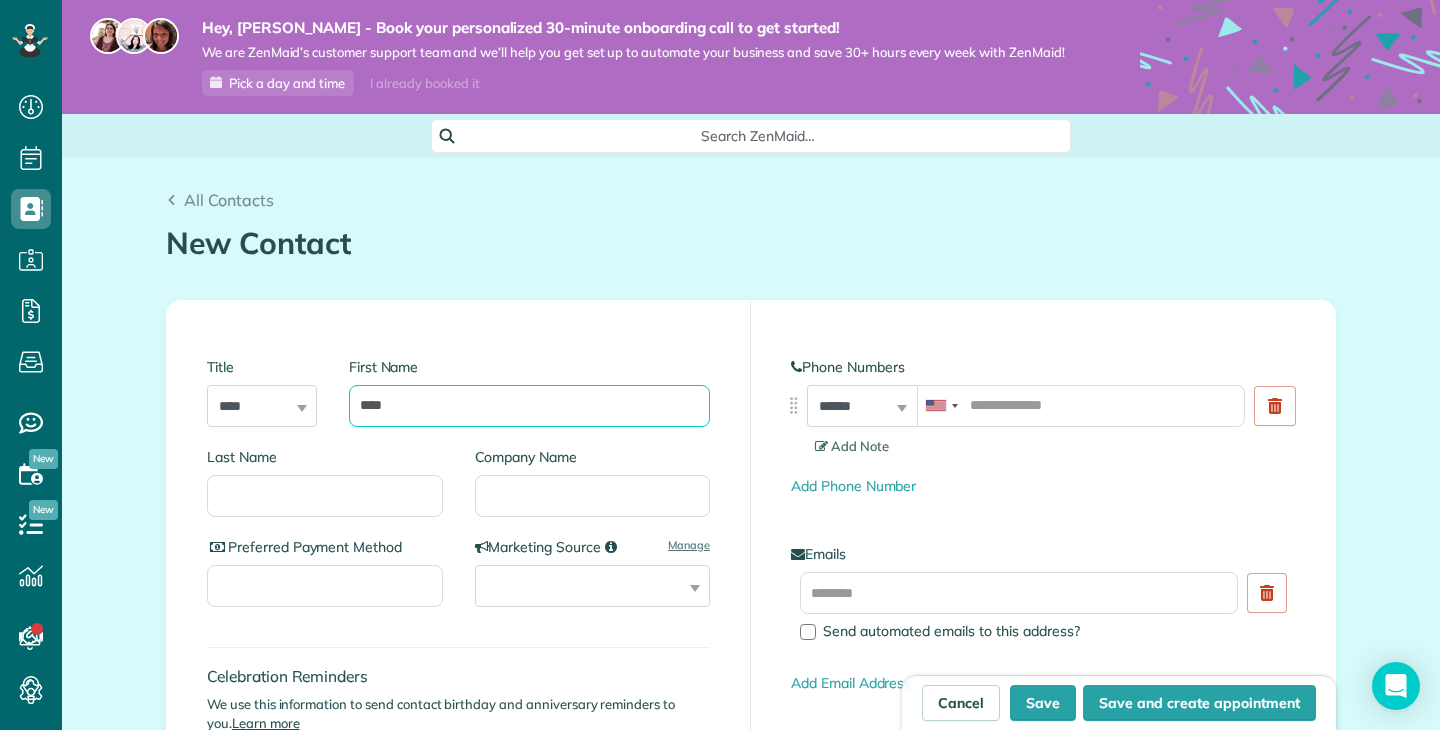 type on "****" 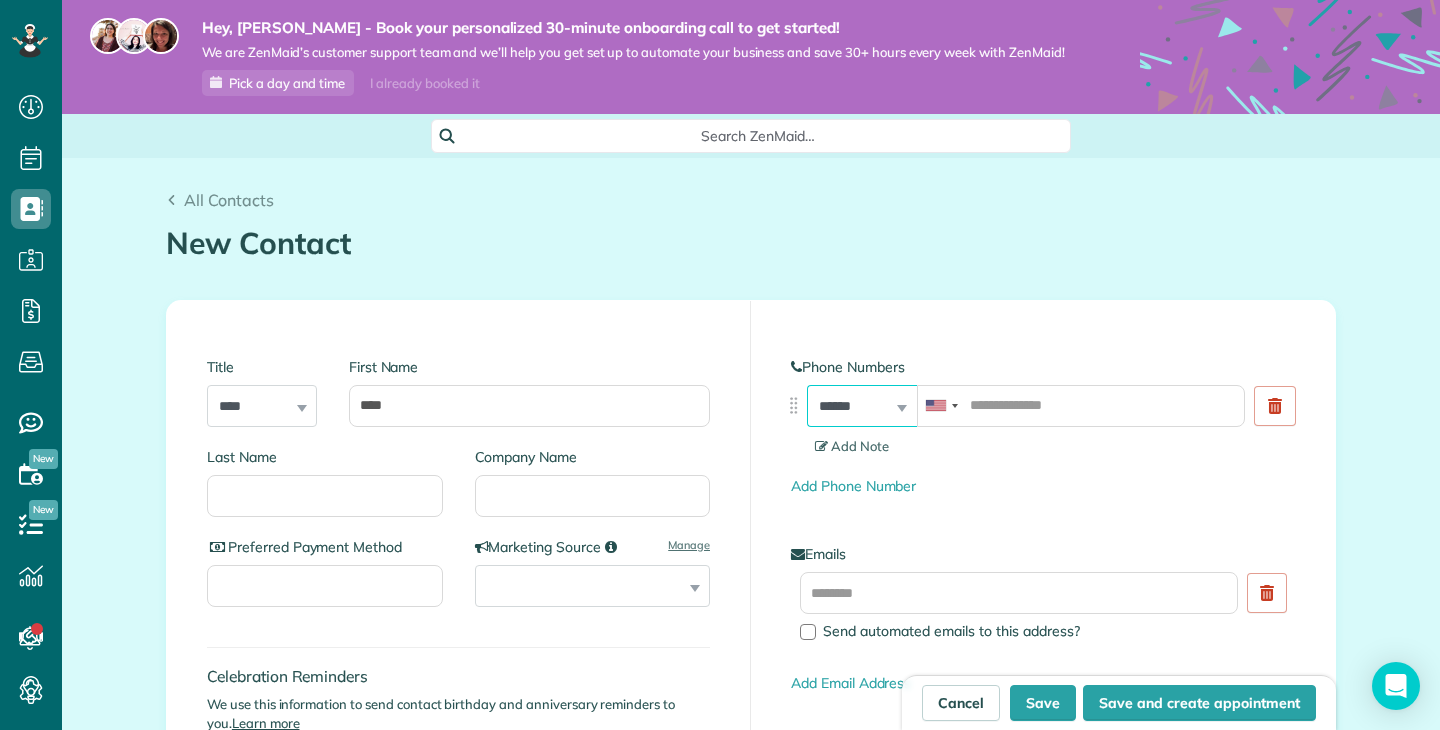click on "**********" at bounding box center (862, 406) 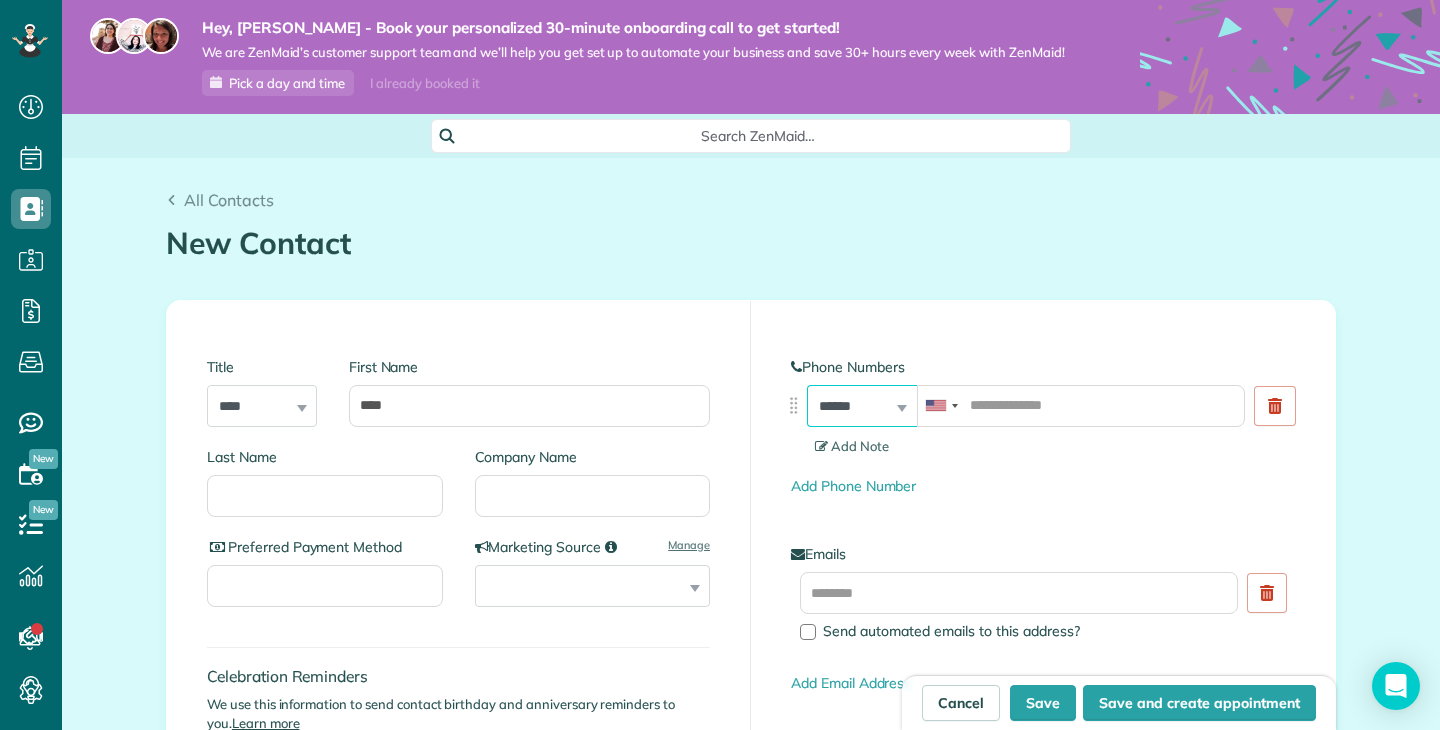 select on "**********" 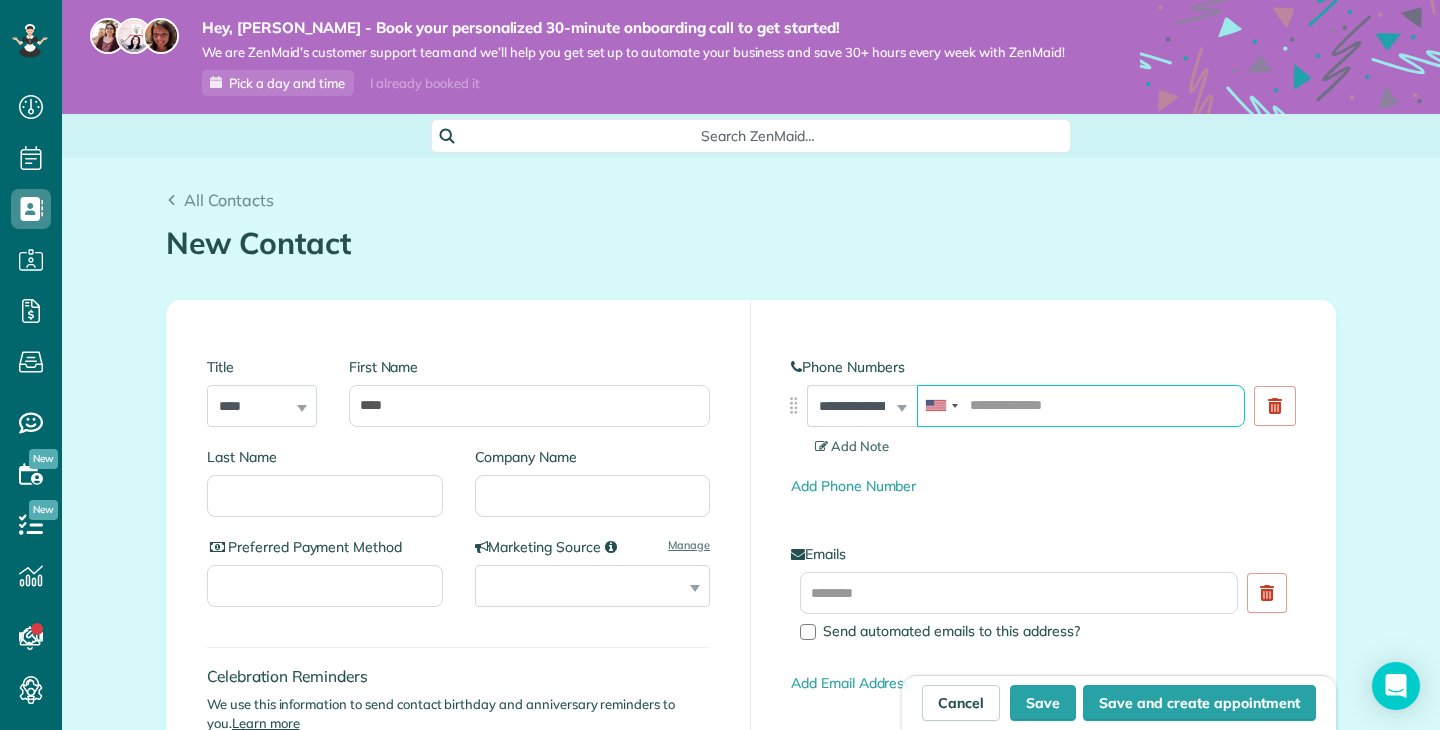 click at bounding box center (1081, 406) 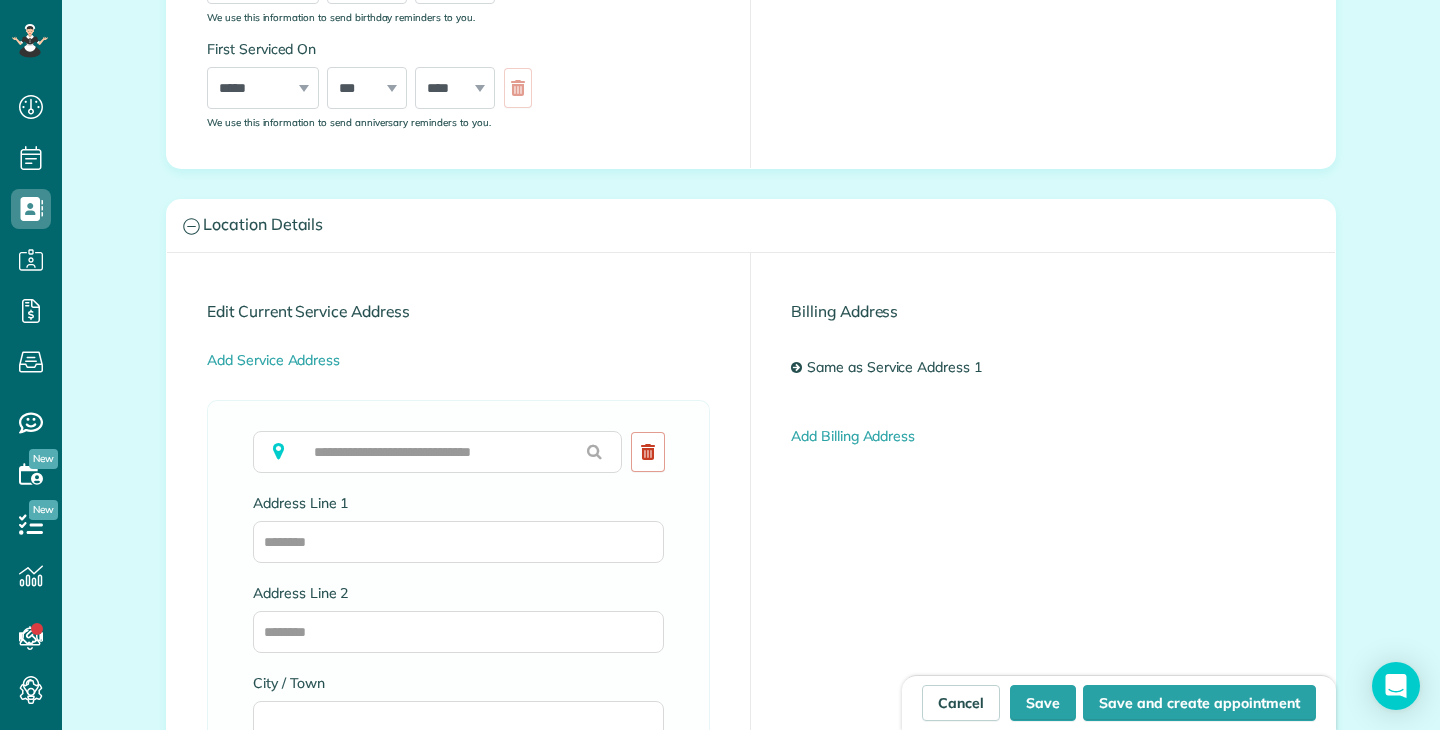 scroll, scrollTop: 876, scrollLeft: 0, axis: vertical 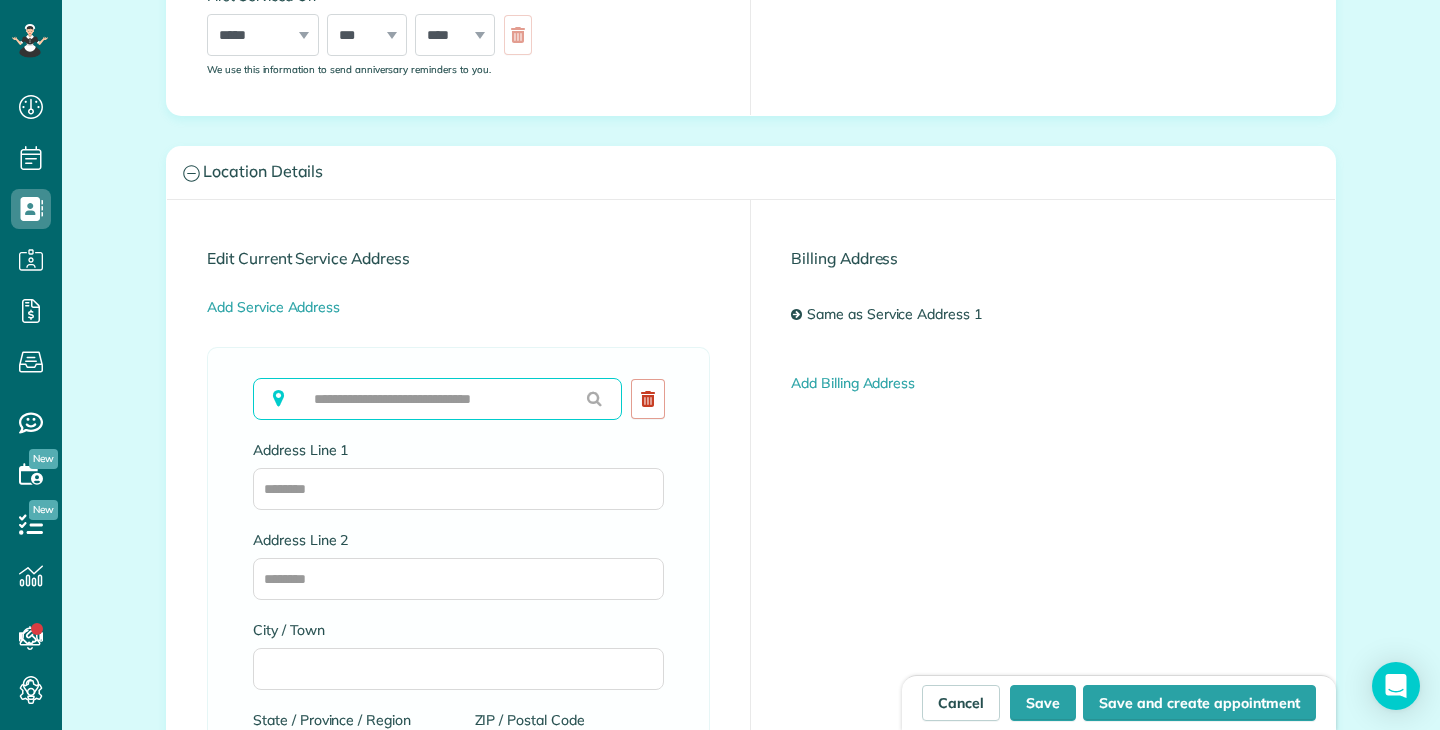click at bounding box center (437, 399) 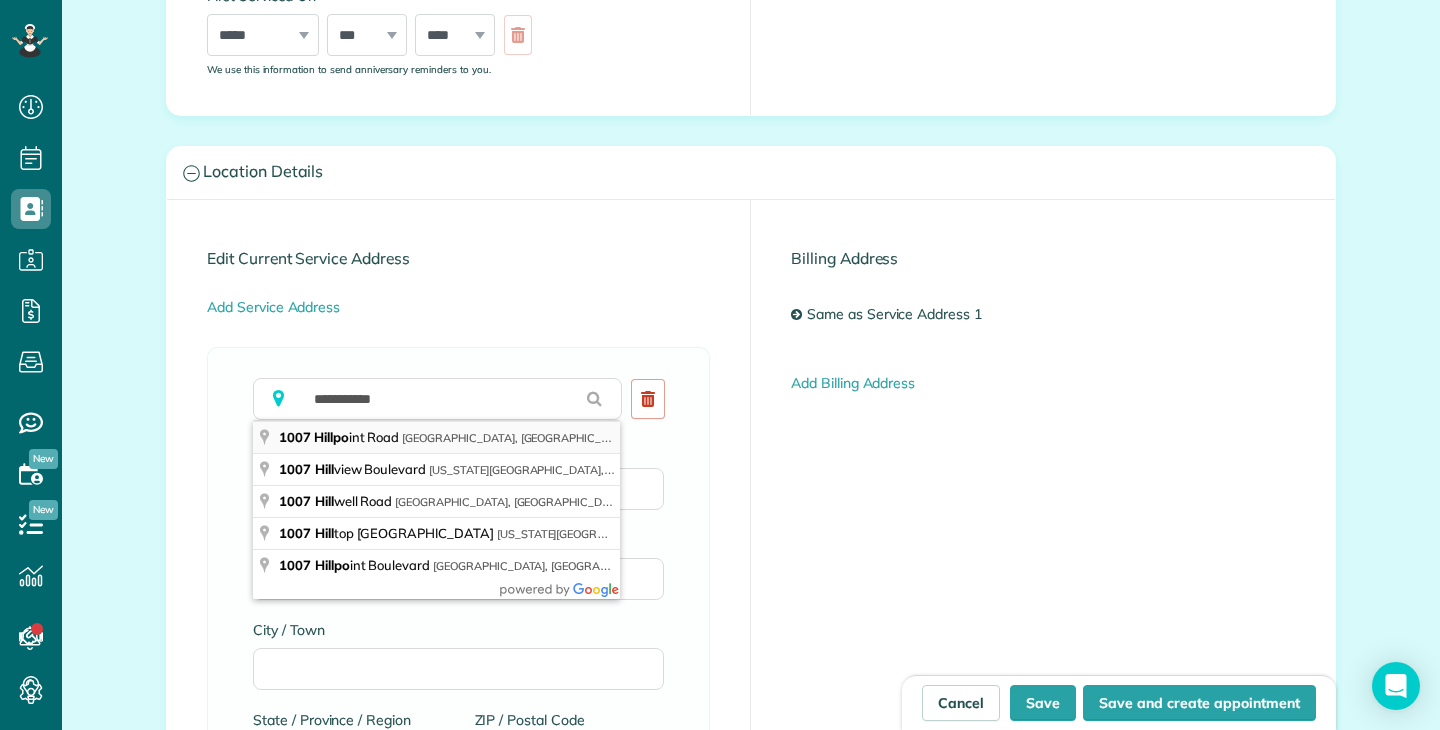 type on "**********" 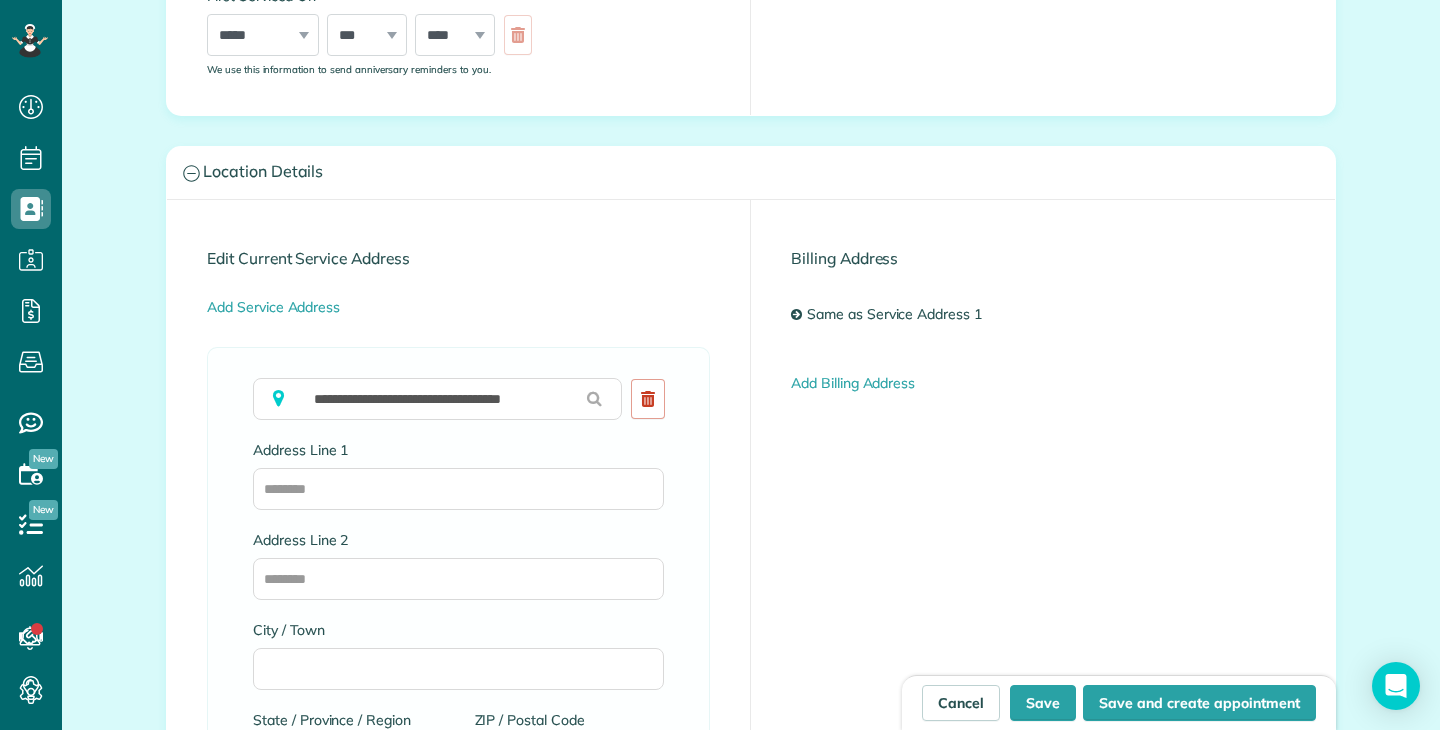 type on "**********" 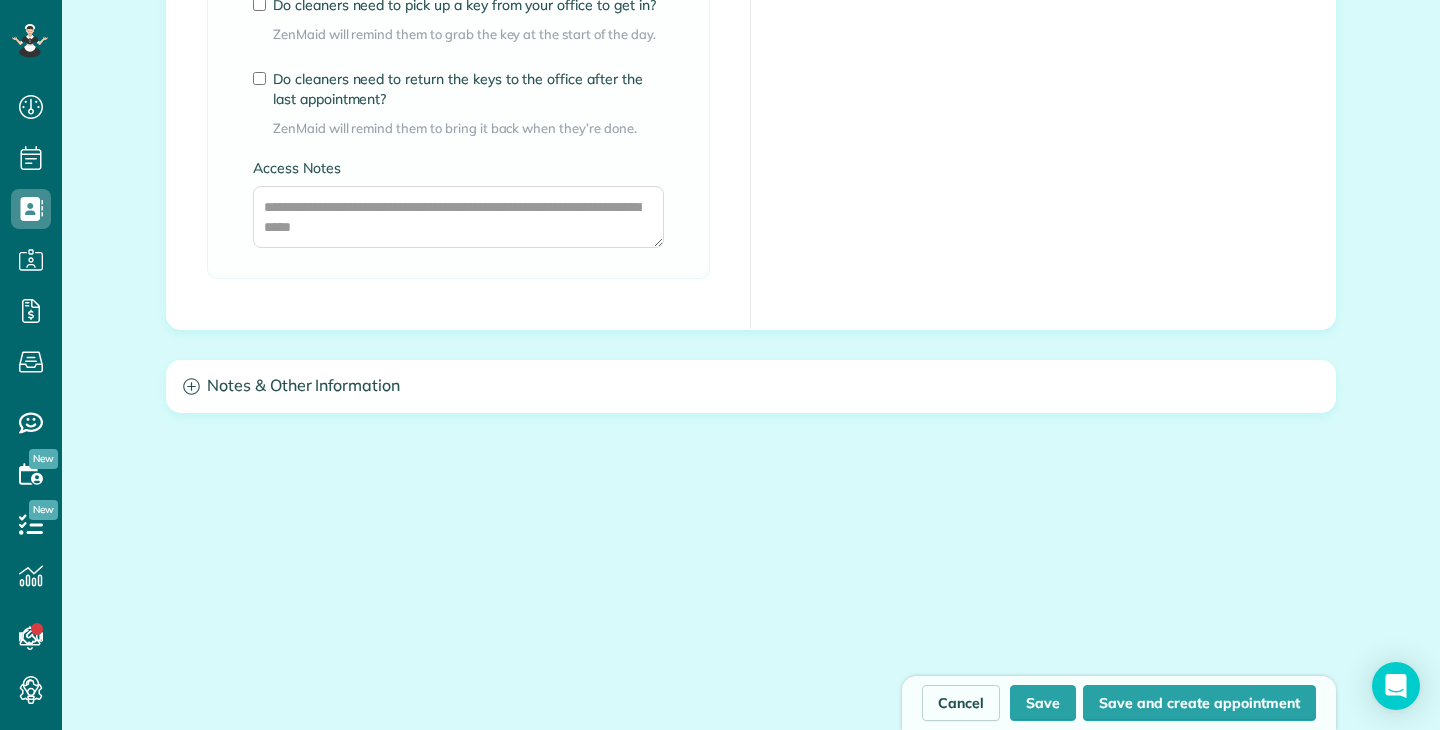 scroll, scrollTop: 1719, scrollLeft: 0, axis: vertical 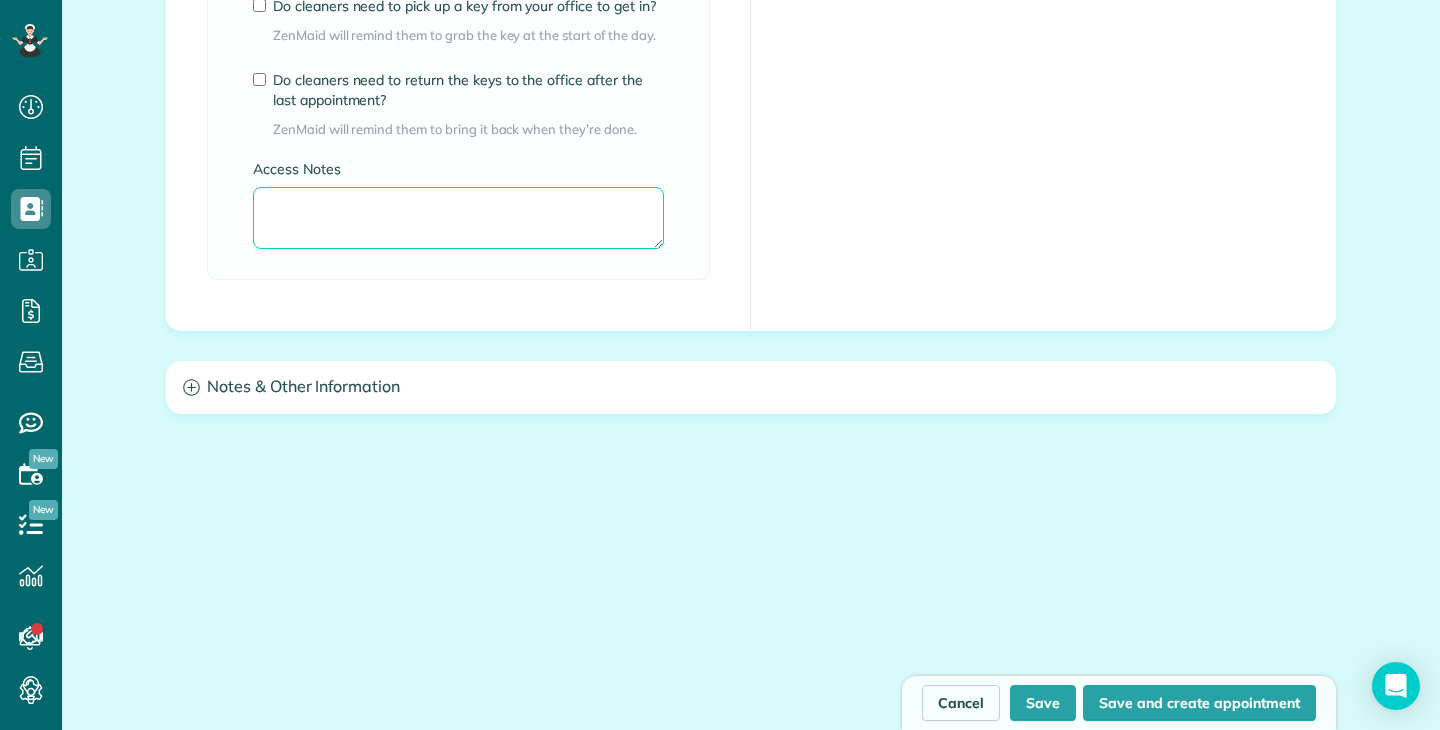 click on "Access Notes" at bounding box center (458, 218) 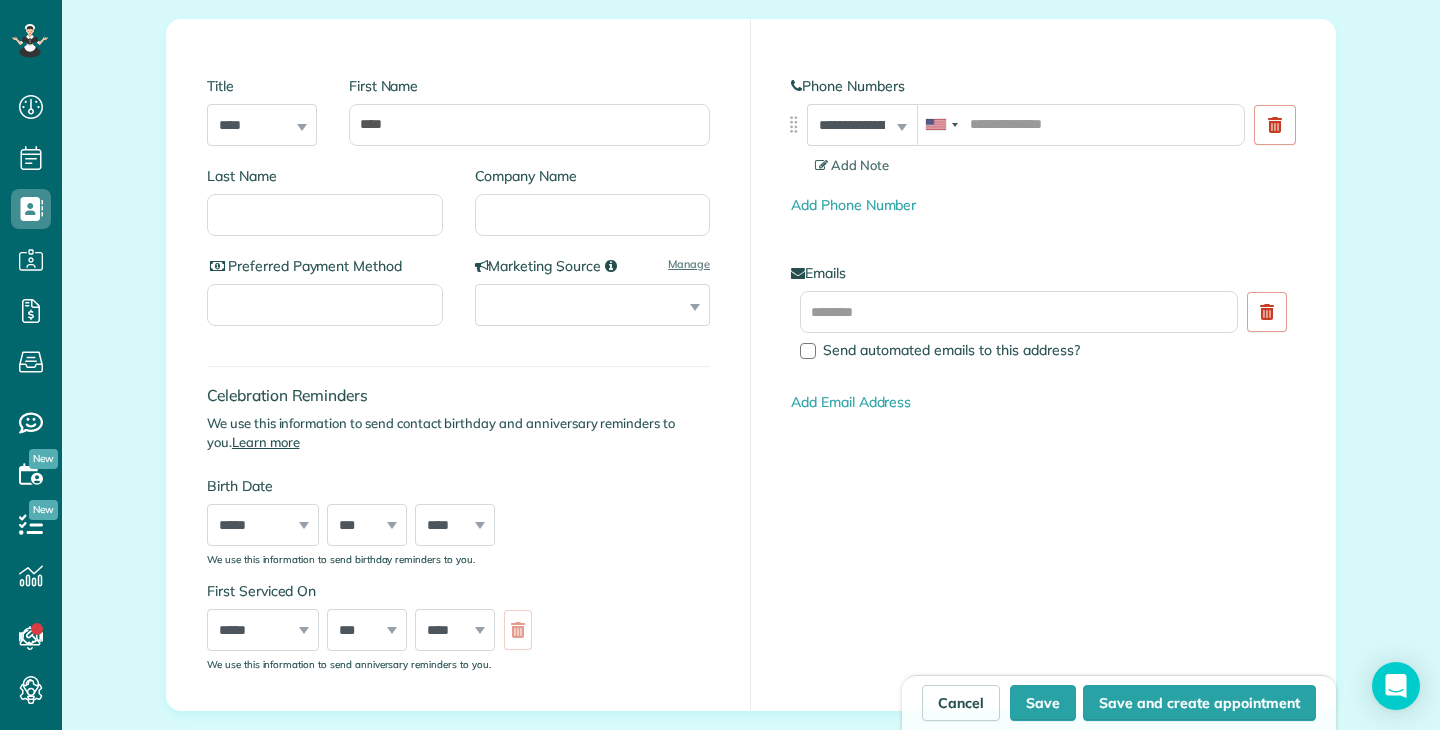 scroll, scrollTop: 271, scrollLeft: 0, axis: vertical 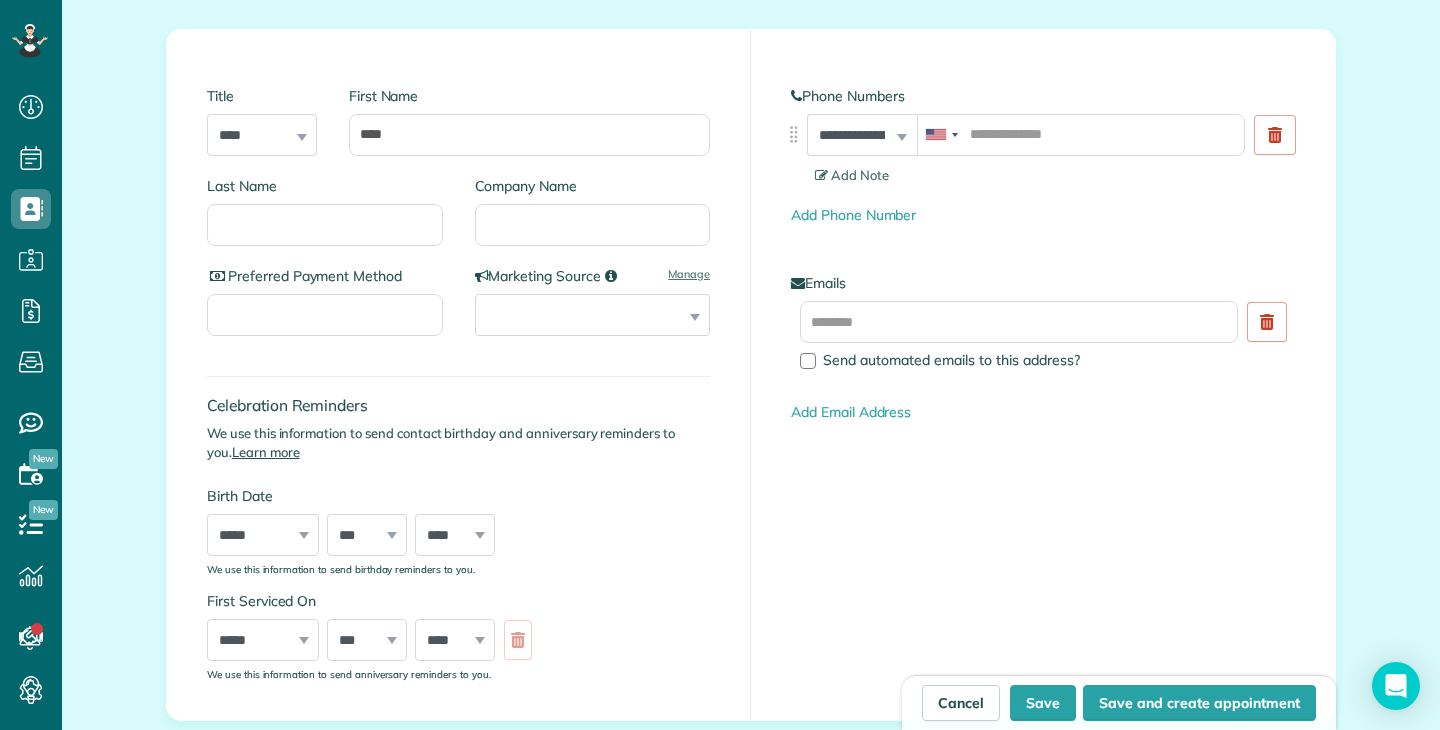 type on "**********" 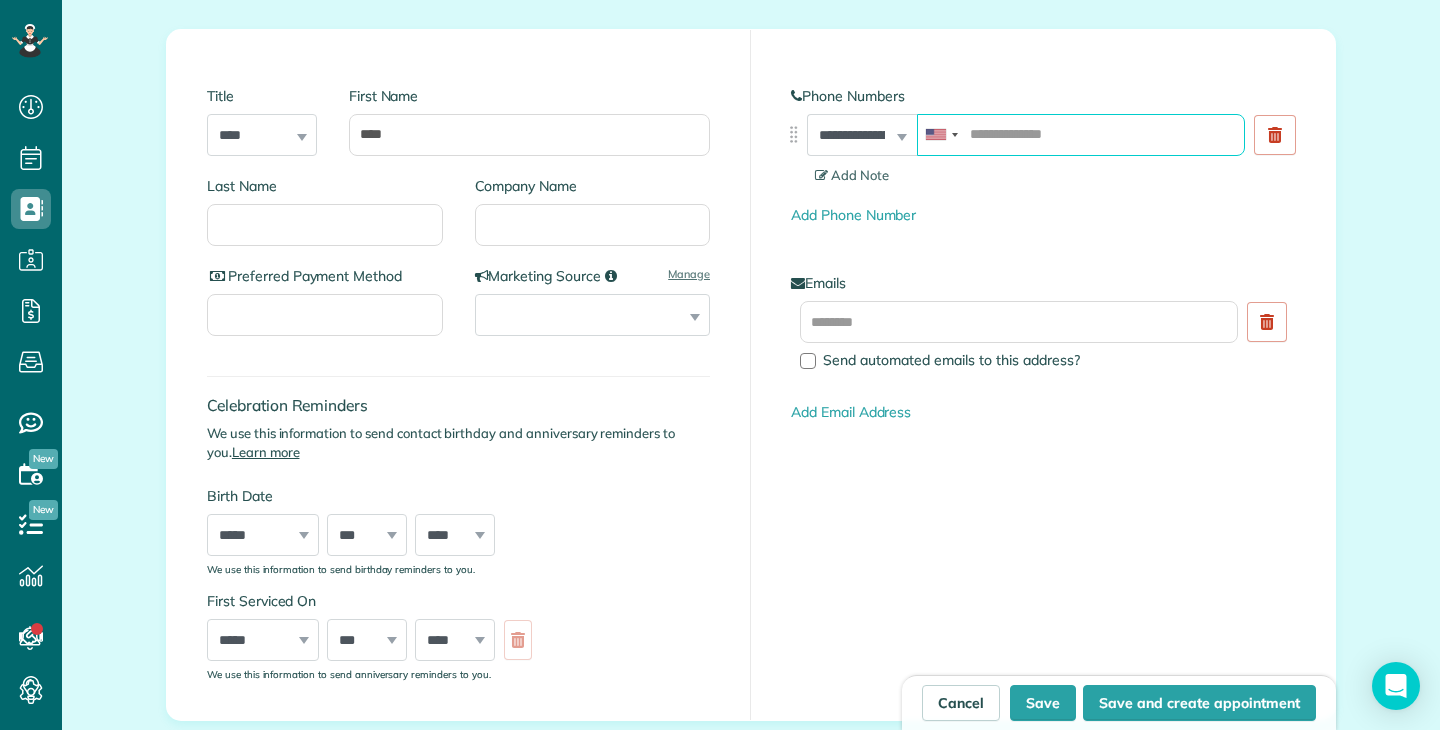 click at bounding box center [1081, 135] 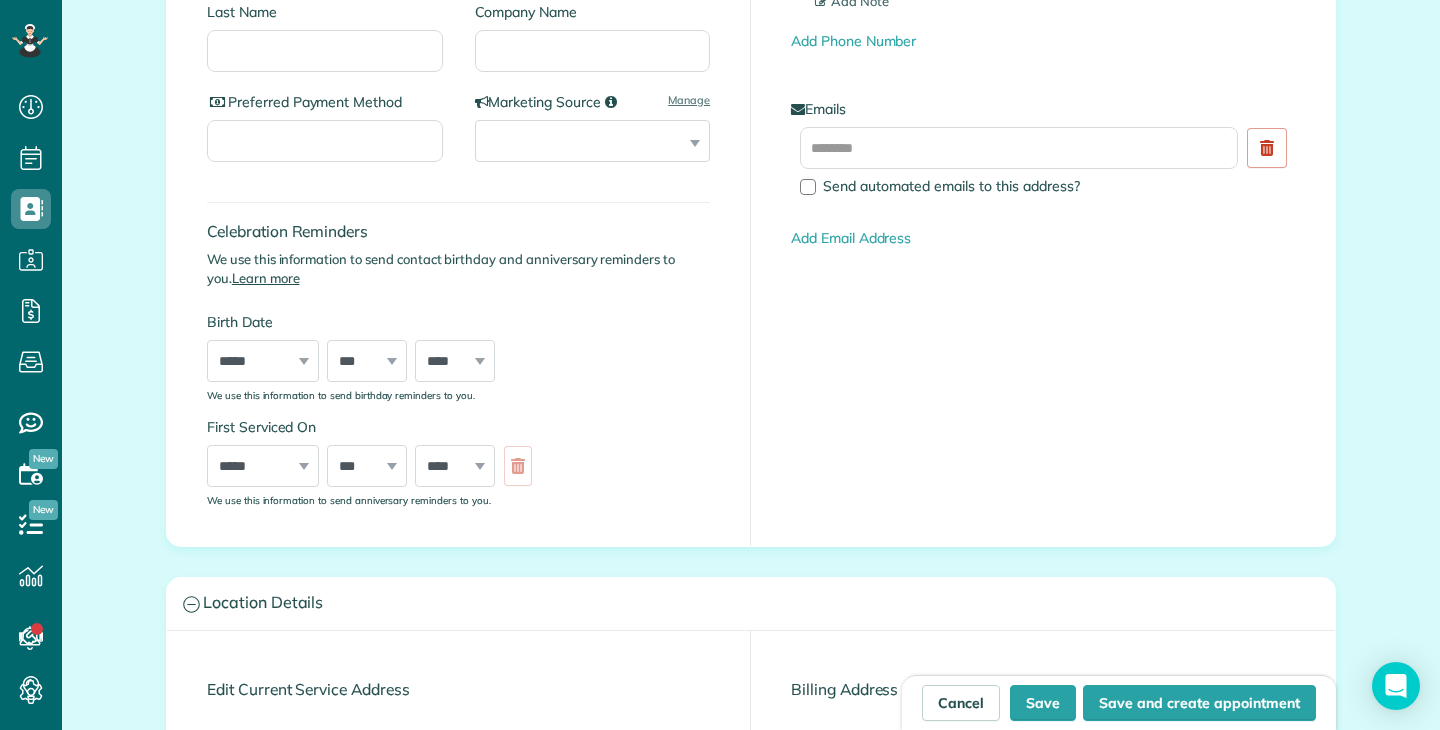 scroll, scrollTop: 547, scrollLeft: 0, axis: vertical 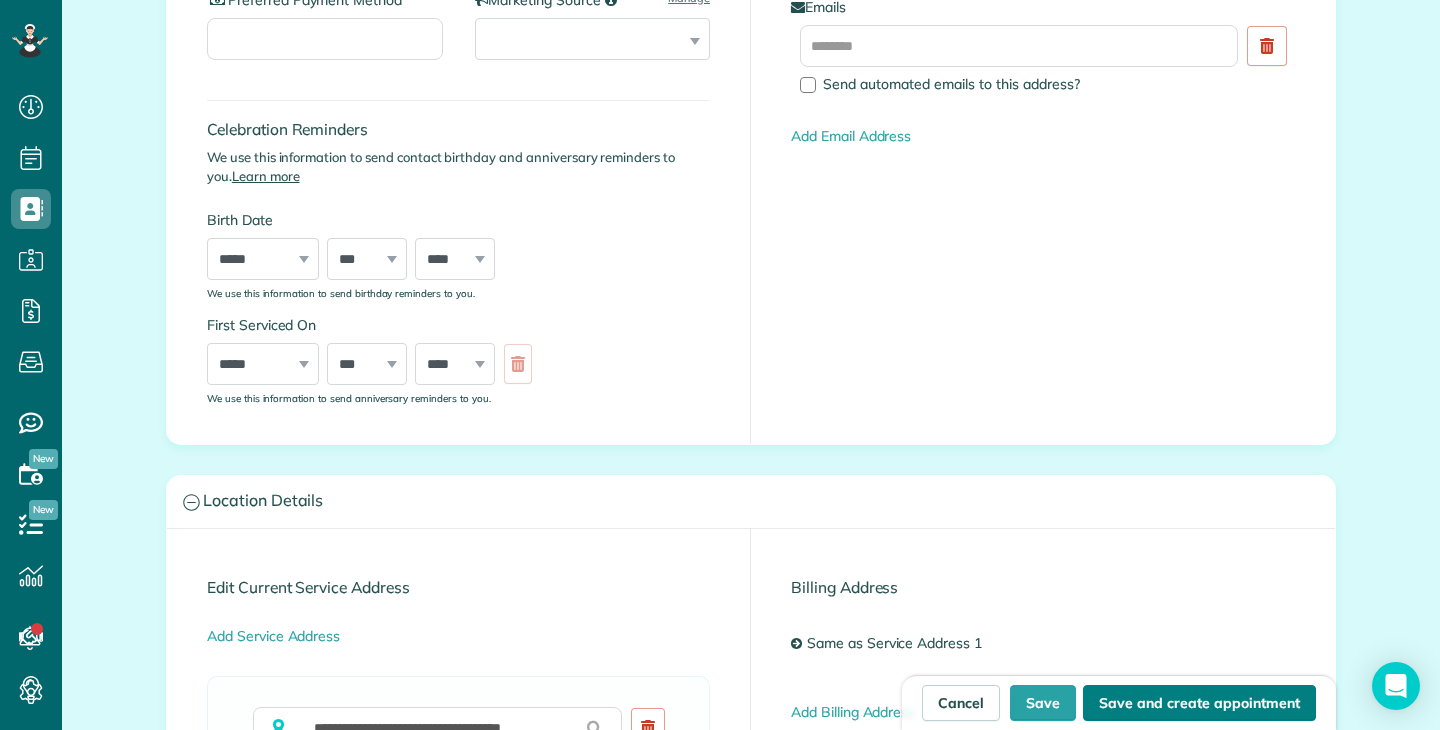 click on "Save and create appointment" at bounding box center (1199, 703) 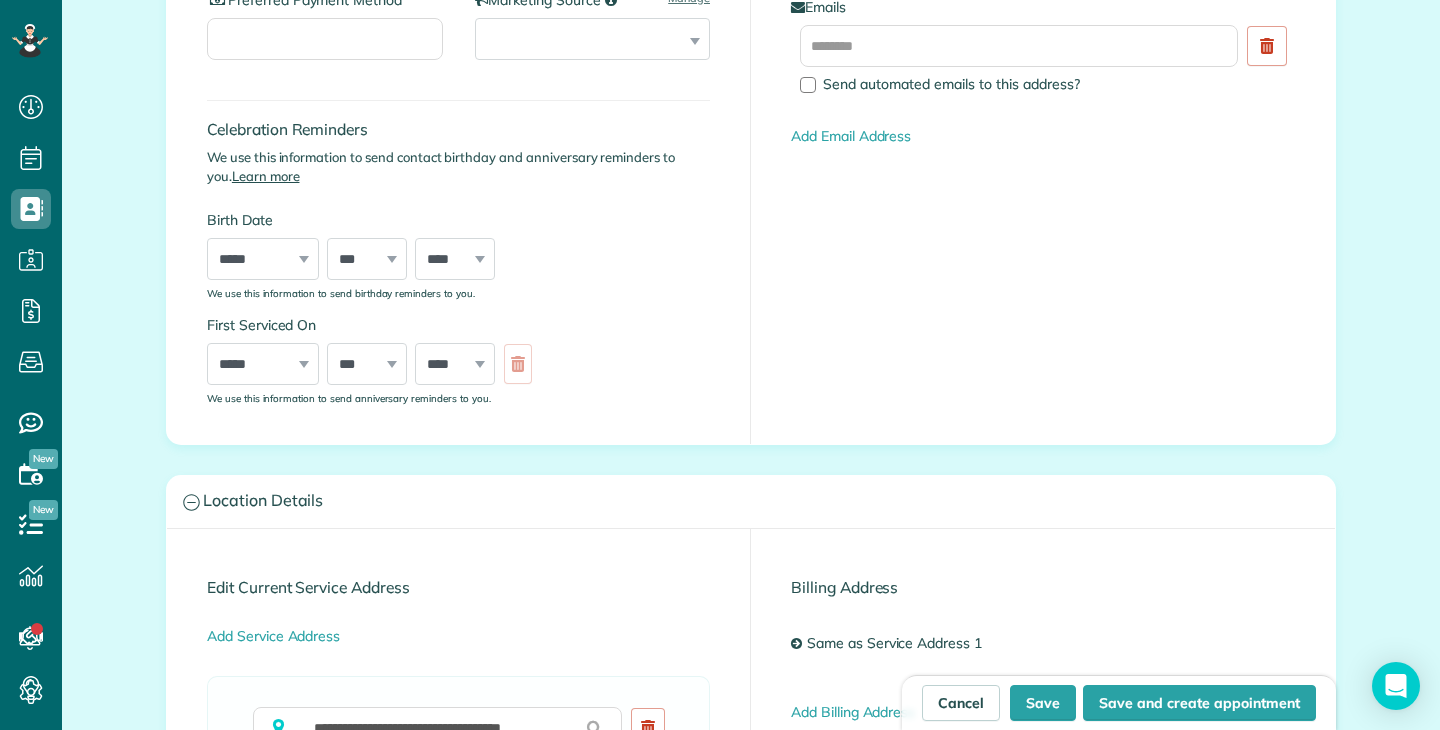 type on "**********" 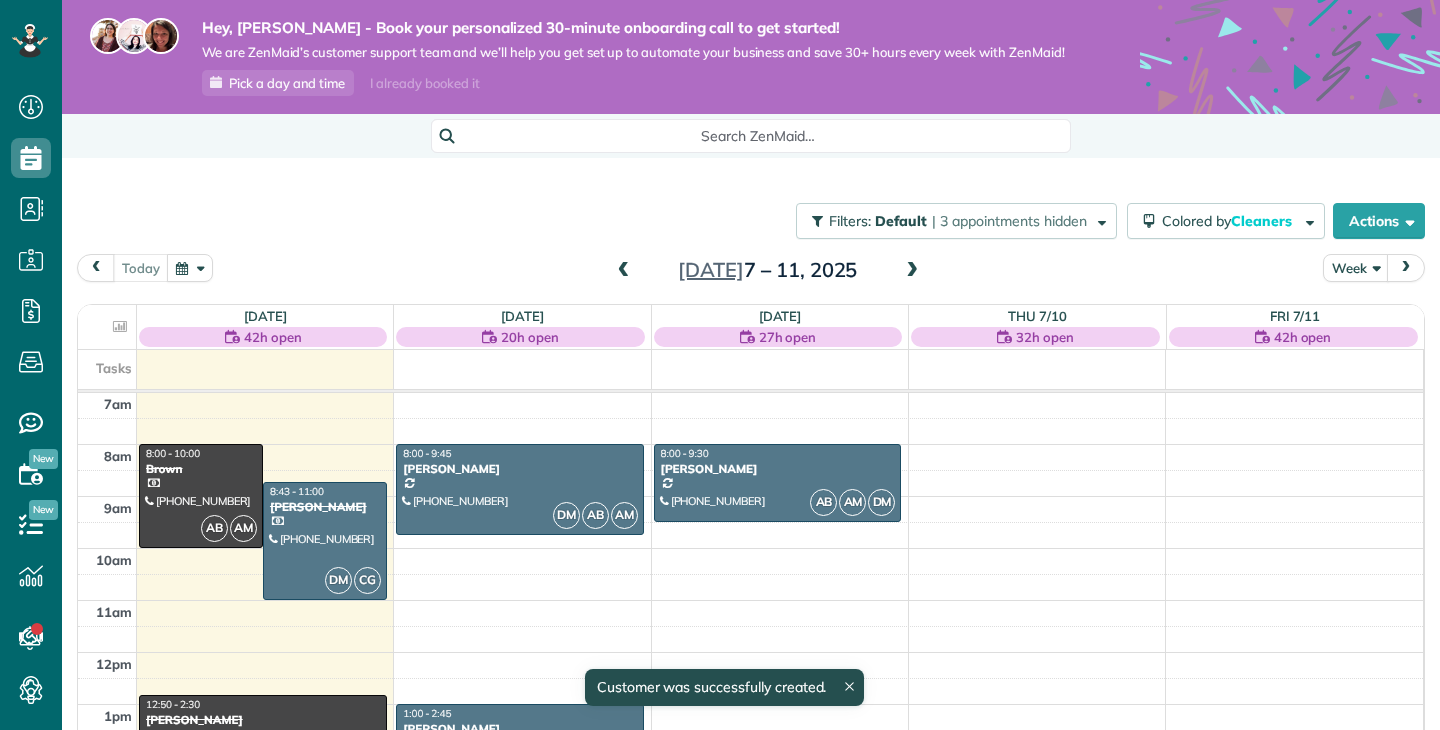 scroll, scrollTop: 0, scrollLeft: 0, axis: both 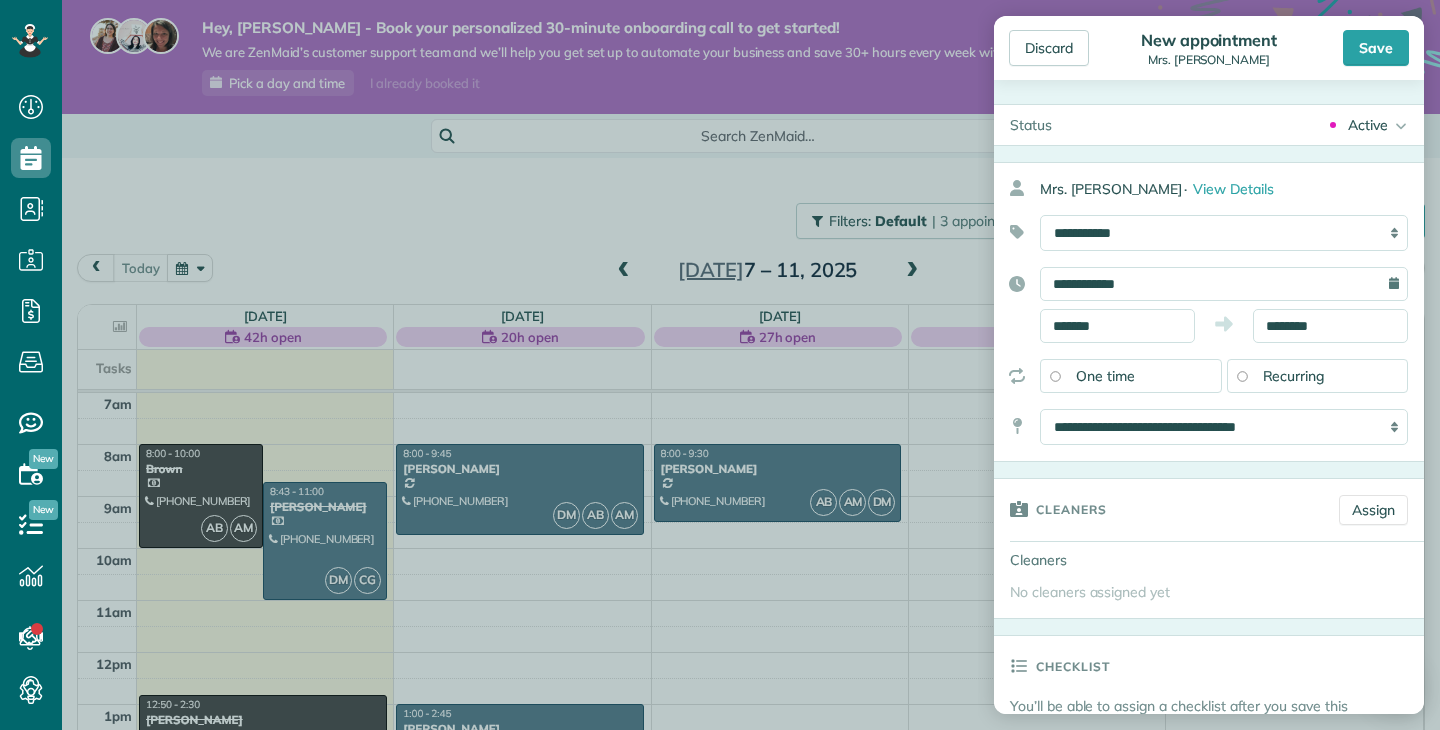 click on "**********" at bounding box center [1224, 284] 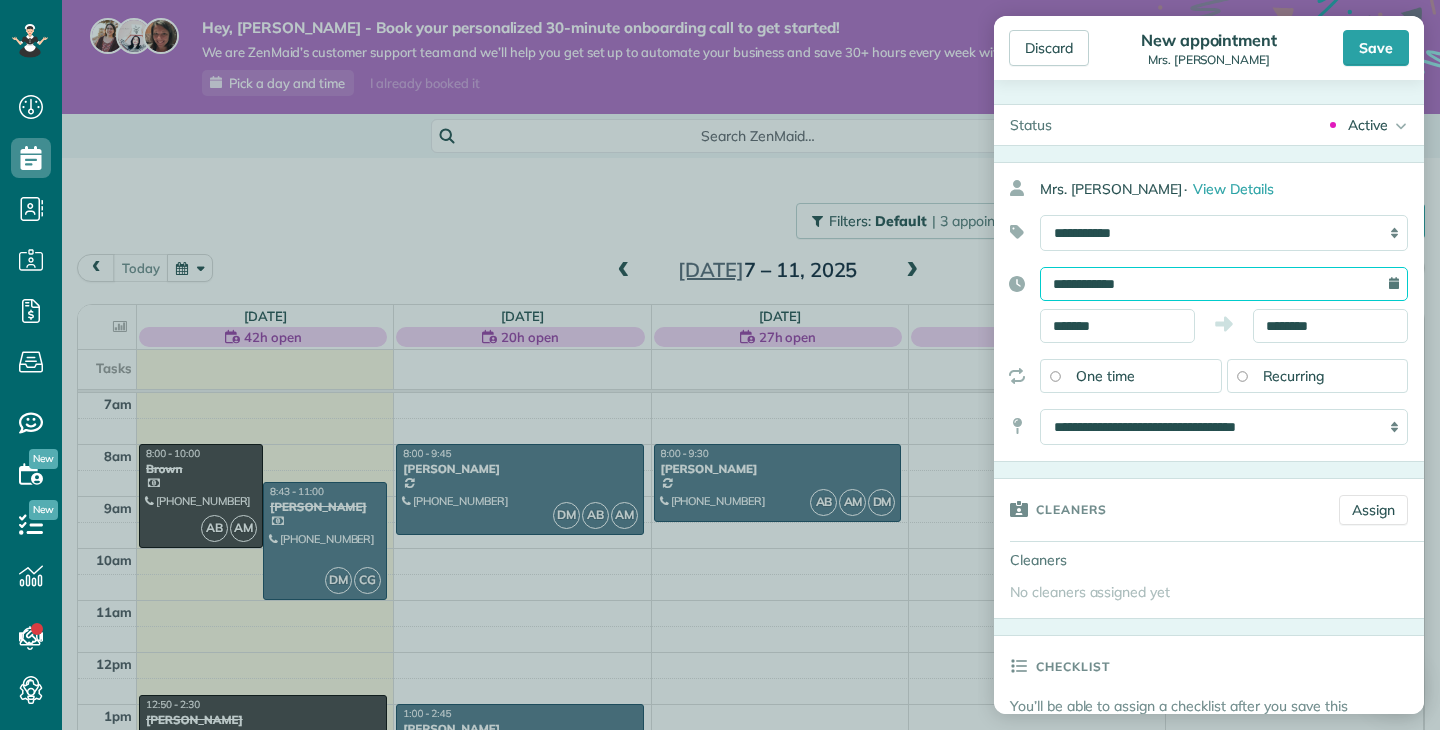 click on "**********" at bounding box center [1224, 284] 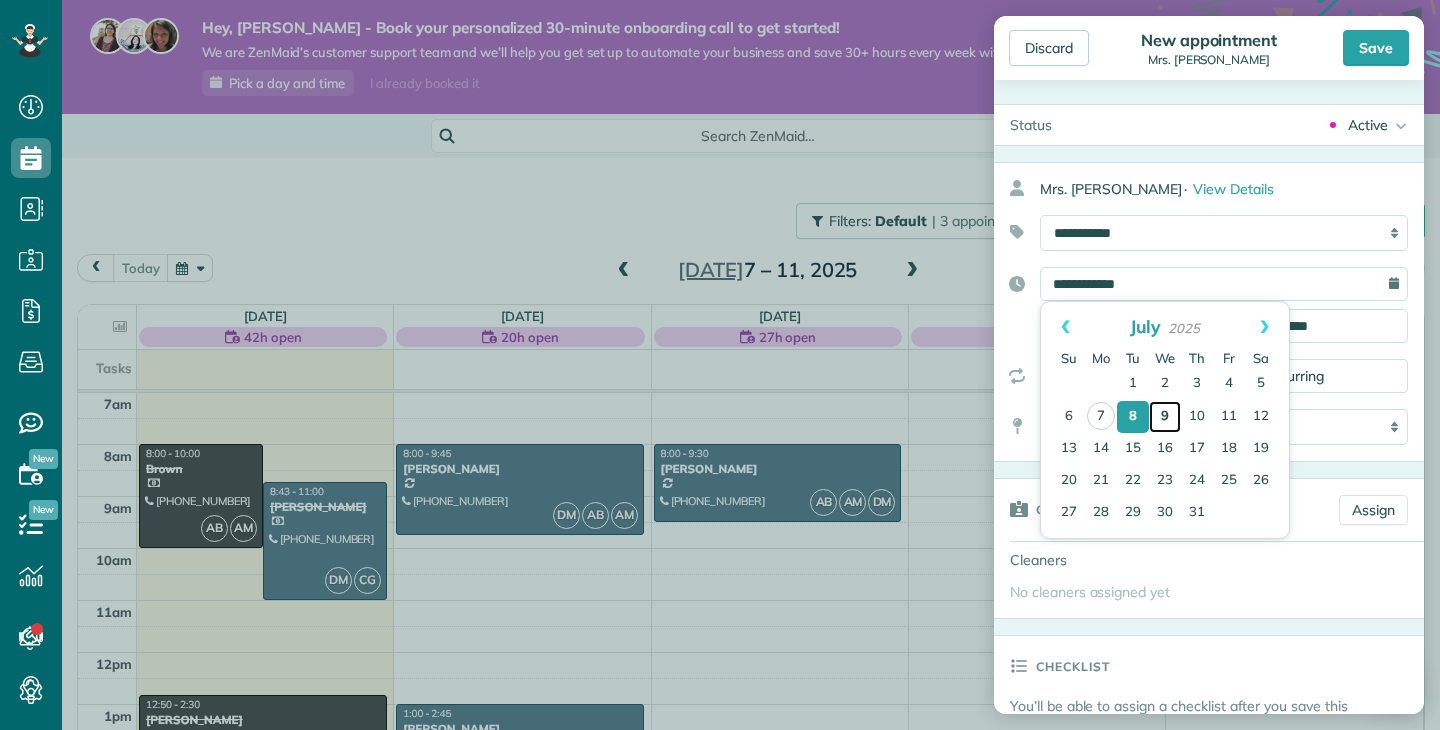 click on "9" at bounding box center (1165, 417) 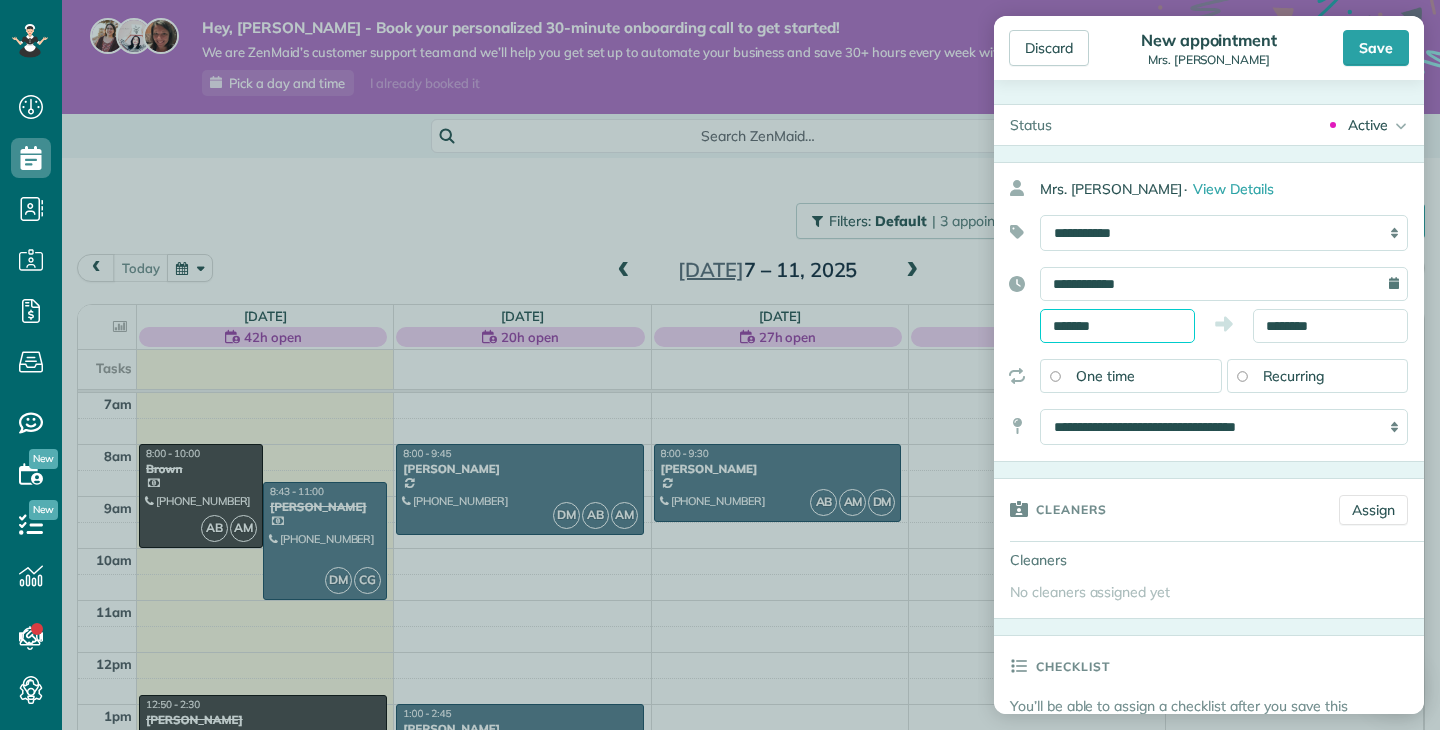 click on "*******" at bounding box center (1117, 326) 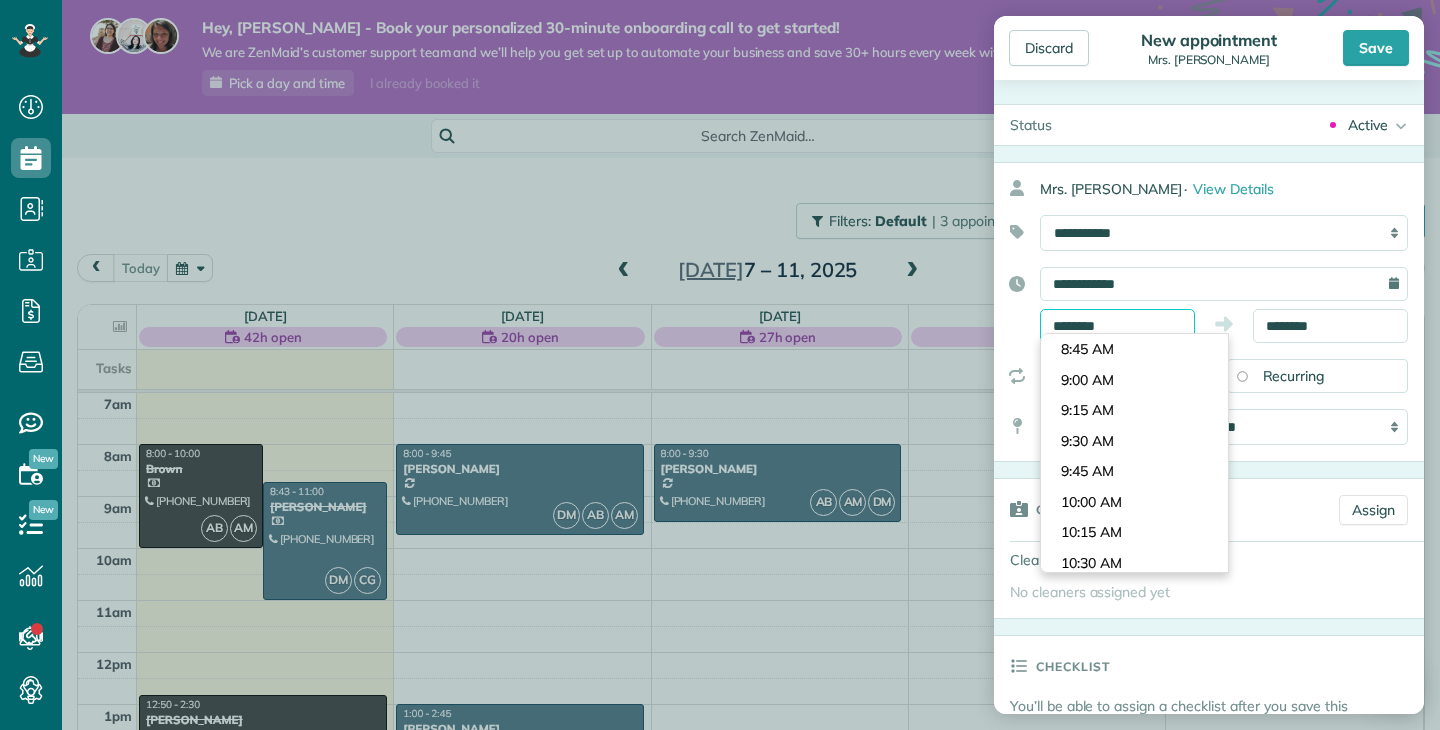 scroll, scrollTop: 1160, scrollLeft: 0, axis: vertical 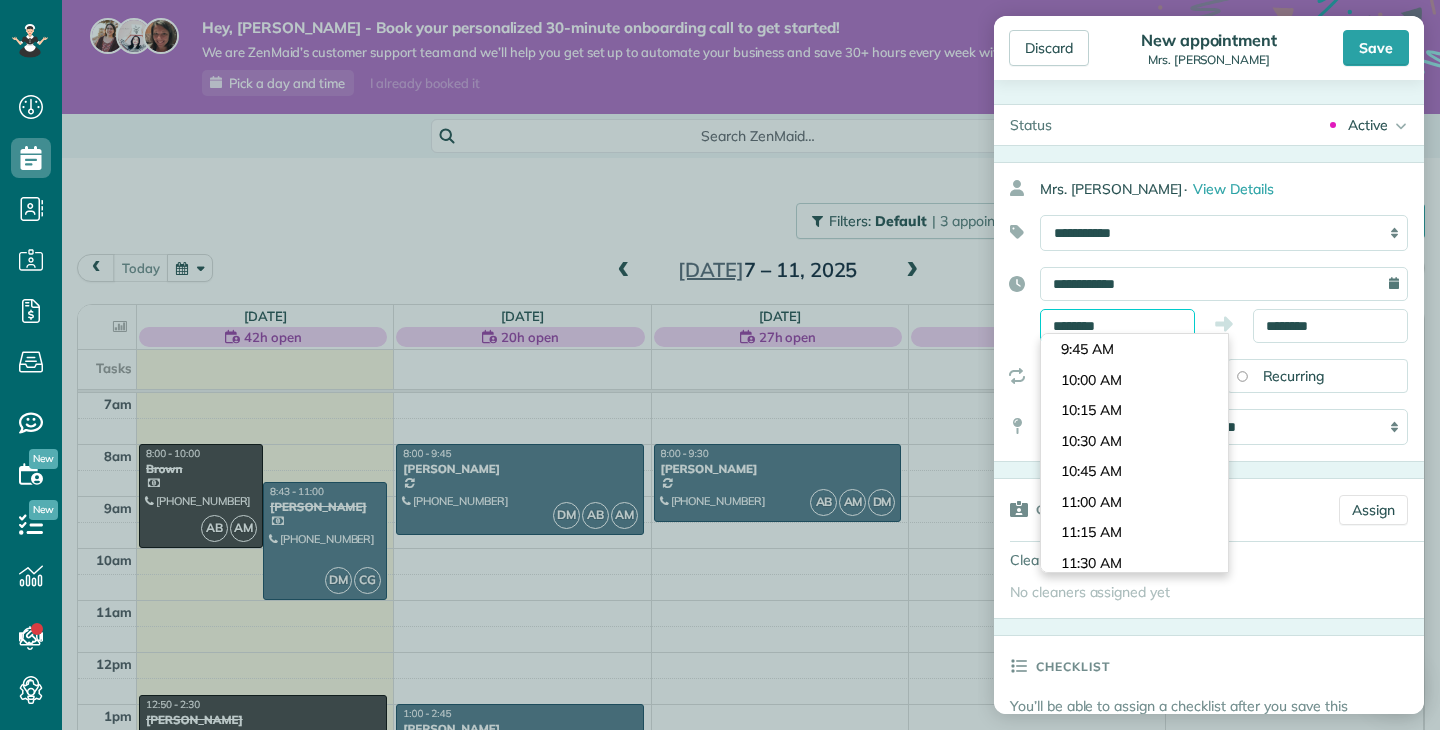 type on "********" 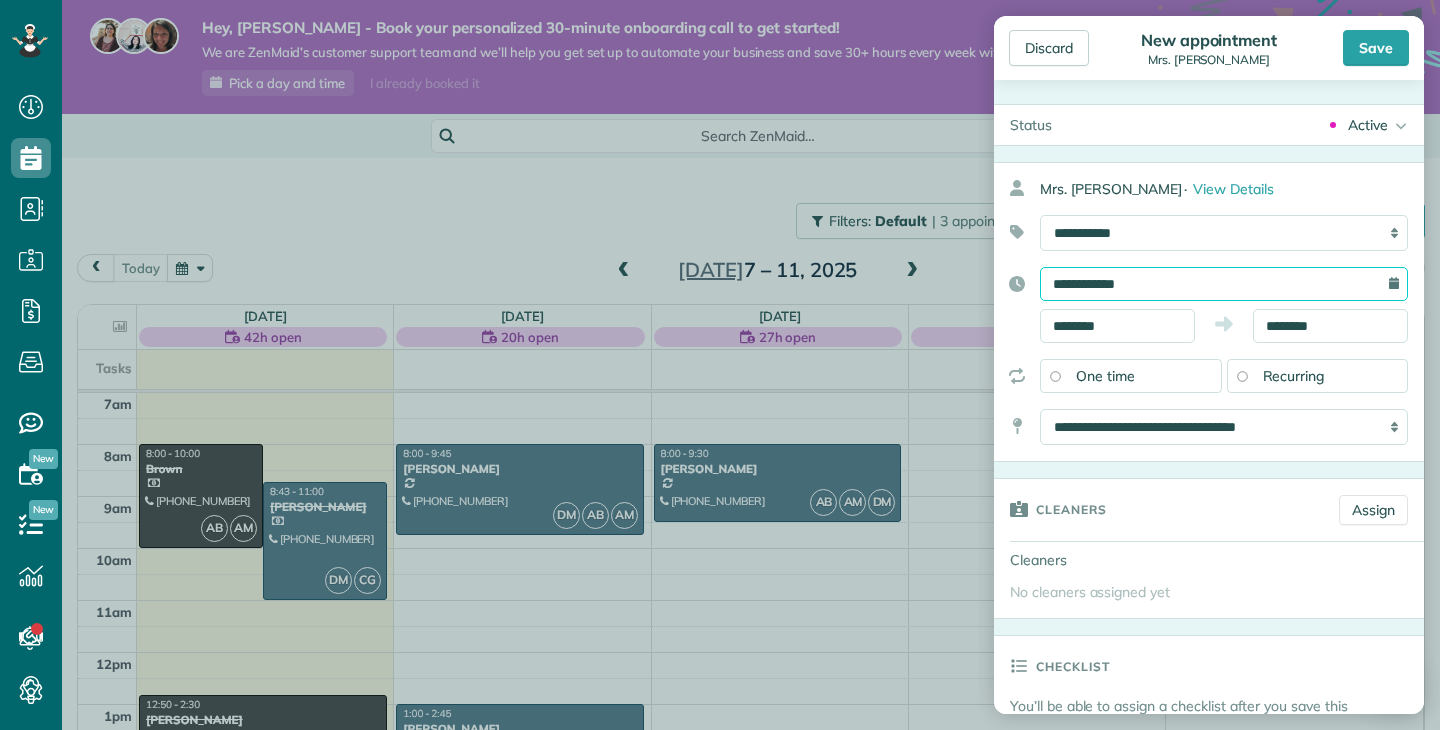 click on "**********" at bounding box center [1224, 284] 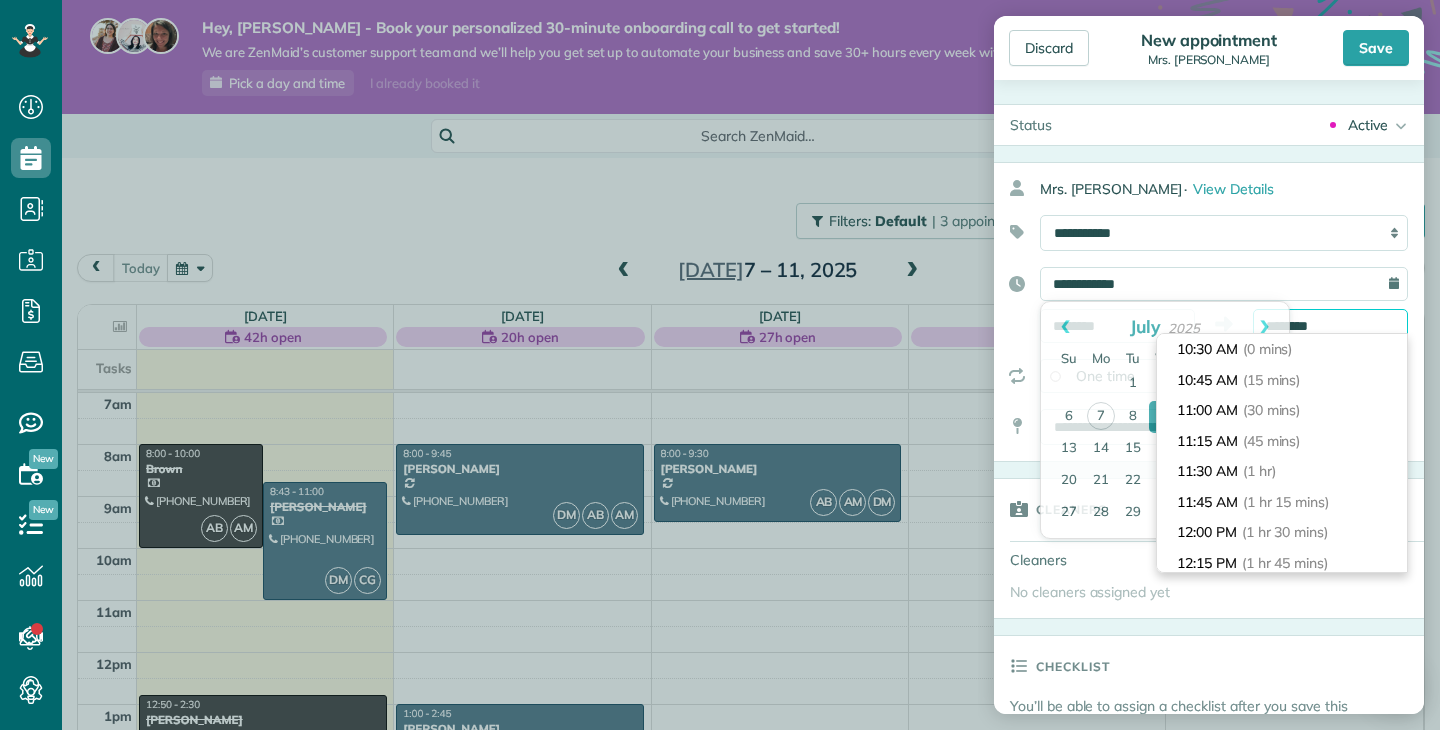 click on "********" at bounding box center [1330, 326] 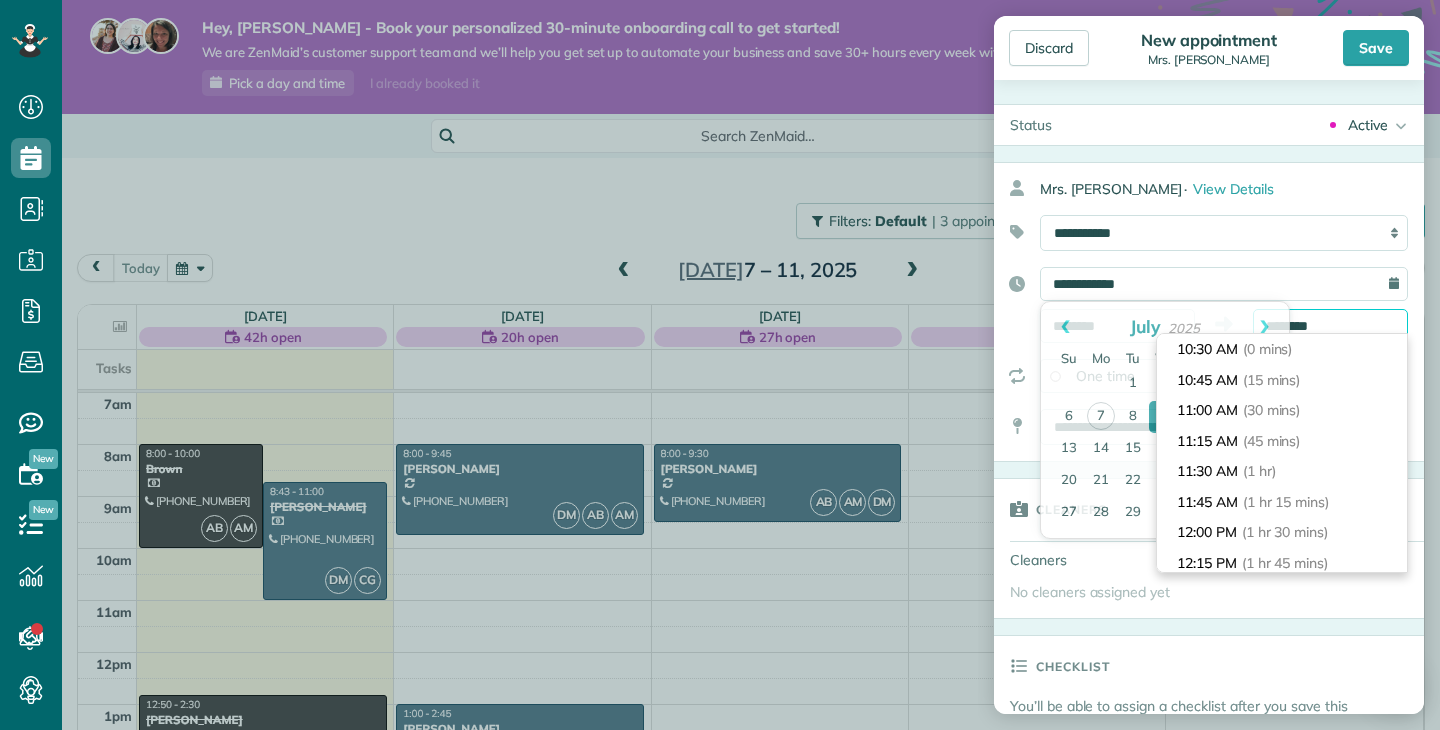 scroll, scrollTop: 30, scrollLeft: 0, axis: vertical 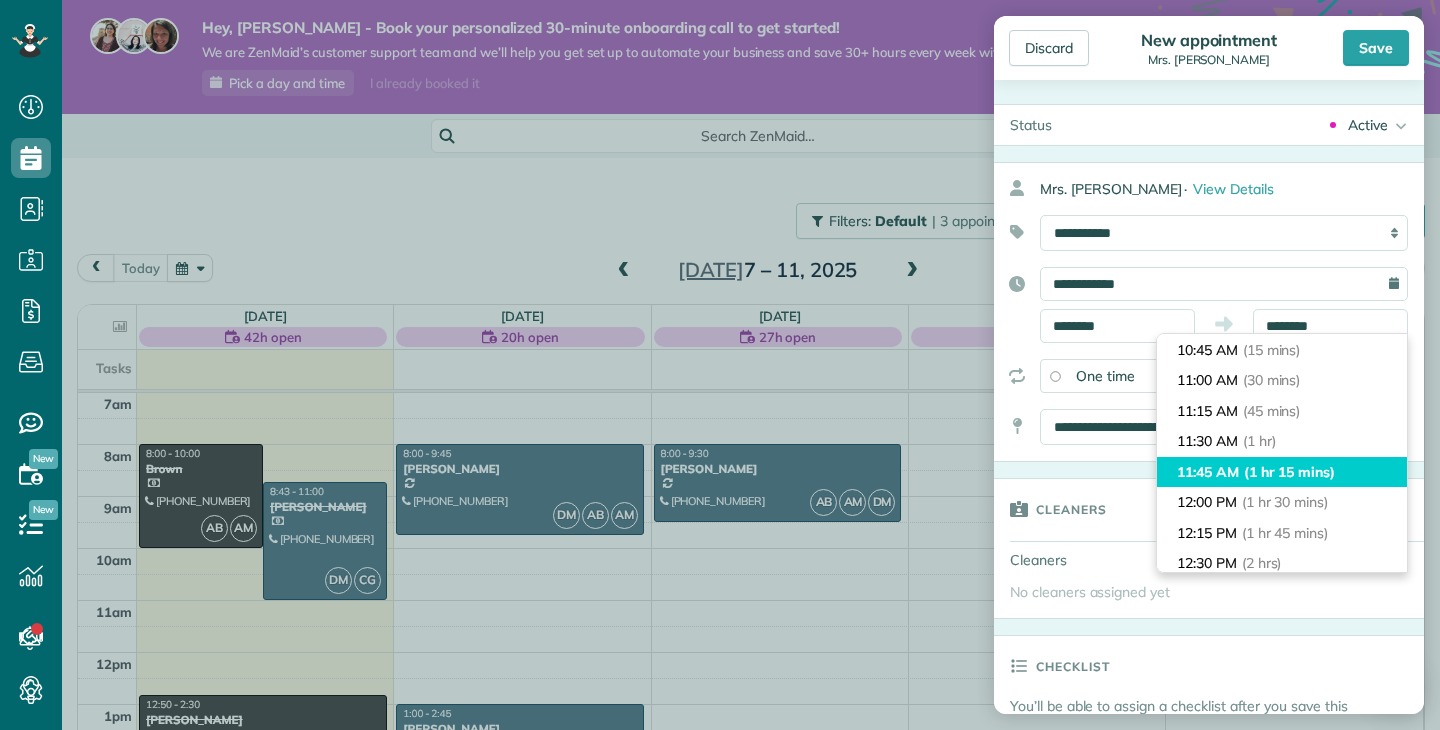 type on "********" 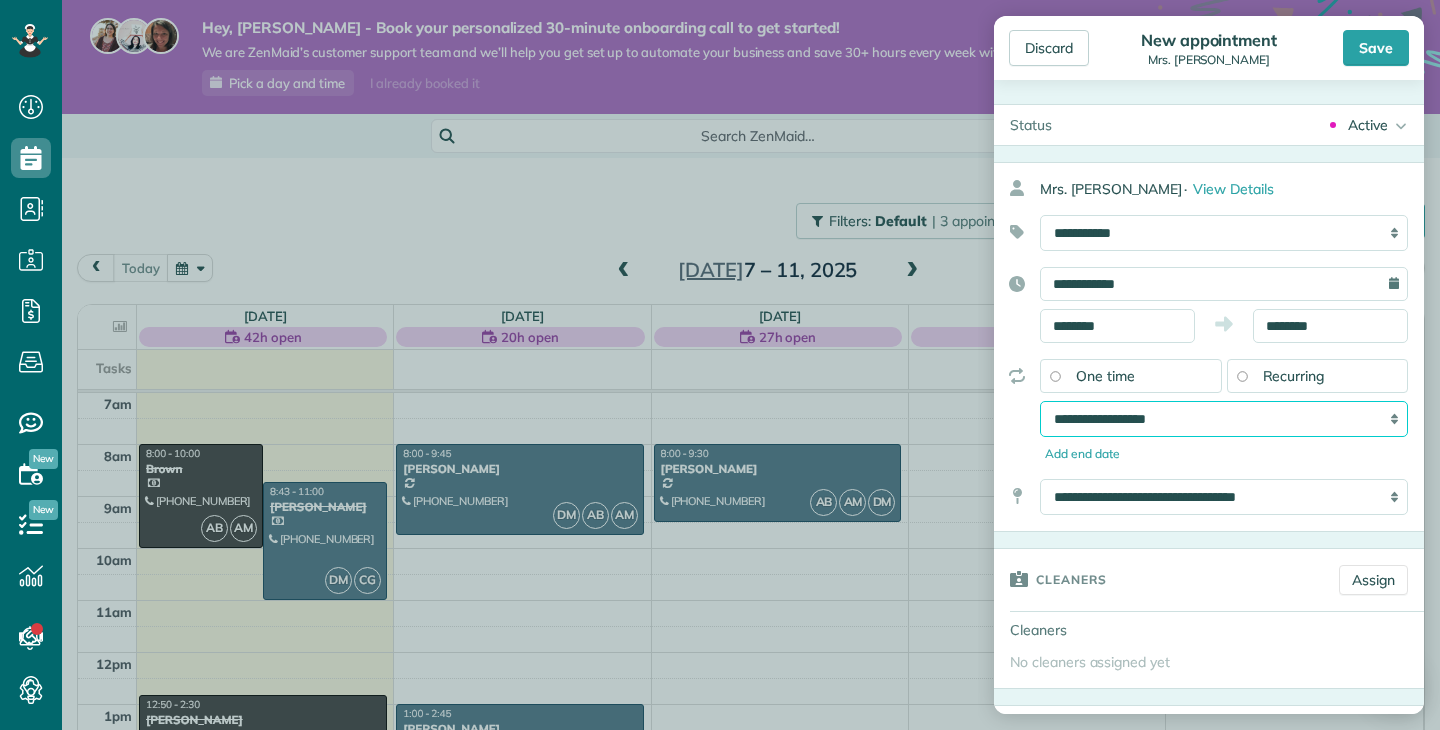 click on "**********" at bounding box center [1224, 419] 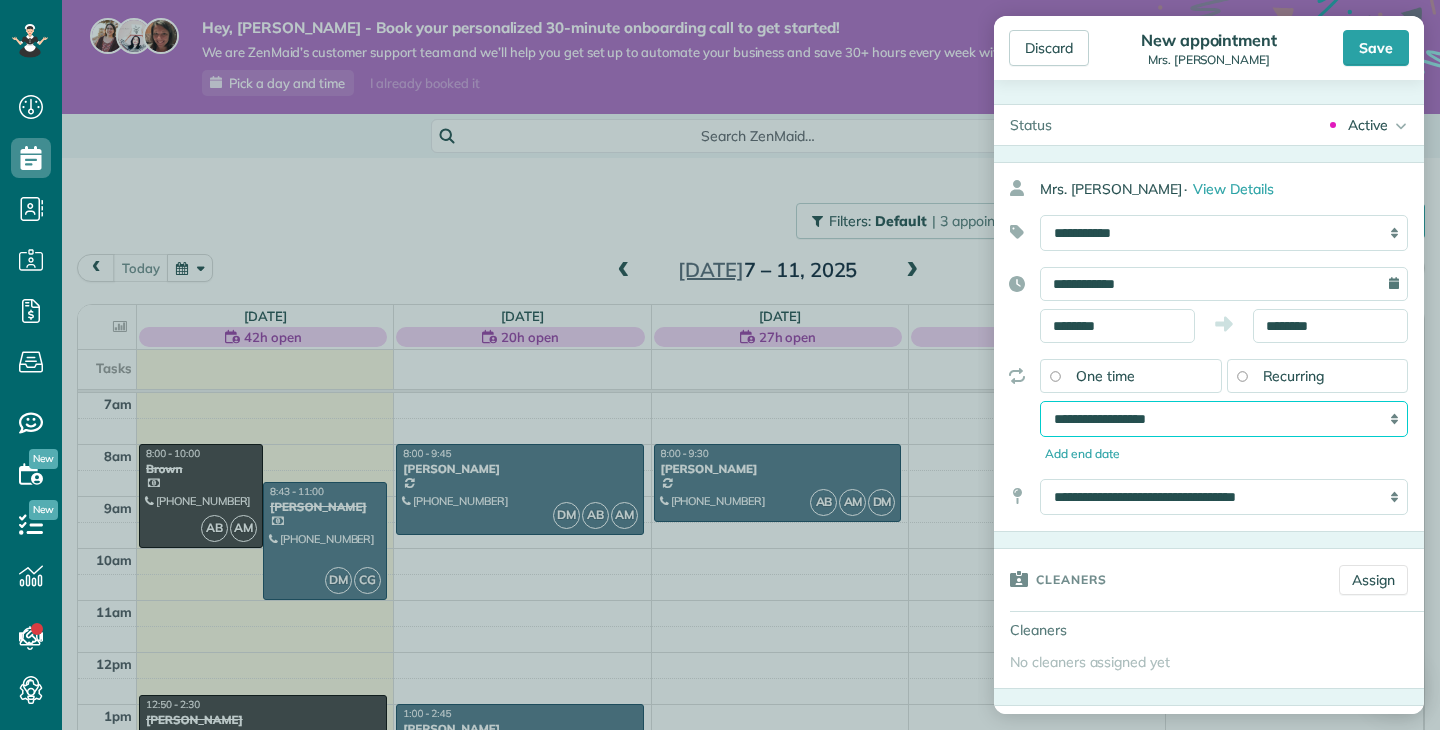 select on "**********" 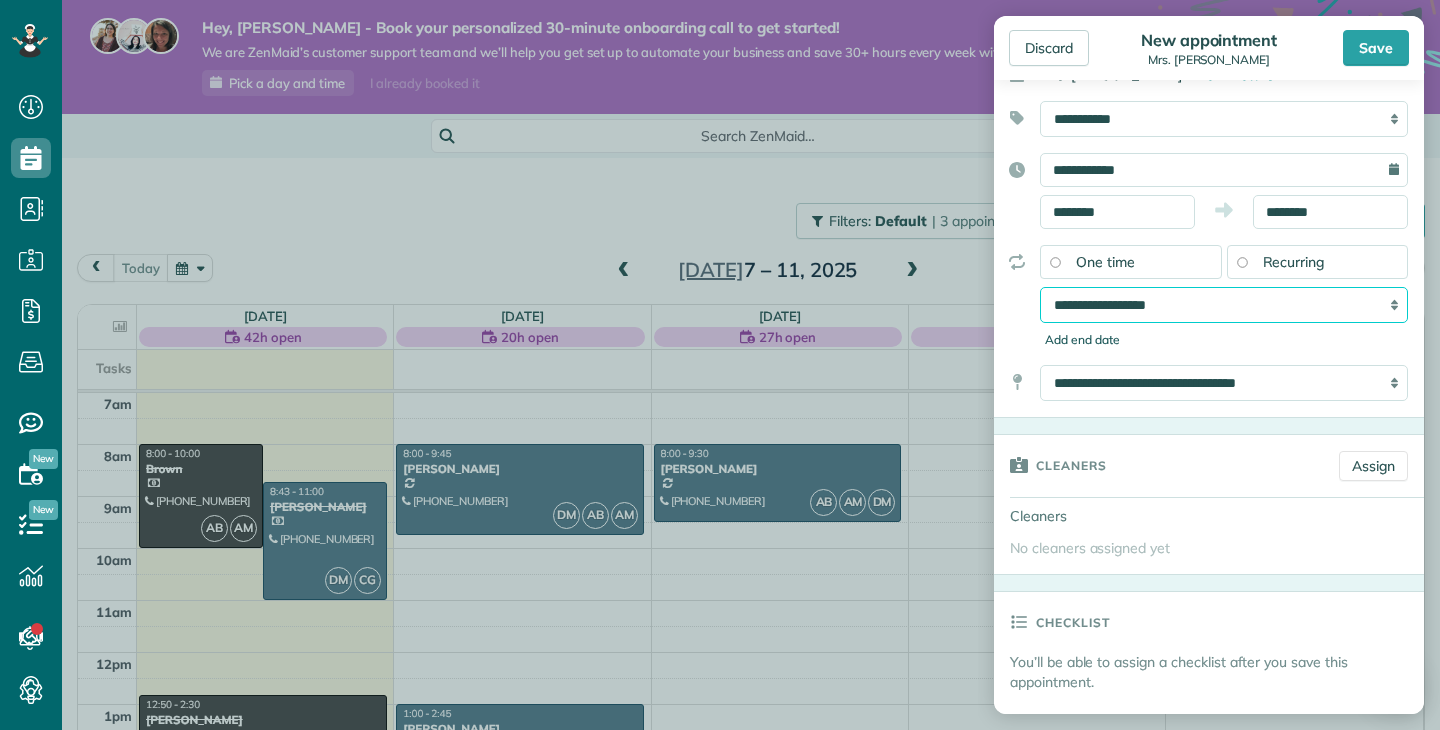 scroll, scrollTop: 140, scrollLeft: 0, axis: vertical 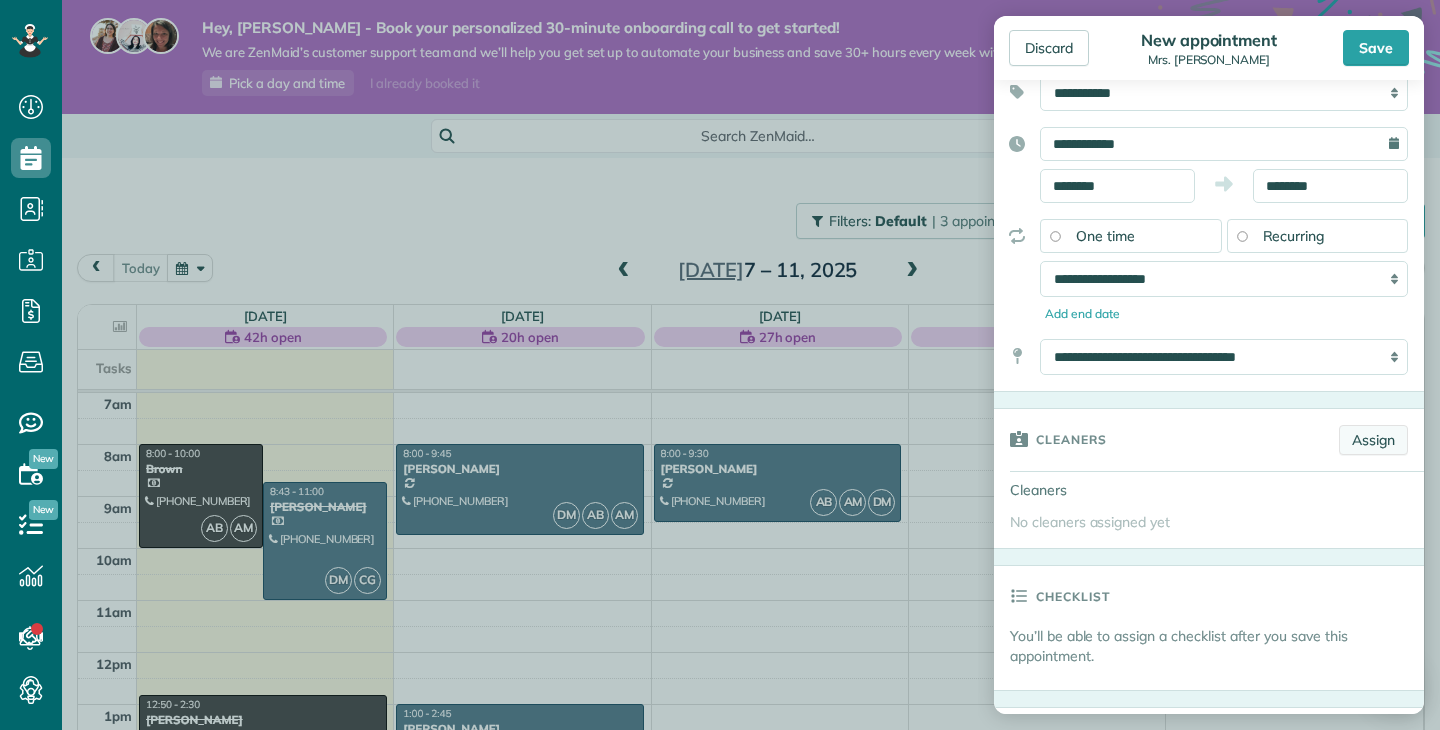 click on "Assign" at bounding box center (1373, 440) 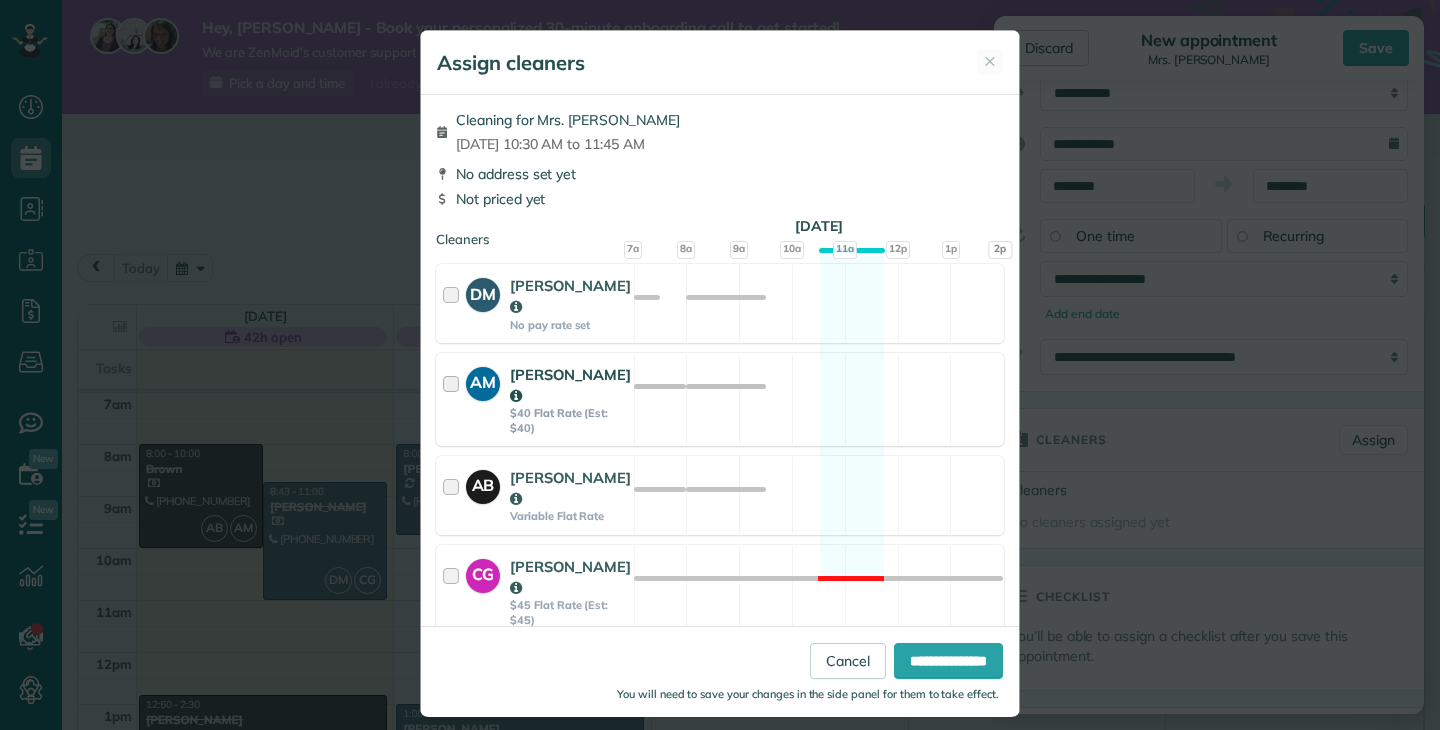 click at bounding box center (454, 399) 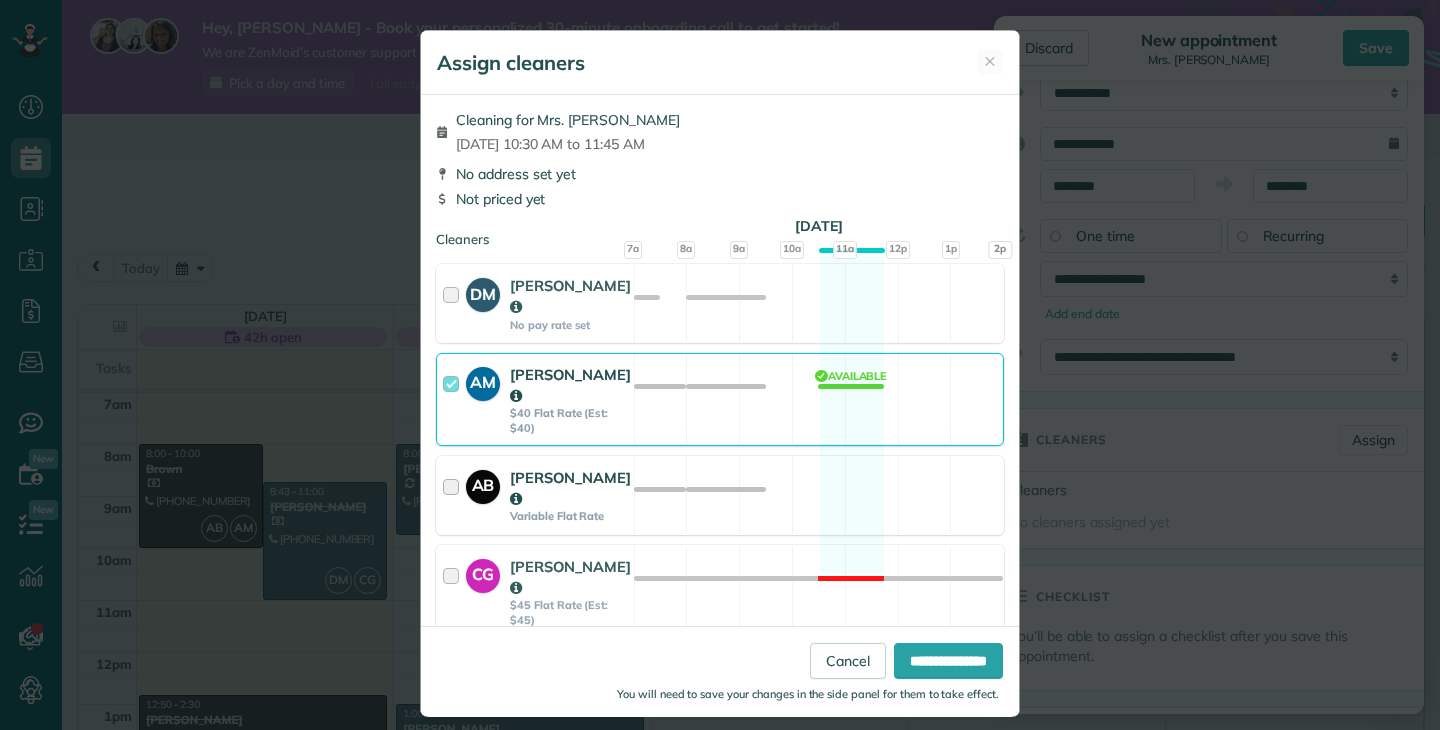 click at bounding box center (454, 495) 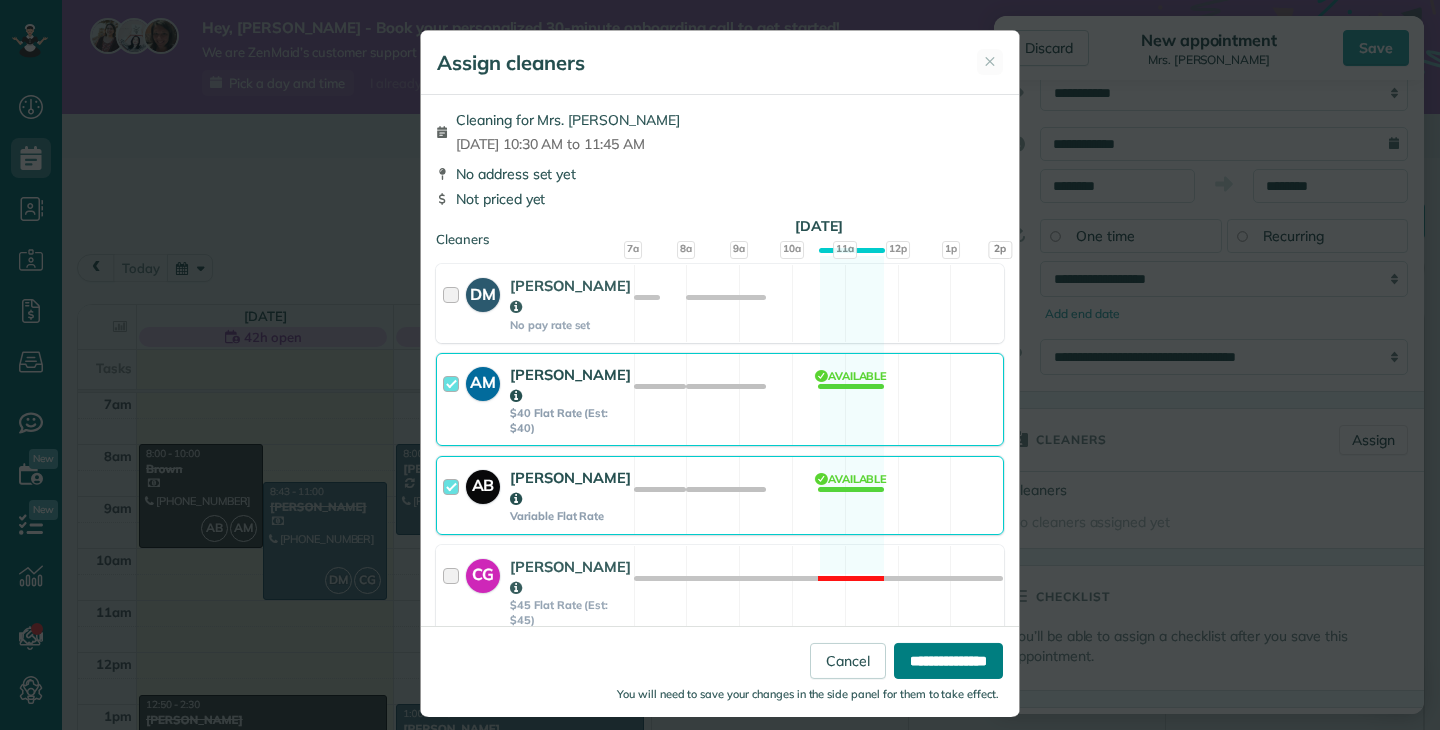 click on "**********" at bounding box center [948, 660] 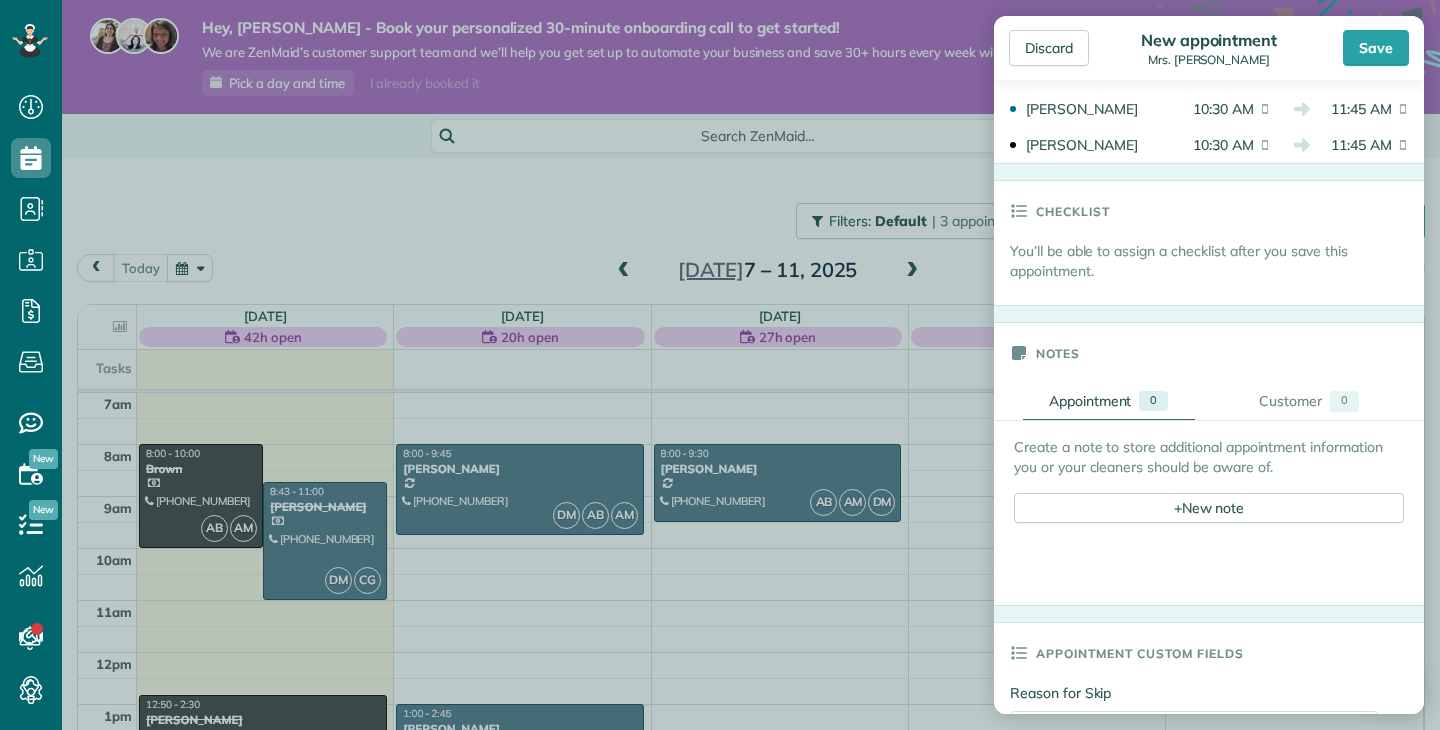scroll, scrollTop: 606, scrollLeft: 0, axis: vertical 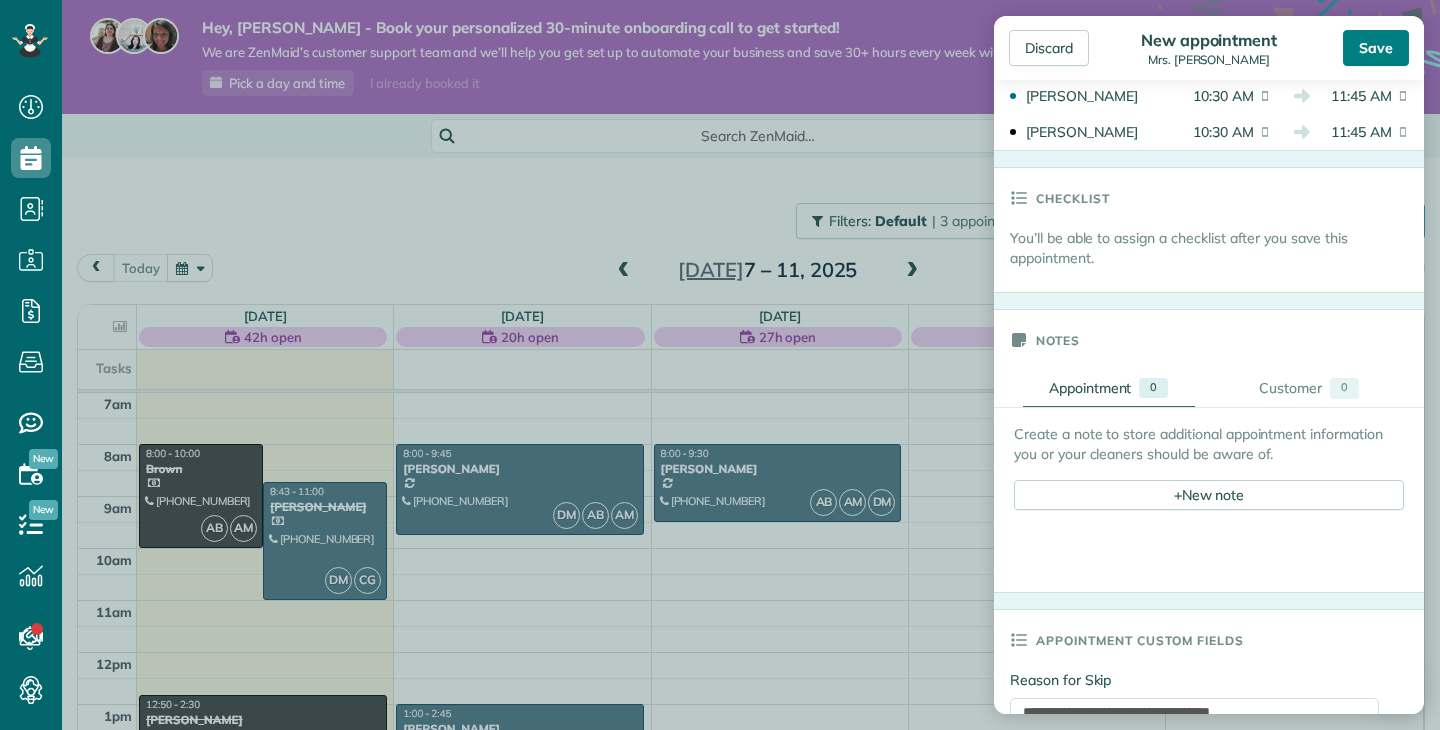 click on "Save" at bounding box center [1376, 48] 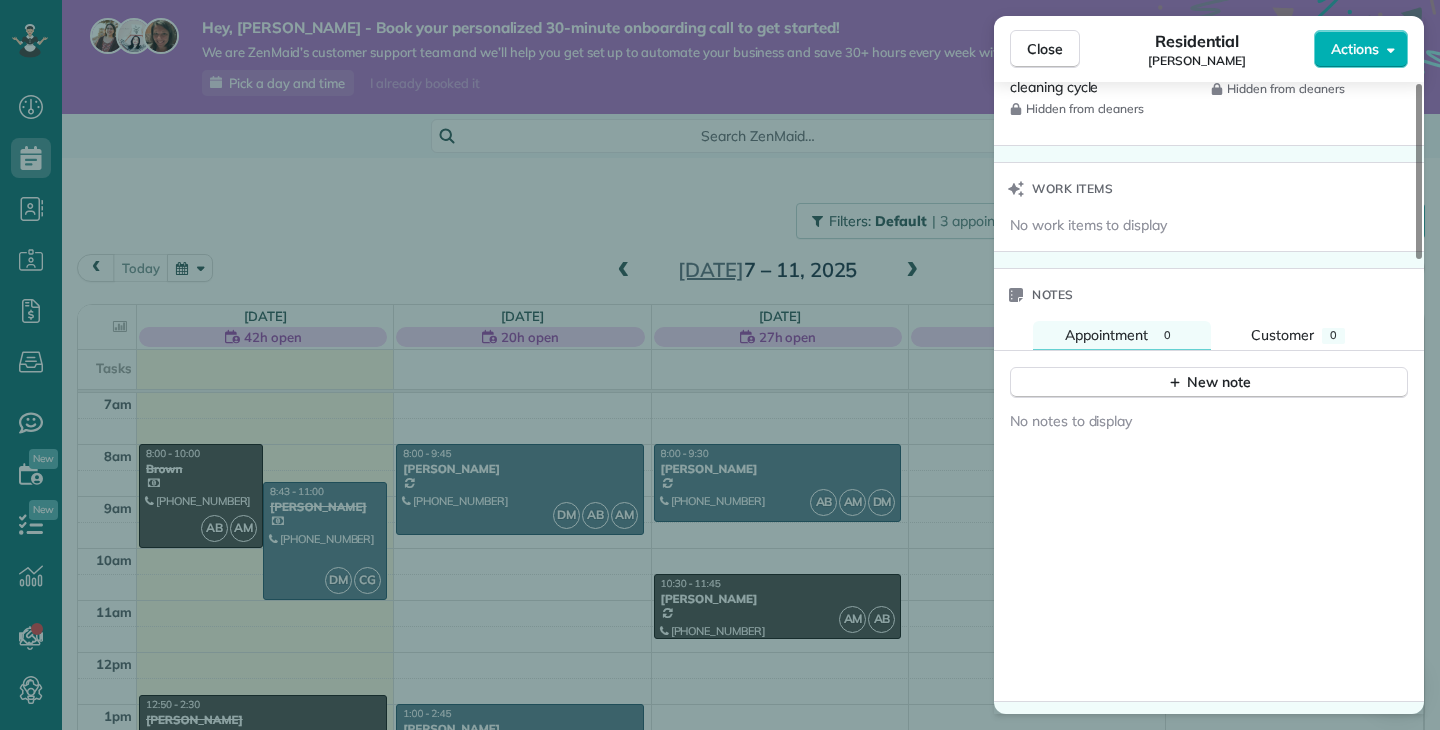 scroll, scrollTop: 1529, scrollLeft: 0, axis: vertical 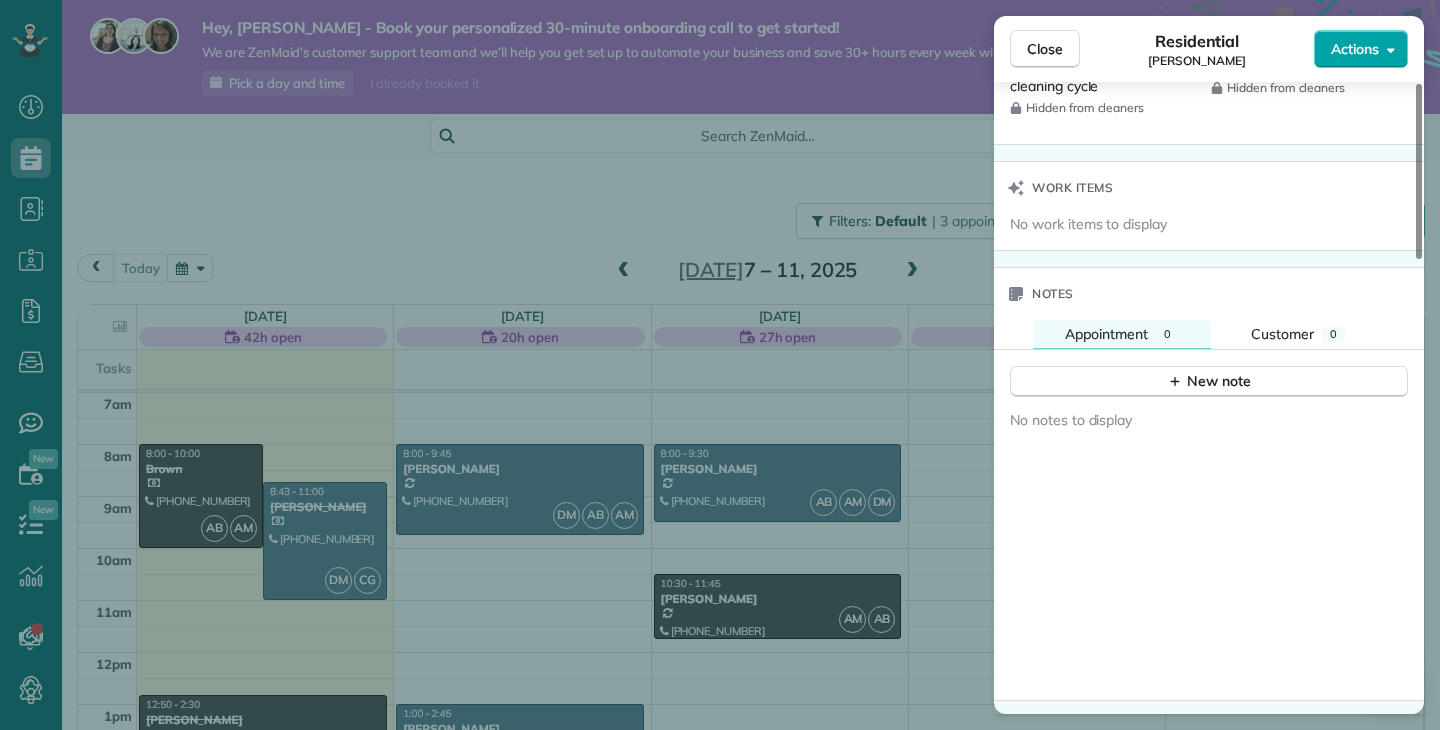 click on "Actions" at bounding box center [1361, 49] 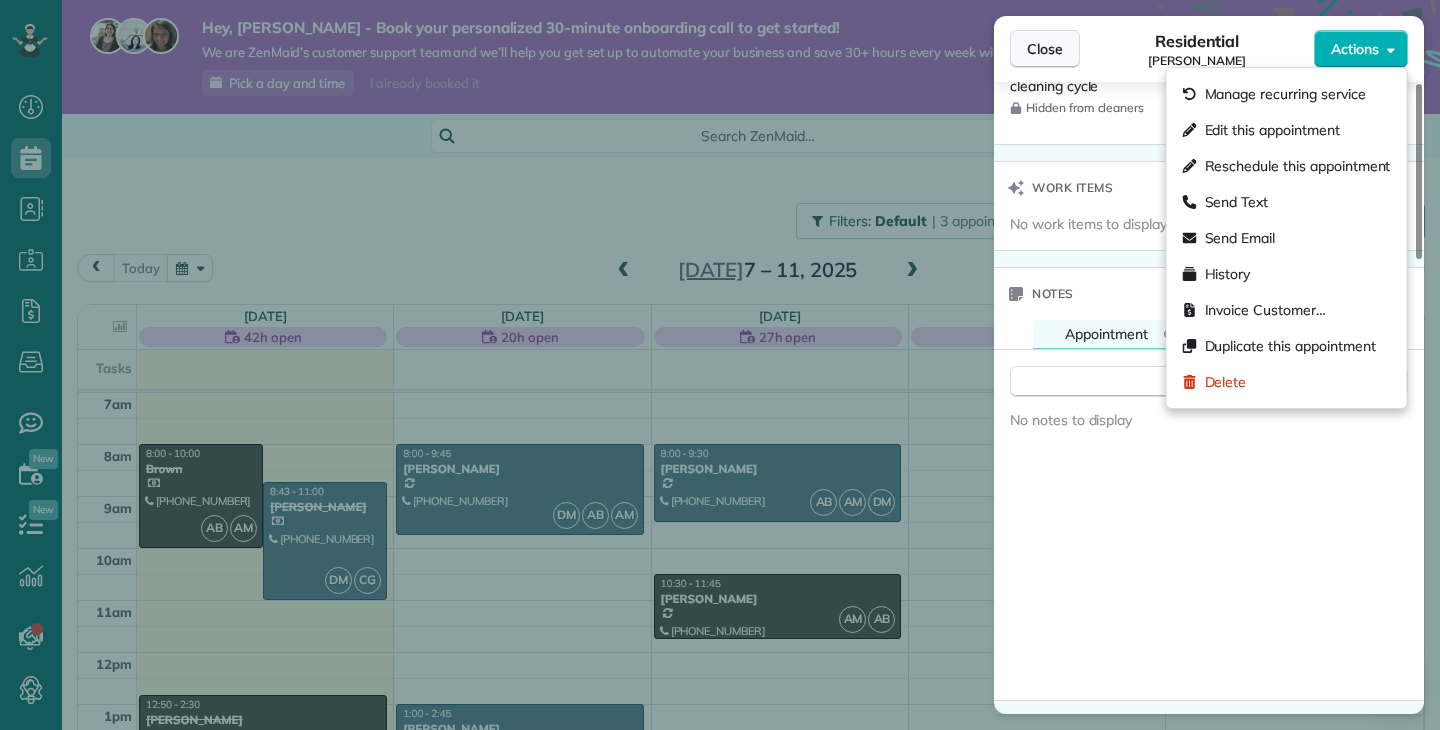 click on "Close" at bounding box center [1045, 49] 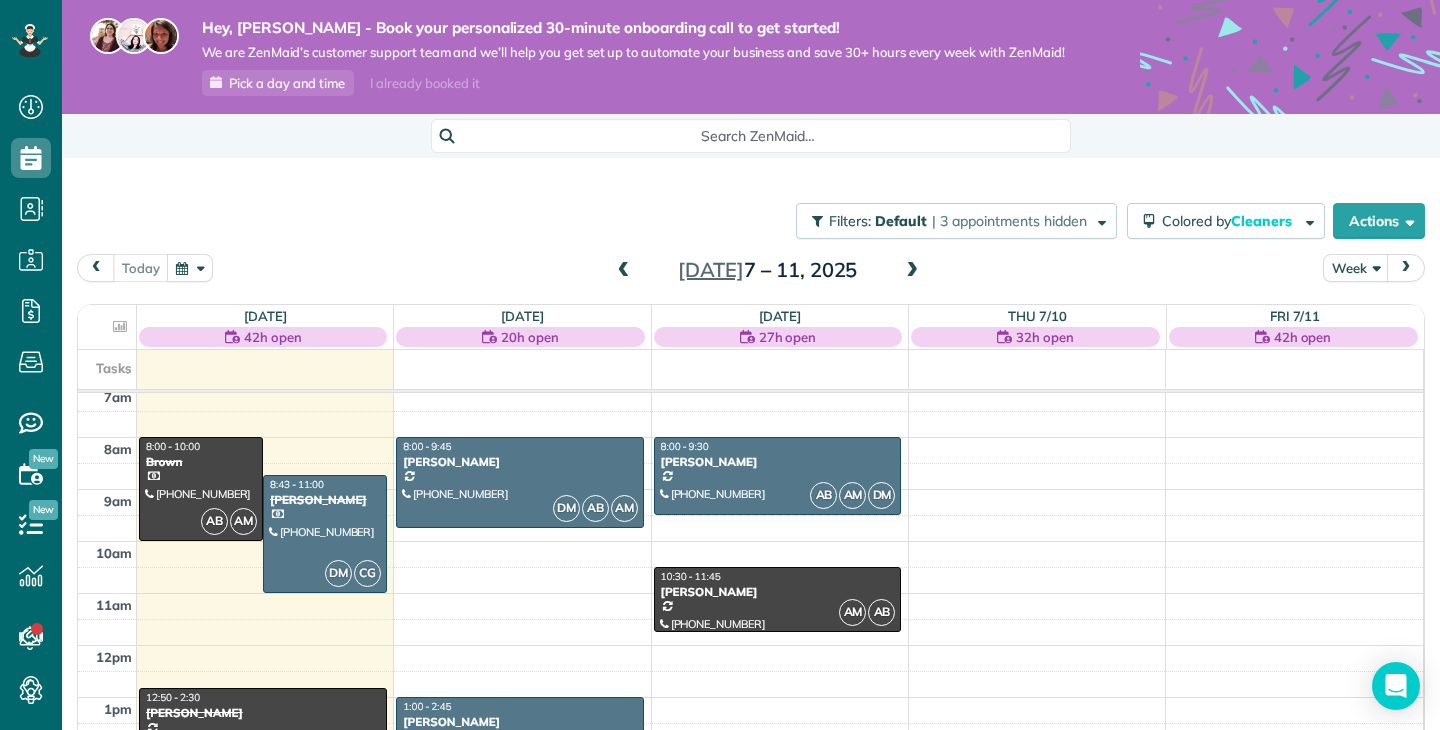scroll, scrollTop: 0, scrollLeft: 0, axis: both 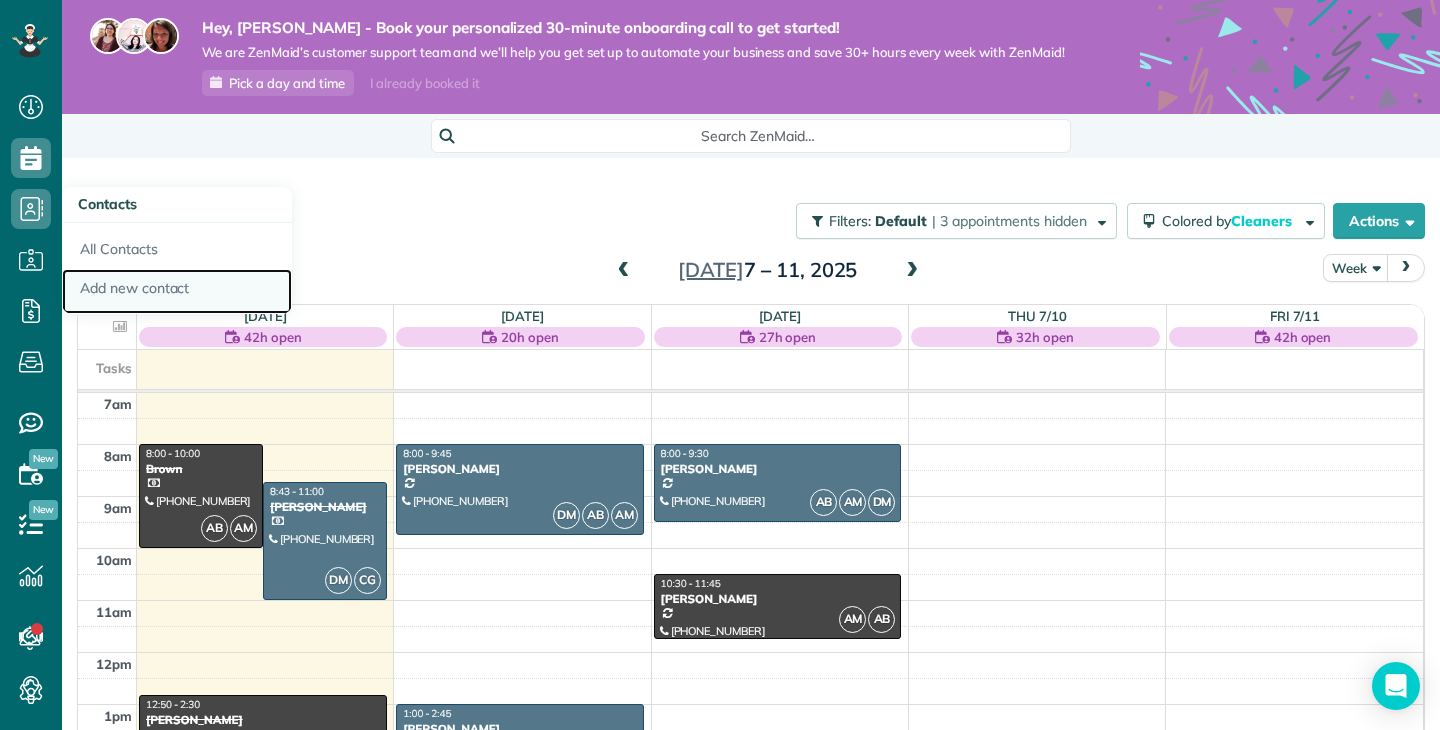 click on "Add new contact" at bounding box center [177, 292] 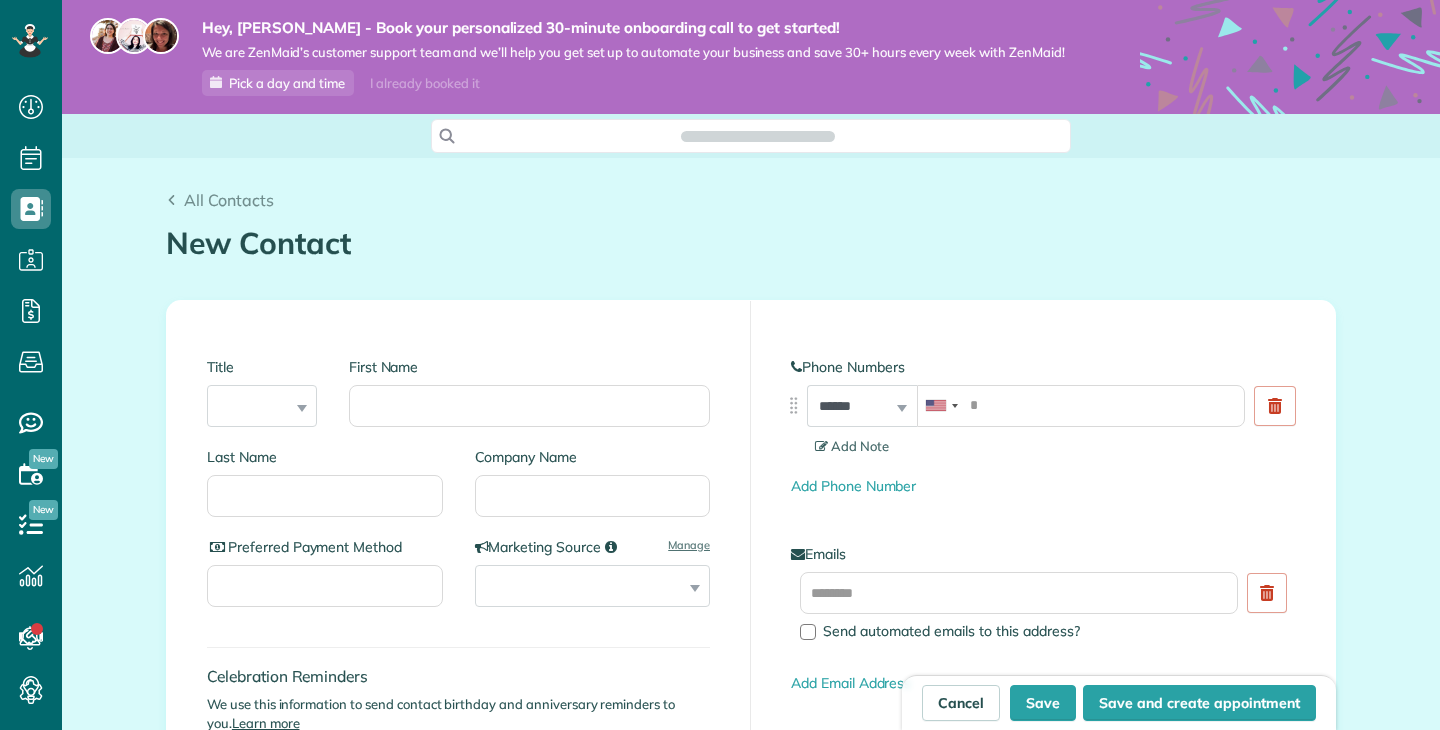 scroll, scrollTop: 0, scrollLeft: 0, axis: both 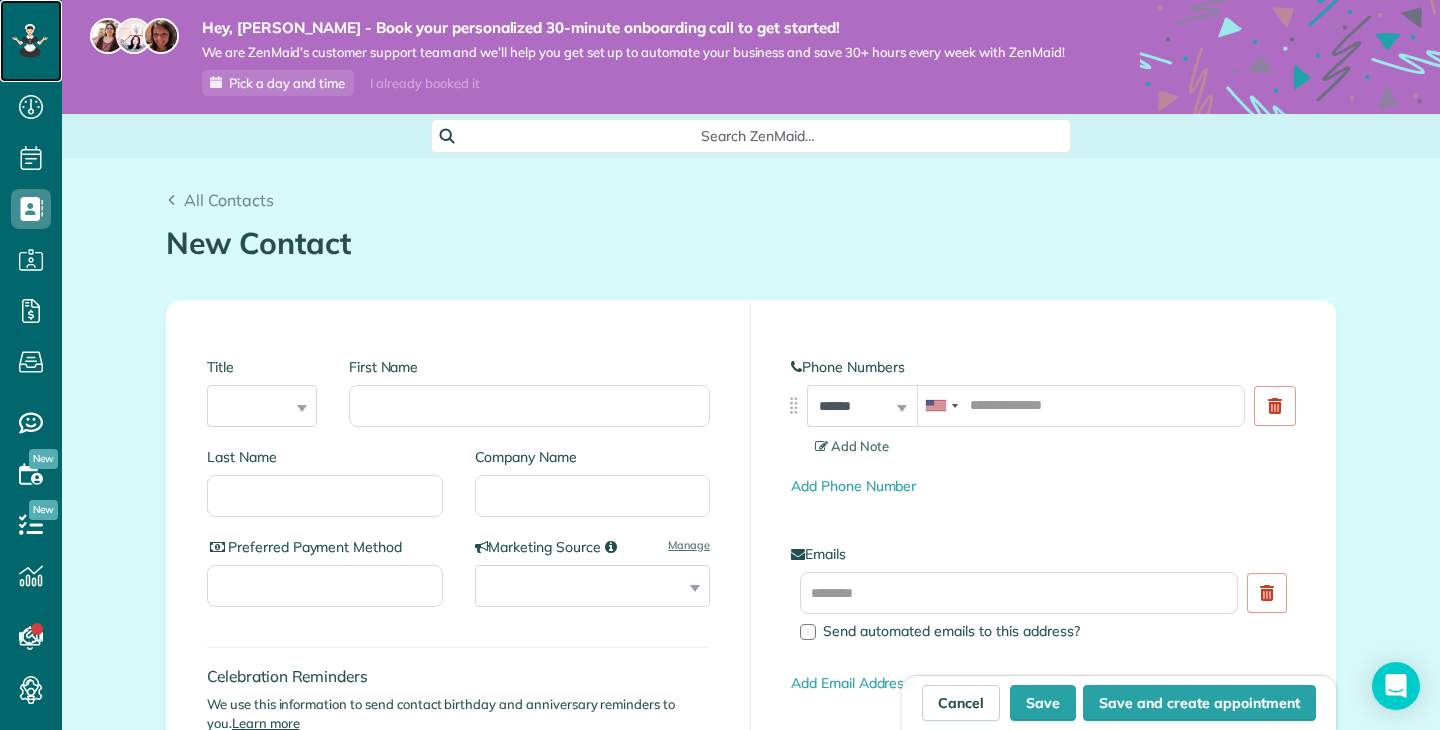 click 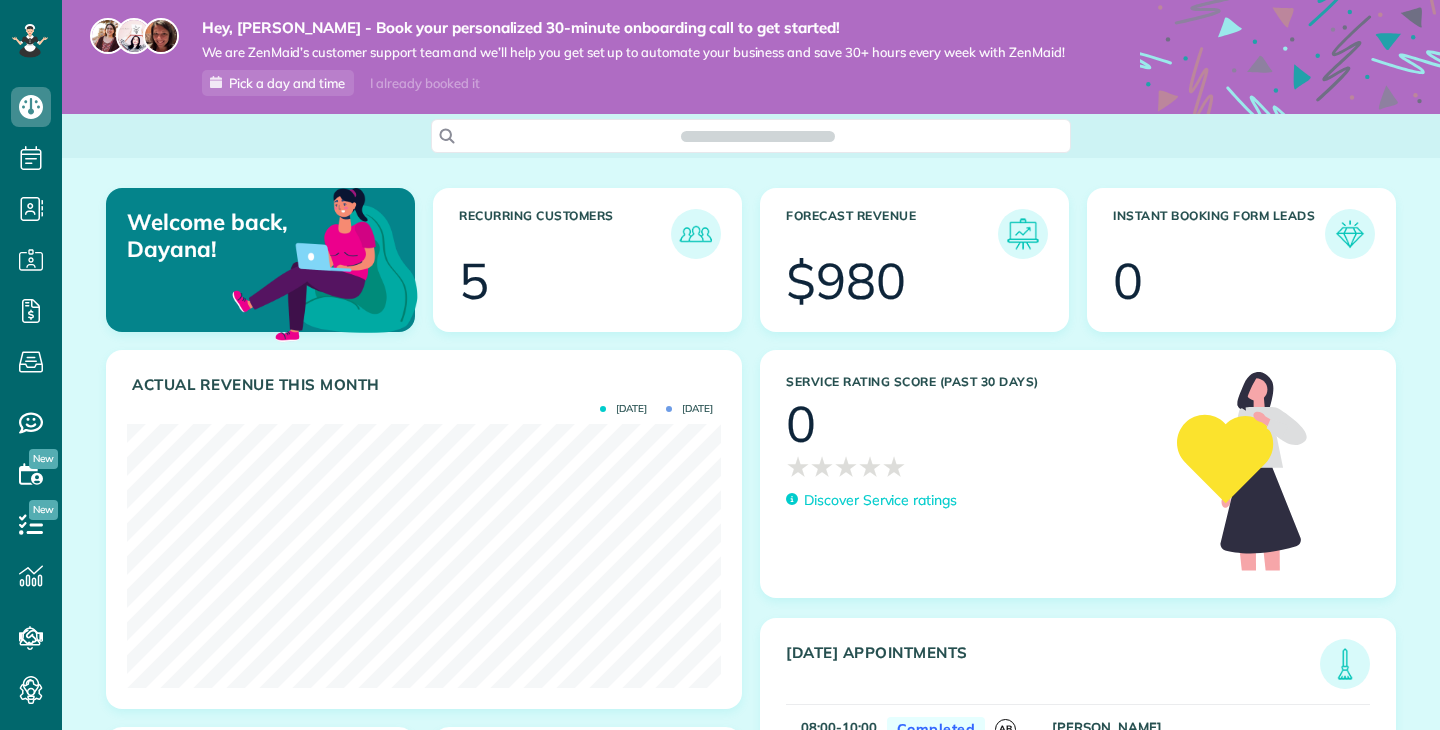 scroll, scrollTop: 0, scrollLeft: 0, axis: both 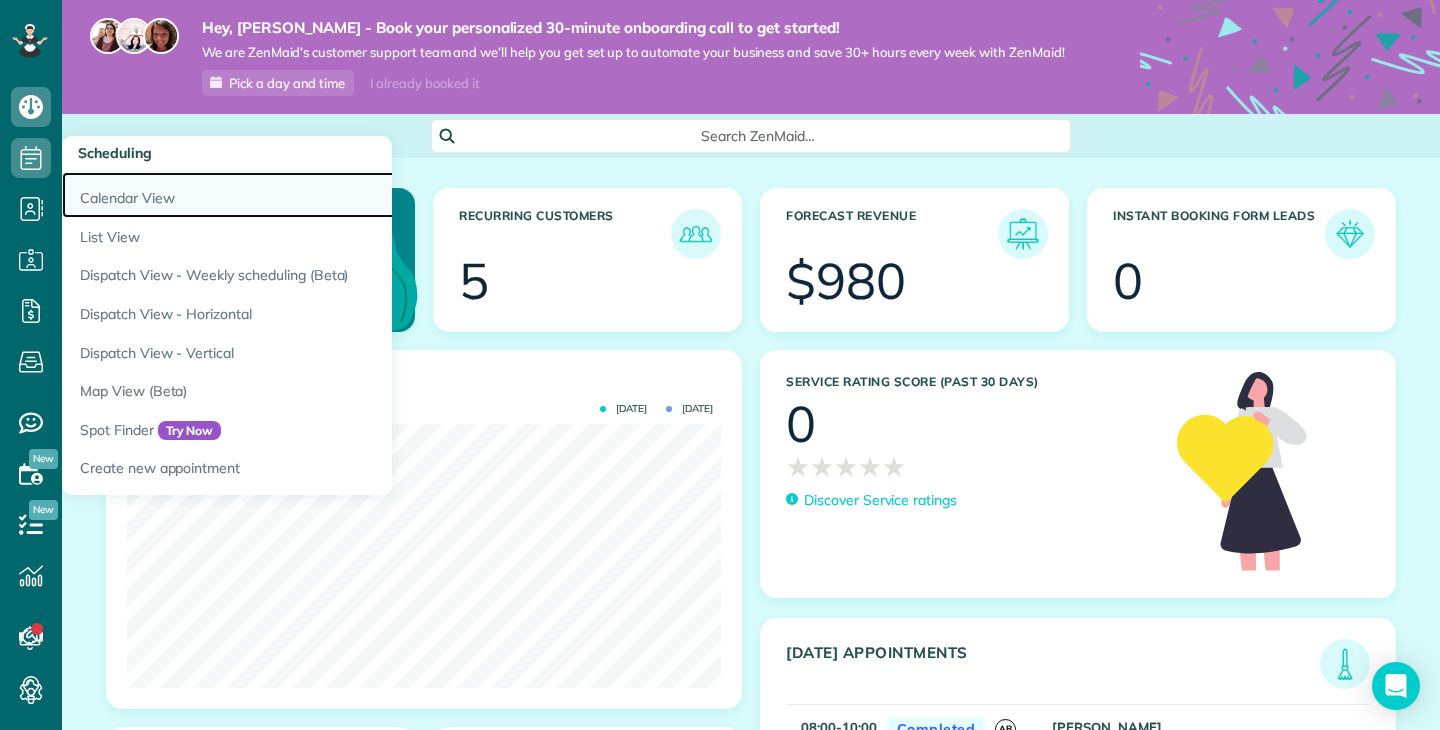 click on "Calendar View" at bounding box center [312, 195] 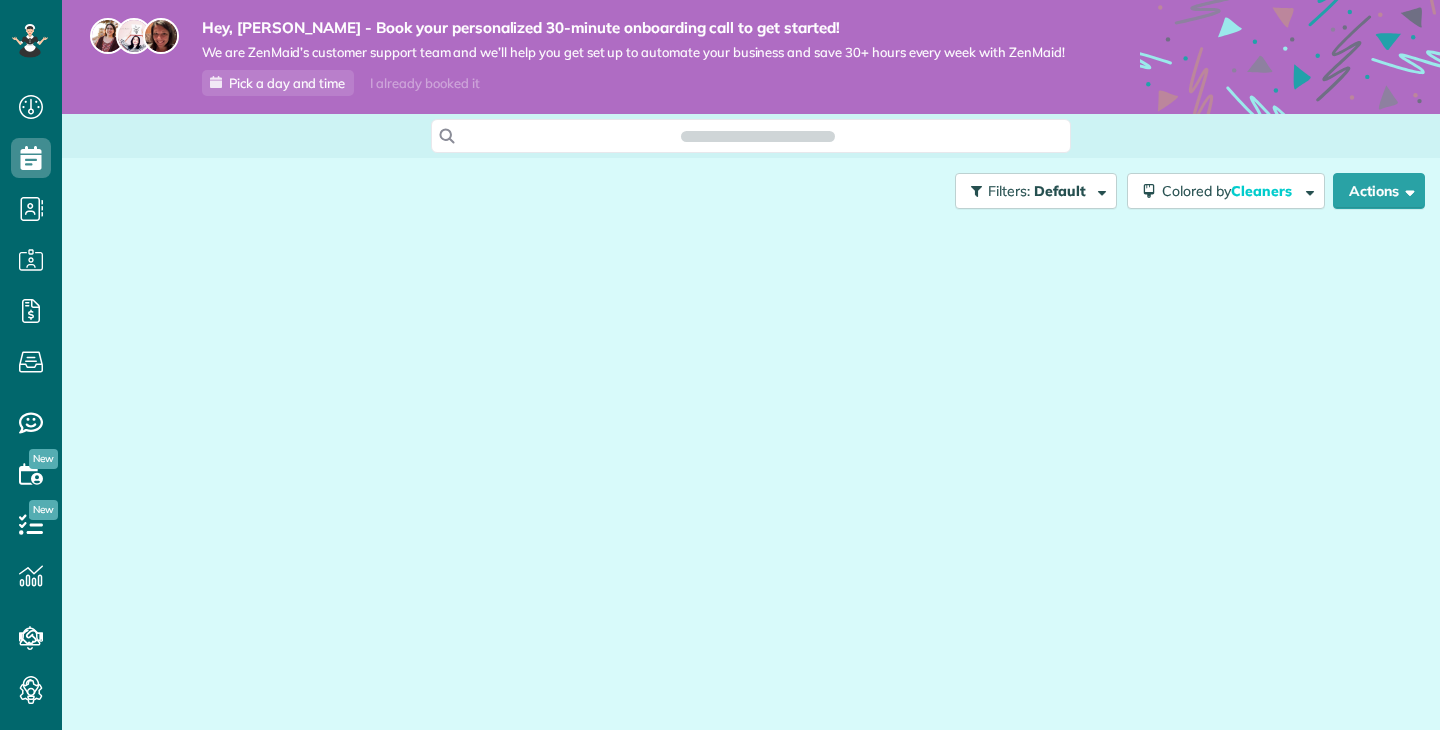 scroll, scrollTop: 0, scrollLeft: 0, axis: both 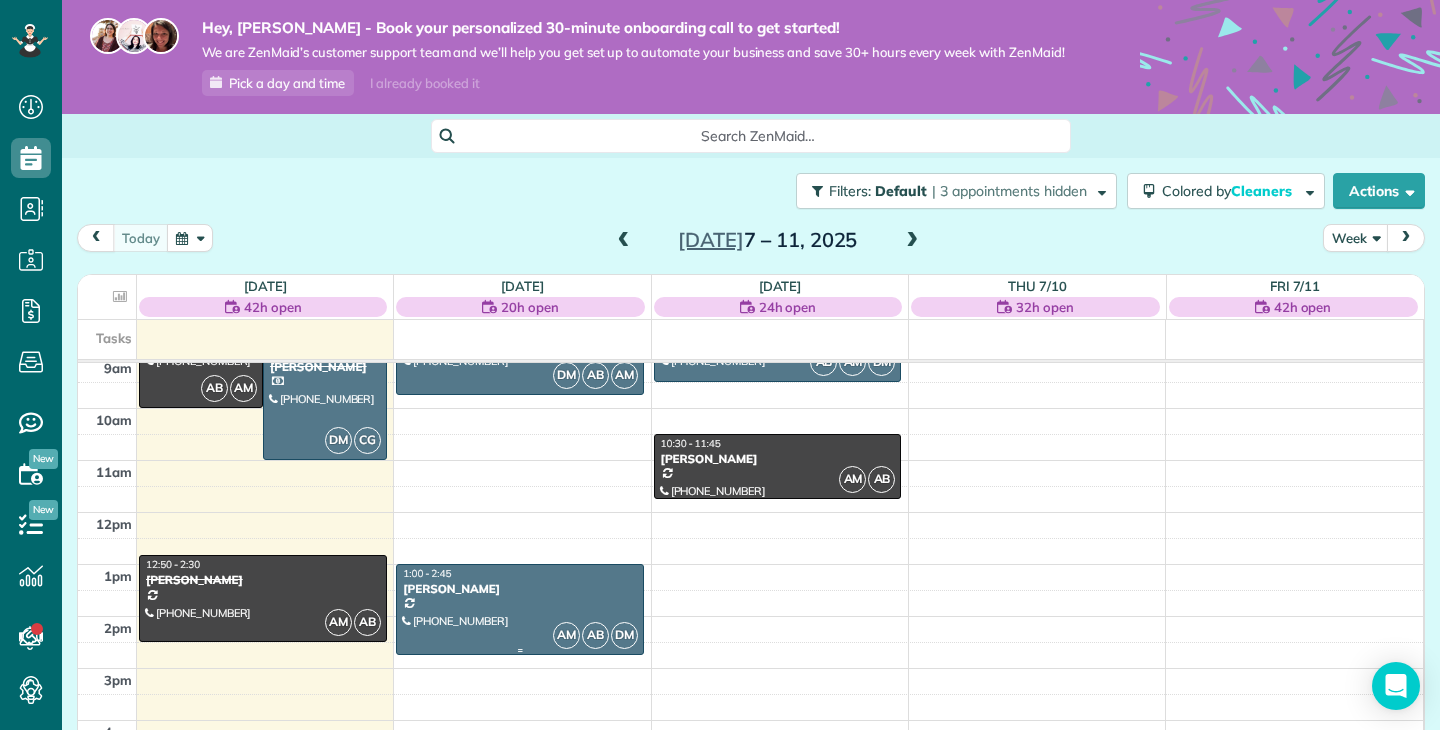 click on "1:00 - 2:45" at bounding box center [520, 573] 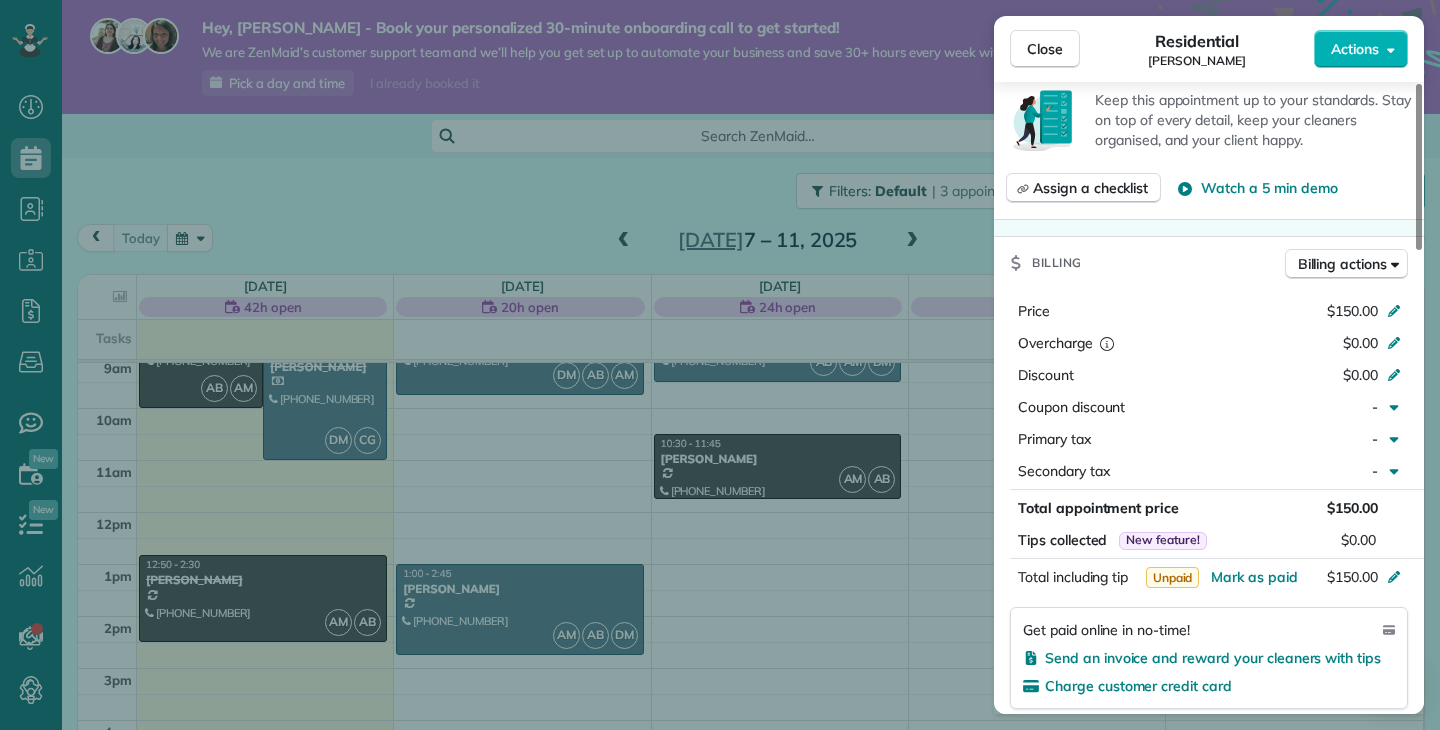 scroll, scrollTop: 805, scrollLeft: 0, axis: vertical 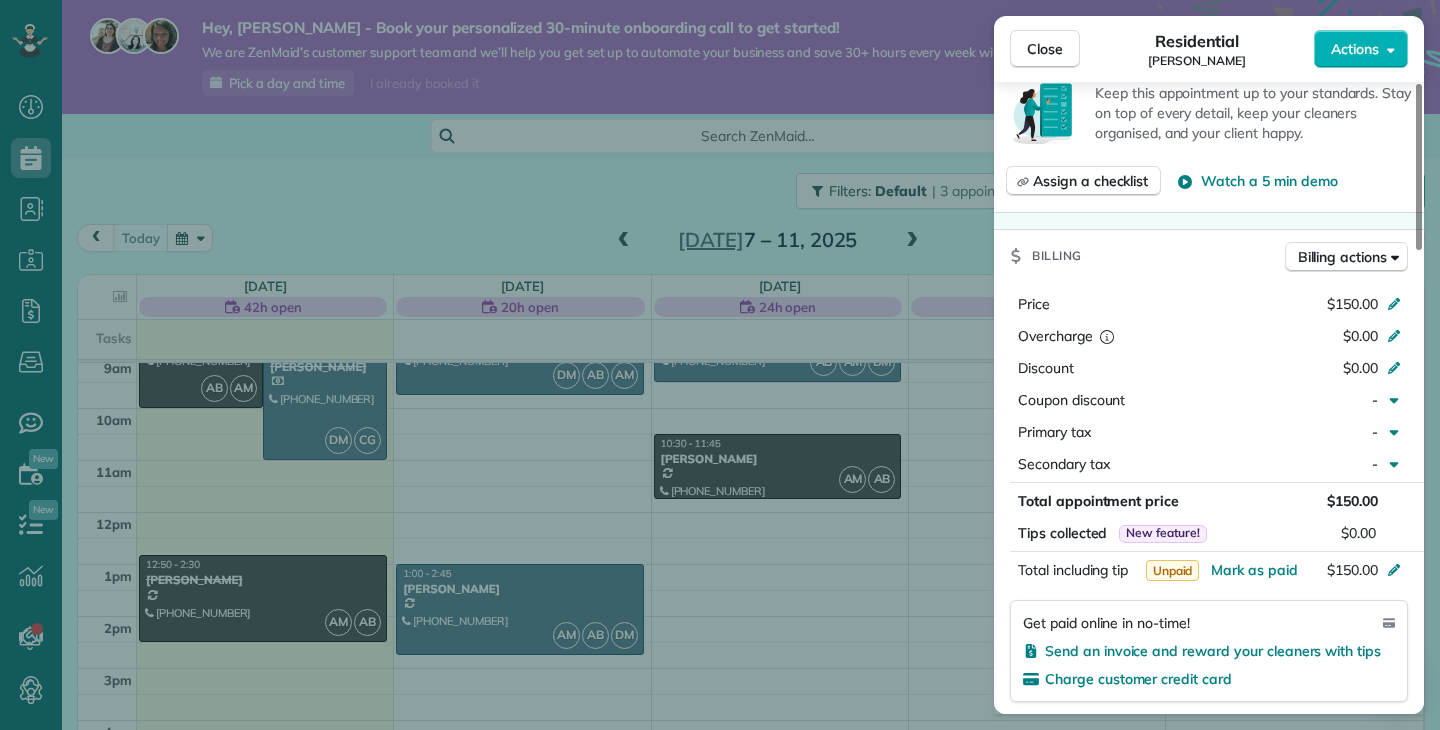 click on "Close Residential Ashley Cowgar Actions Status Active Ashley Cowgar · Open profile Mobile (don't text) (985) 285-3555 Copy No email on record Add email View Details Residential Tuesday, July 08, 2025 ( tomorrow ) 1:00 PM 2:45 PM 1 hours and 45 minutes Repeats every 3 weeks Edit recurring service Next (Jul 29) 505 Fall Ridge Court Chesapeake VA 23322 Open access information Service was not rated yet Setup ratings Cleaners Time in and out Assign Invite Cleaners Angie   Medina 1:00 PM 2:45 PM Ana   Brito 1:00 PM 2:45 PM Dayana   Marinho 1:00 PM 2:45 PM Checklist Try Now Keep this appointment up to your standards. Stay on top of every detail, keep your cleaners organised, and your client happy. Assign a checklist Watch a 5 min demo Billing Billing actions Price $150.00 Overcharge $0.00 Discount $0.00 Coupon discount - Primary tax - Secondary tax - Total appointment price $150.00 Tips collected New feature! $0.00 Unpaid Mark as paid Total including tip $150.00 Get paid online in no-time! Appointment custom fields" at bounding box center (720, 365) 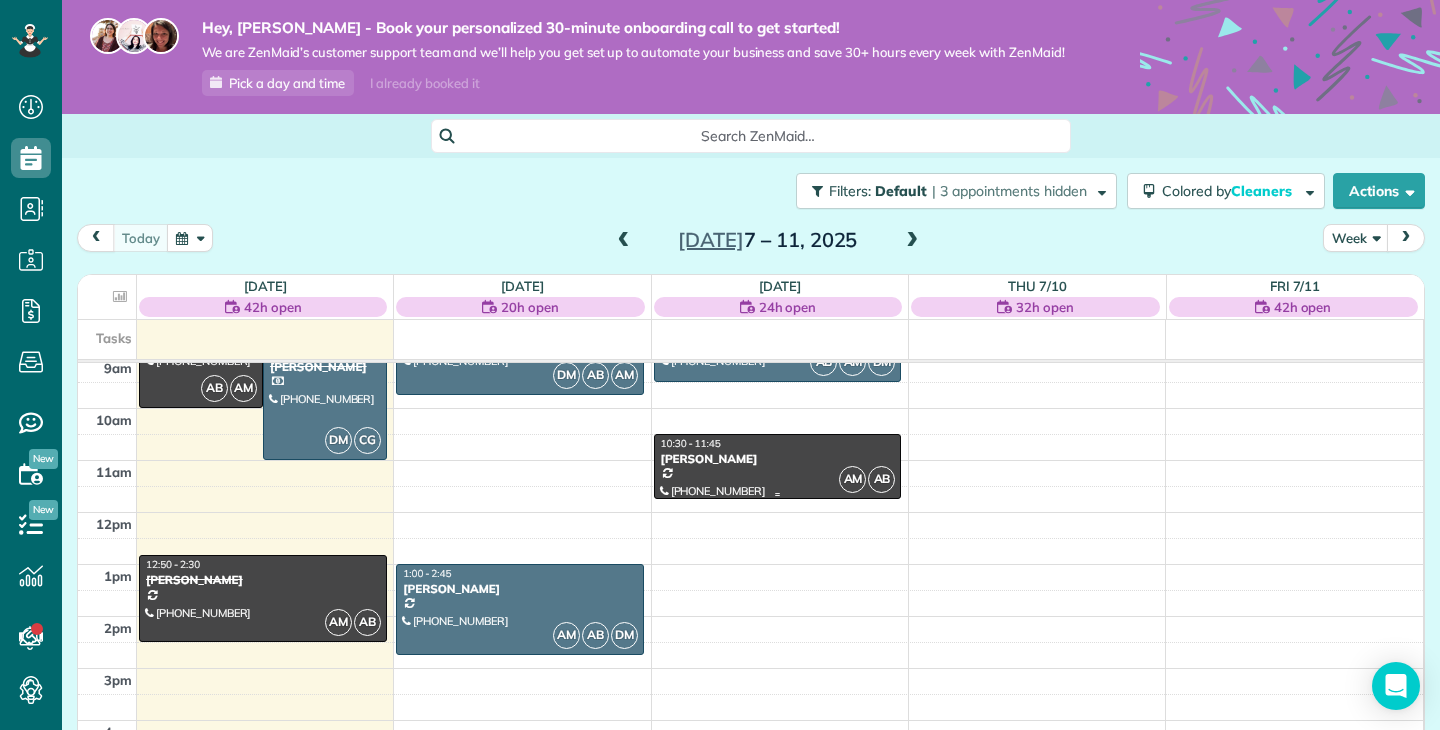 click on "10:30 - 11:45" at bounding box center [778, 443] 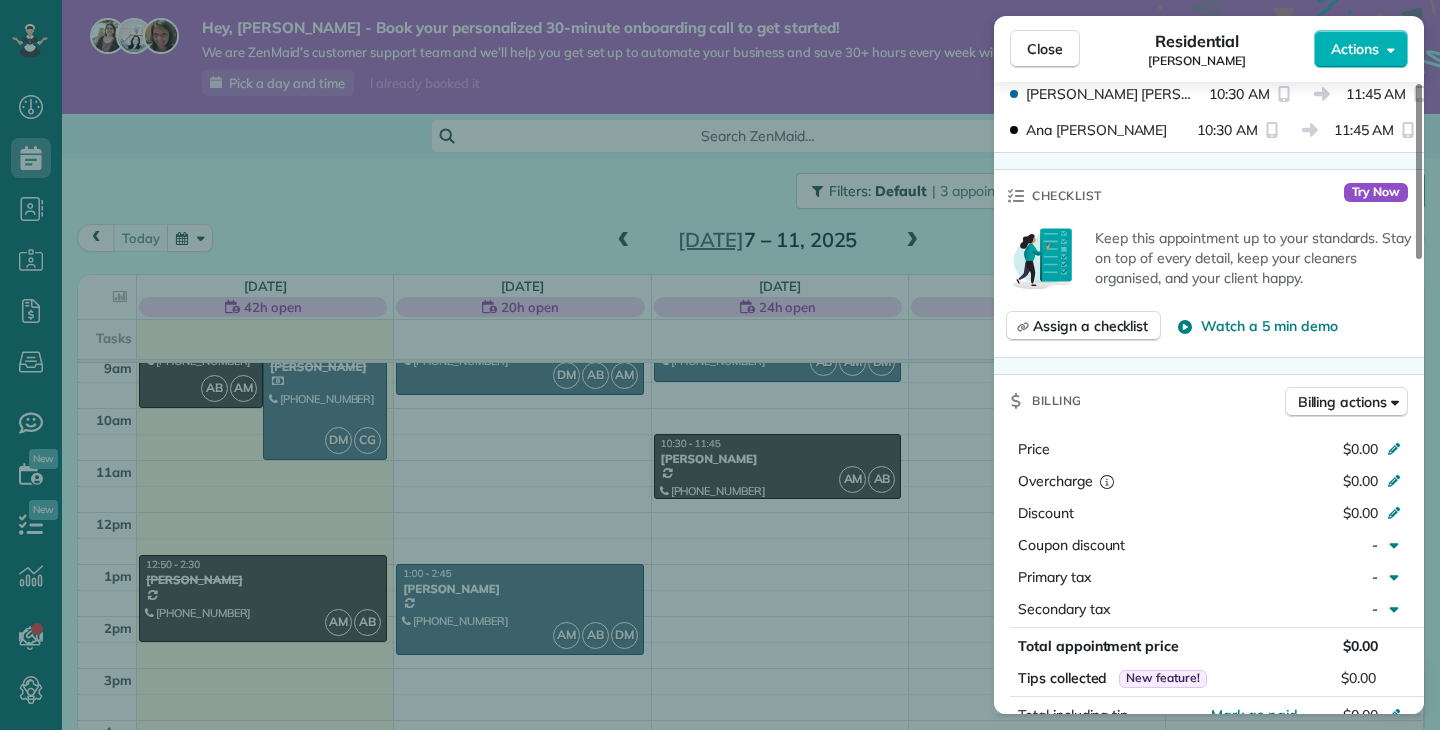scroll, scrollTop: 643, scrollLeft: 0, axis: vertical 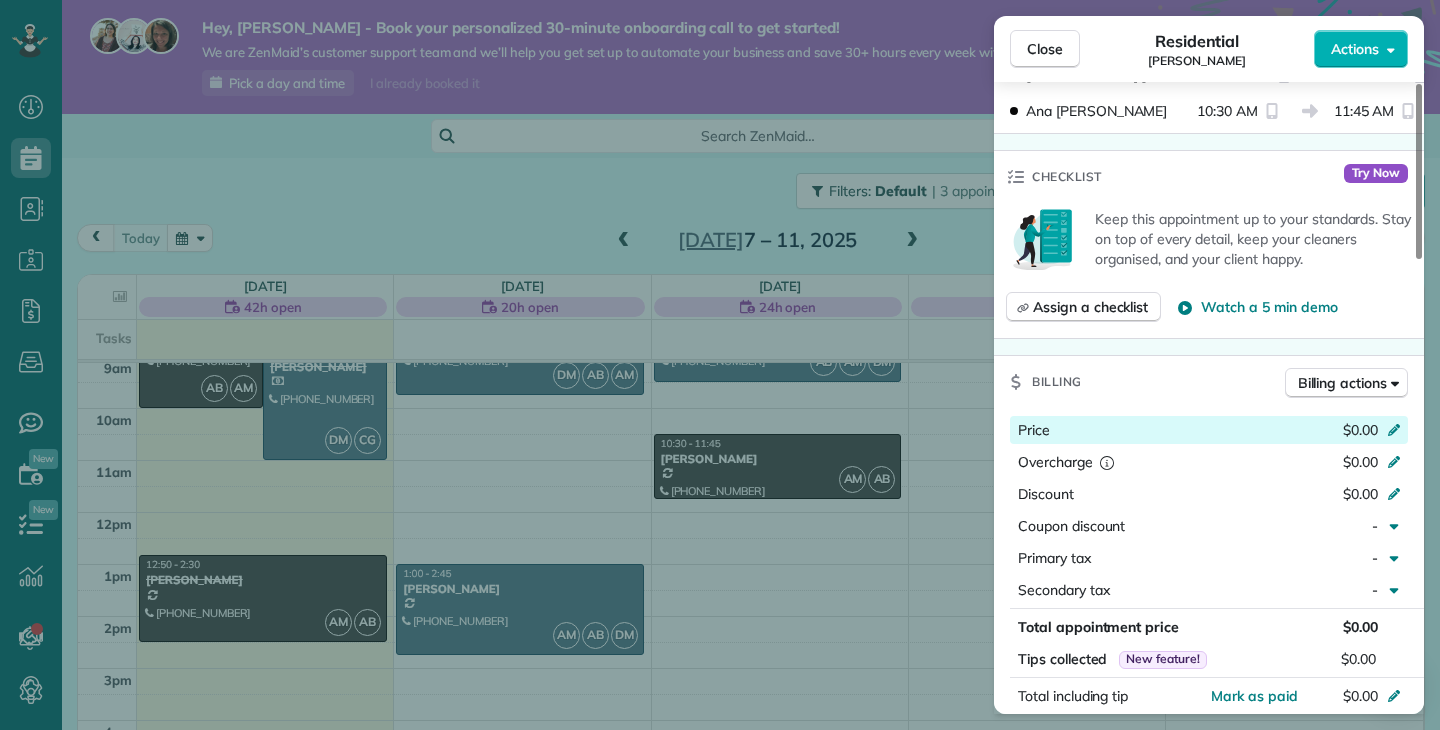 click on "$0.00" at bounding box center [1360, 430] 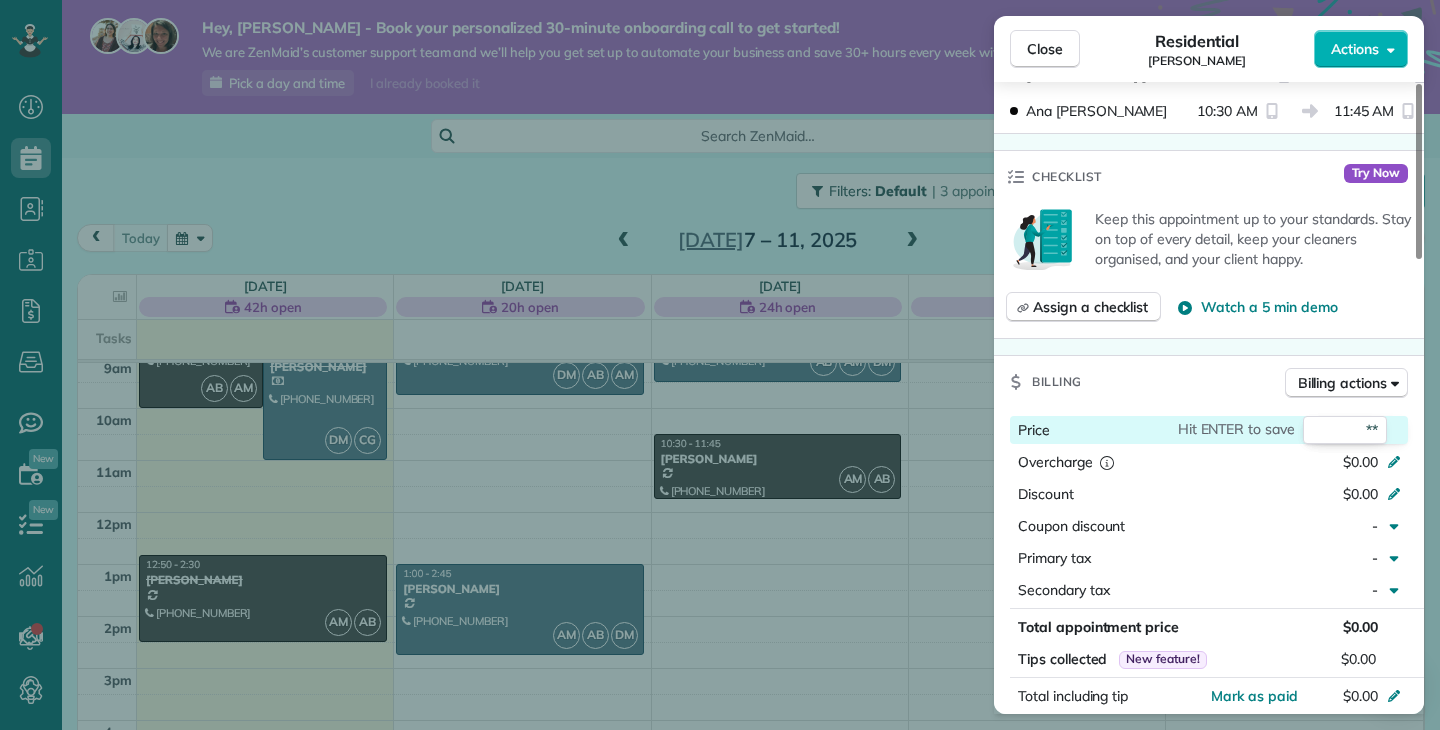 type on "***" 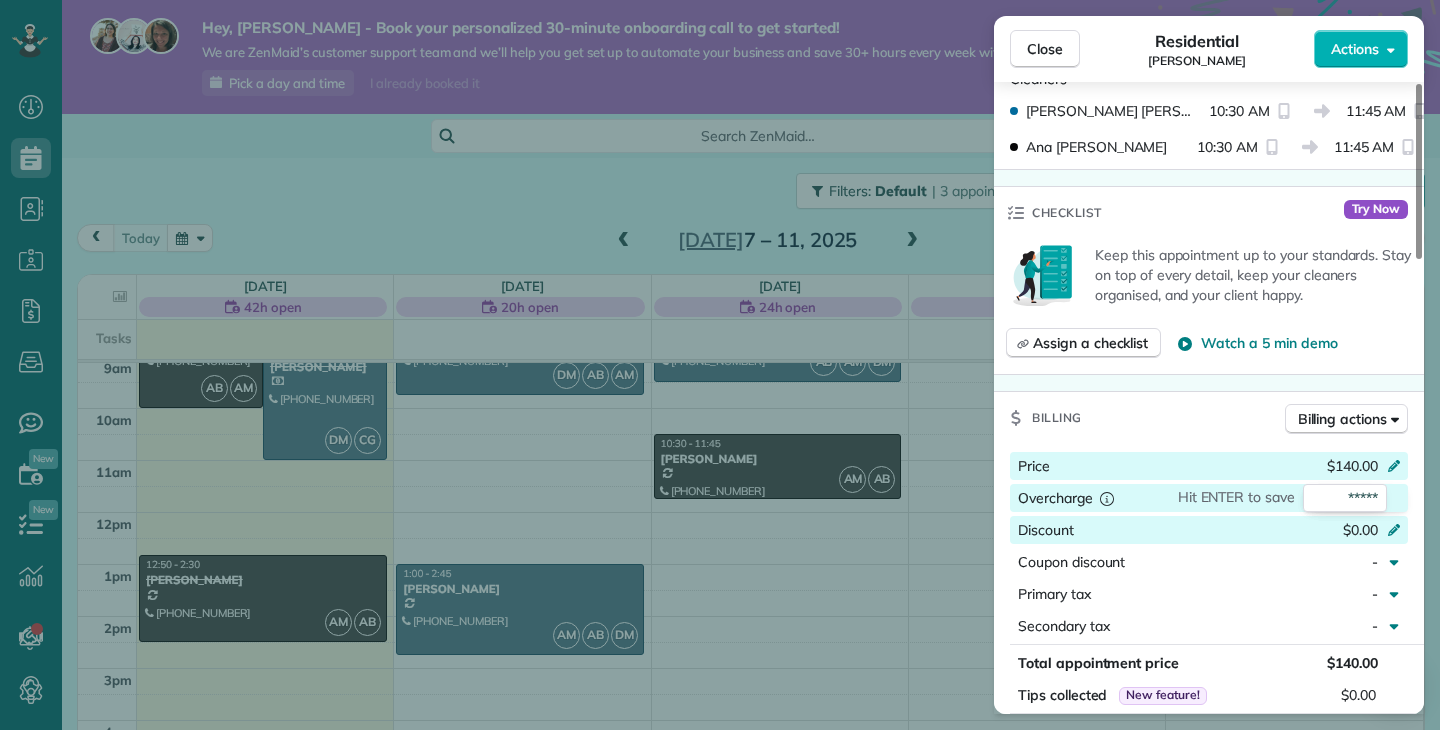 scroll, scrollTop: 610, scrollLeft: 0, axis: vertical 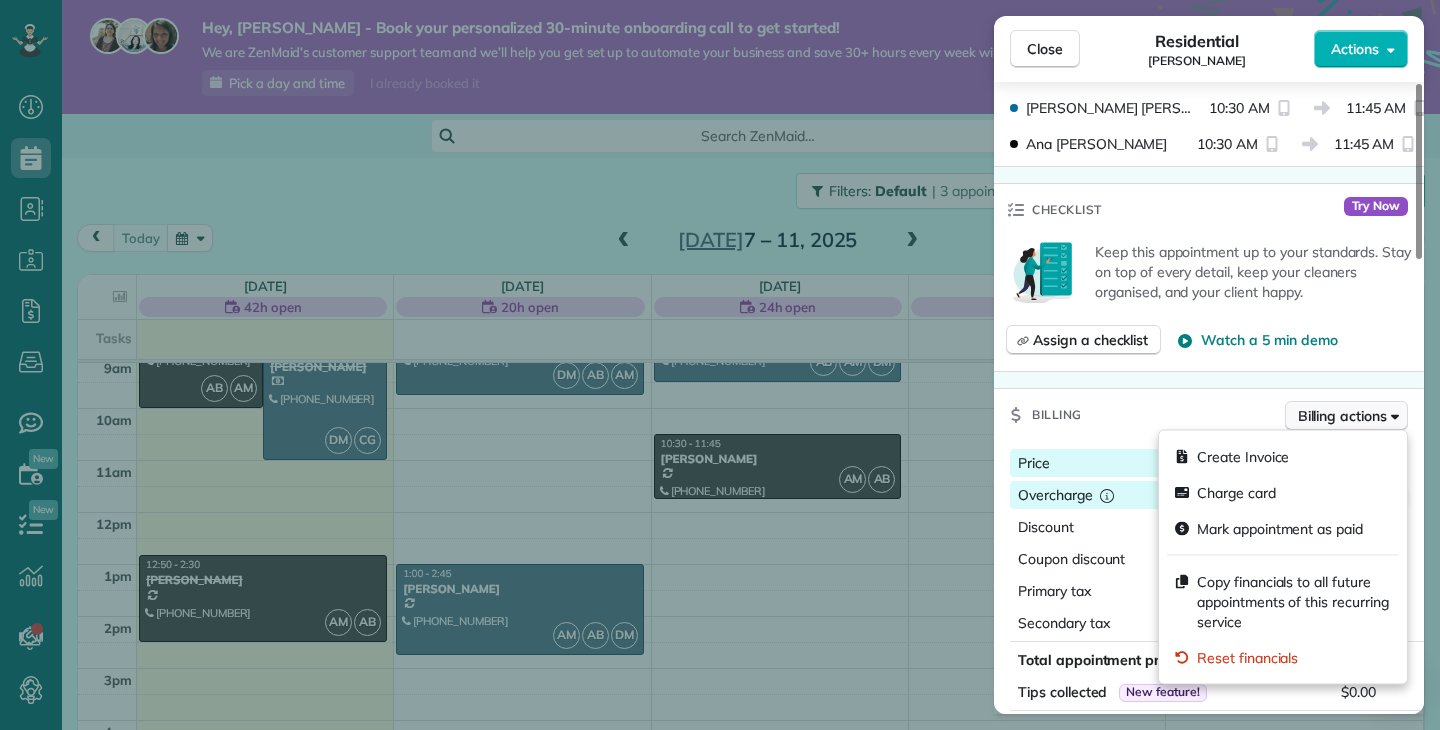 click on "Billing actions" at bounding box center [1342, 416] 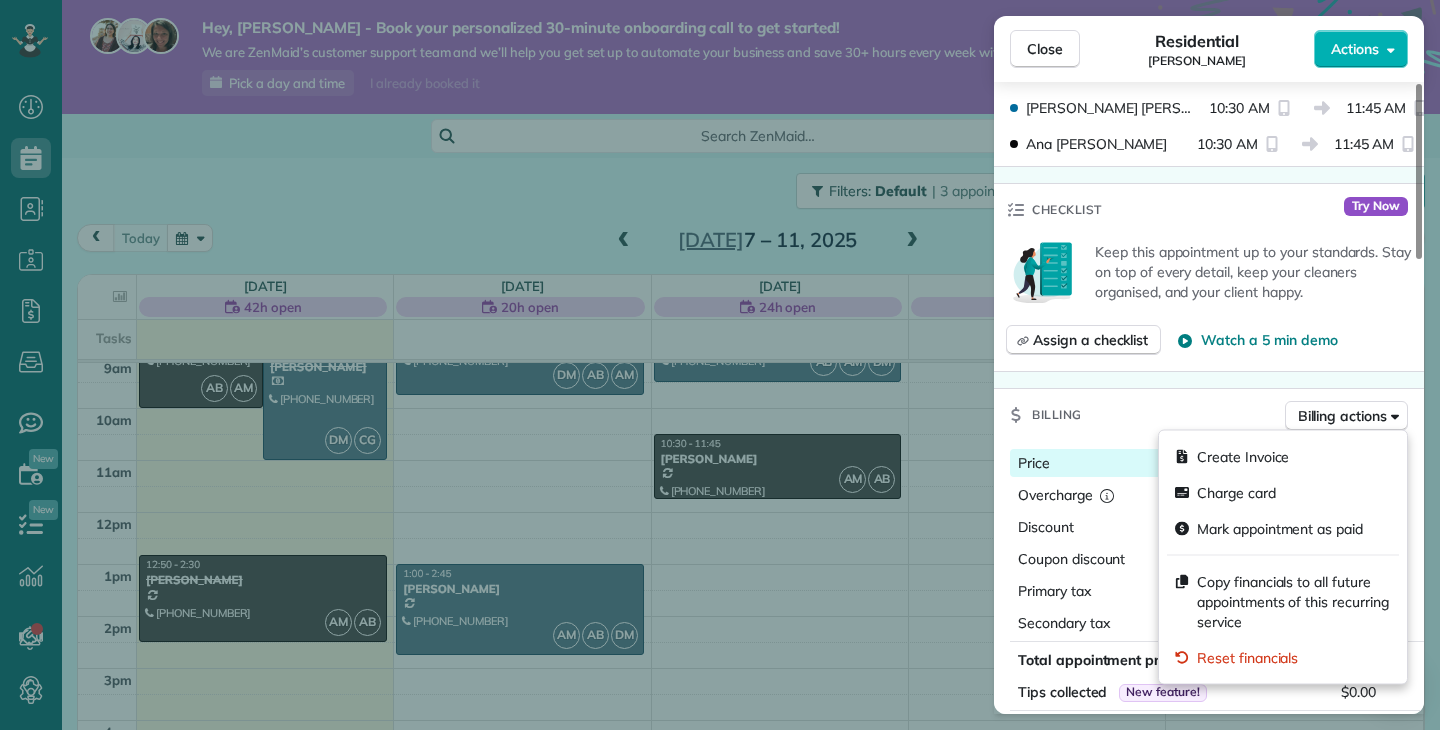 click on "Billing Billing actions" at bounding box center (1209, 415) 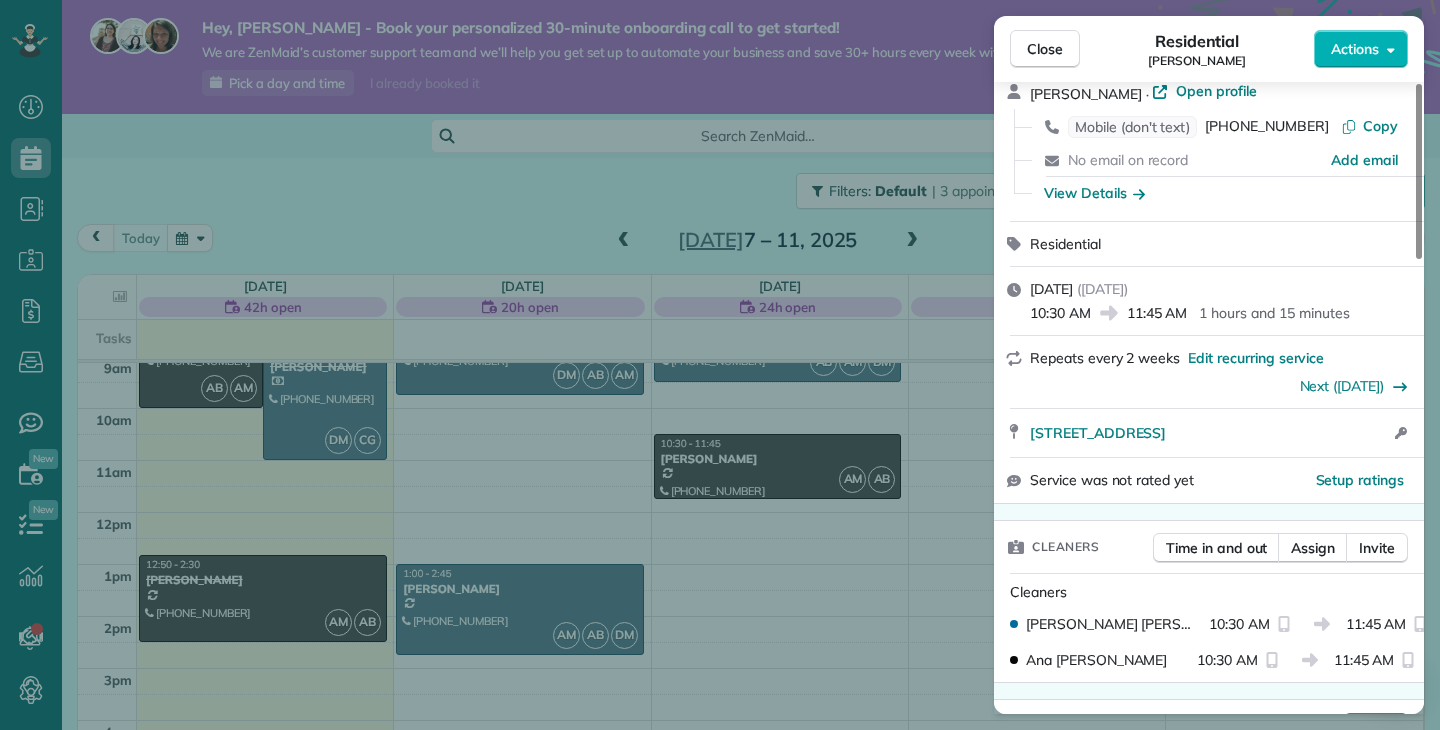 scroll, scrollTop: 0, scrollLeft: 0, axis: both 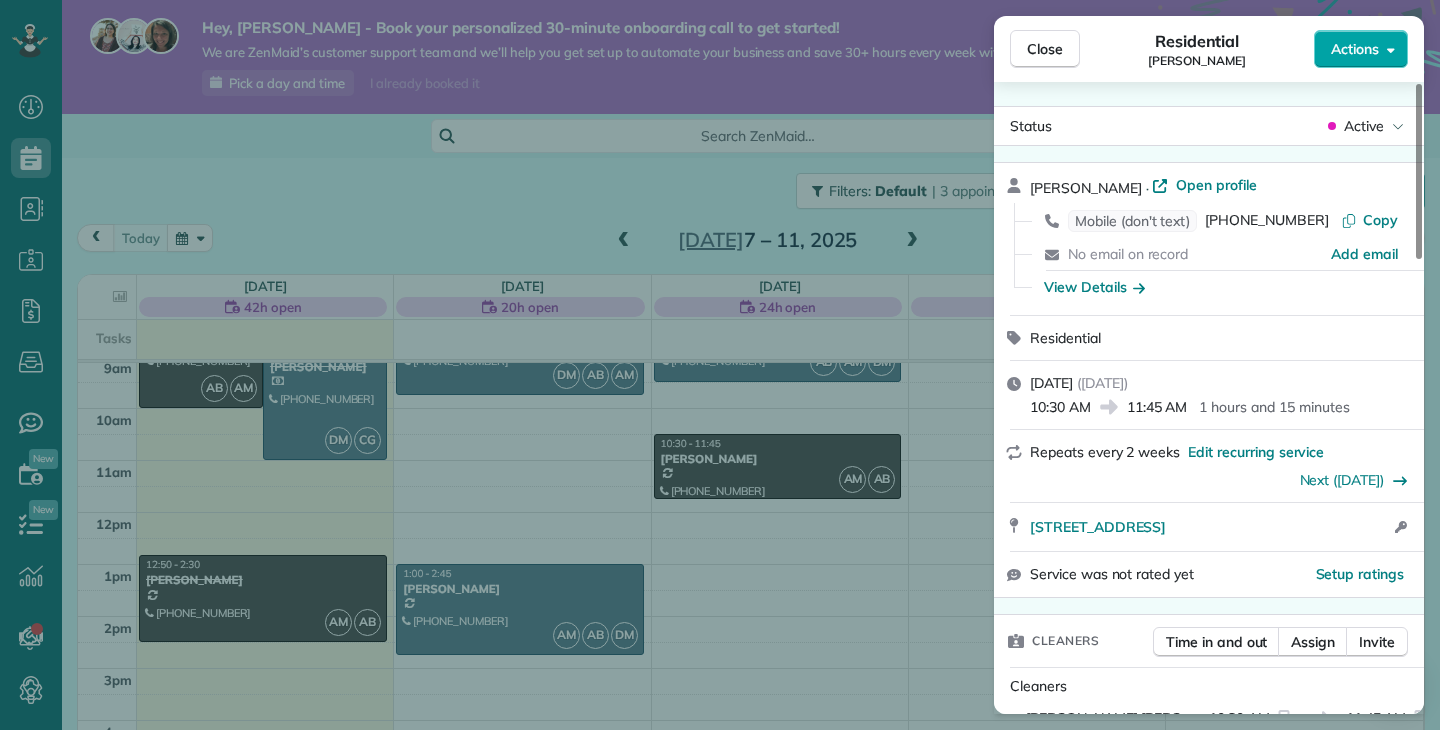 click on "Actions" at bounding box center (1355, 49) 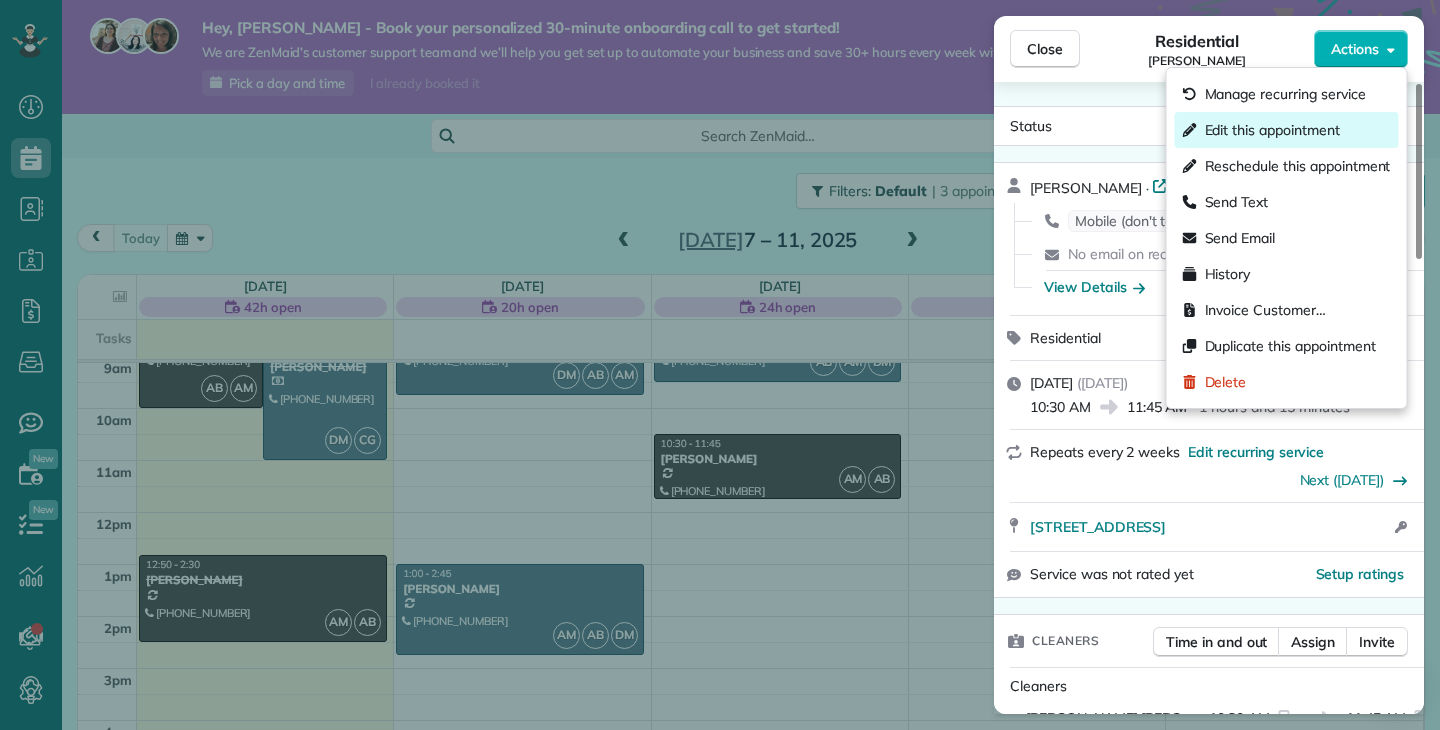 click on "Edit this appointment" at bounding box center (1272, 130) 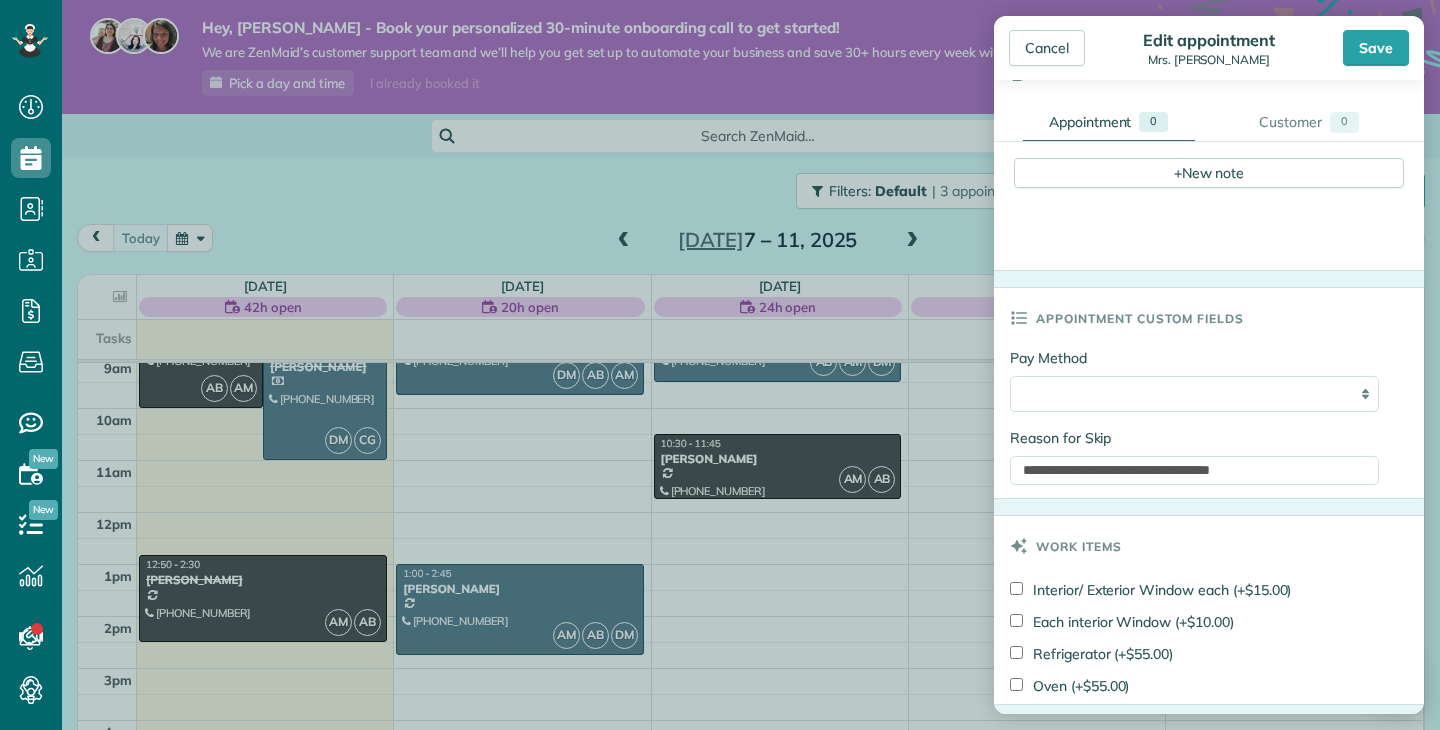 scroll, scrollTop: 806, scrollLeft: 0, axis: vertical 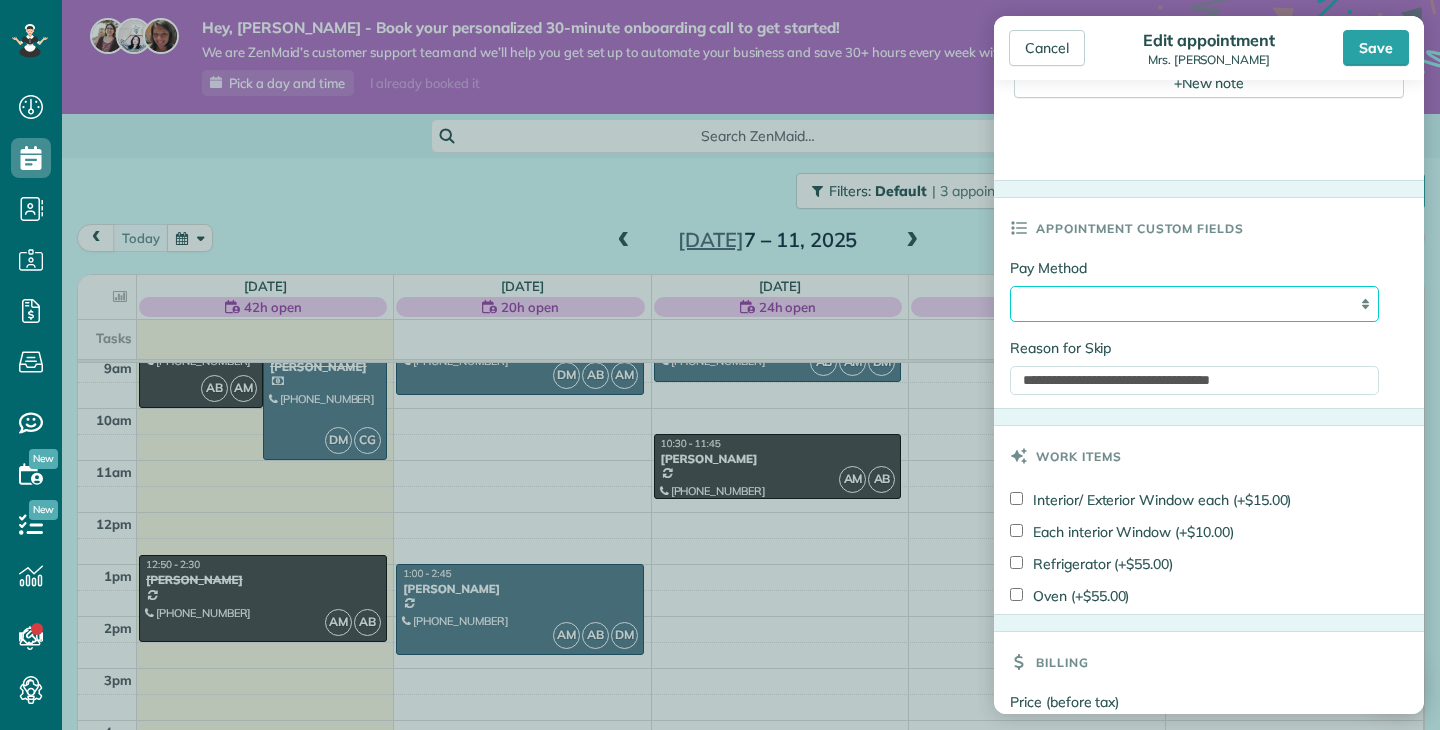 click on "****
*****
*******
*****
*****" at bounding box center (1194, 304) 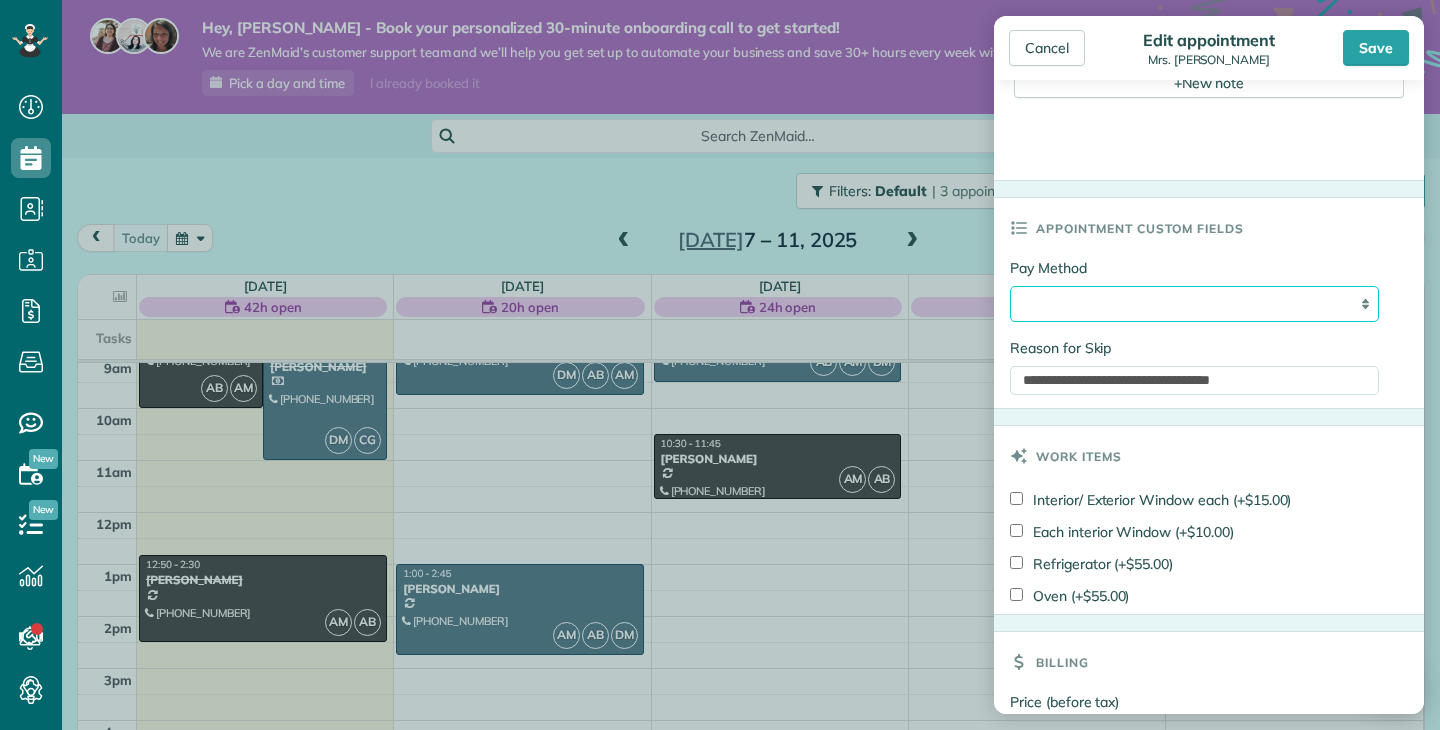 select on "*****" 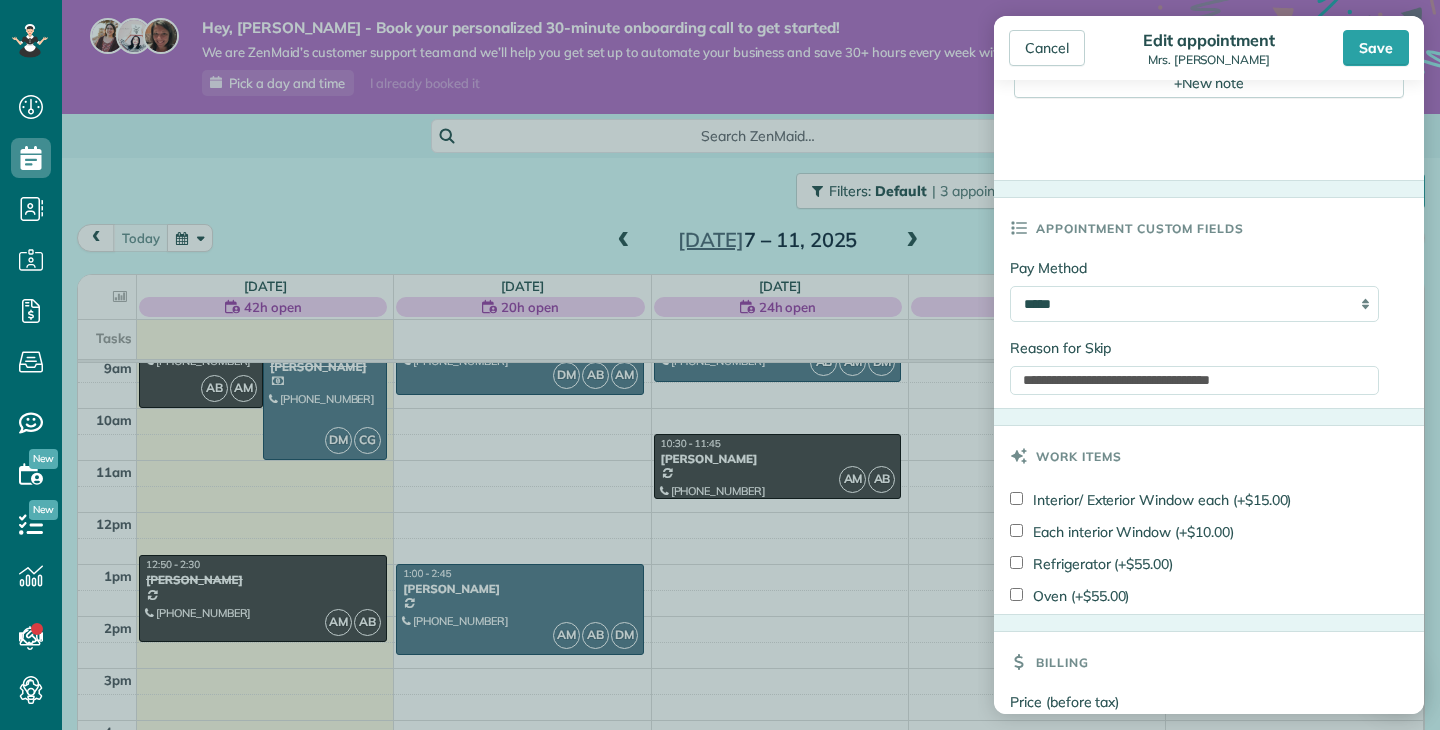 click on "Save" at bounding box center [1376, 48] 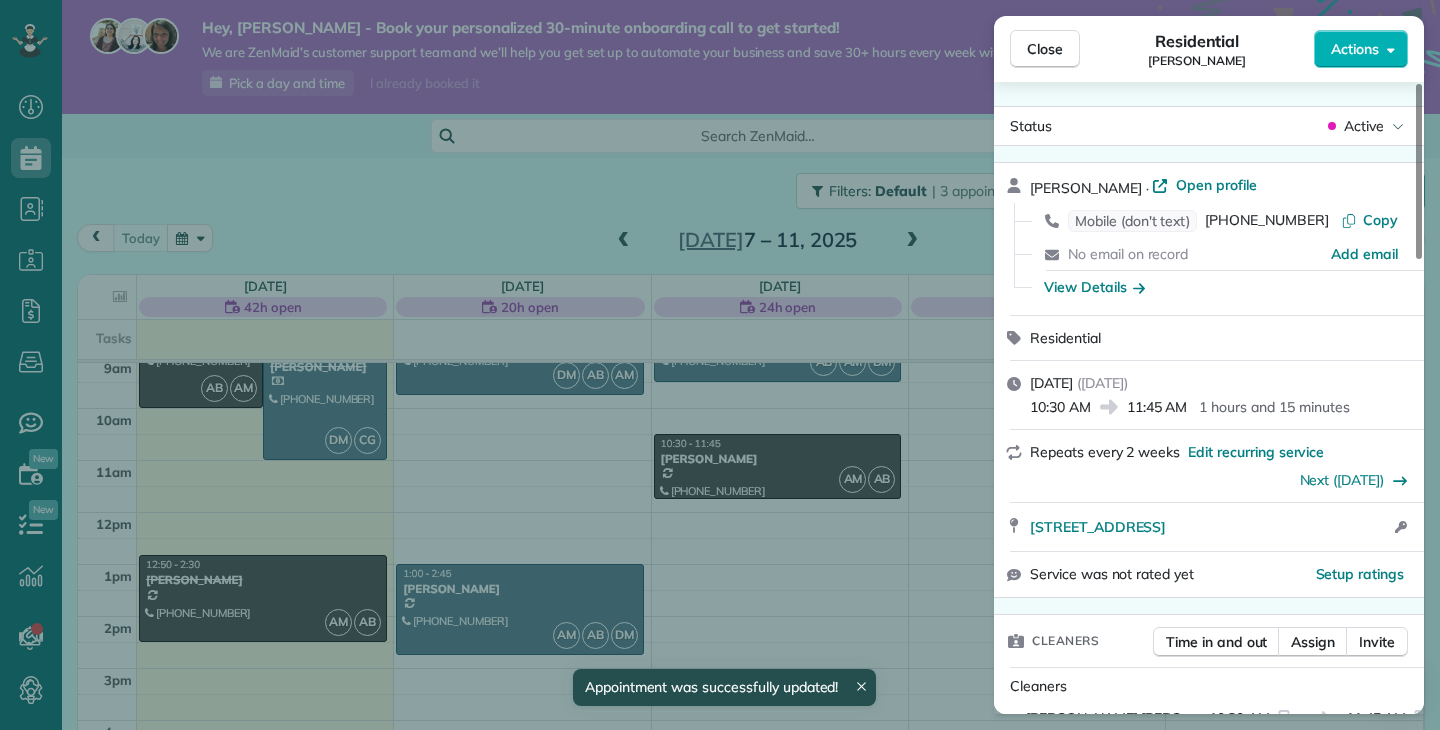 click on "Close Residential Joni Actions Status Active Joni · Open profile Mobile (don't text) (703) 728-8859 Copy No email on record Add email View Details Residential Wednesday, July 09, 2025 ( in 2 days ) 10:30 AM 11:45 AM 1 hours and 15 minutes Repeats every 2 weeks Edit recurring service Next (Jul 23) 1007 Hillpoint Road Suffolk VA 23434 Open access information Service was not rated yet Setup ratings Cleaners Time in and out Assign Invite Cleaners Angie   Medina 10:30 AM 11:45 AM Ana   Brito 10:30 AM 11:45 AM Checklist Try Now Keep this appointment up to your standards. Stay on top of every detail, keep your cleaners organised, and your client happy. Assign a checklist Watch a 5 min demo Billing Billing actions Price $140.00 Overcharge $0.00 Discount $0.00 Coupon discount - Primary tax - Secondary tax - Total appointment price $140.00 Tips collected New feature! $0.00 Unpaid Mark as paid Total including tip $140.00 Get paid online in no-time! Send an invoice and reward your cleaners with tips Reason for Skip - 0" at bounding box center [720, 365] 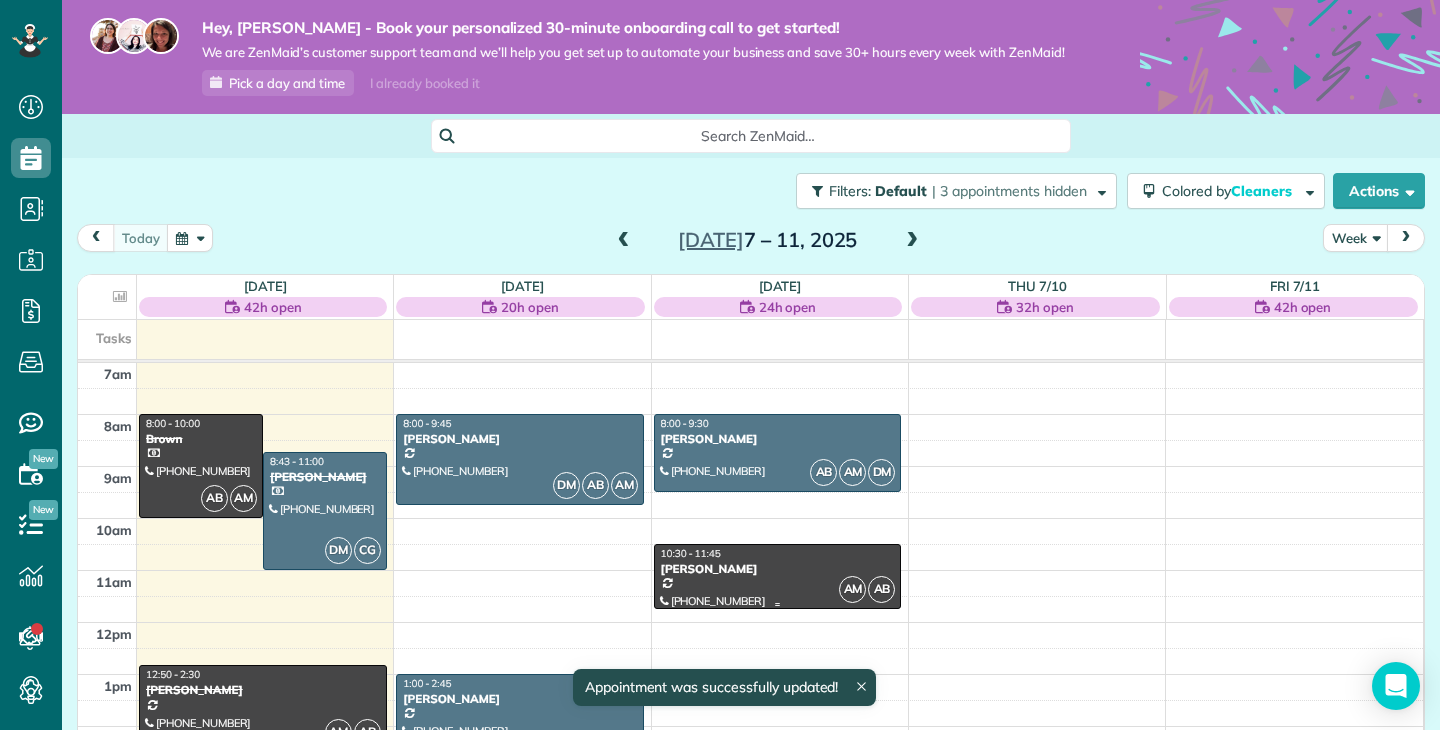 scroll, scrollTop: 6, scrollLeft: 0, axis: vertical 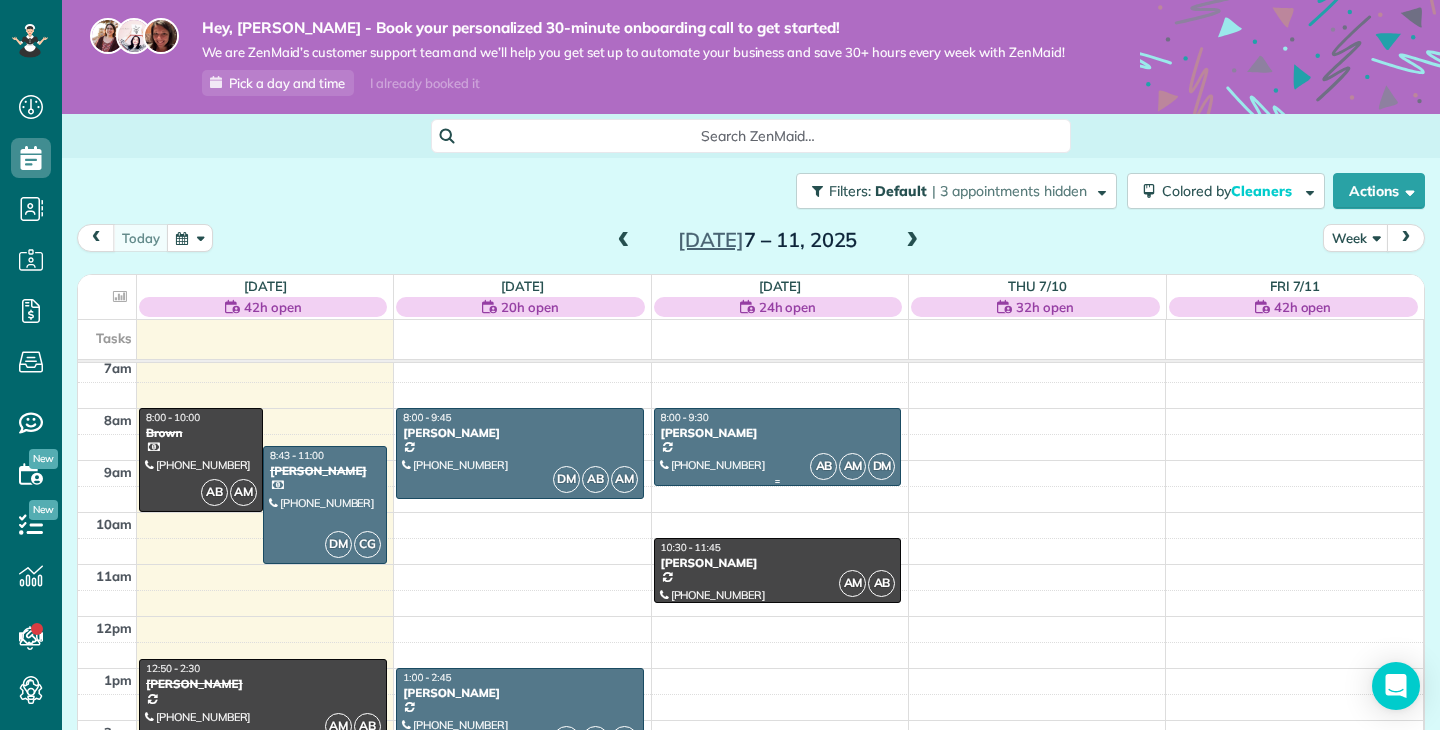 click at bounding box center [778, 447] 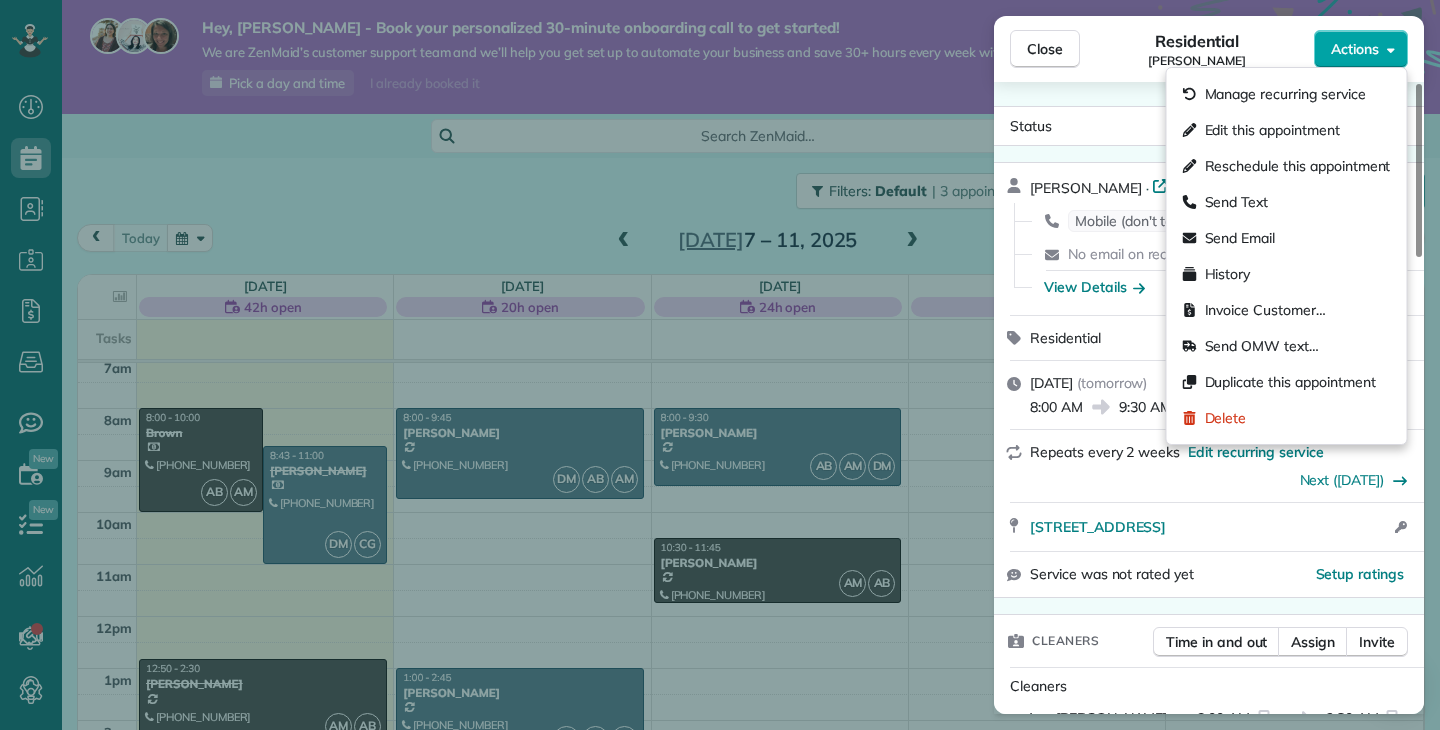 click on "Actions" at bounding box center (1355, 49) 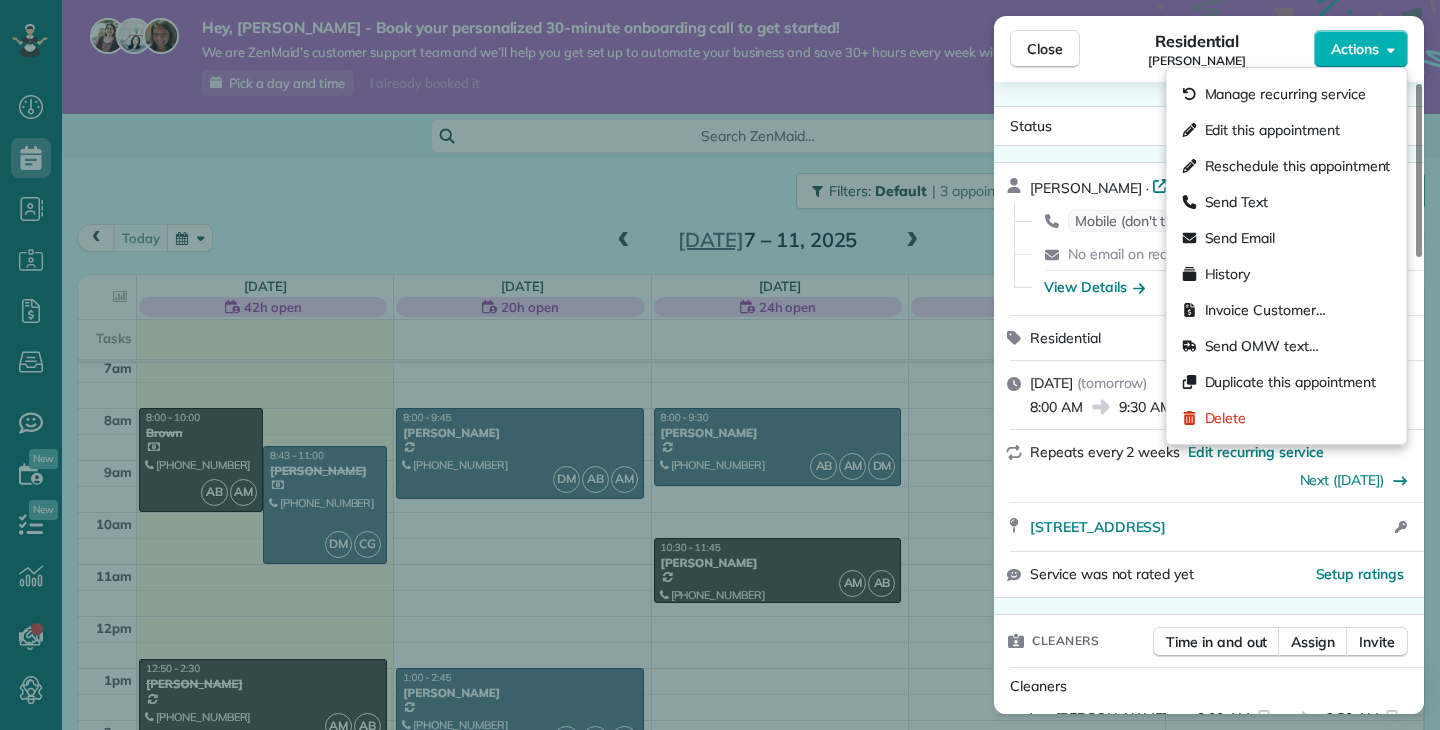 click on "Edit this appointment" at bounding box center [1272, 130] 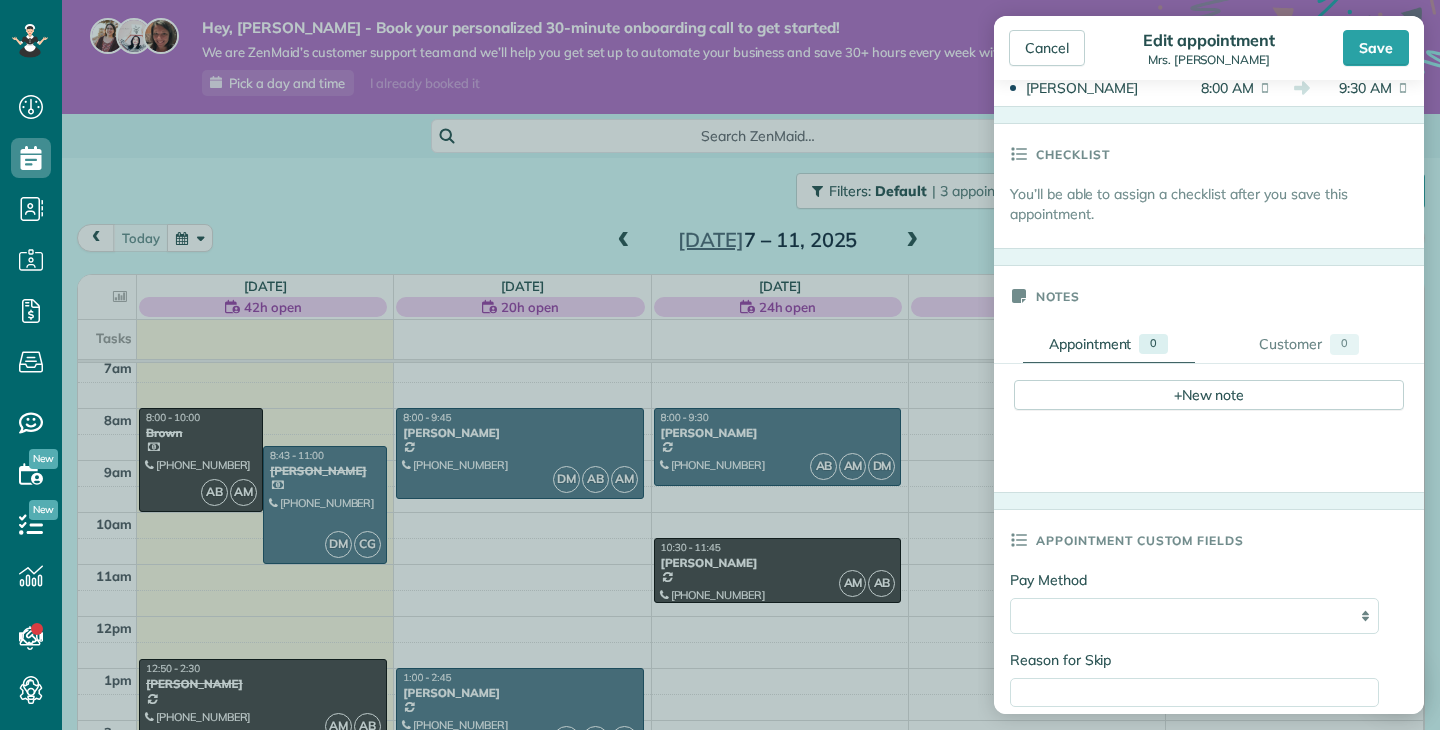 scroll, scrollTop: 551, scrollLeft: 0, axis: vertical 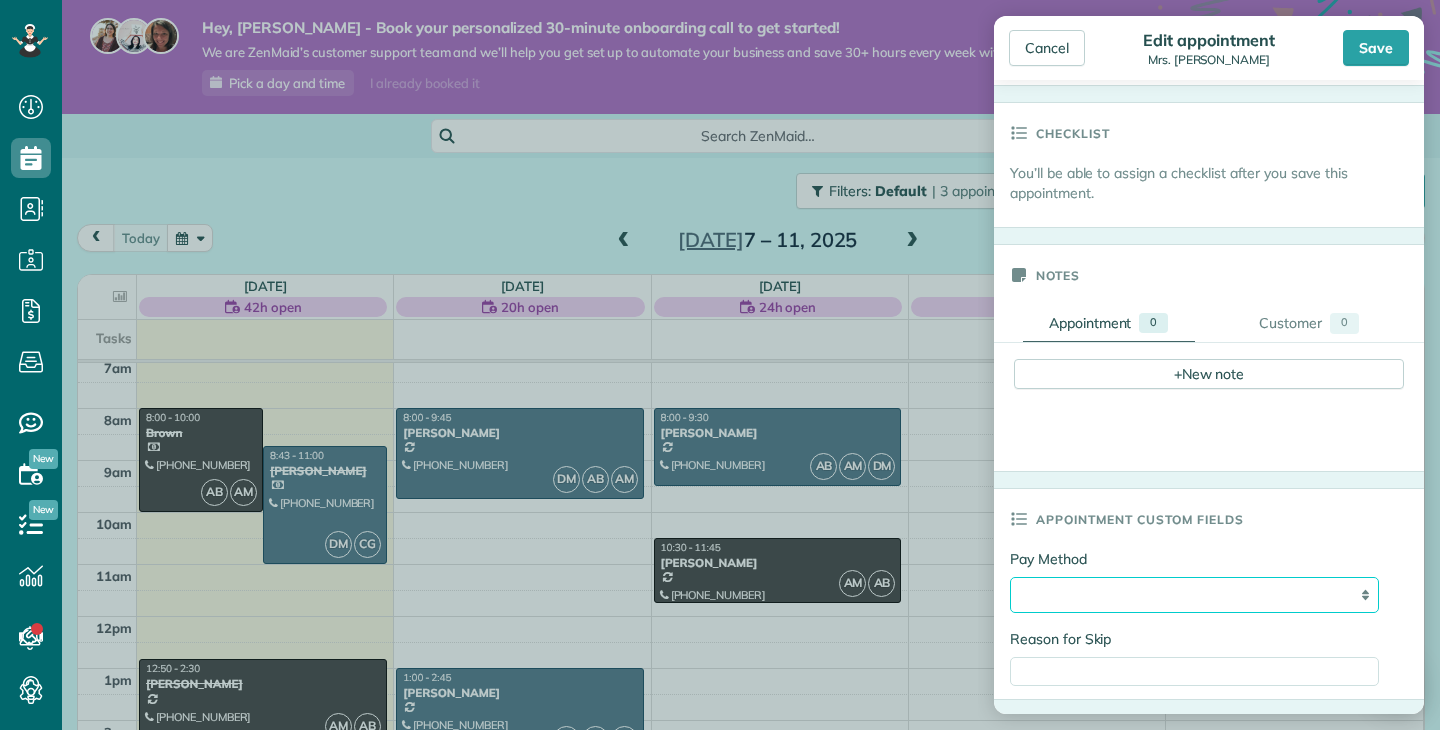 click on "****
*****
*******
*****
*****" at bounding box center (1194, 595) 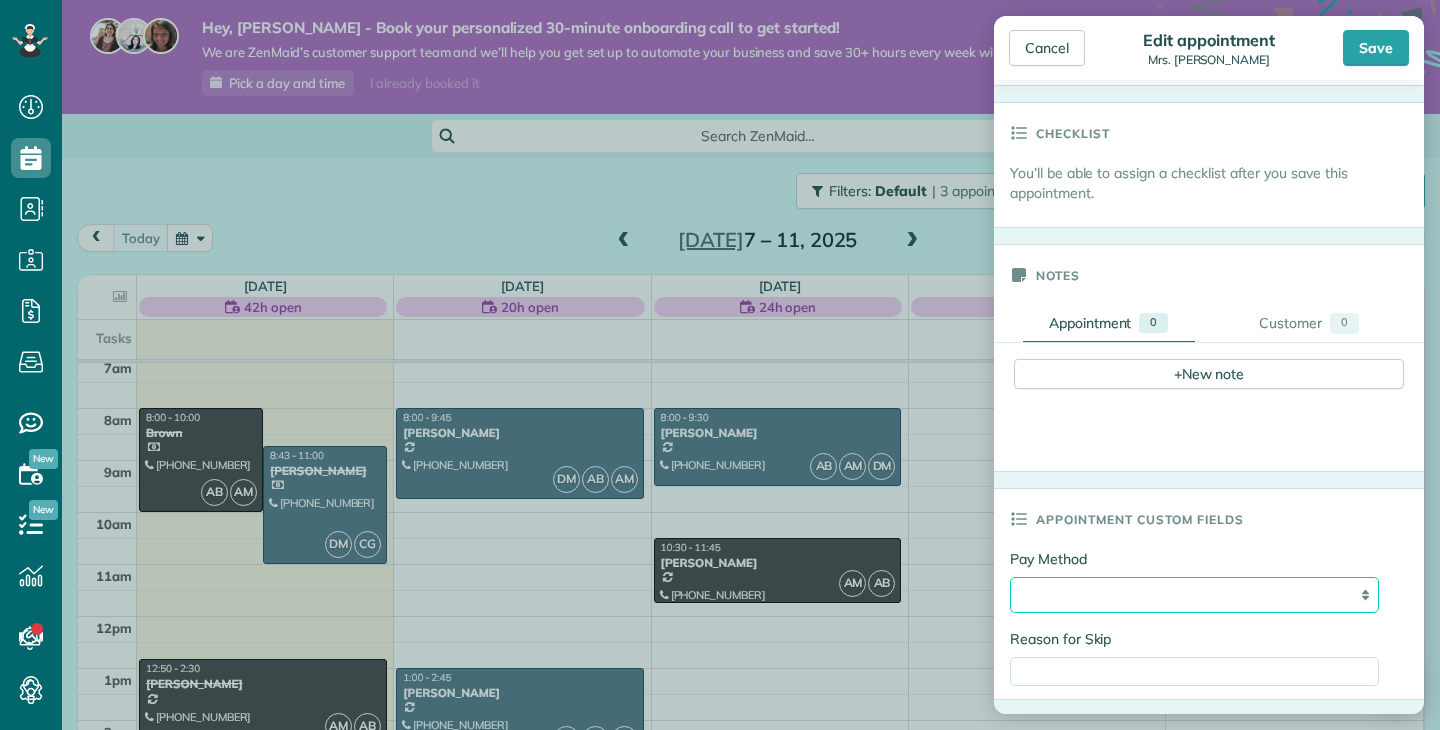 select on "*****" 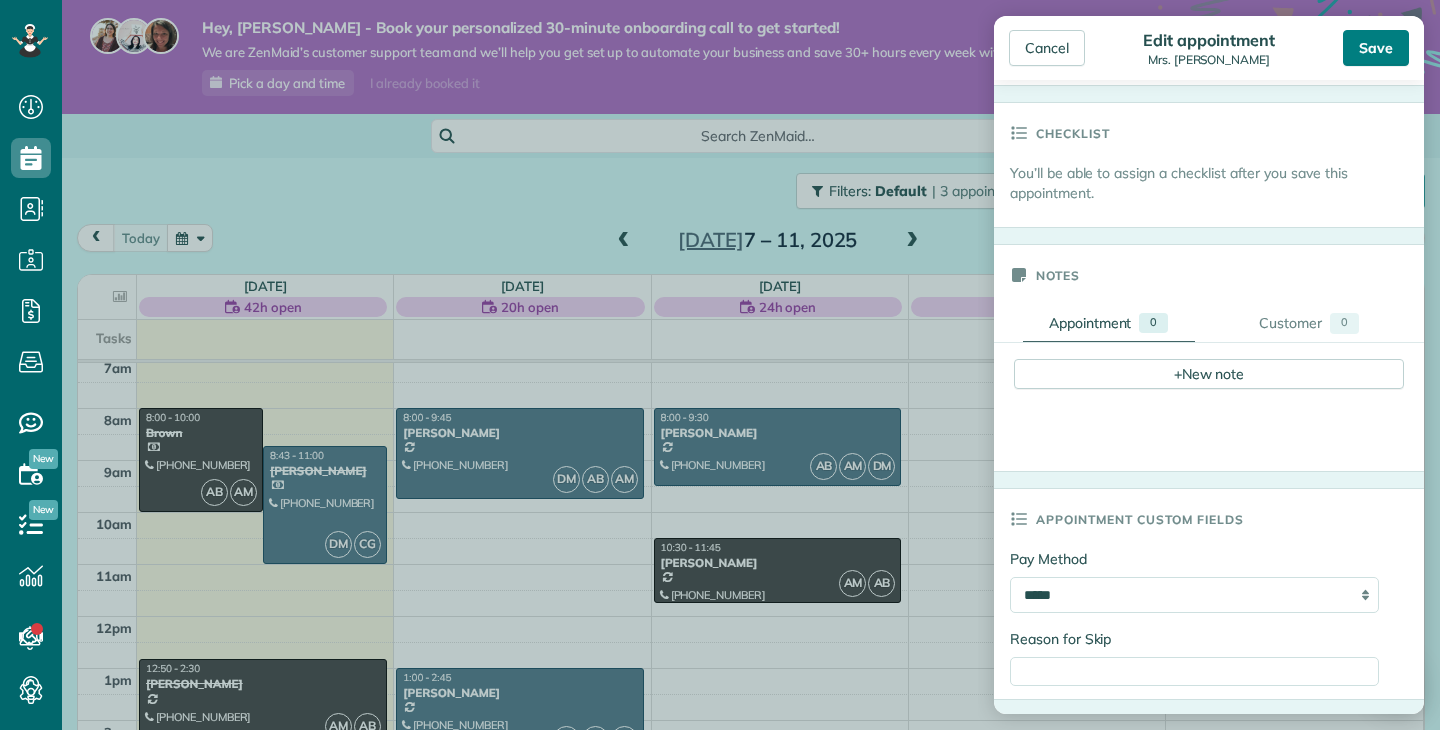 click on "Save" at bounding box center [1376, 48] 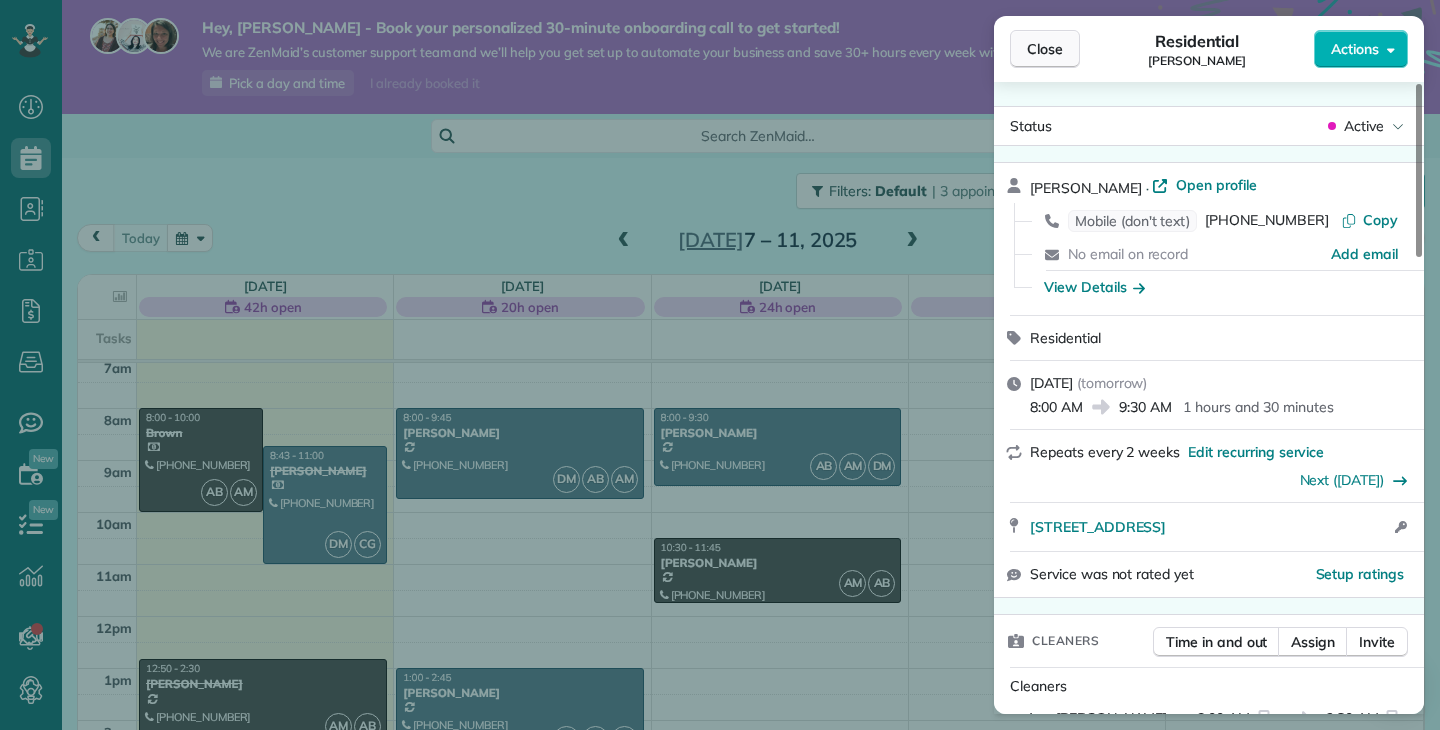 click on "Close" at bounding box center [1045, 49] 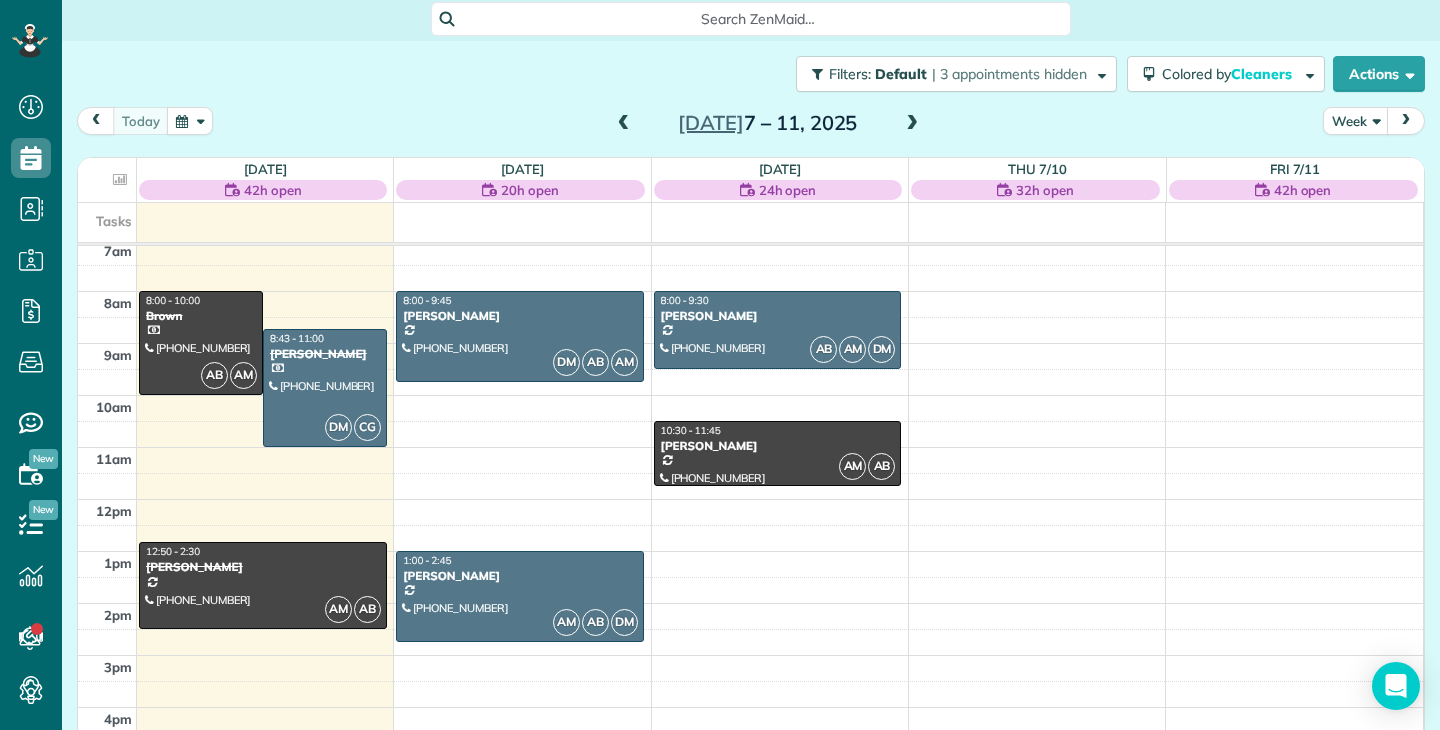 scroll, scrollTop: 130, scrollLeft: 0, axis: vertical 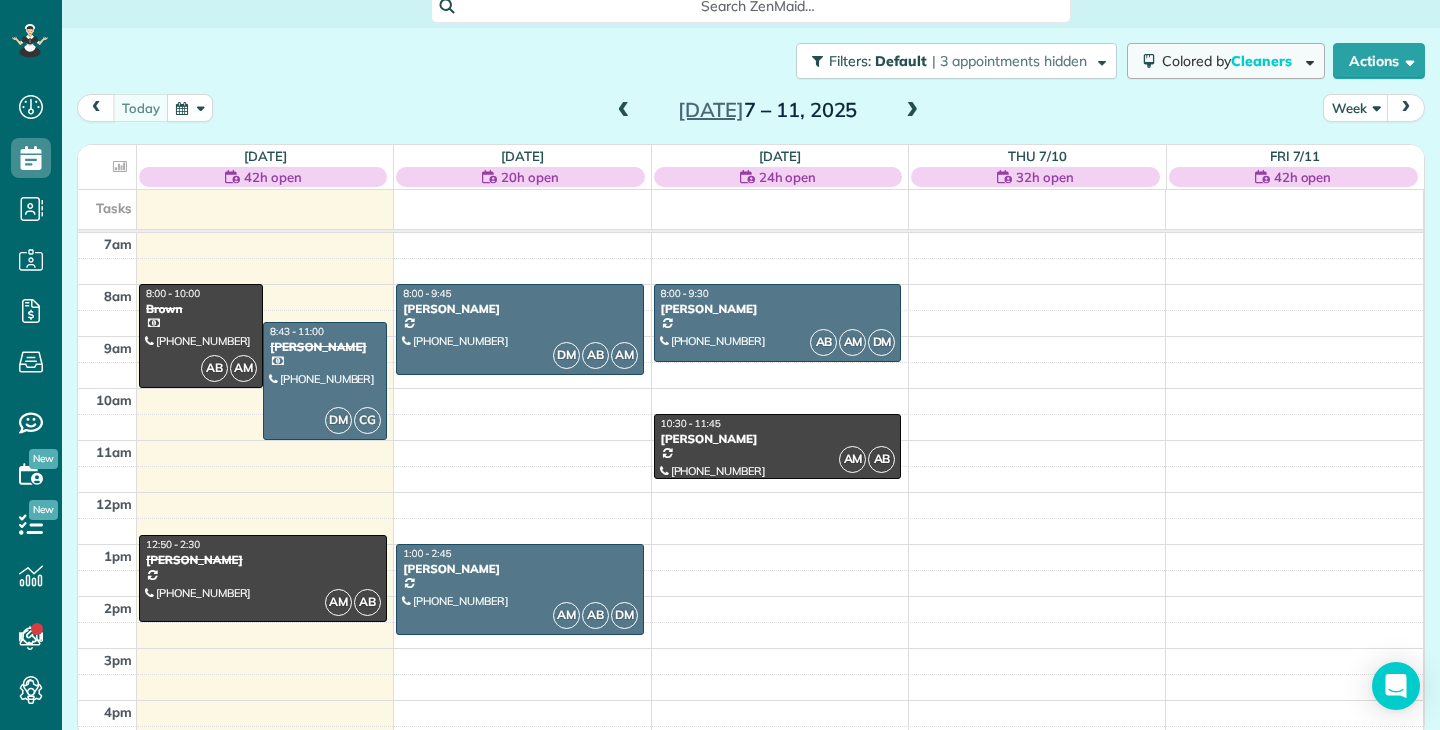 click on "Colored by  Cleaners" at bounding box center [1230, 61] 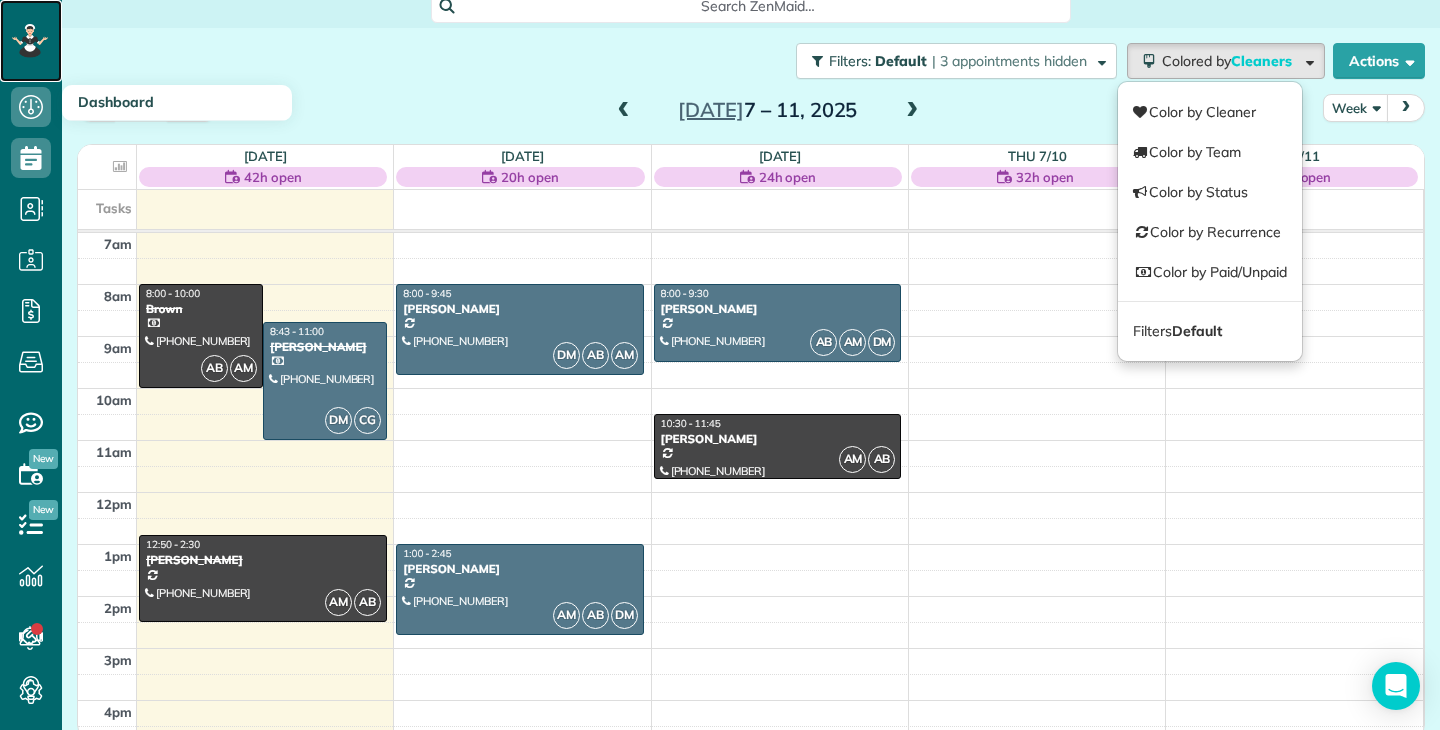click 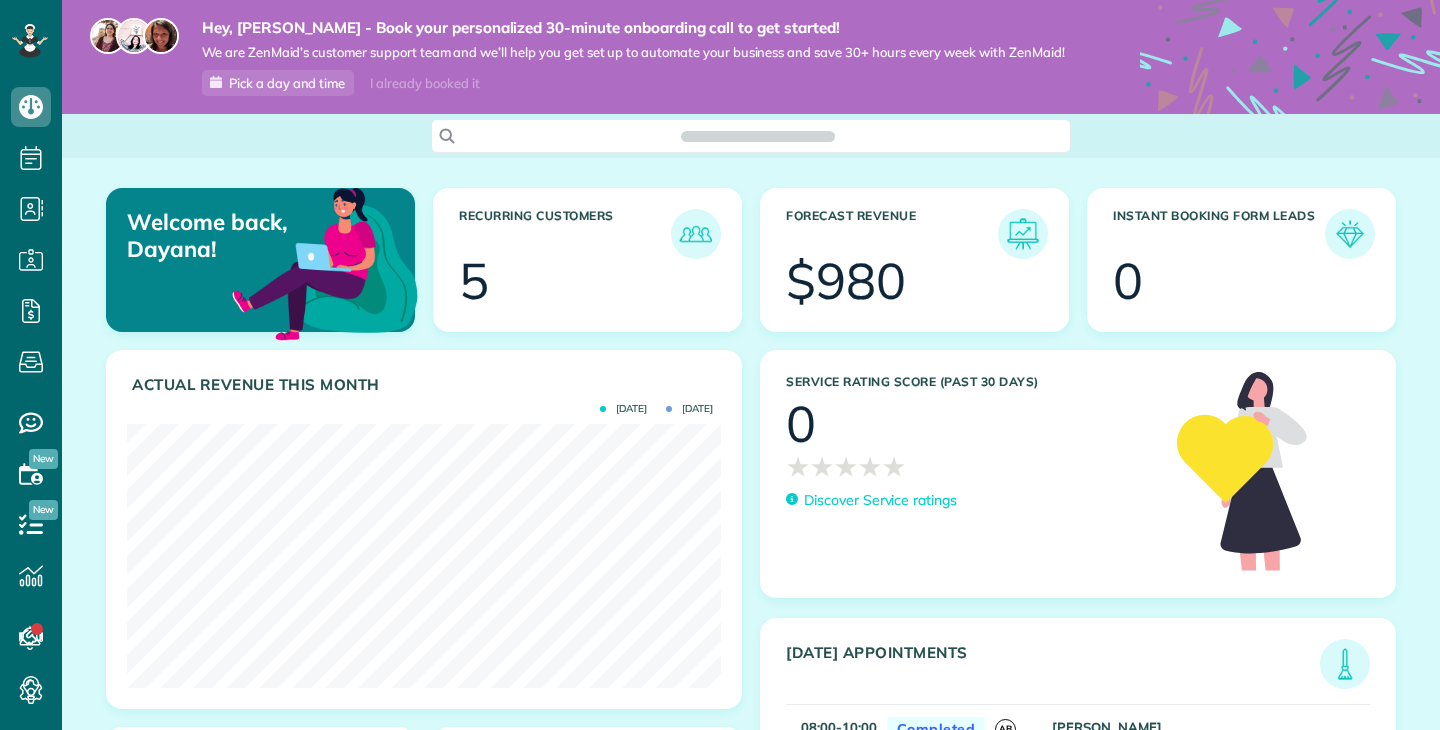 scroll, scrollTop: 0, scrollLeft: 0, axis: both 